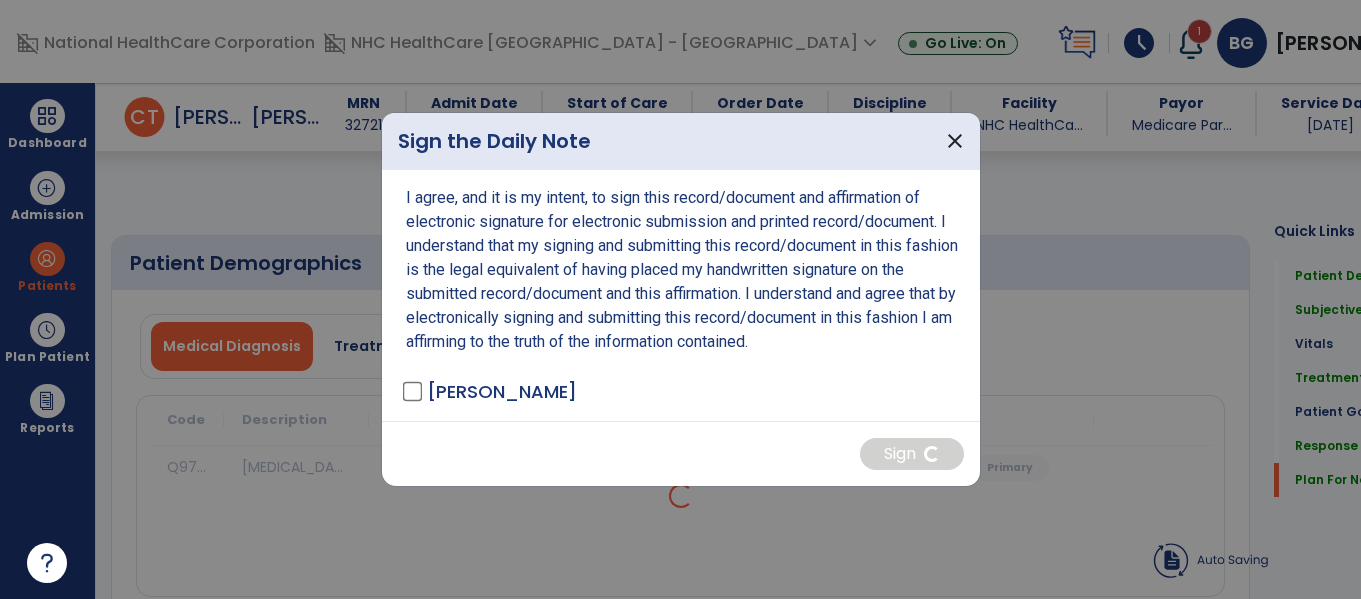 select on "*" 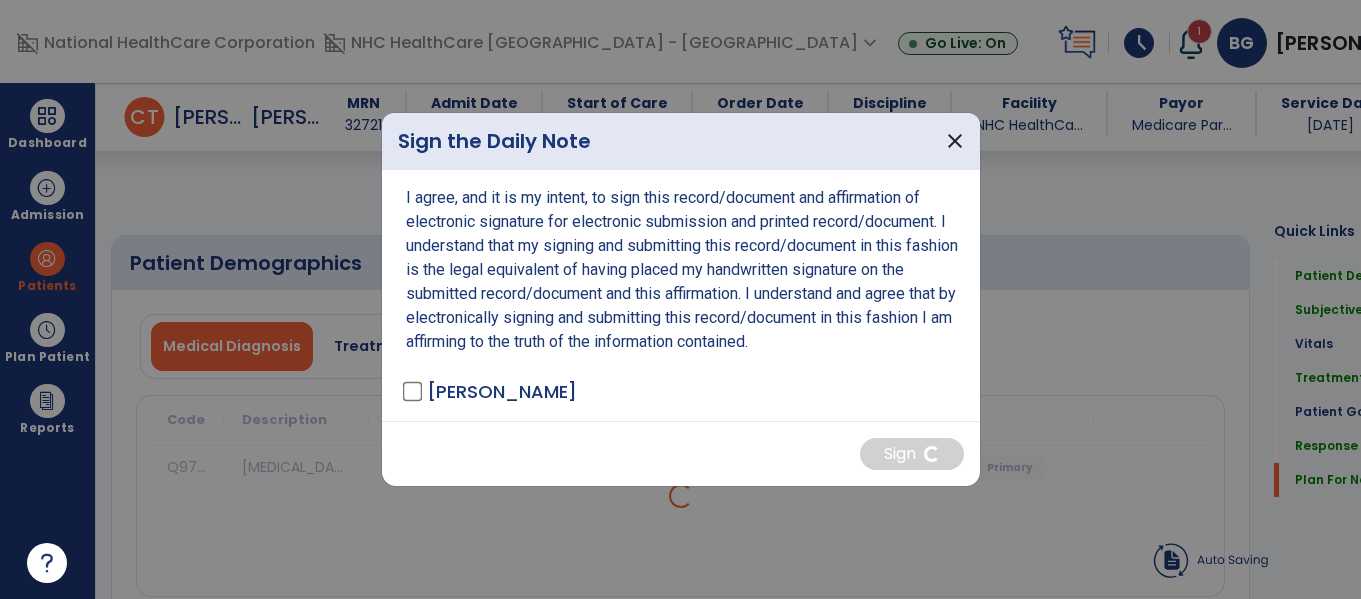 scroll, scrollTop: 0, scrollLeft: 0, axis: both 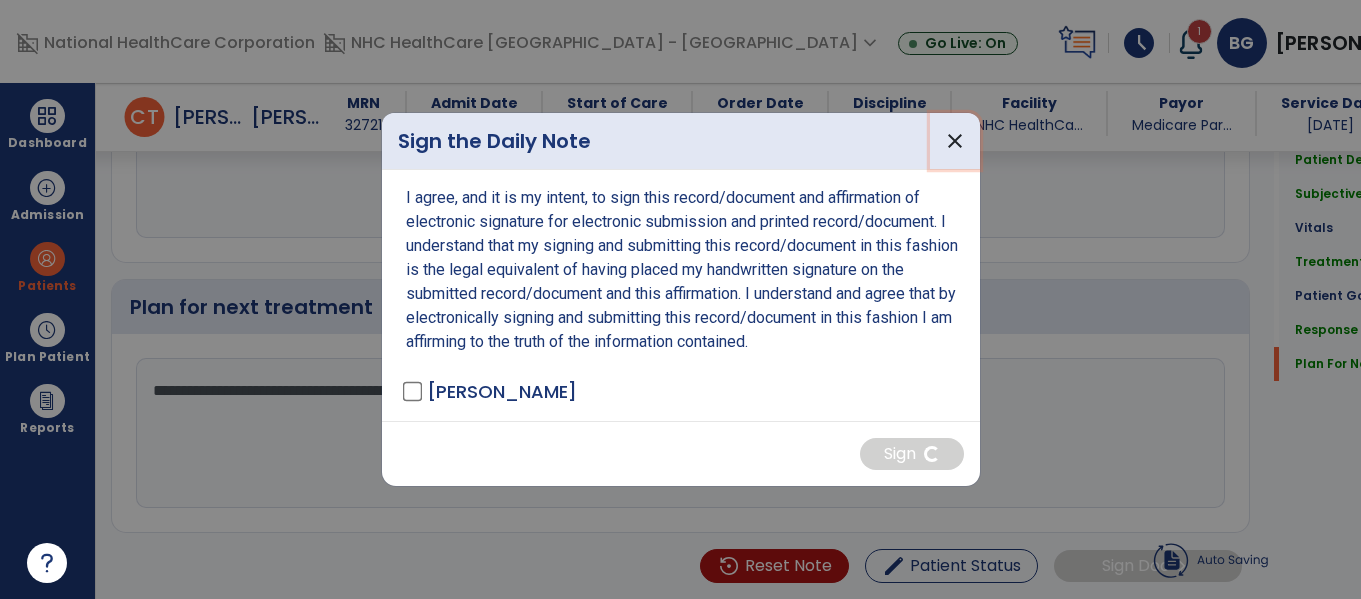 click on "close" at bounding box center (955, 141) 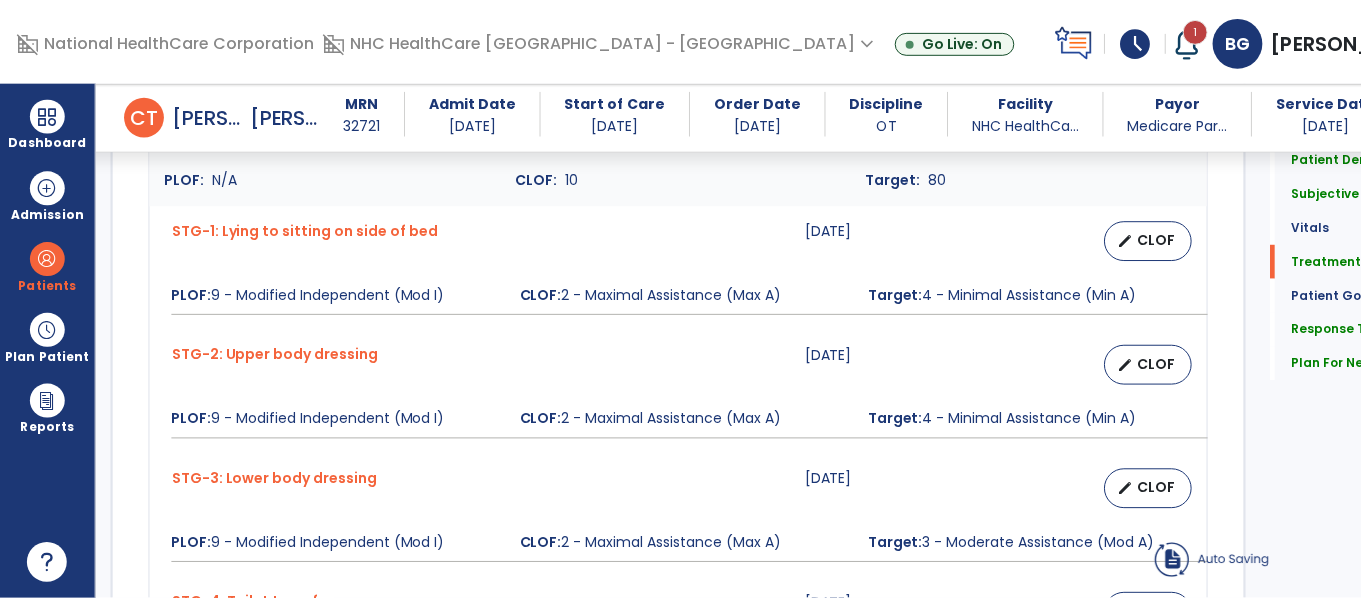 scroll, scrollTop: 1203, scrollLeft: 0, axis: vertical 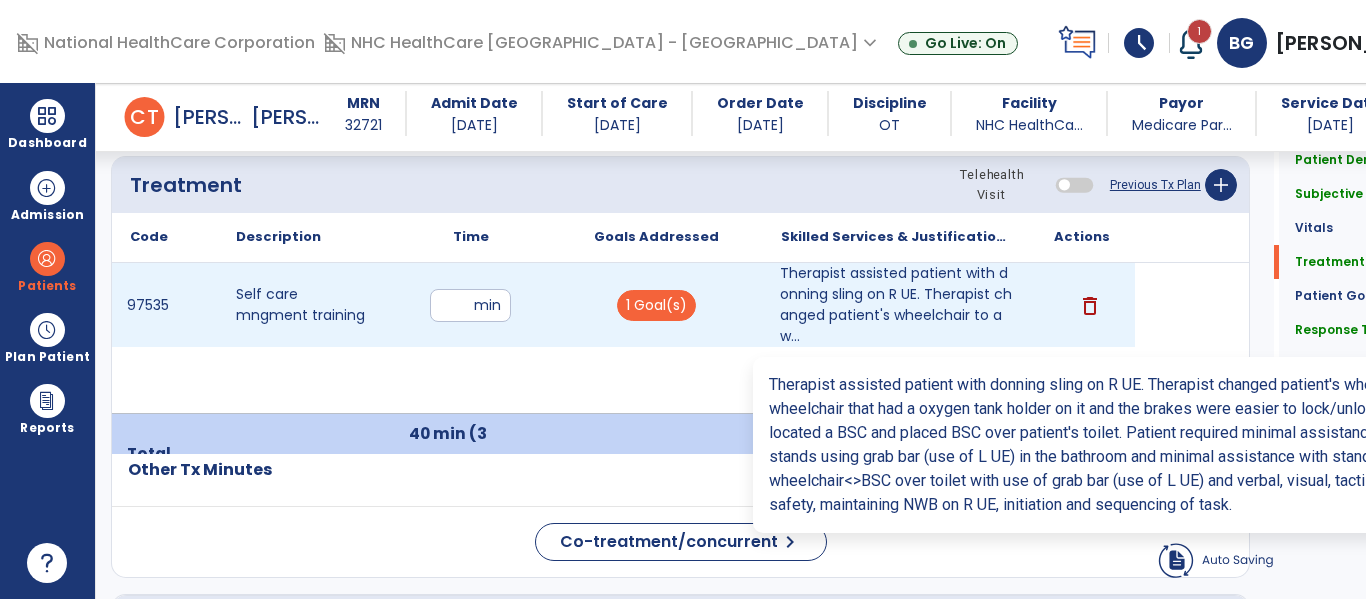 click on "Therapist assisted patient with donning sling on R UE. Therapist changed patient's wheelchair to a w..." at bounding box center (896, 305) 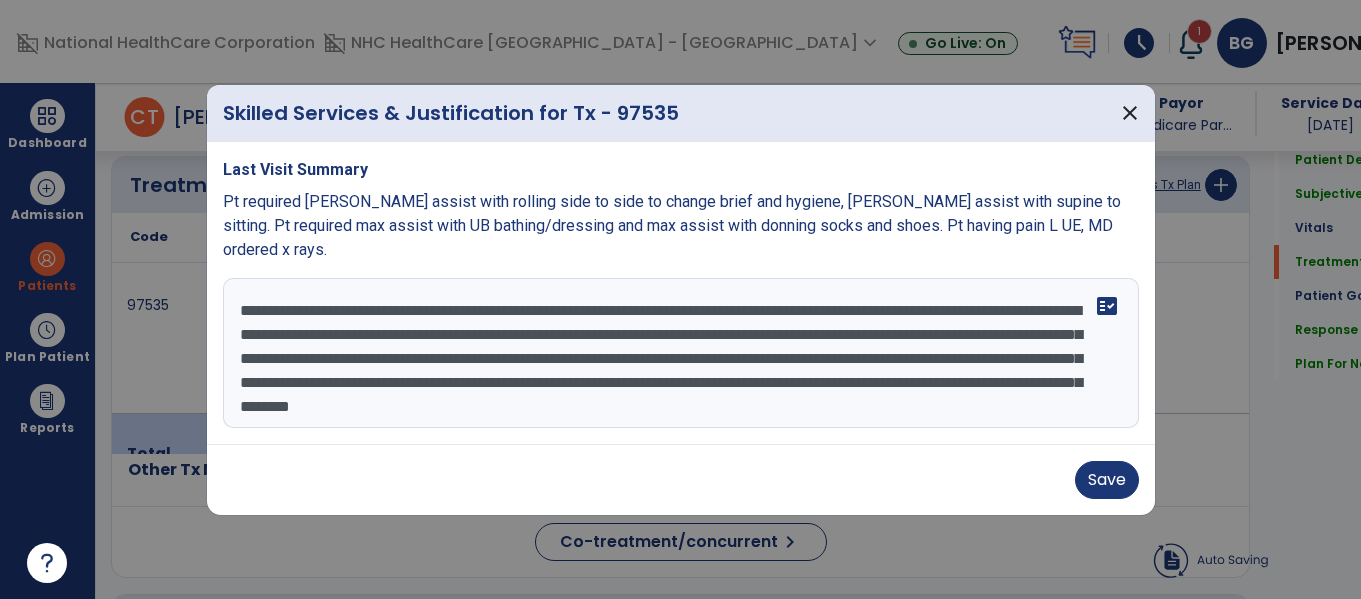 scroll, scrollTop: 1203, scrollLeft: 0, axis: vertical 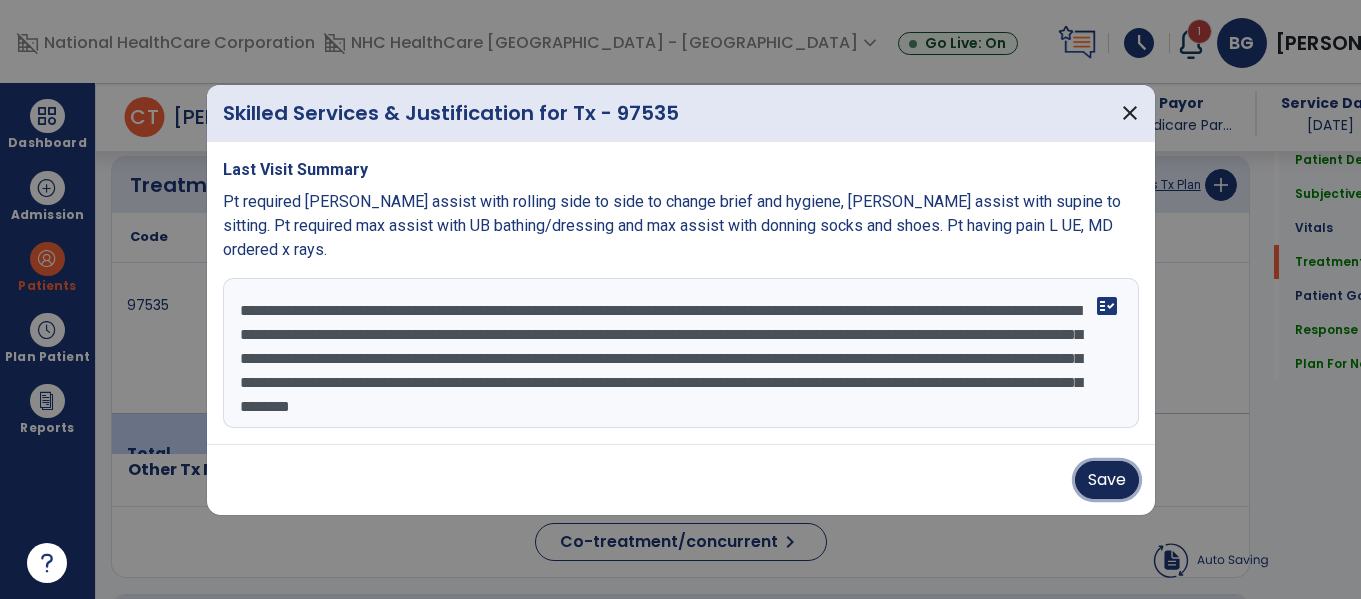 click on "Save" at bounding box center [1107, 480] 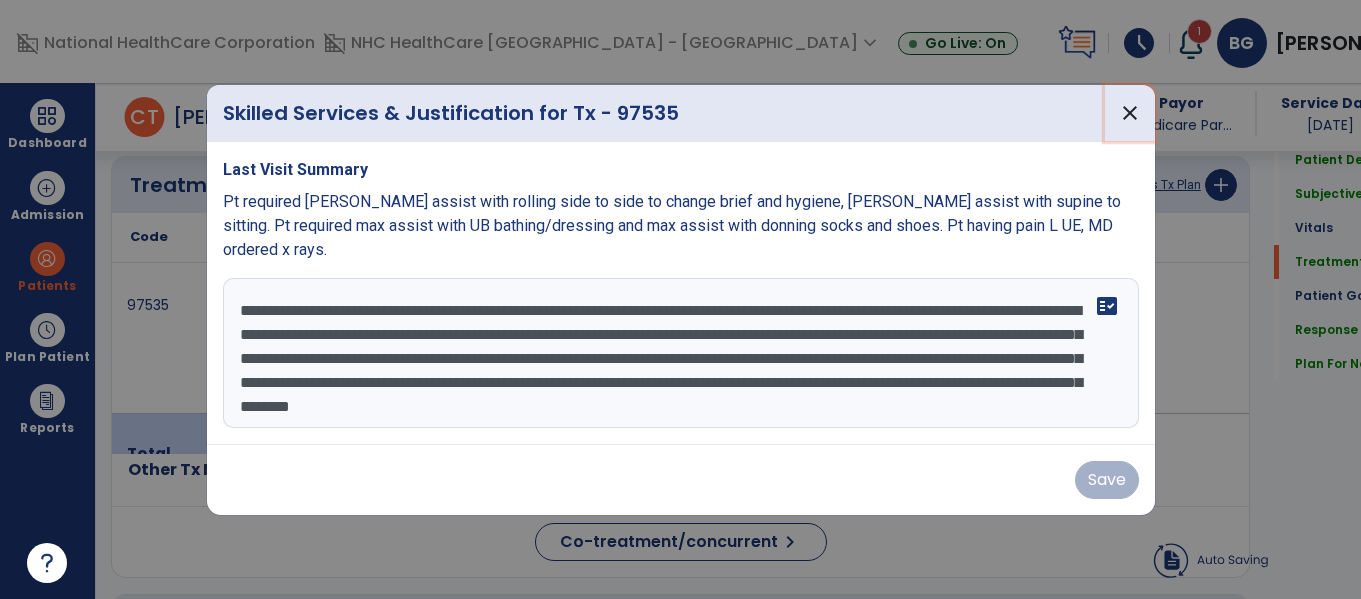 drag, startPoint x: 1131, startPoint y: 123, endPoint x: 1119, endPoint y: 124, distance: 12.0415945 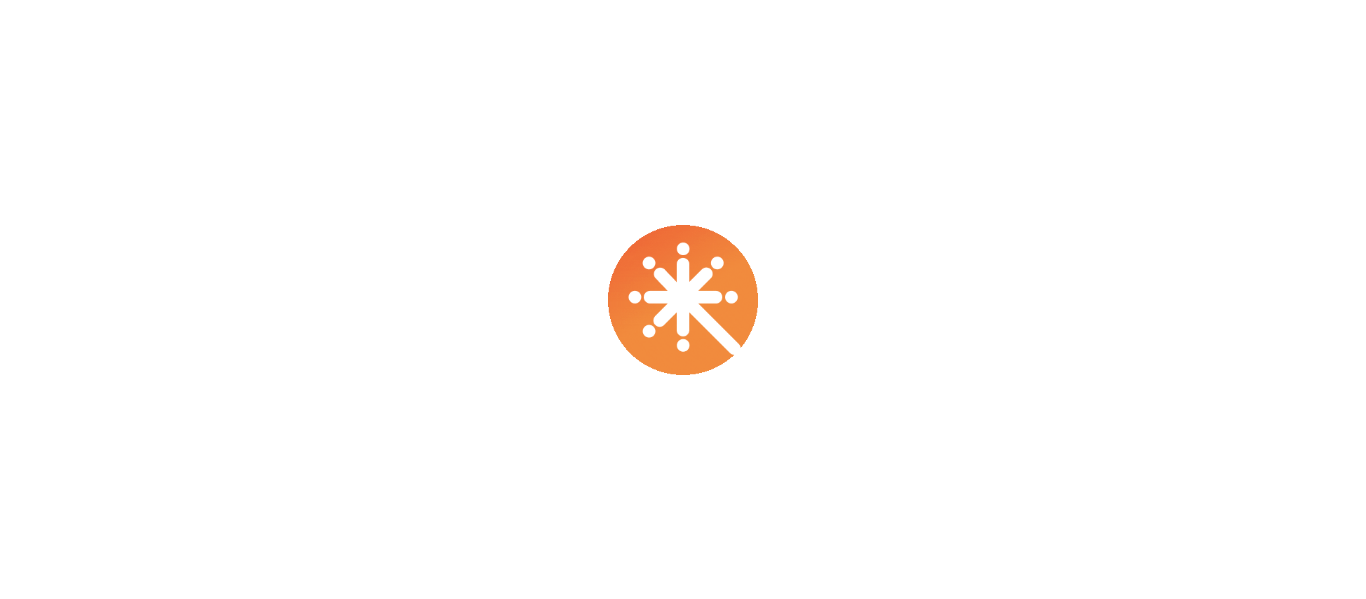 scroll, scrollTop: 0, scrollLeft: 0, axis: both 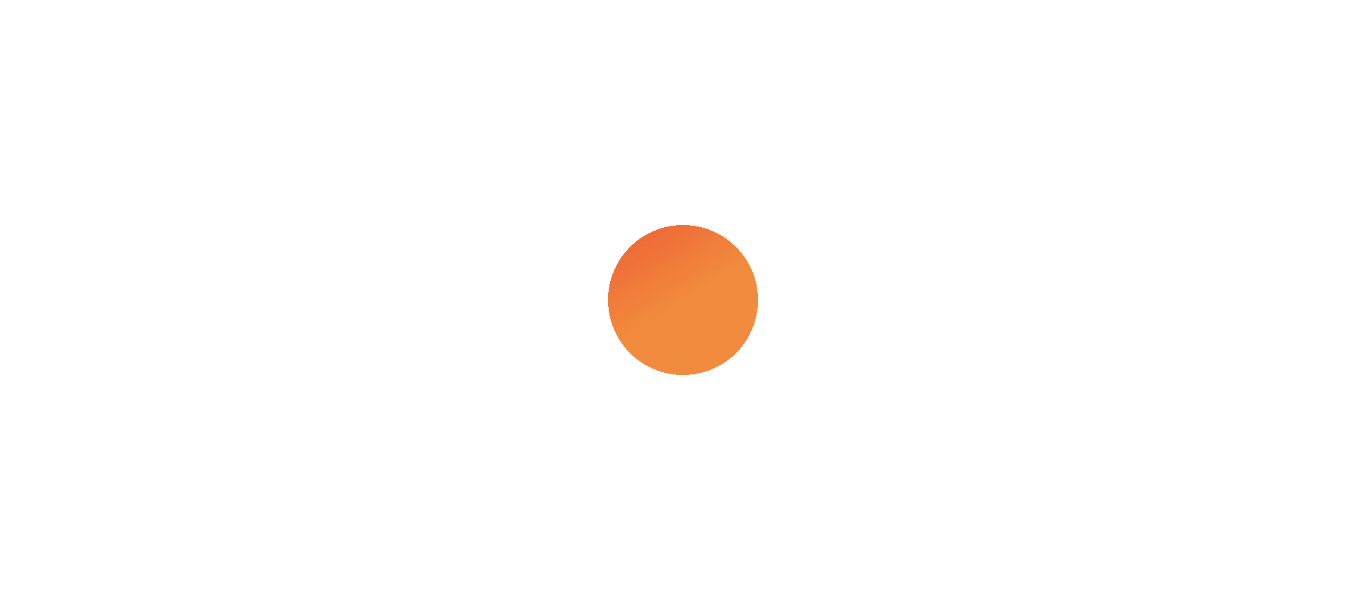 select on "****" 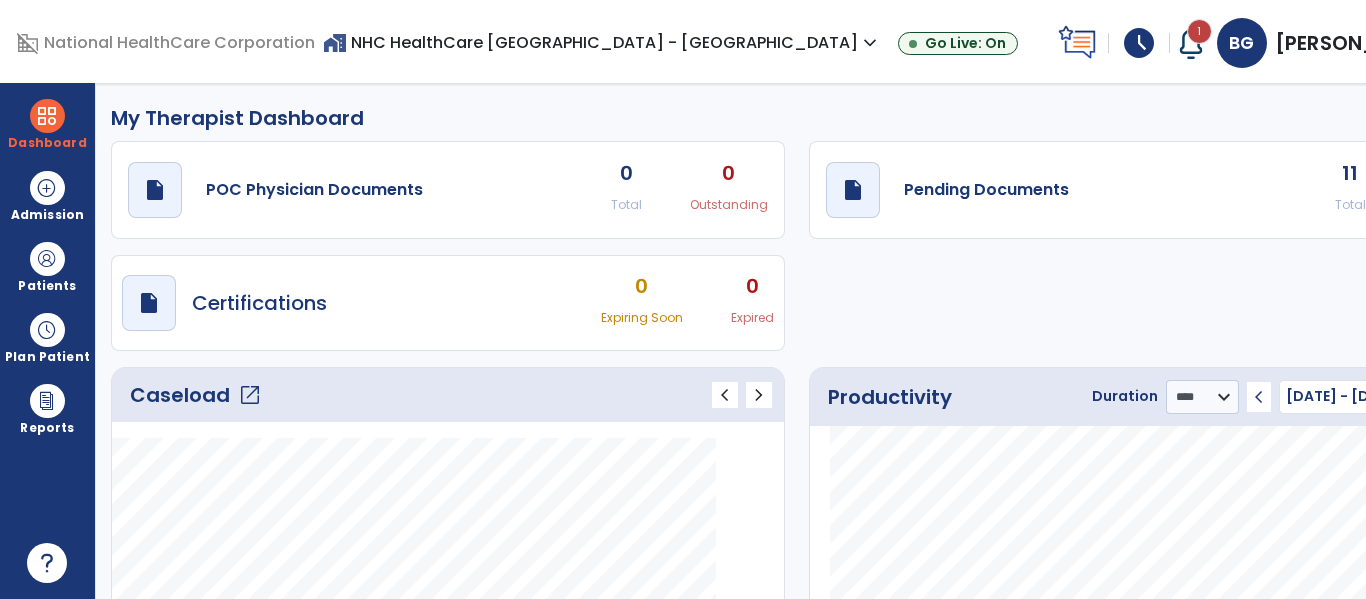 click on "open_in_new" 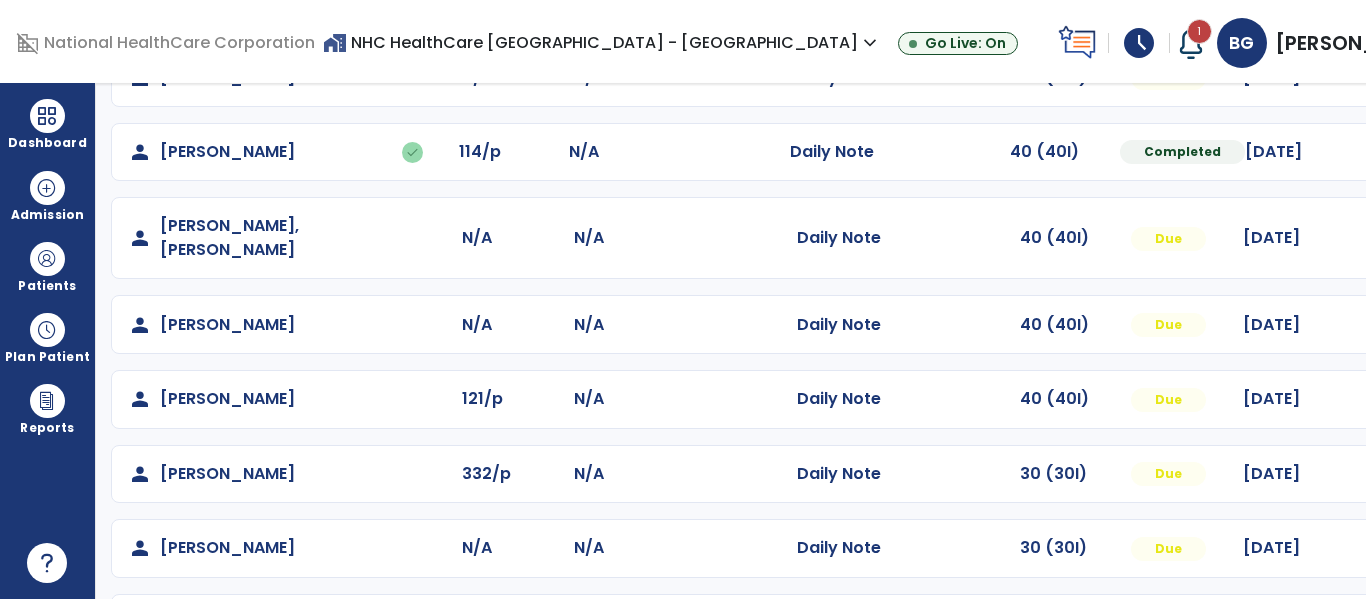 scroll, scrollTop: 338, scrollLeft: 0, axis: vertical 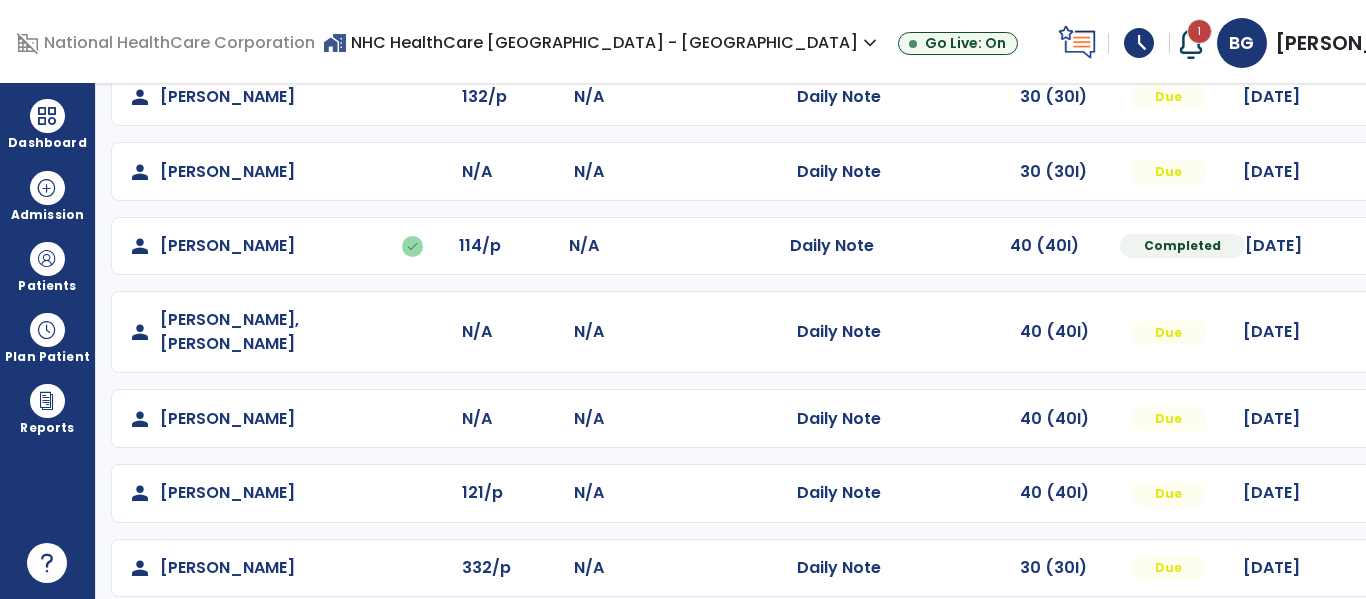 click at bounding box center (1418, 22) 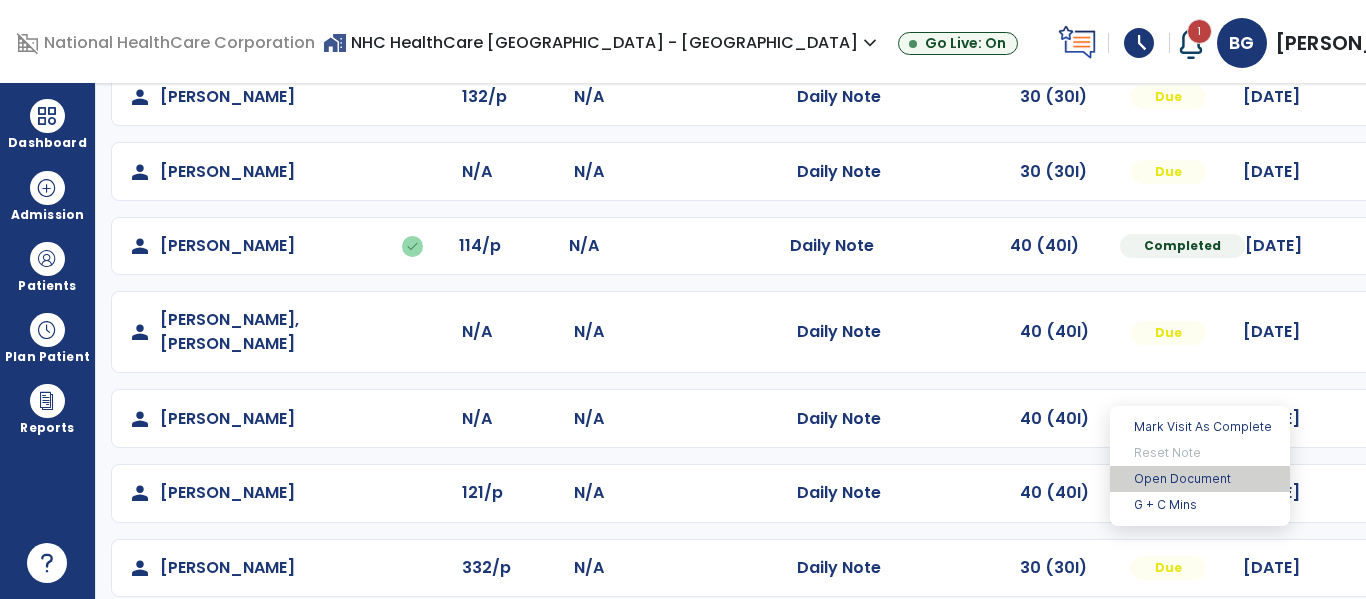 drag, startPoint x: 1232, startPoint y: 476, endPoint x: 1226, endPoint y: 466, distance: 11.661903 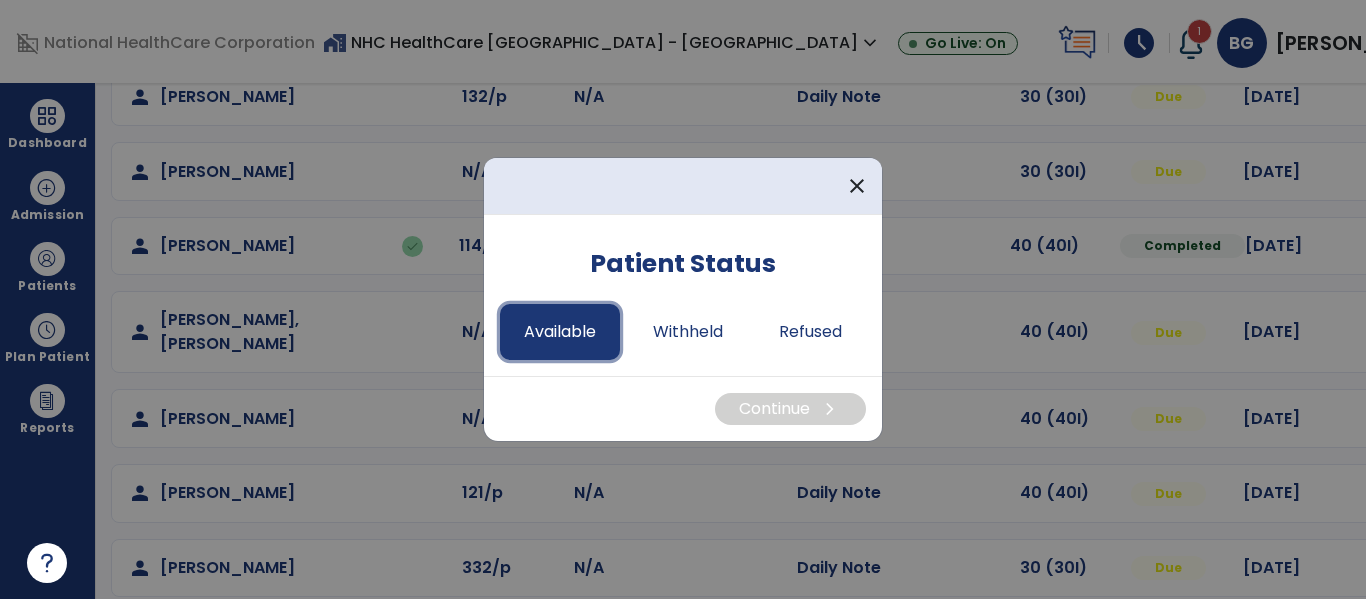 drag, startPoint x: 568, startPoint y: 339, endPoint x: 604, endPoint y: 346, distance: 36.67424 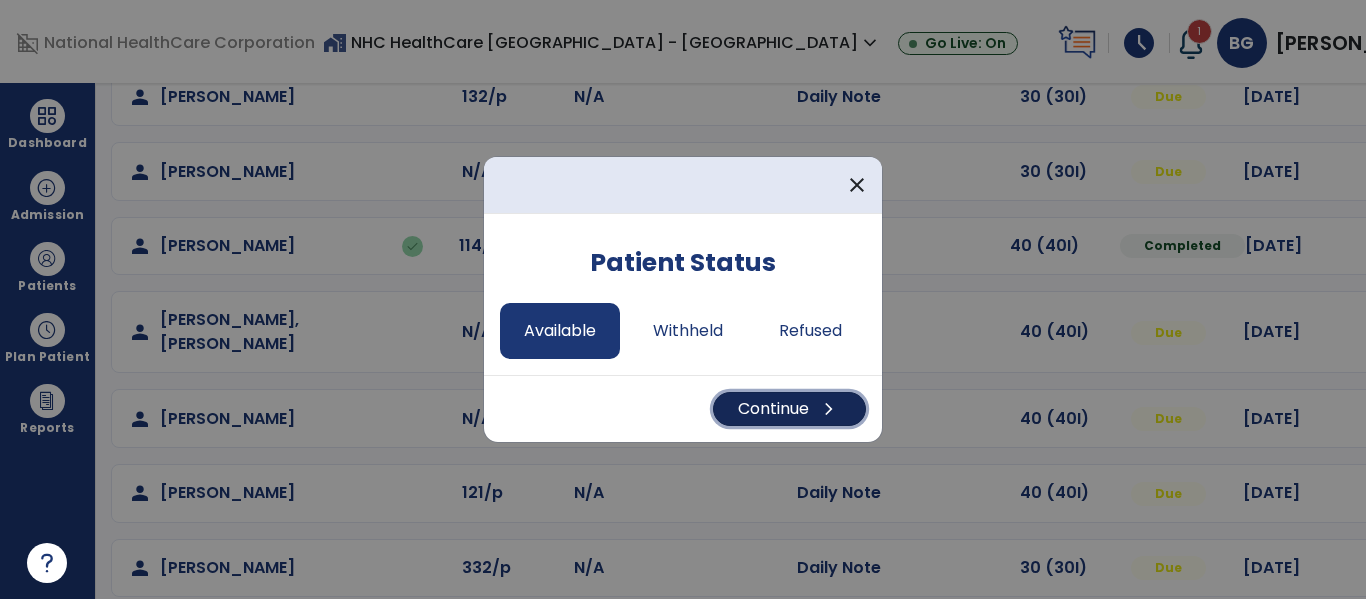 click on "chevron_right" at bounding box center (829, 409) 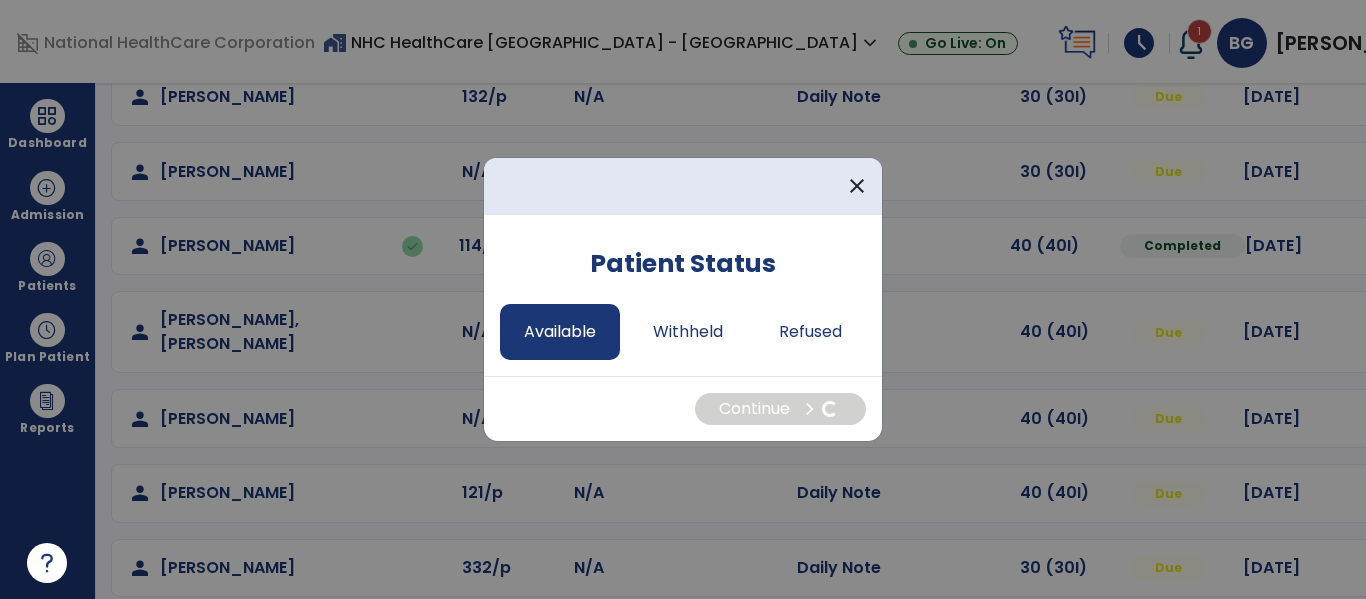 select on "*" 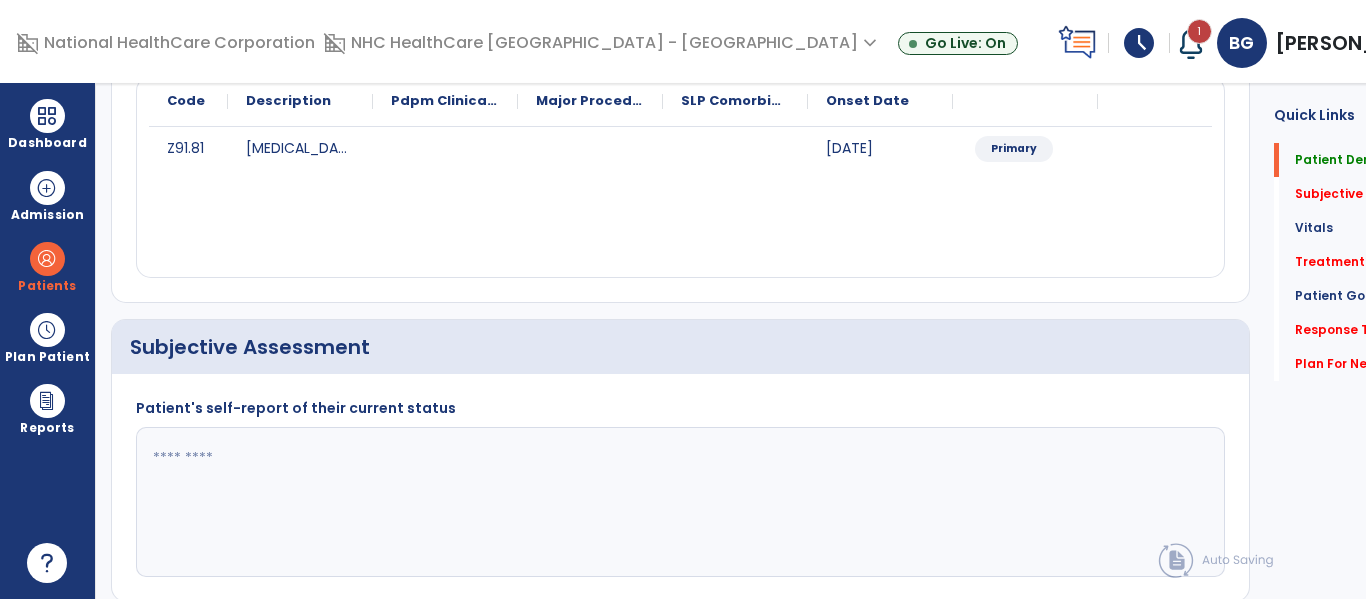 drag, startPoint x: 1231, startPoint y: 311, endPoint x: 1217, endPoint y: 297, distance: 19.79899 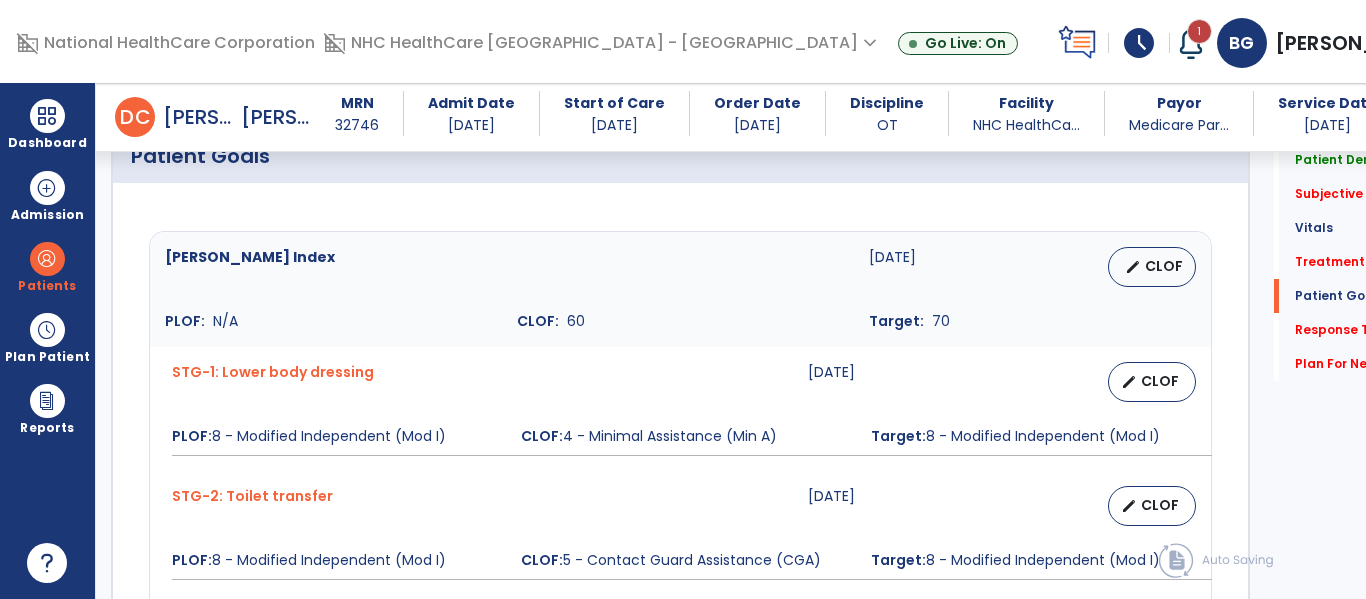 scroll, scrollTop: 1457, scrollLeft: 0, axis: vertical 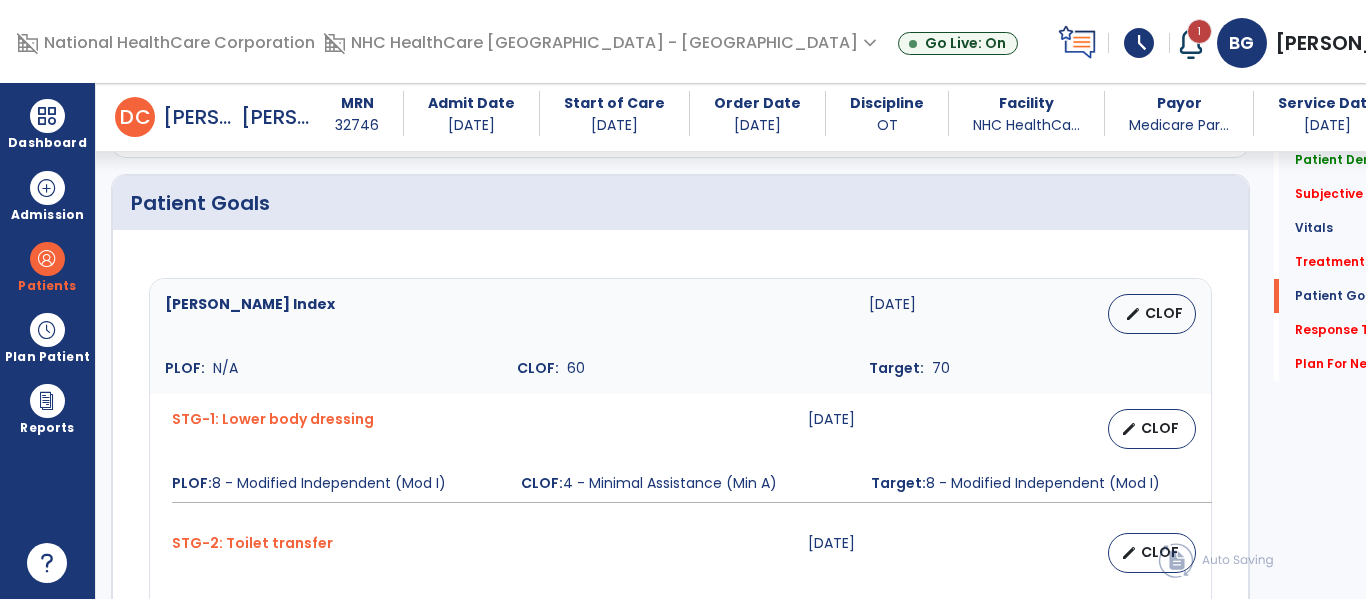 click on "Target:    70" at bounding box center [1033, 368] 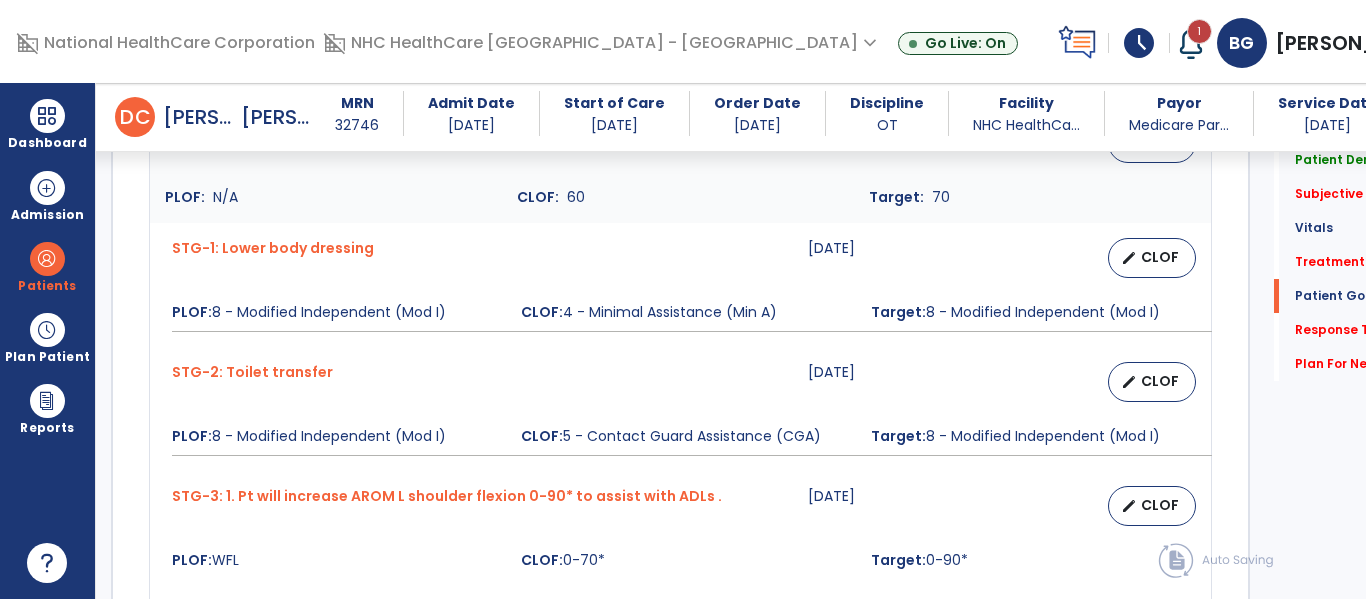 scroll, scrollTop: 1557, scrollLeft: 0, axis: vertical 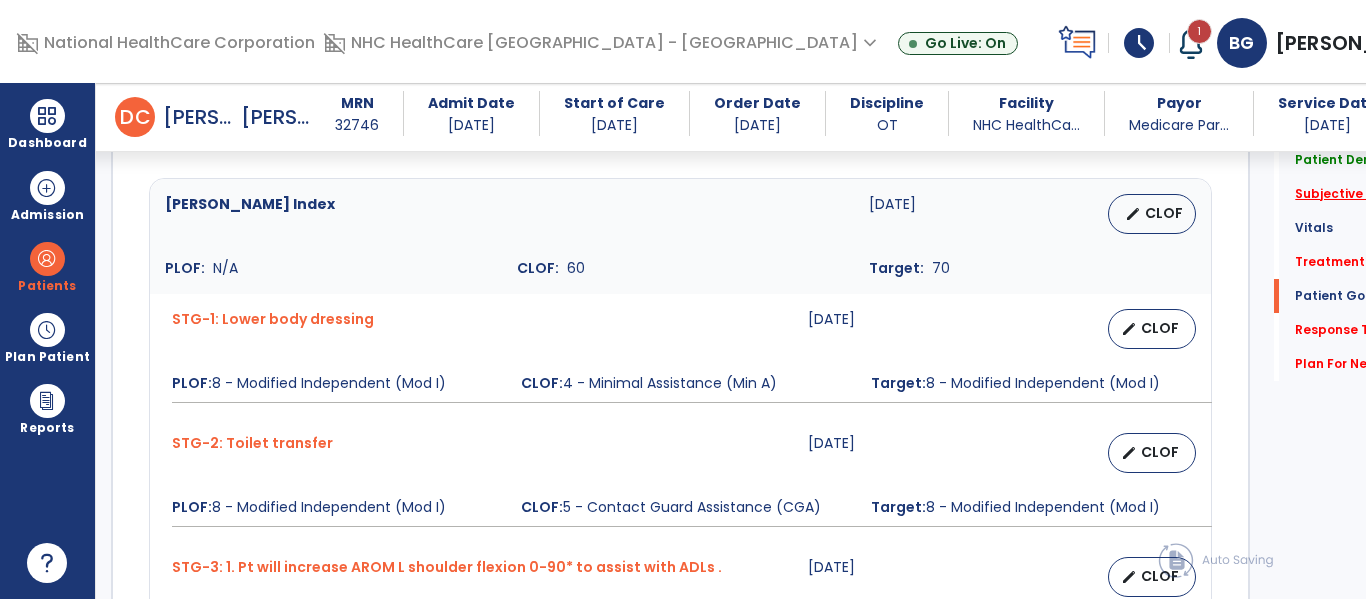 click on "Subjective Assessment   *" 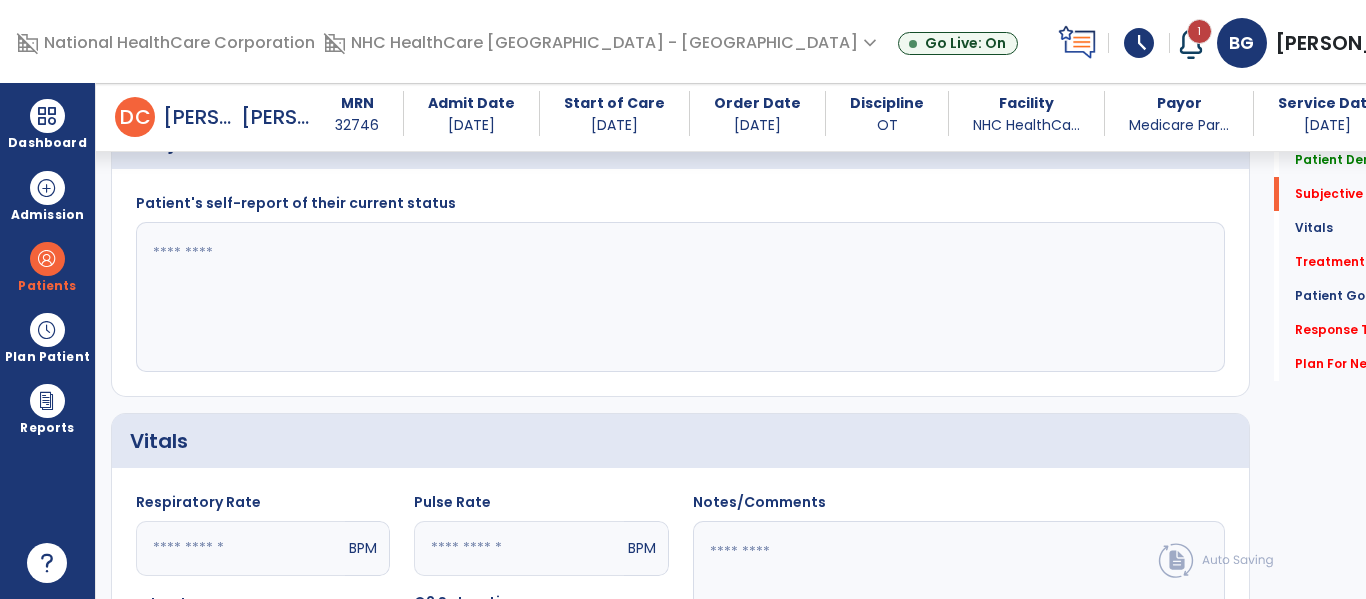 scroll, scrollTop: 438, scrollLeft: 0, axis: vertical 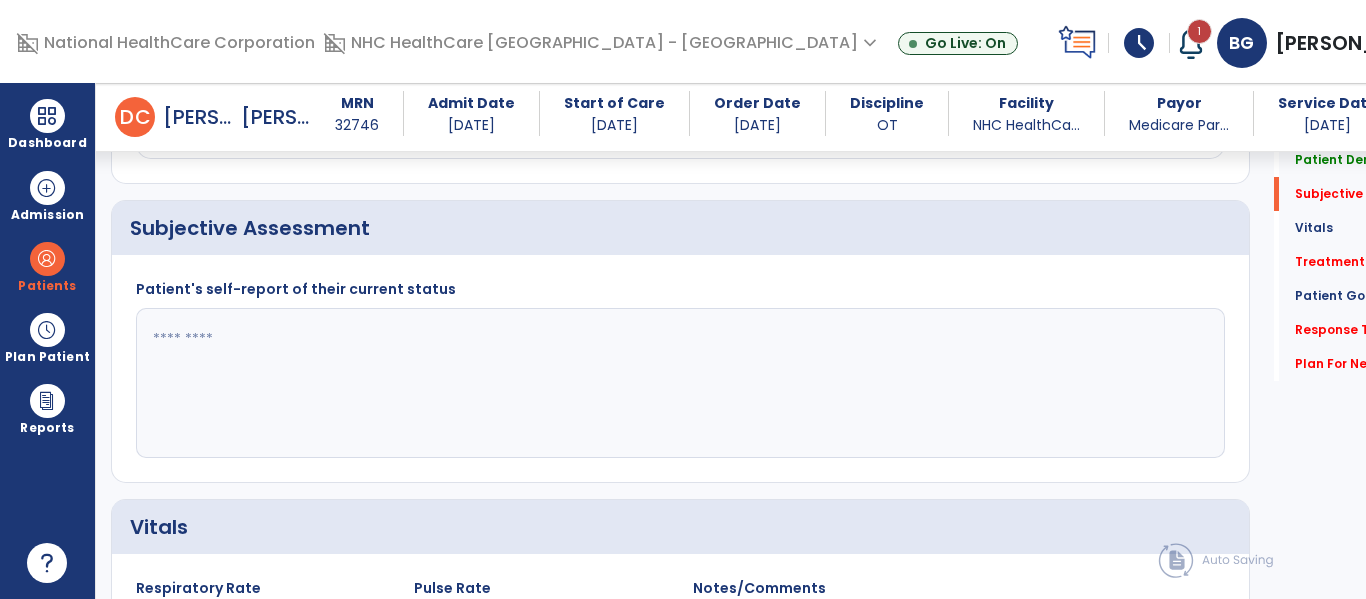 click 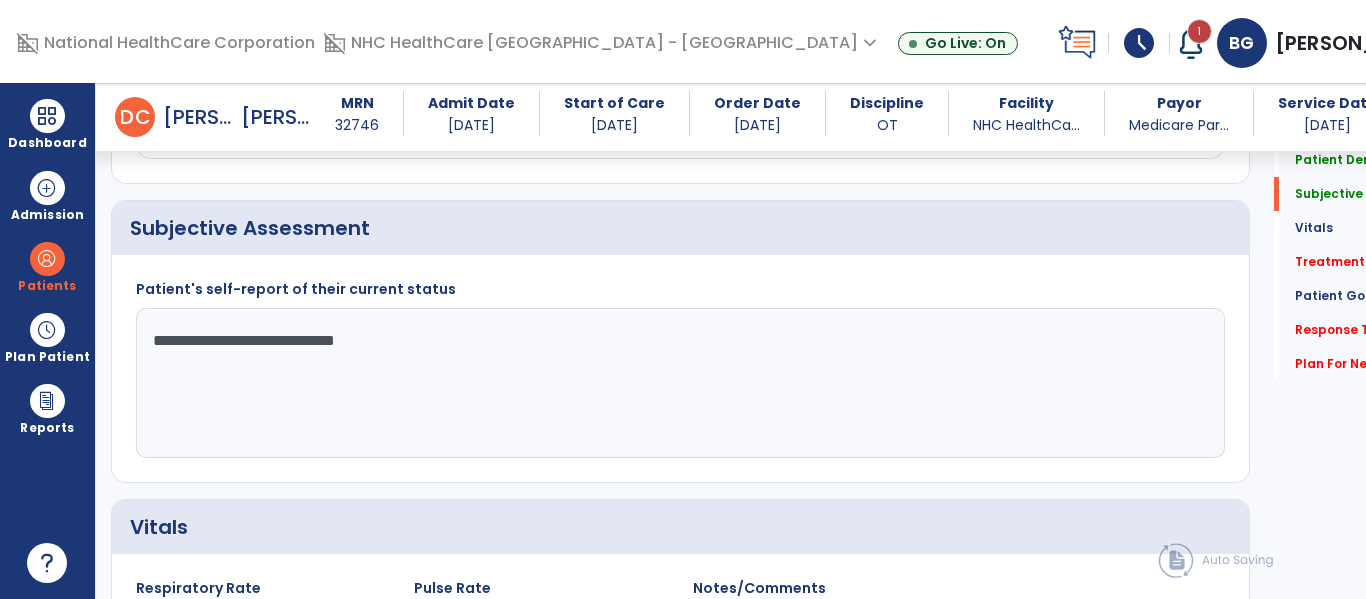 drag, startPoint x: 346, startPoint y: 343, endPoint x: 669, endPoint y: 320, distance: 323.81784 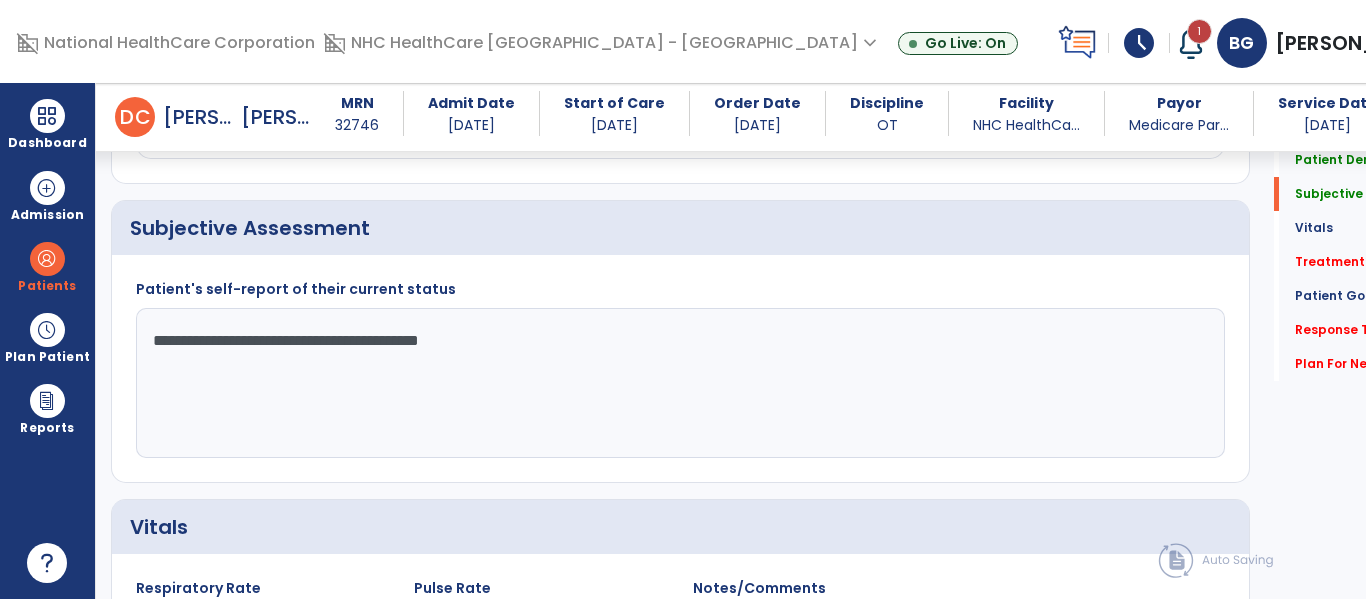 drag, startPoint x: 217, startPoint y: 339, endPoint x: 631, endPoint y: 351, distance: 414.1739 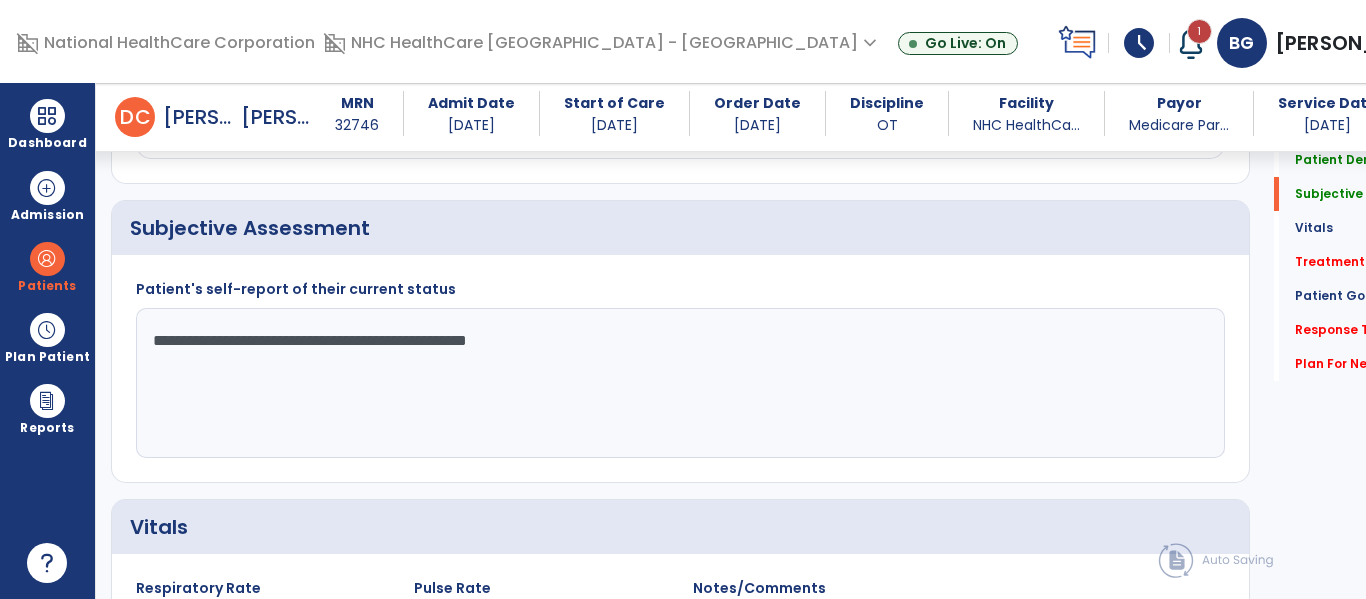 drag, startPoint x: 213, startPoint y: 337, endPoint x: 283, endPoint y: 340, distance: 70.064255 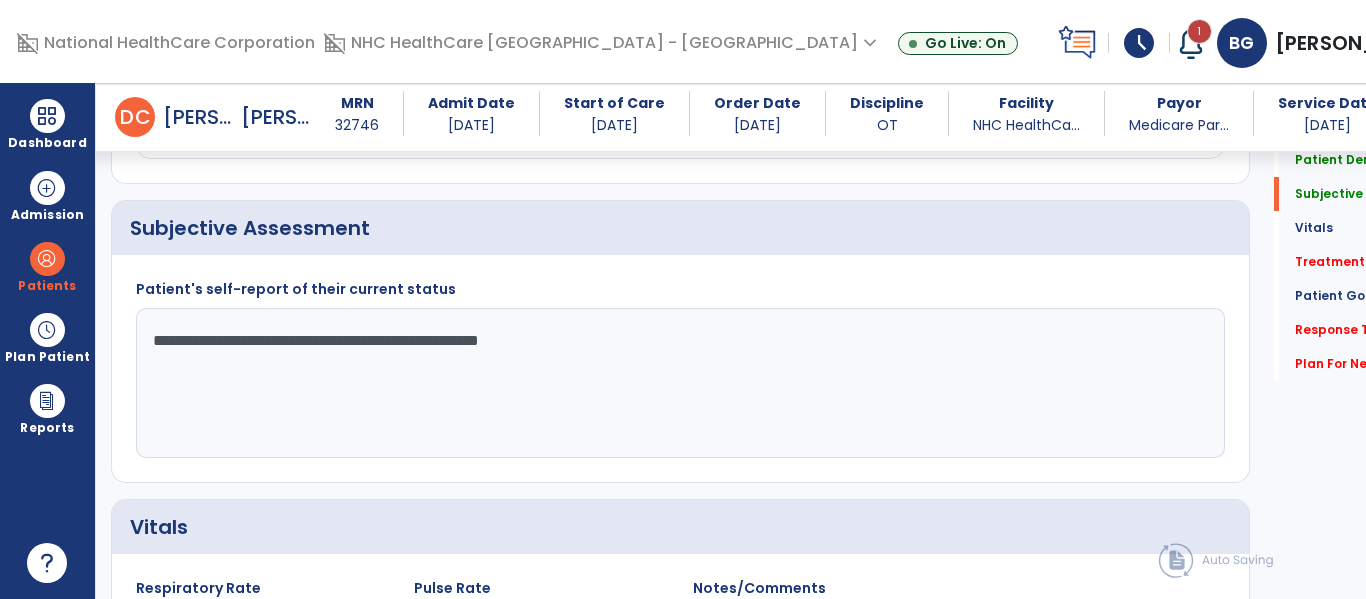 click on "**********" 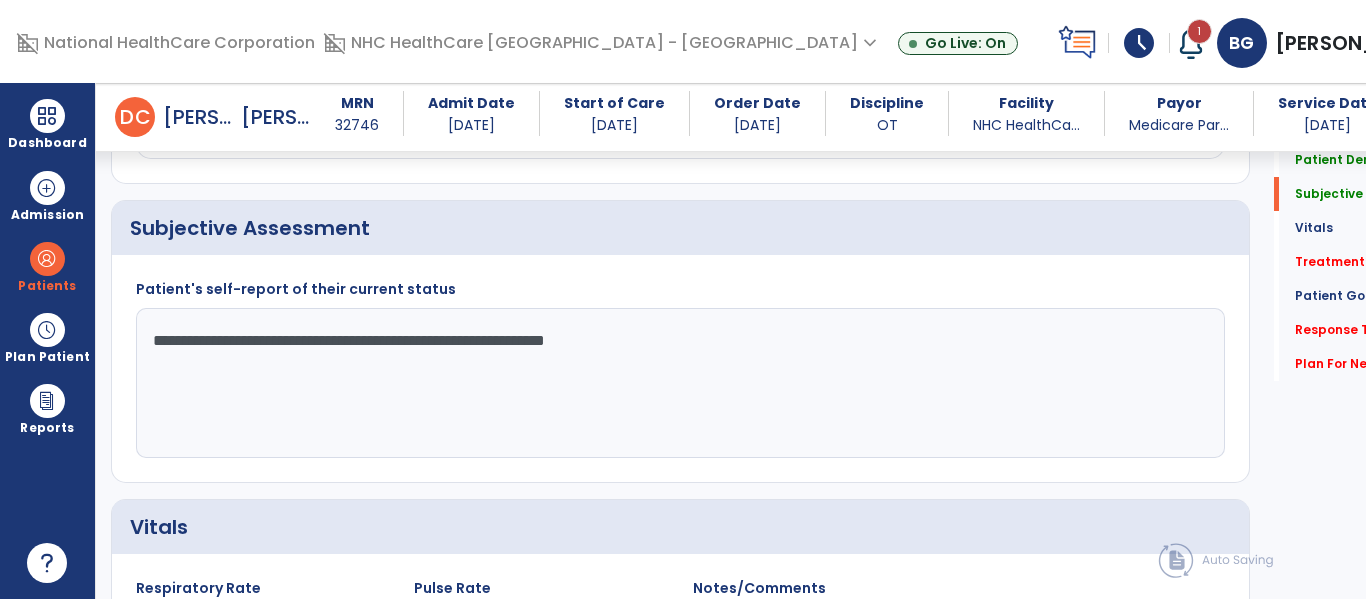 click on "**********" 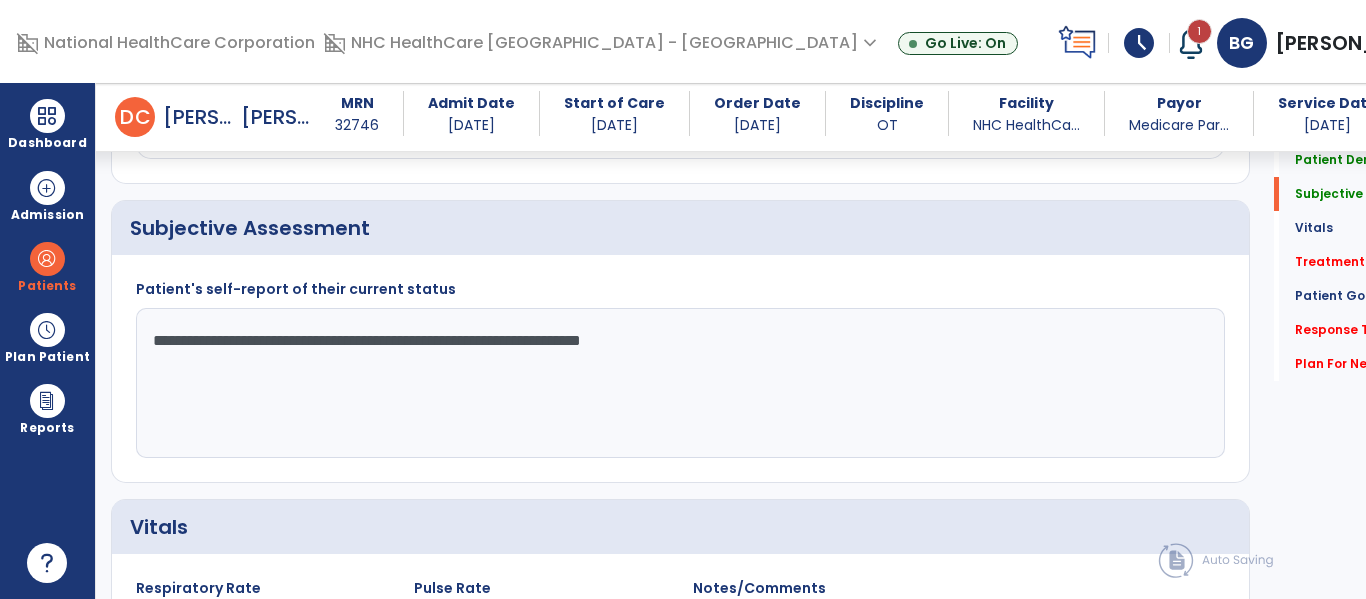 click on "**********" 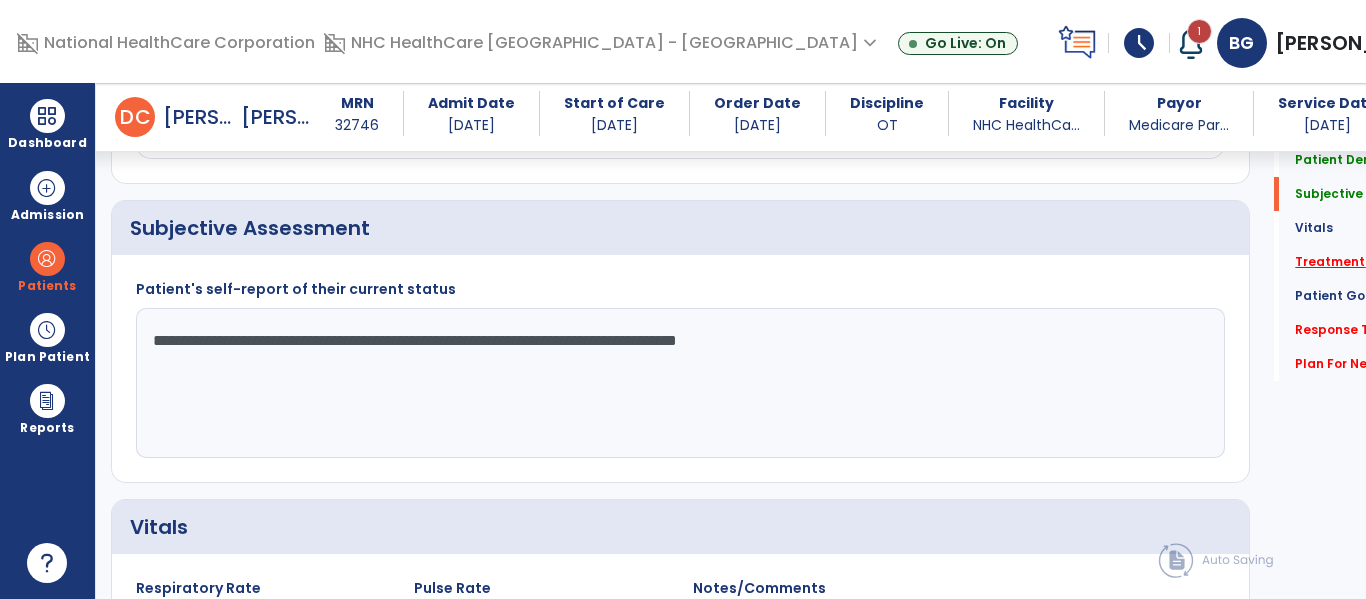 type on "**********" 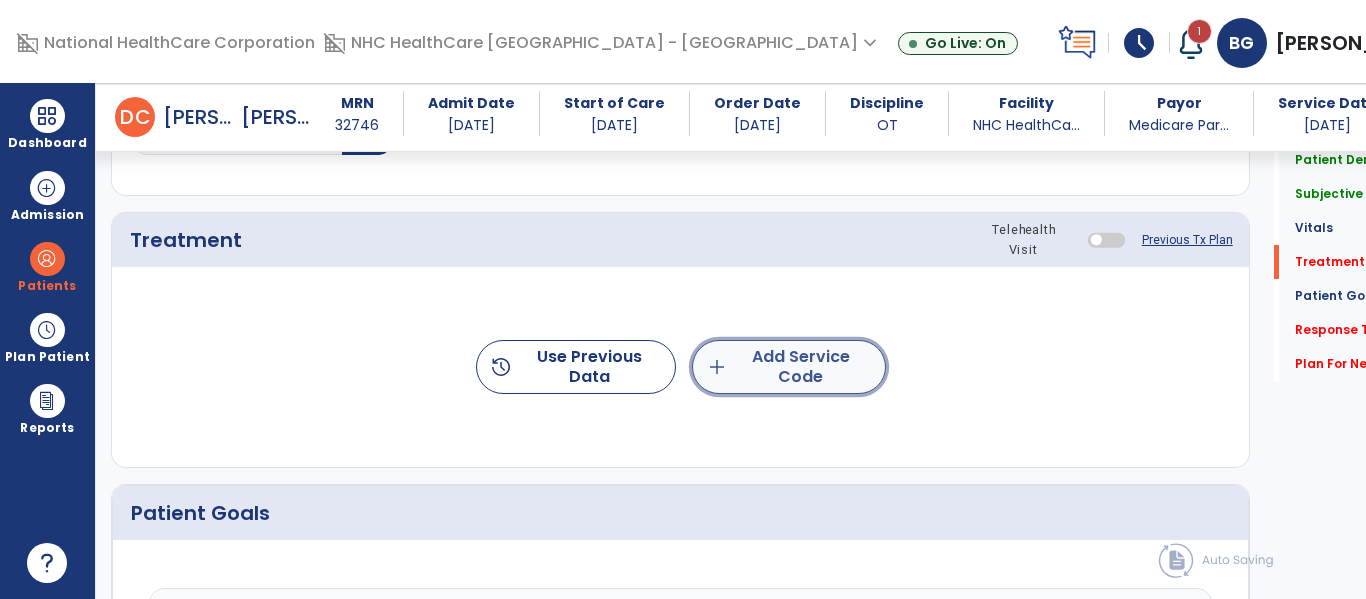 click on "add  Add Service Code" 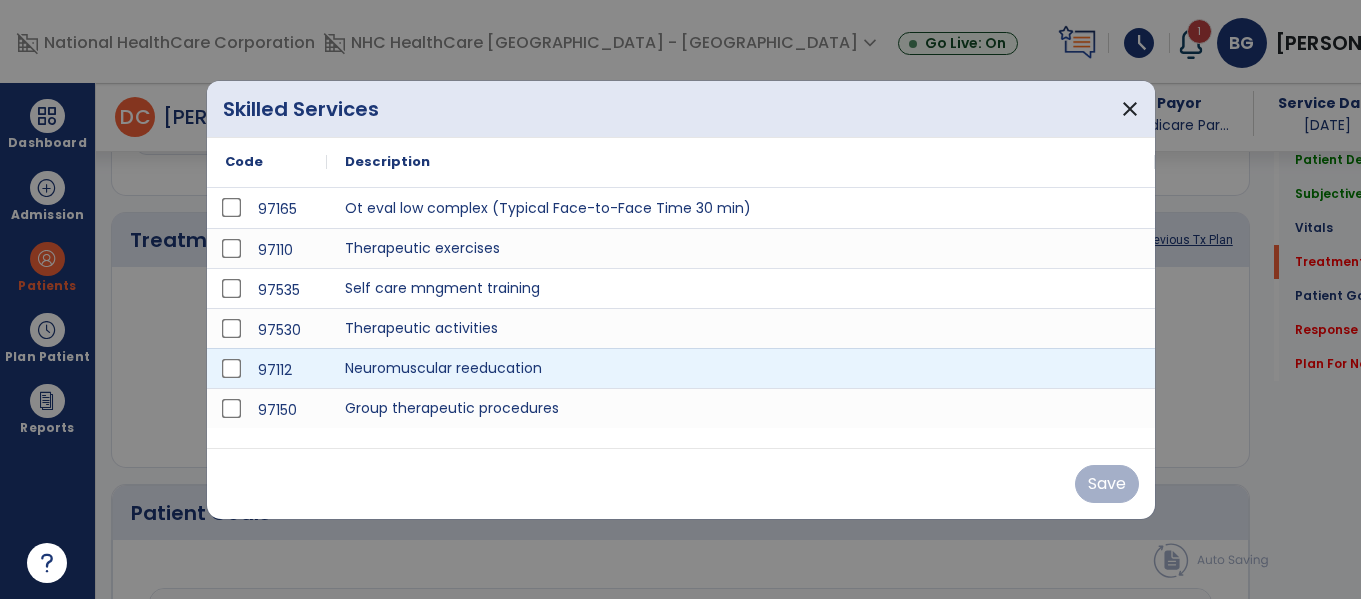 scroll, scrollTop: 1147, scrollLeft: 0, axis: vertical 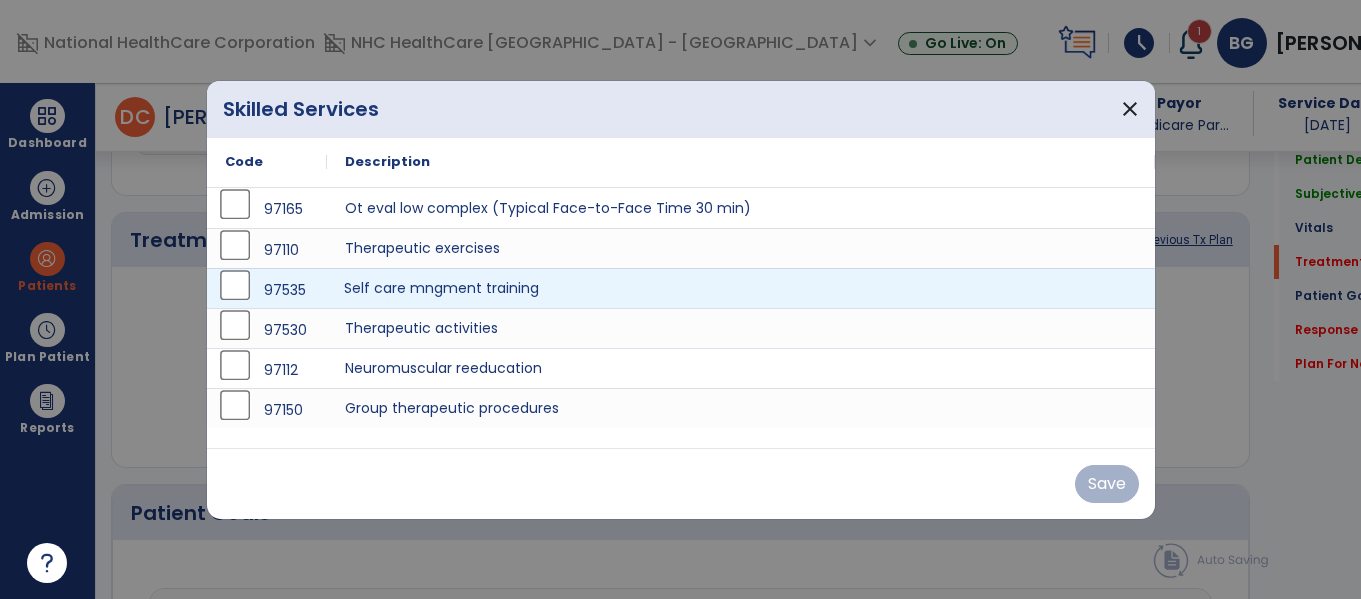 click on "Self care mngment training" at bounding box center [741, 288] 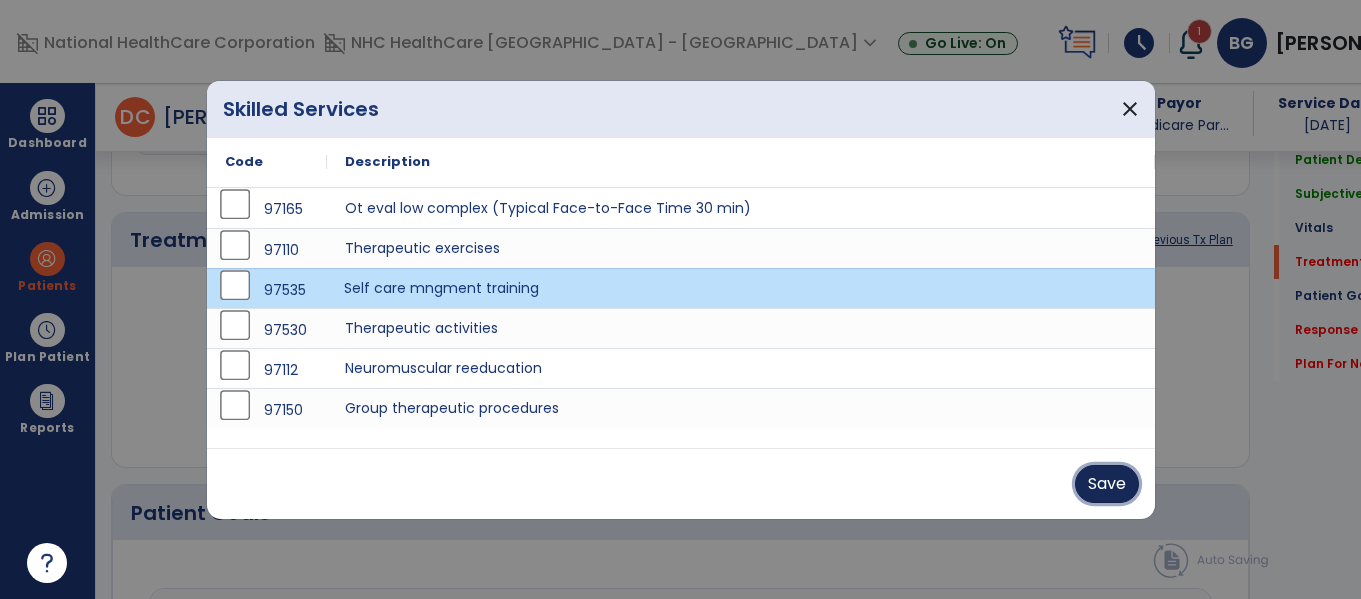 drag, startPoint x: 1107, startPoint y: 477, endPoint x: 1113, endPoint y: 467, distance: 11.661903 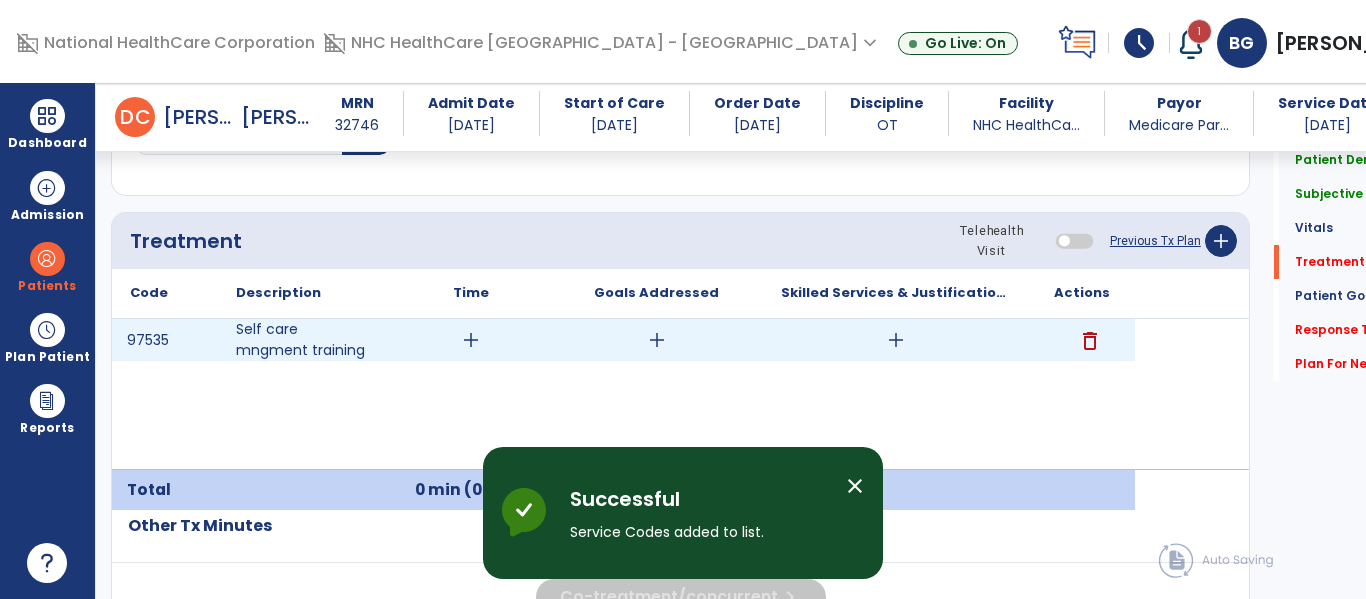 click on "add" at bounding box center (471, 340) 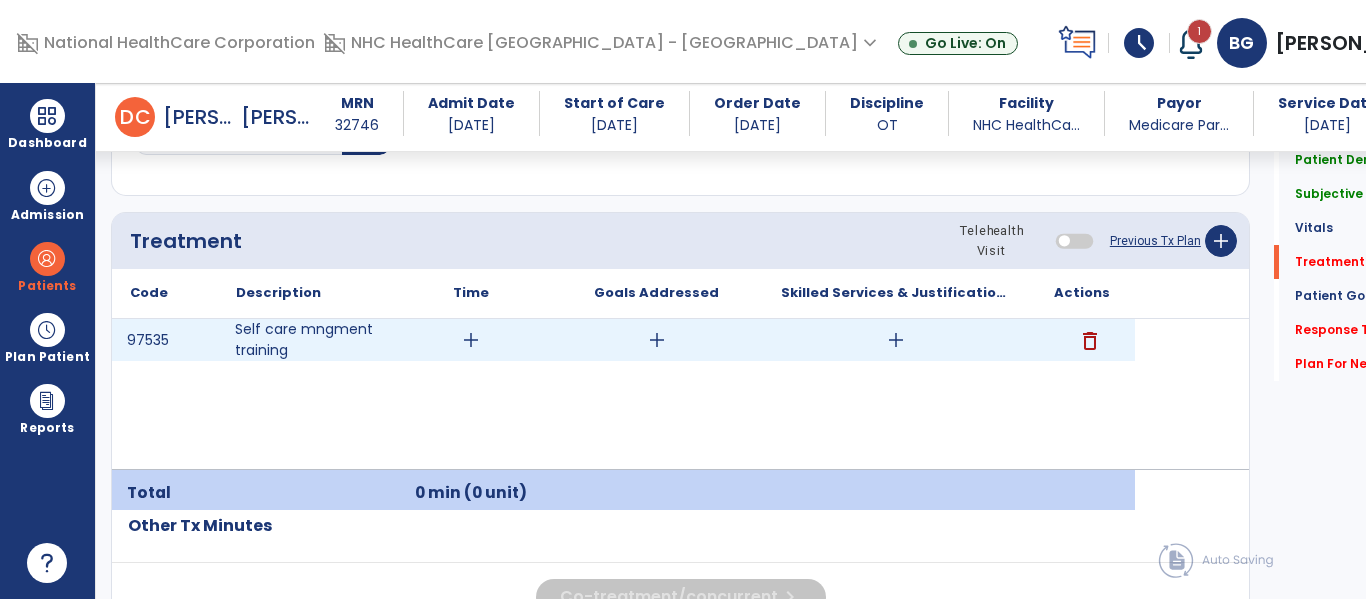 click on "add" at bounding box center [471, 340] 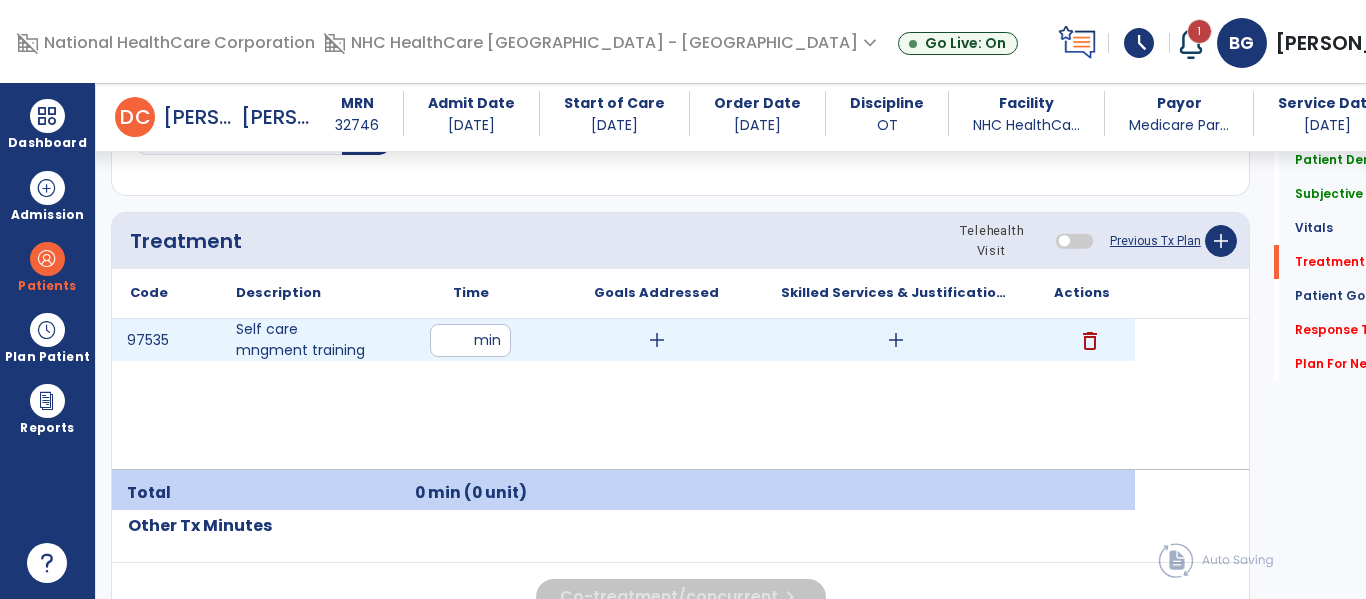 type on "**" 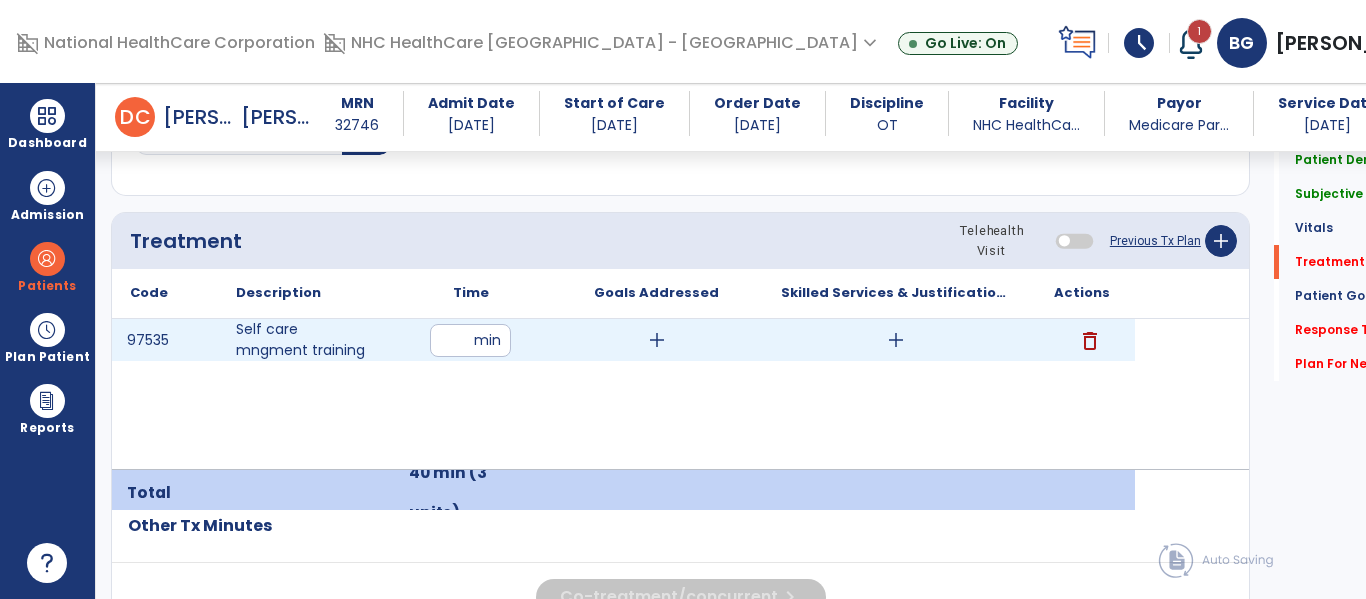click on "add" at bounding box center [657, 340] 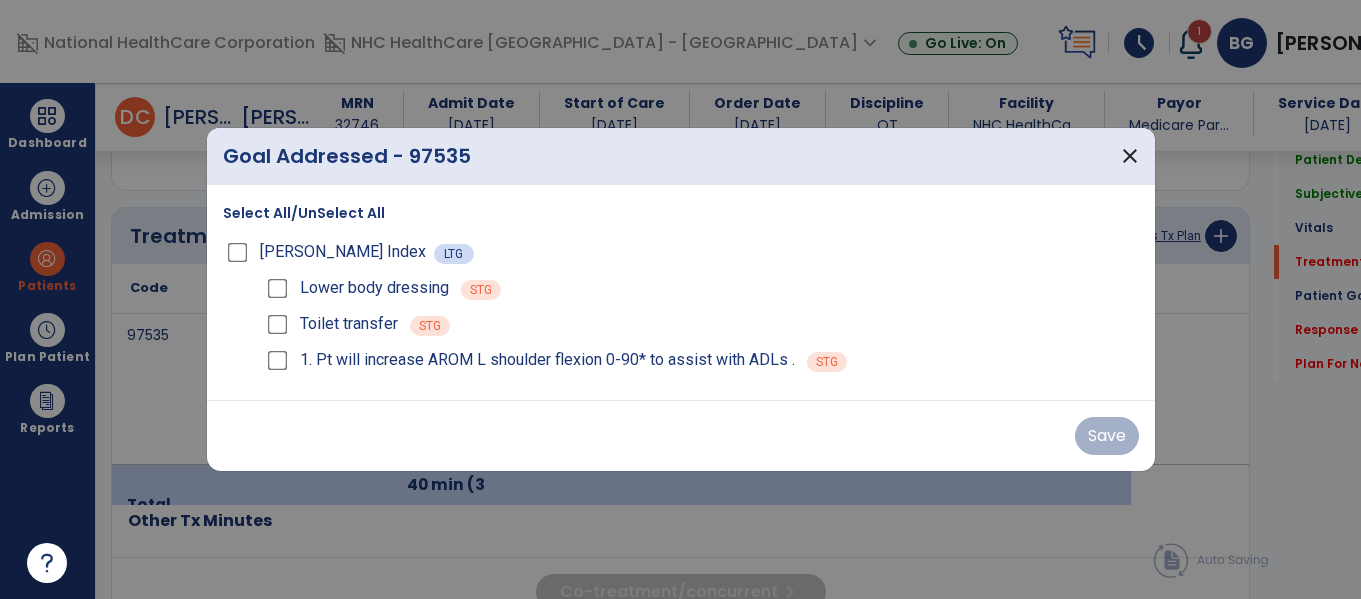 scroll, scrollTop: 1147, scrollLeft: 0, axis: vertical 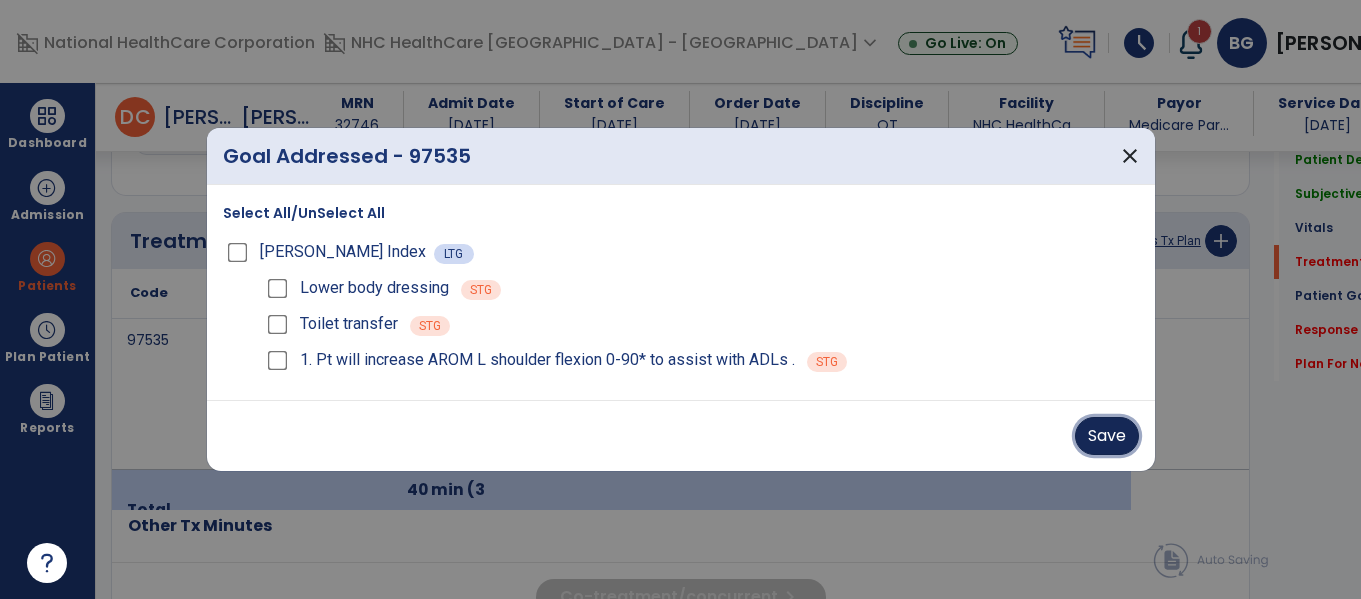 click on "Save" at bounding box center (1107, 436) 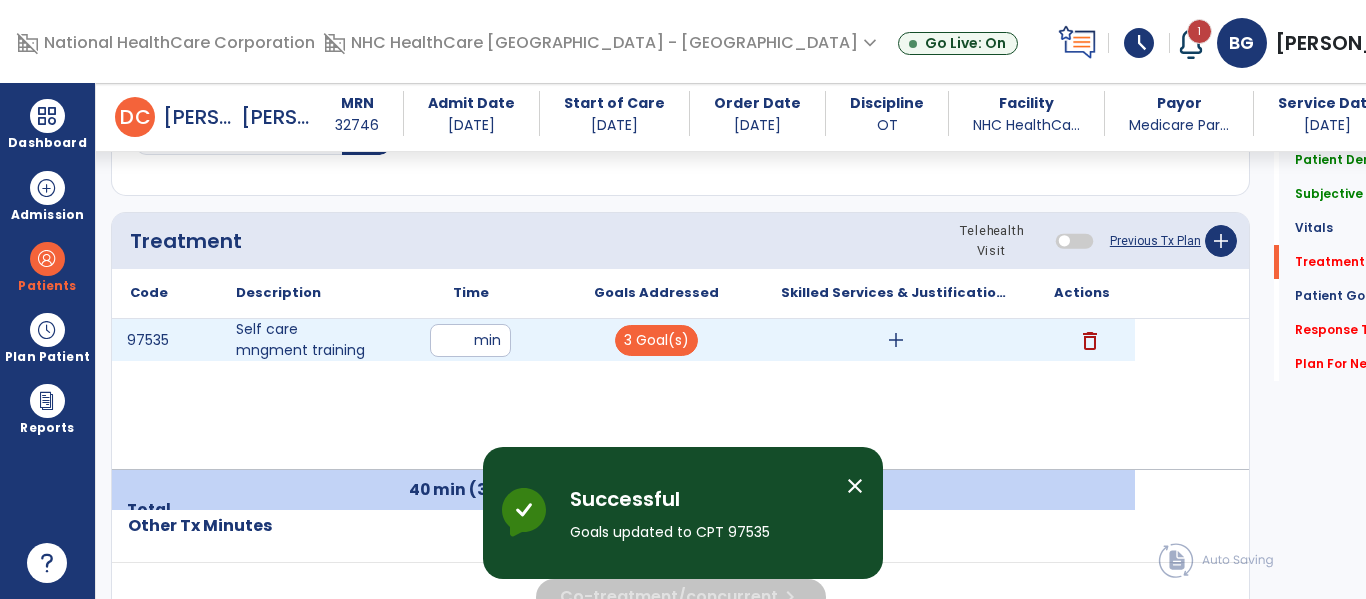 click on "add" at bounding box center (896, 340) 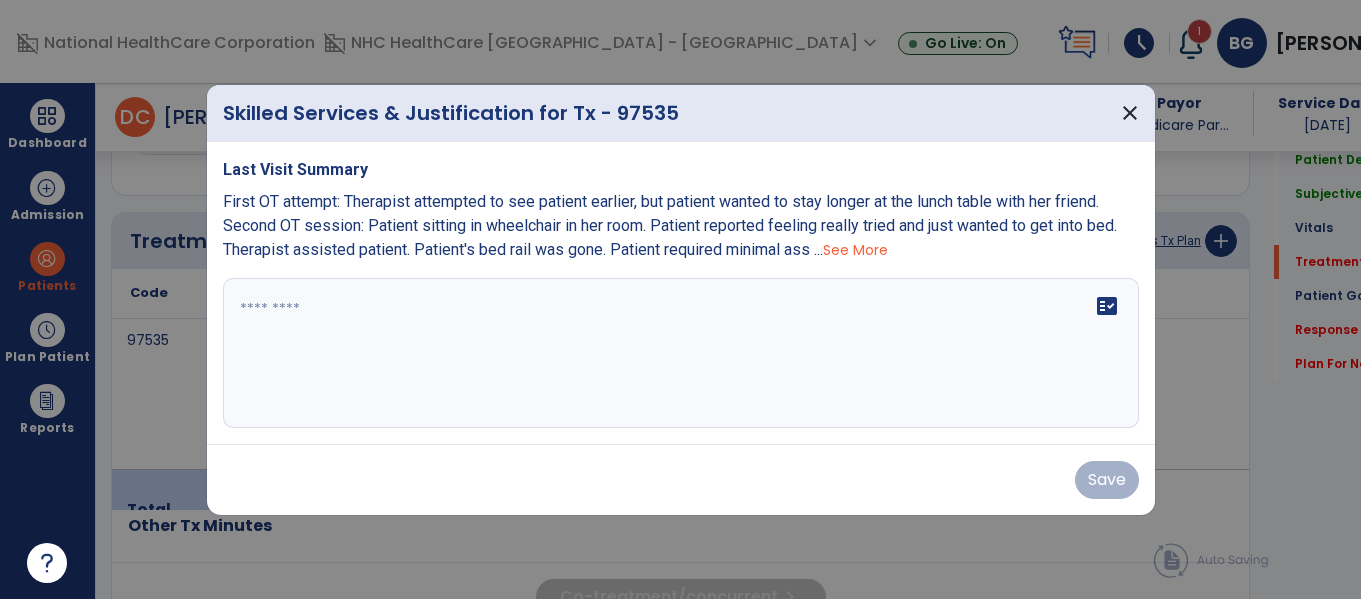 click on "See More" at bounding box center (855, 250) 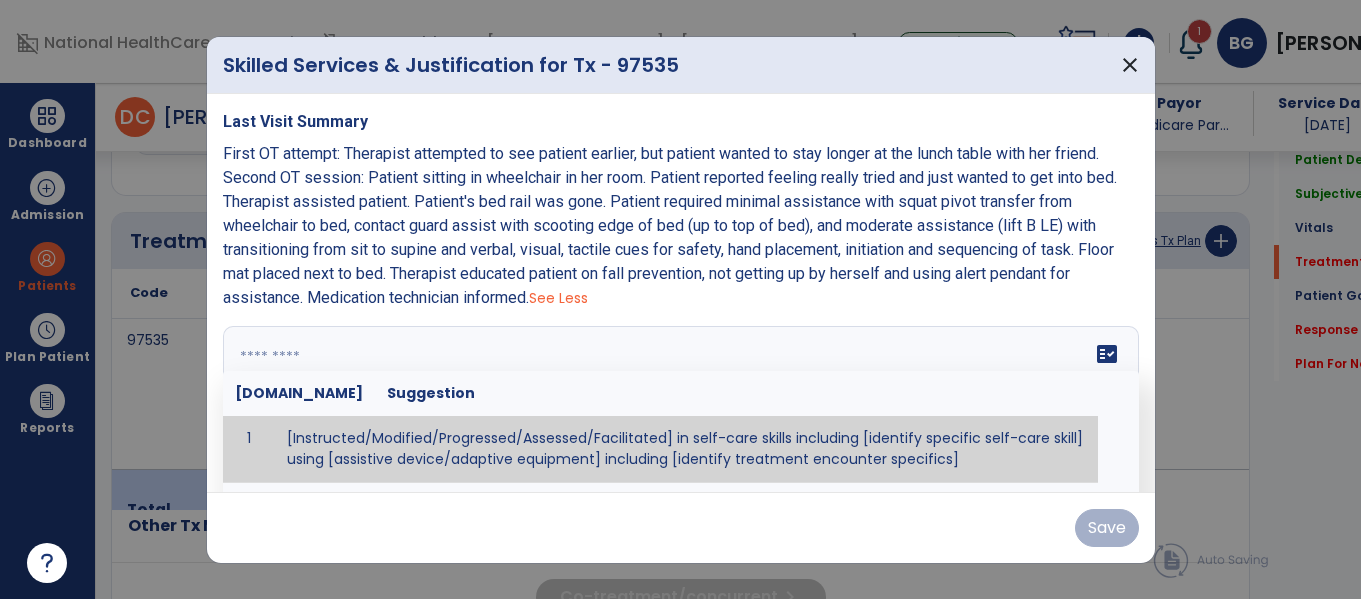 click on "fact_check  [DOMAIN_NAME] Suggestion 1 [Instructed/Modified/Progressed/Assessed/Facilitated] in self-care skills including [identify specific self-care skill] using [assistive device/adaptive equipment] including [identify treatment encounter specifics]" at bounding box center (681, 401) 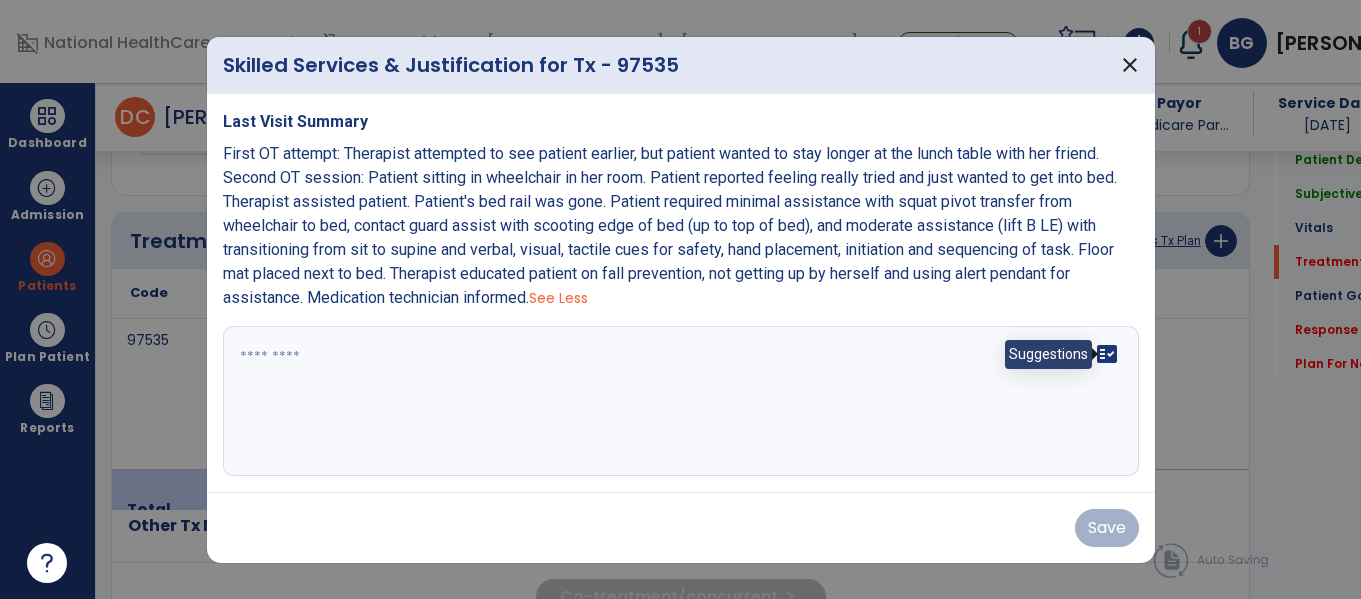 click on "fact_check" at bounding box center [1107, 354] 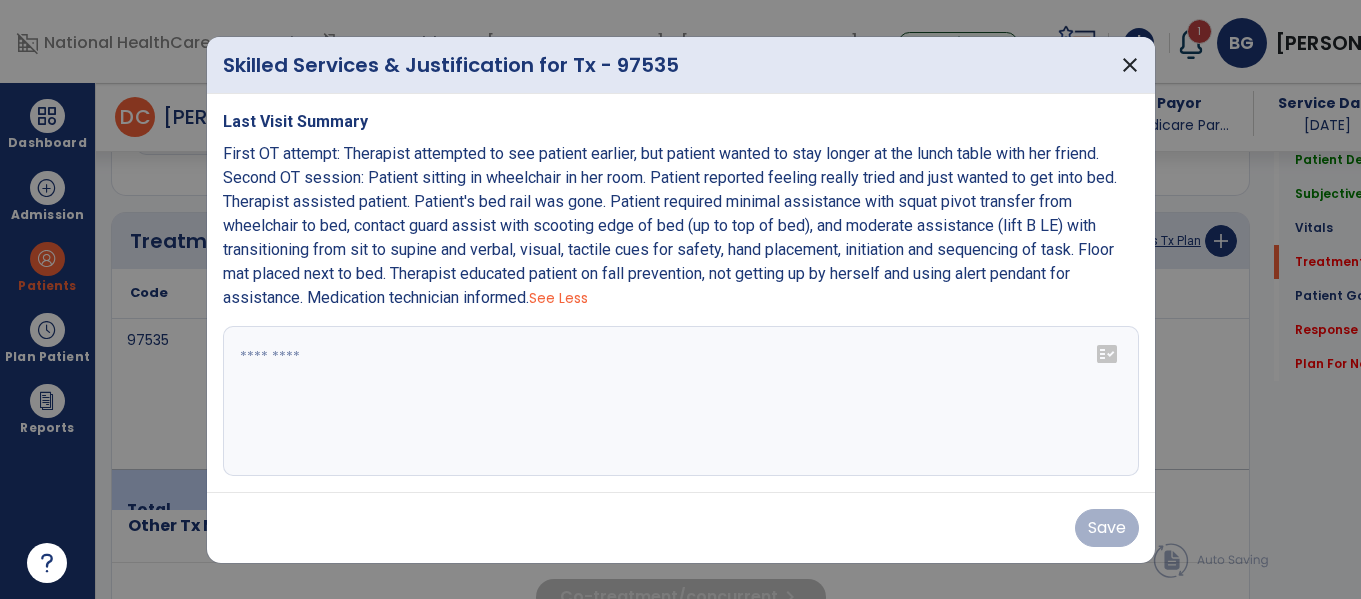 click at bounding box center (681, 401) 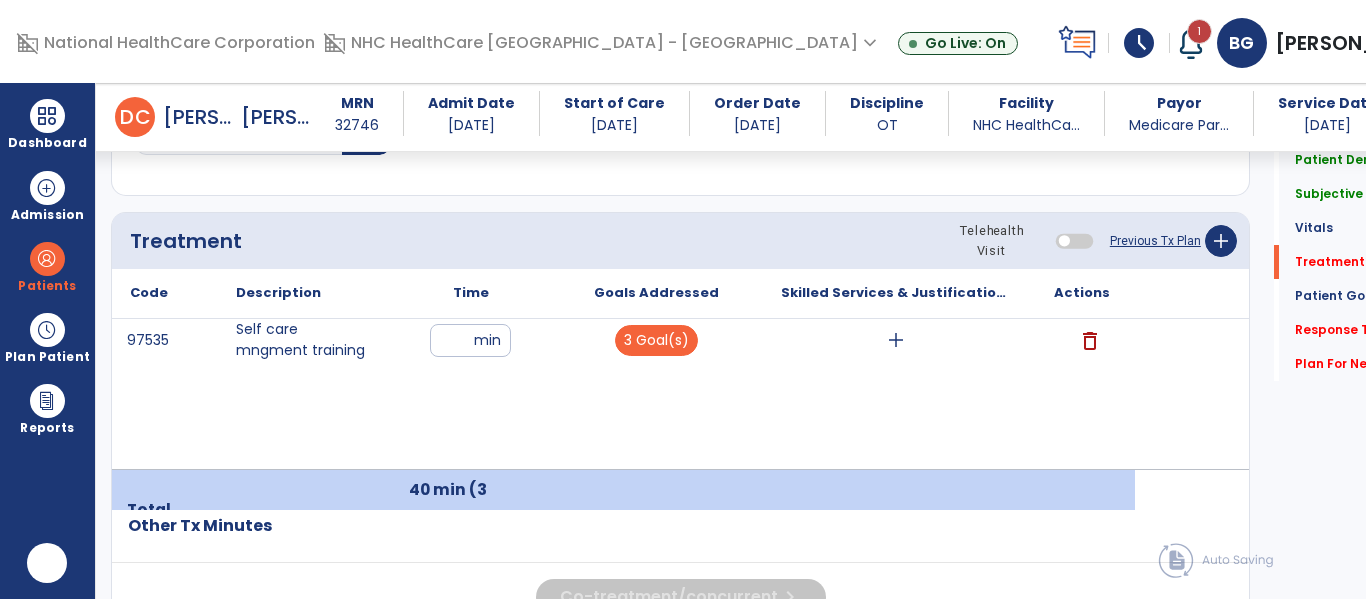 scroll, scrollTop: 0, scrollLeft: 0, axis: both 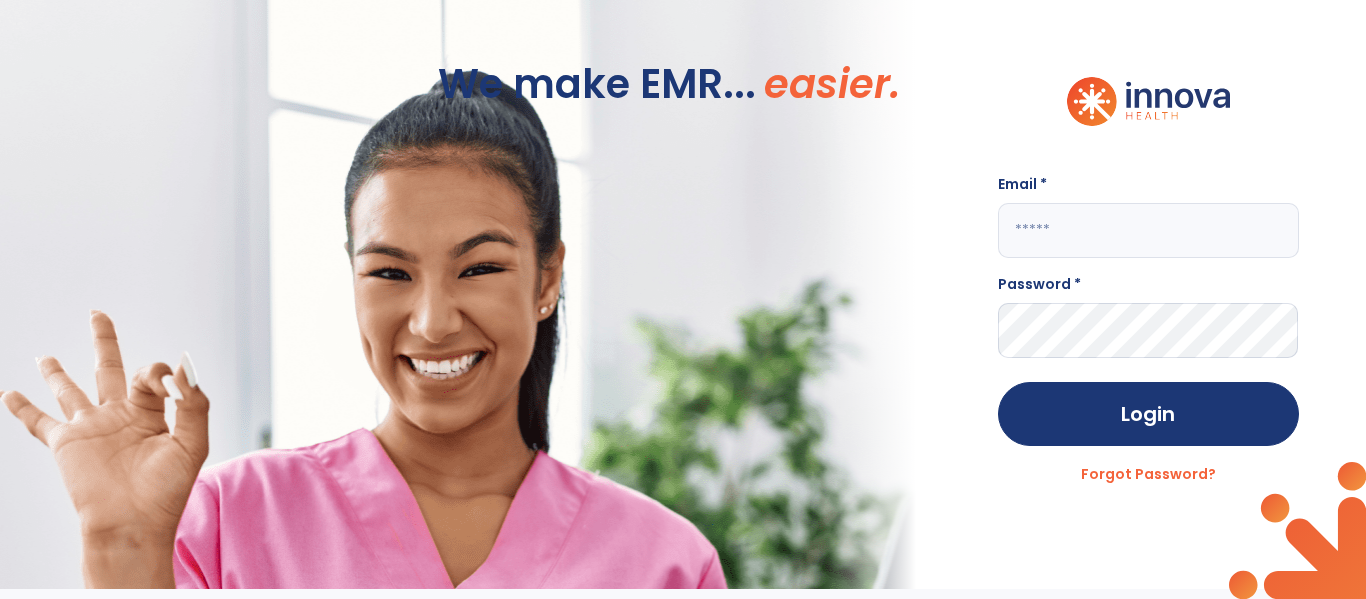 click on "Email *" 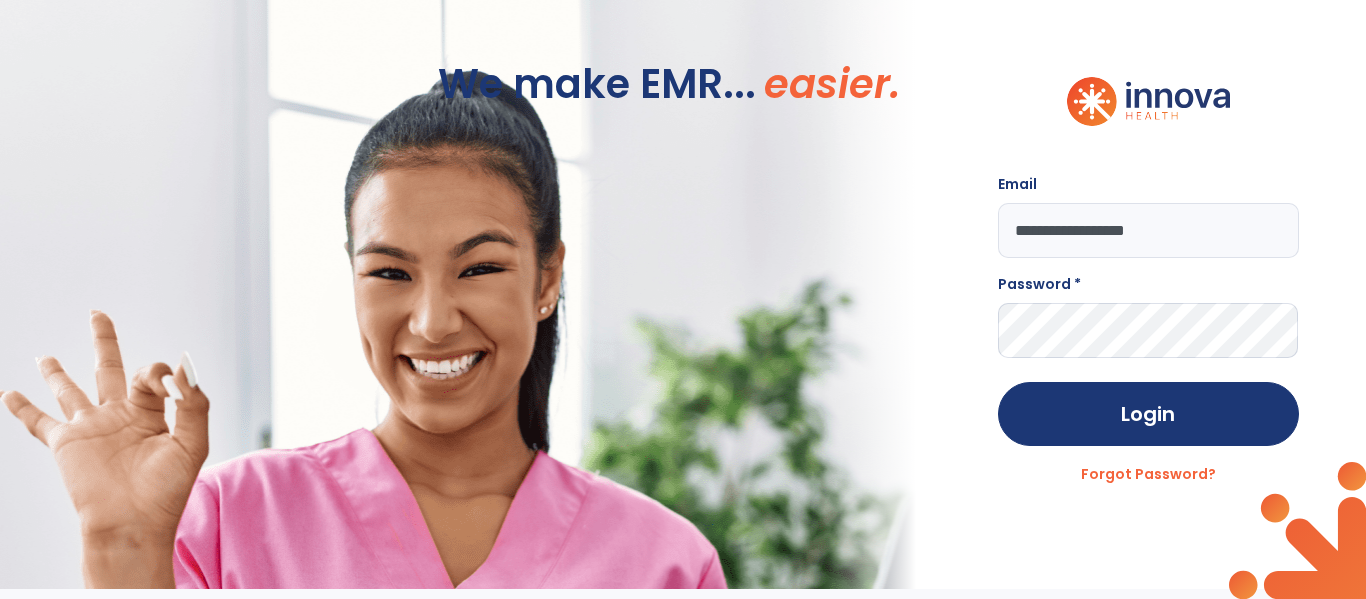 type on "**********" 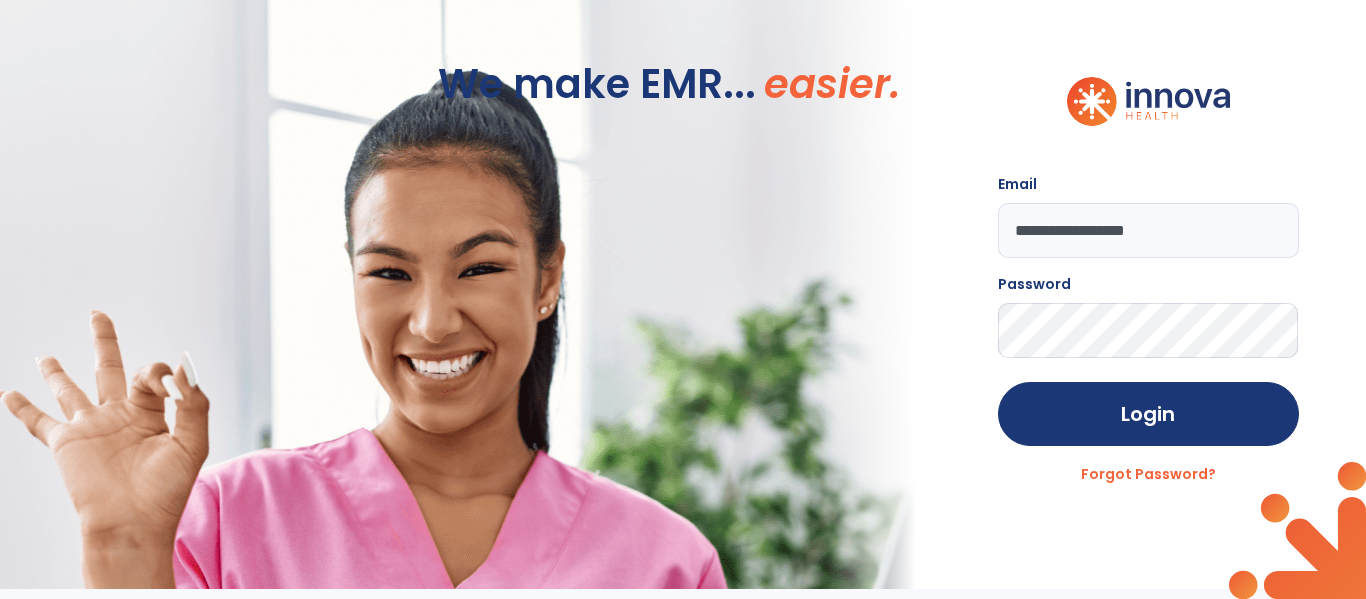 click on "Login" 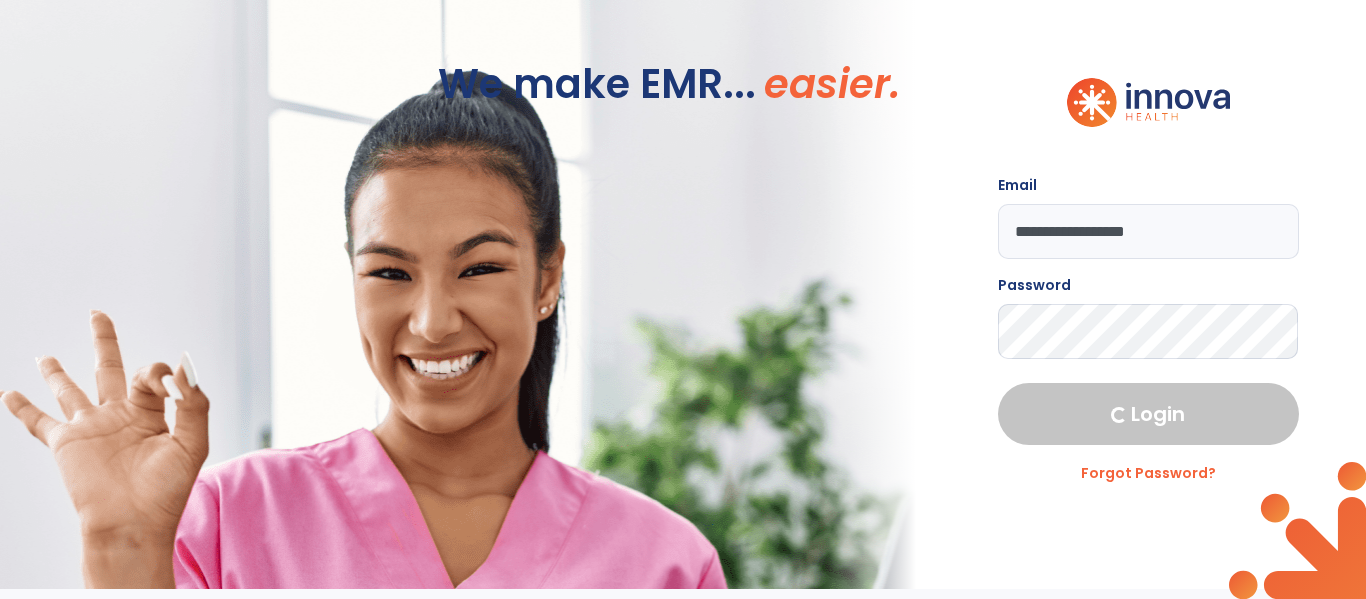 select on "****" 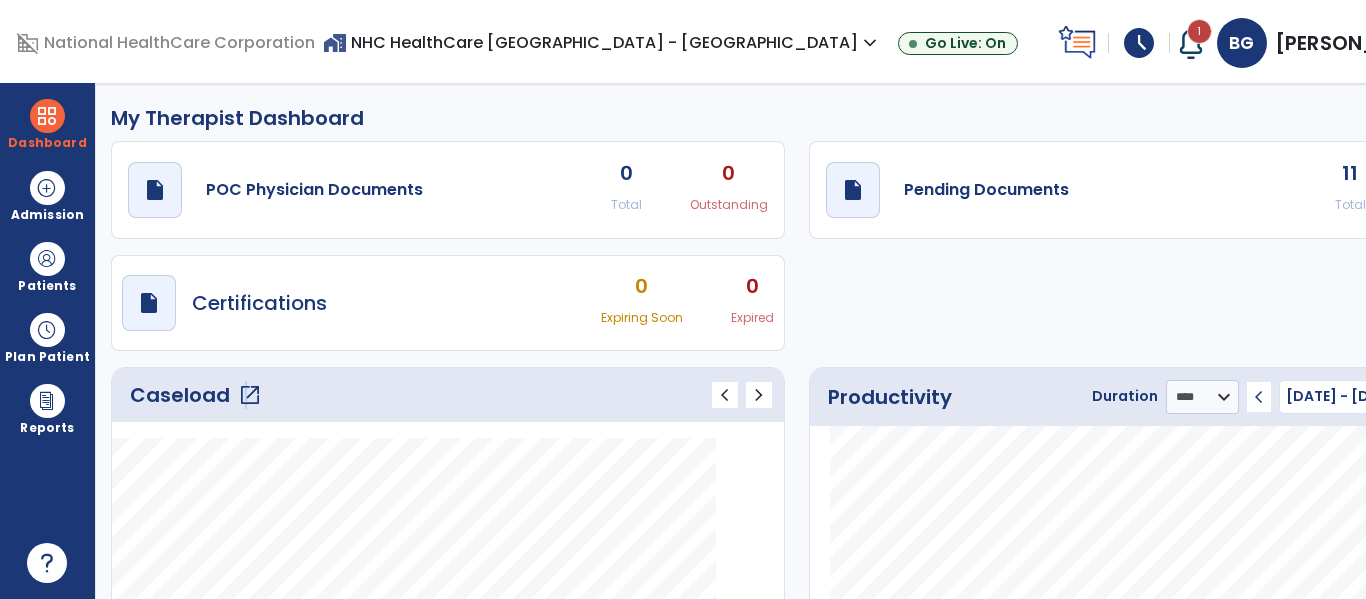 click on "open_in_new" 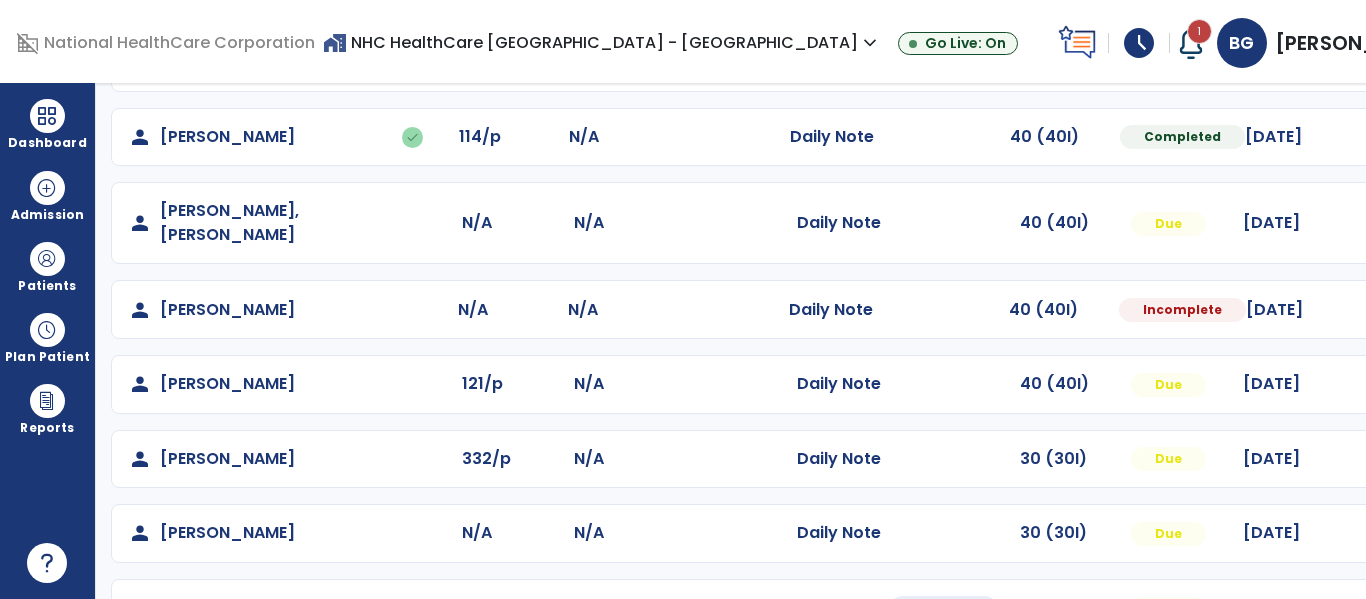 scroll, scrollTop: 438, scrollLeft: 0, axis: vertical 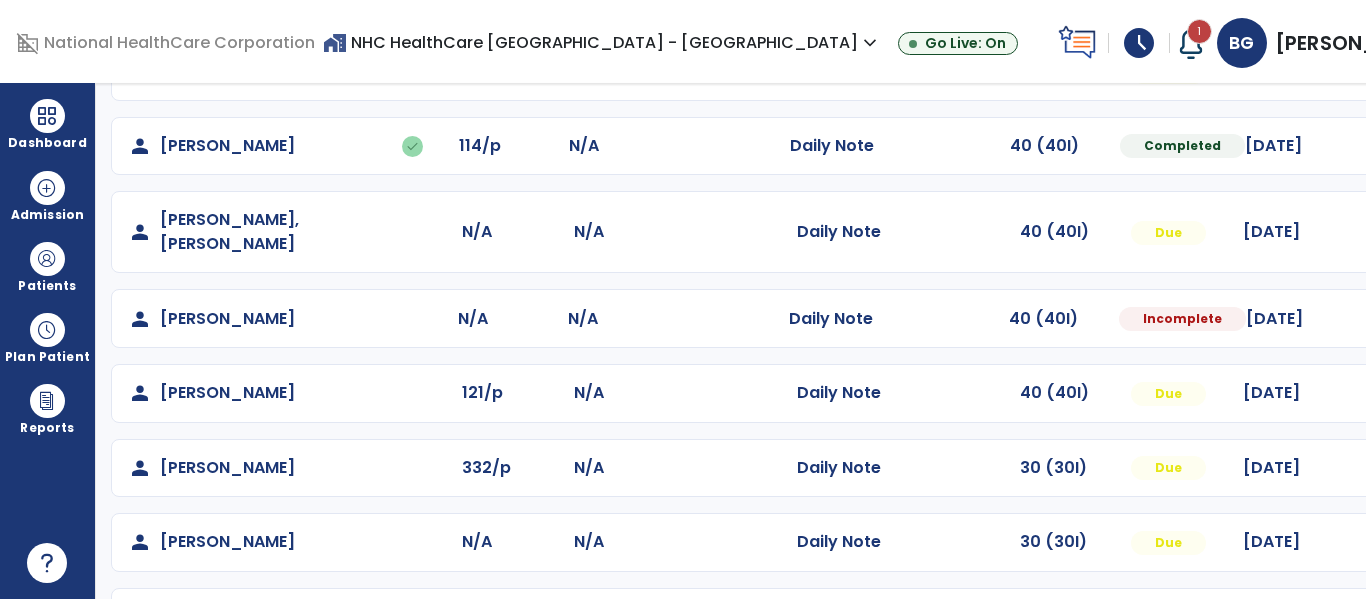 click at bounding box center (1418, -78) 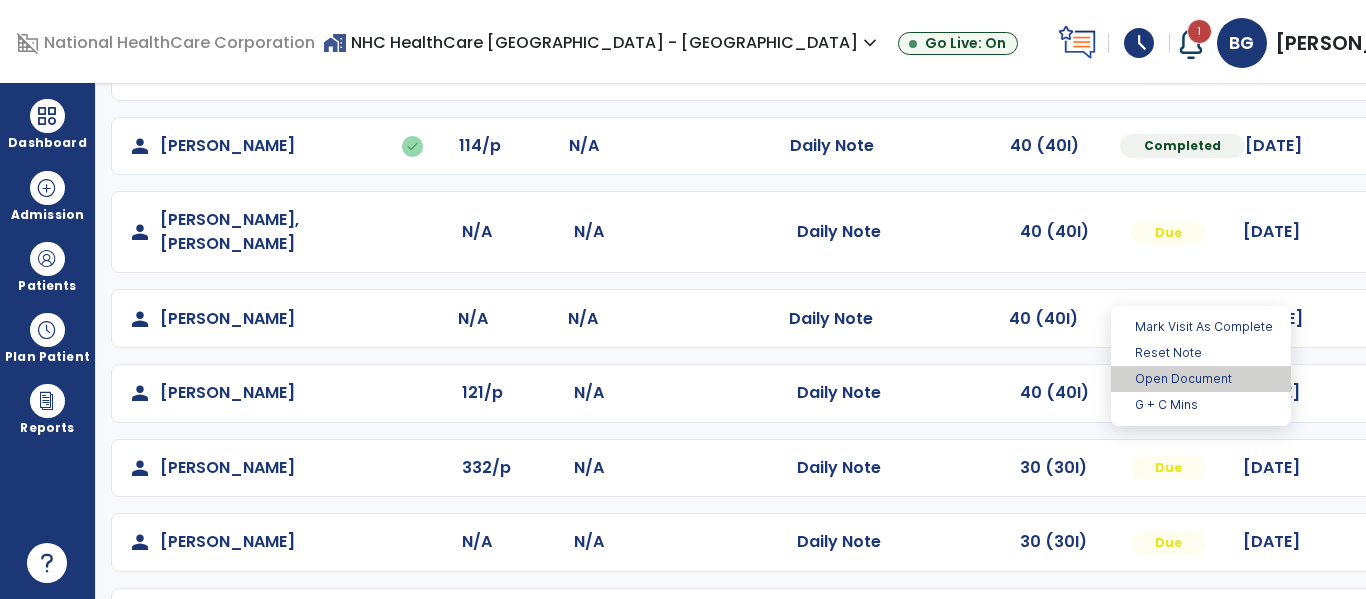 click on "Open Document" at bounding box center [1201, 379] 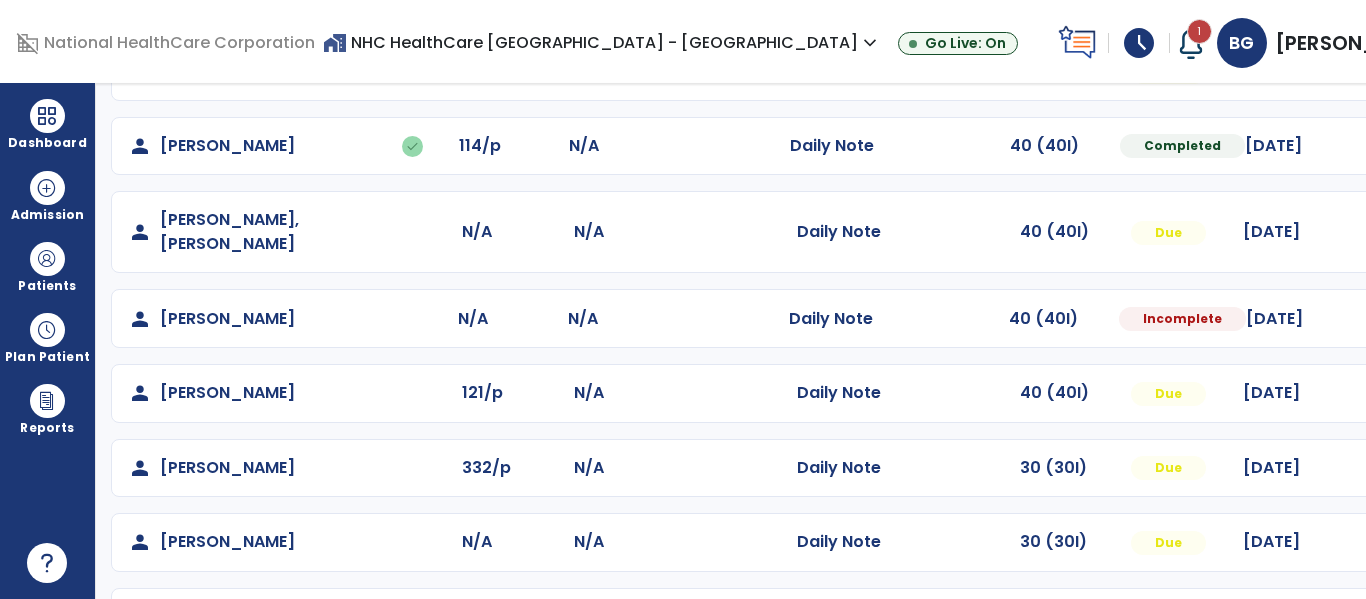 select on "*" 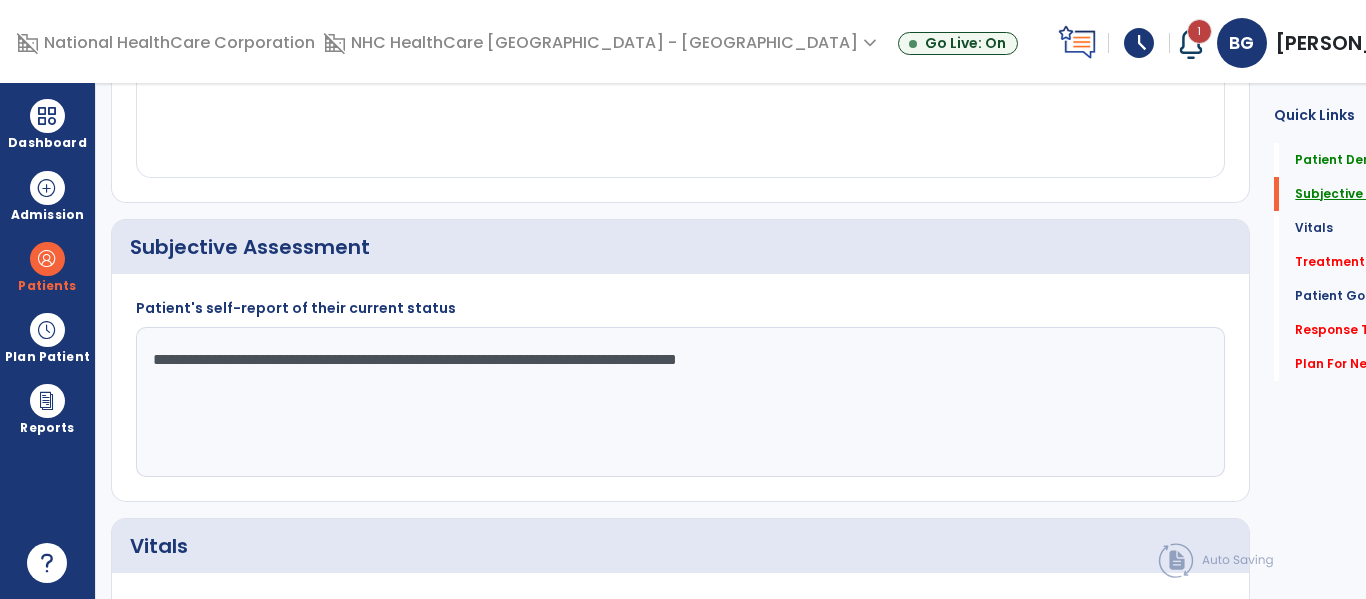 click on "Subjective Assessment" 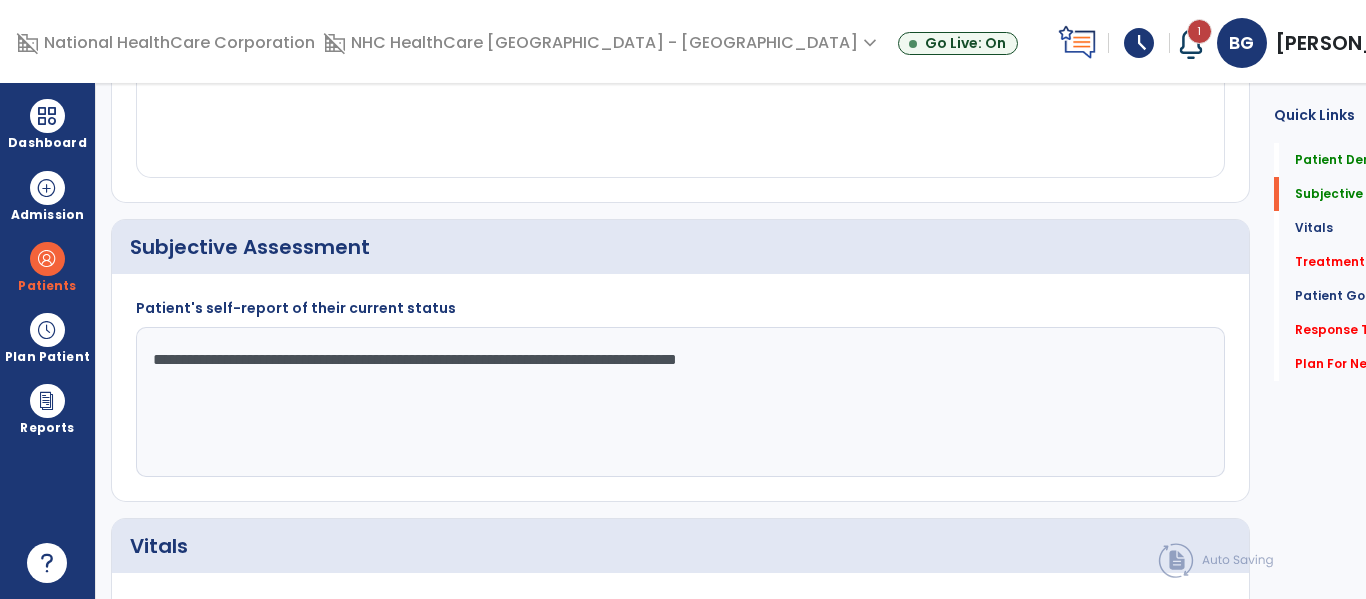 scroll, scrollTop: 457, scrollLeft: 0, axis: vertical 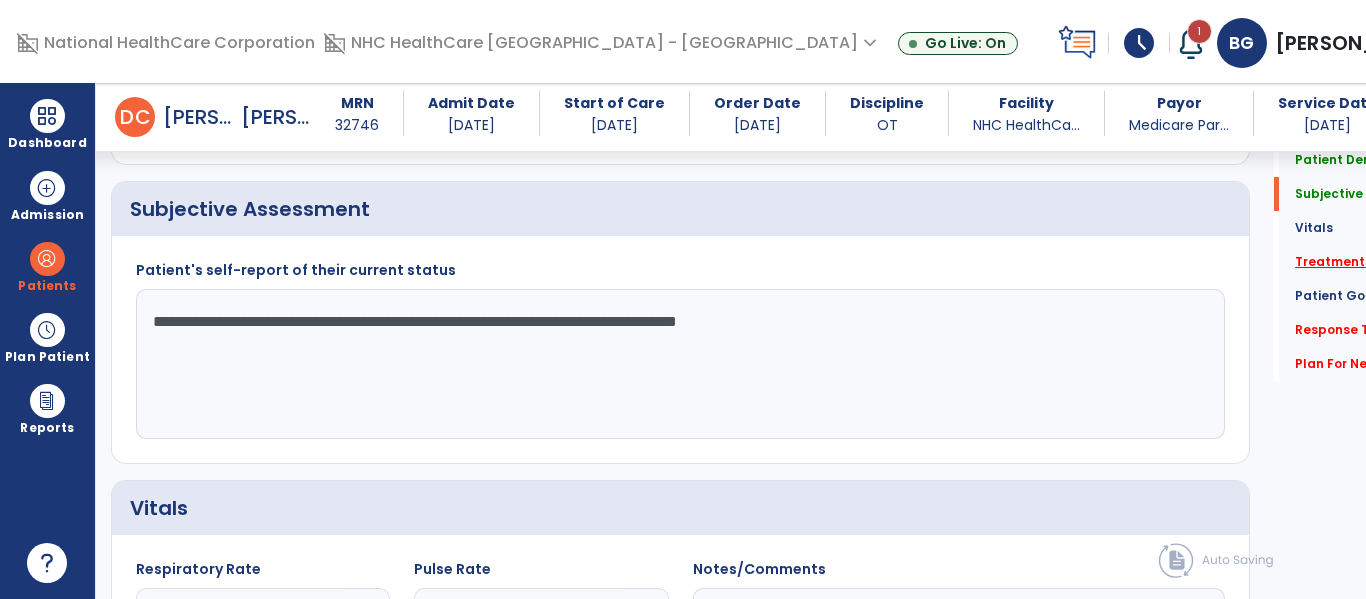 click on "Treatment   *" 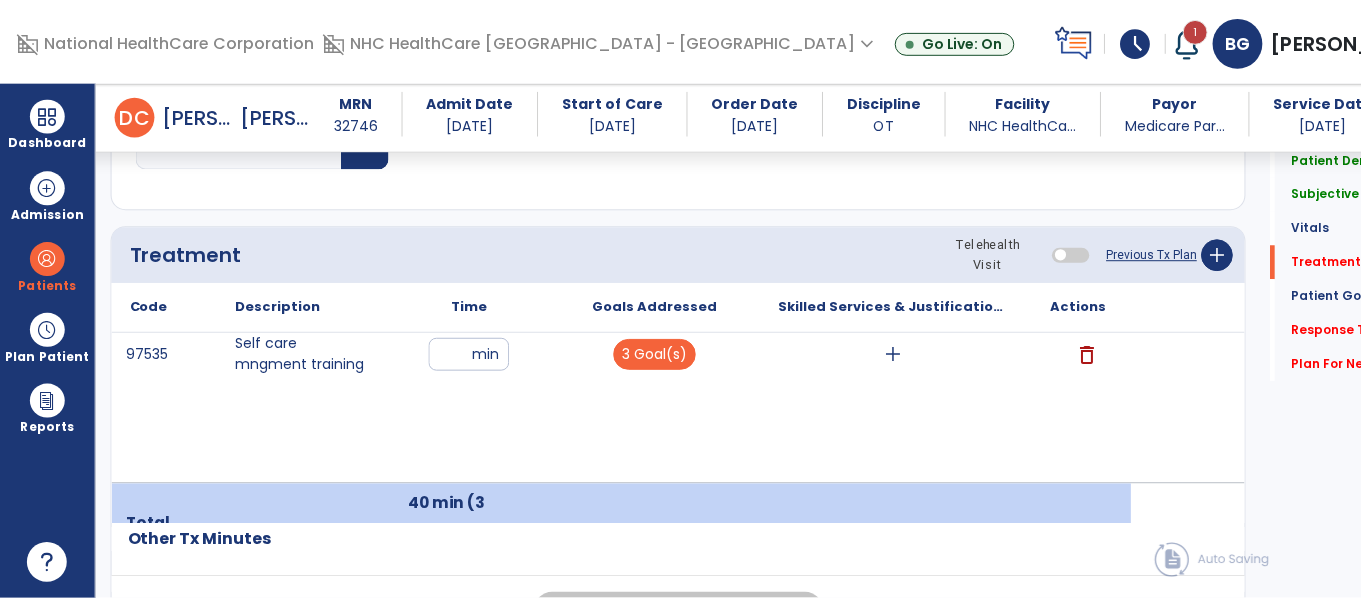 scroll, scrollTop: 1229, scrollLeft: 0, axis: vertical 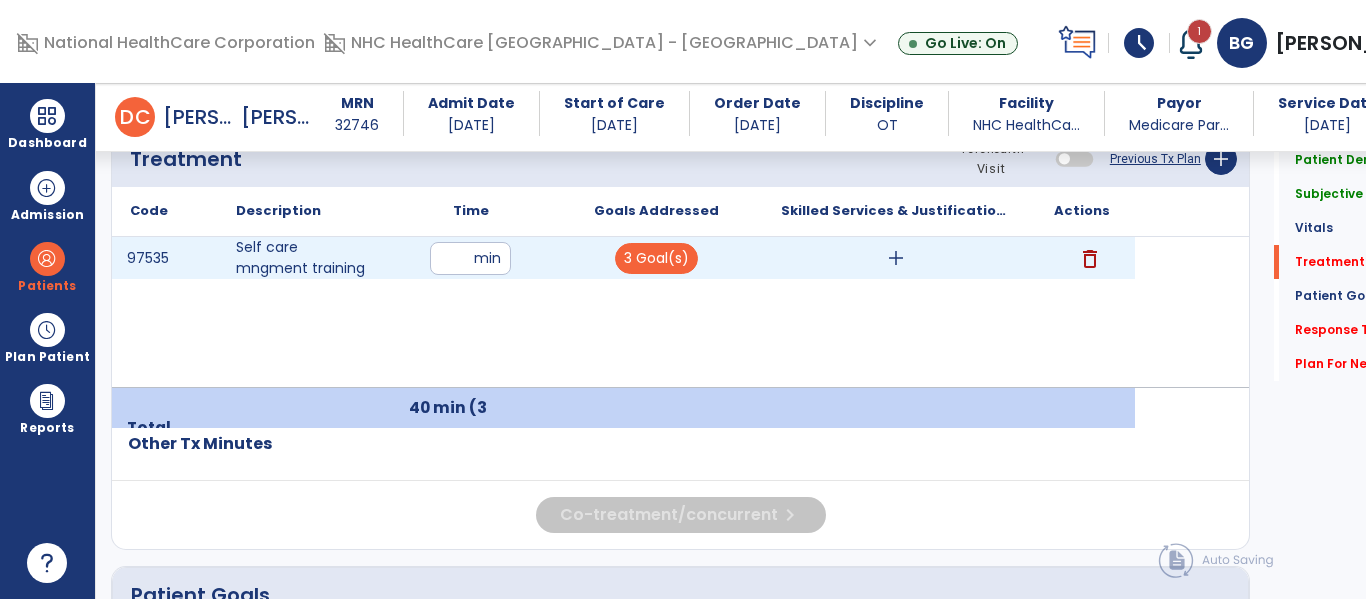 click on "add" at bounding box center (896, 258) 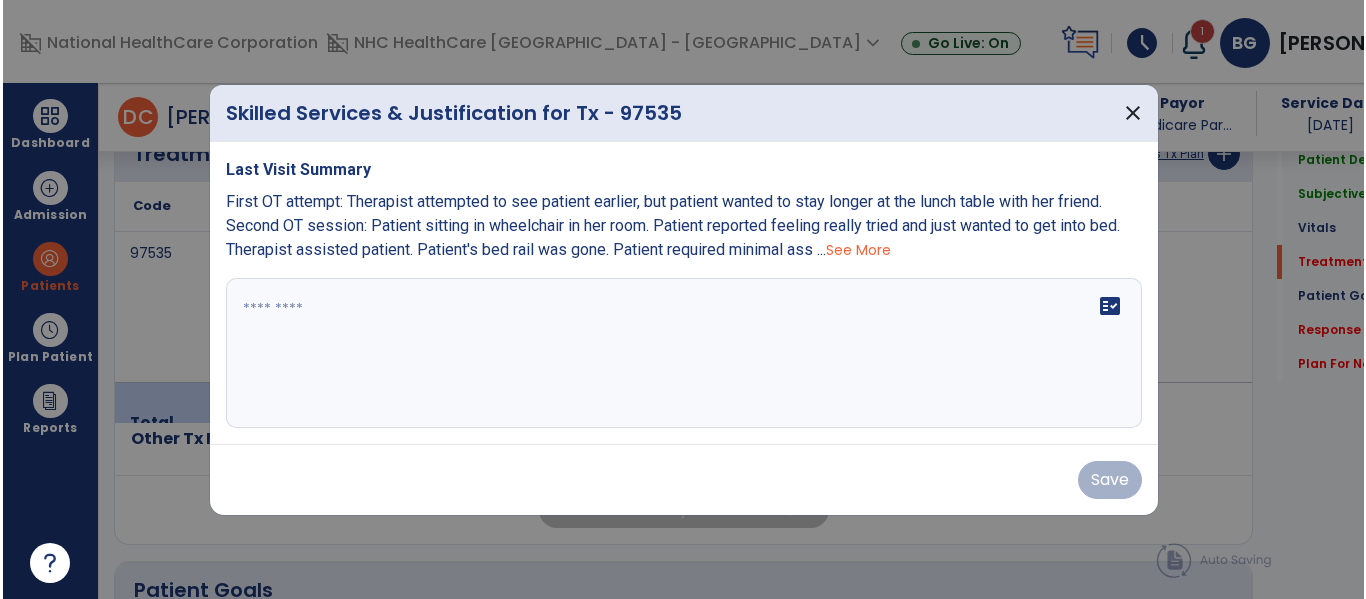 scroll, scrollTop: 1229, scrollLeft: 0, axis: vertical 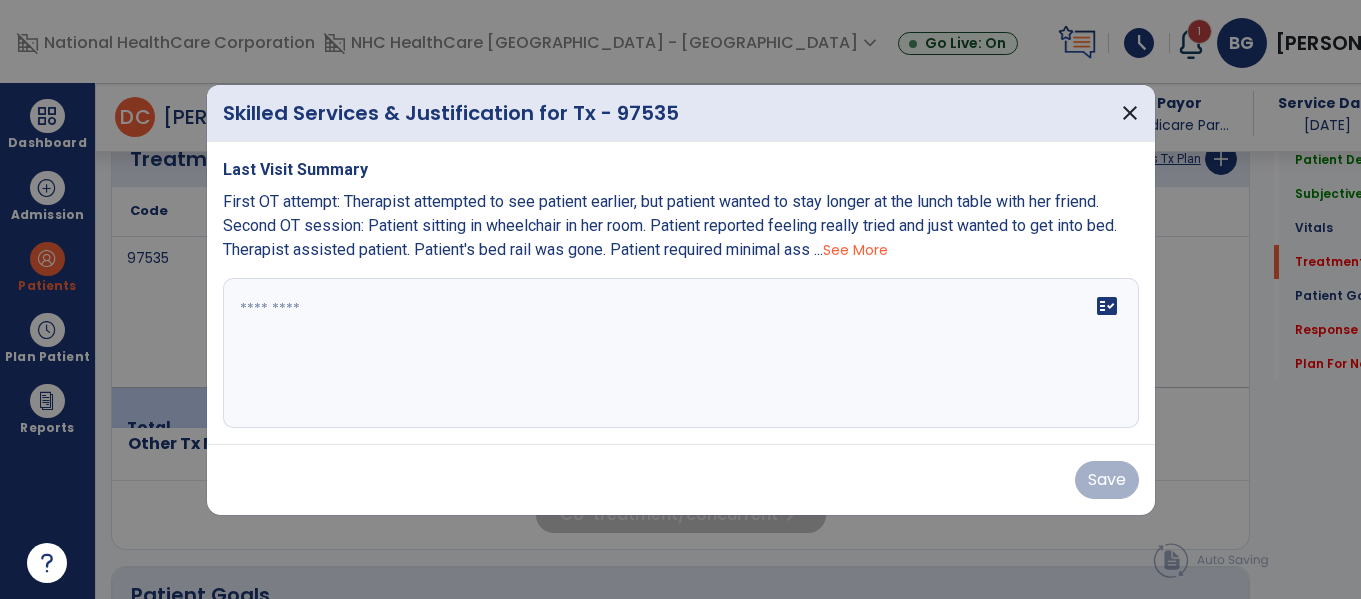 click on "See More" at bounding box center (855, 250) 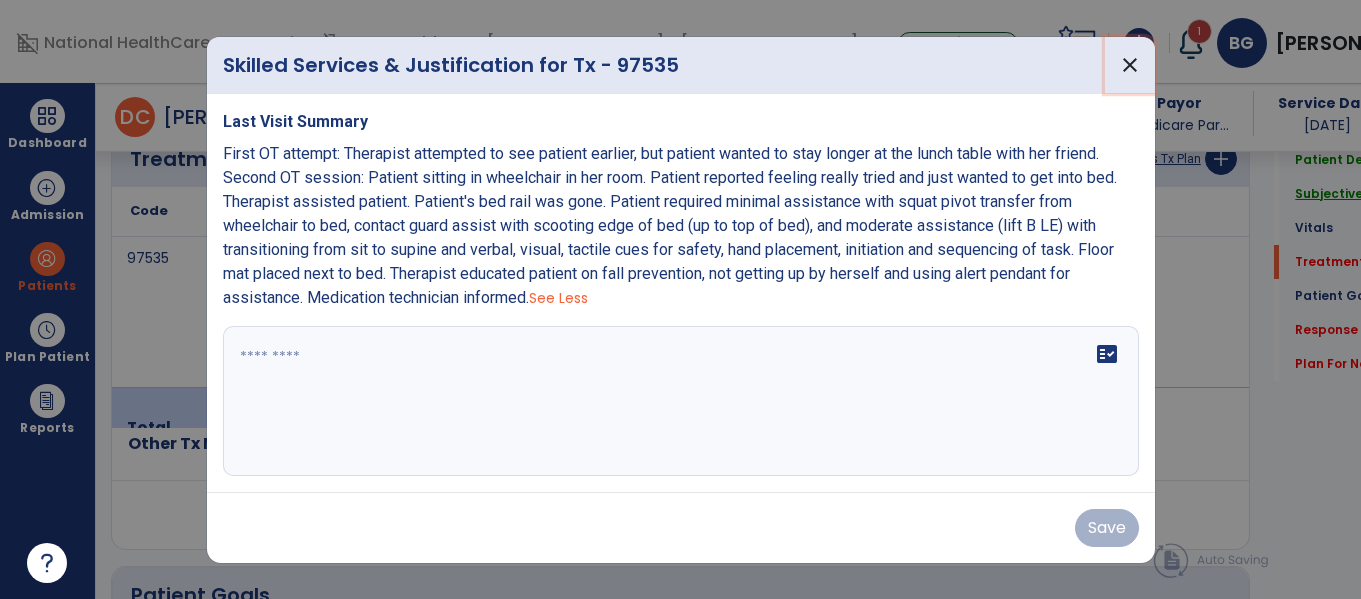 drag, startPoint x: 1124, startPoint y: 61, endPoint x: 1252, endPoint y: 199, distance: 188.22327 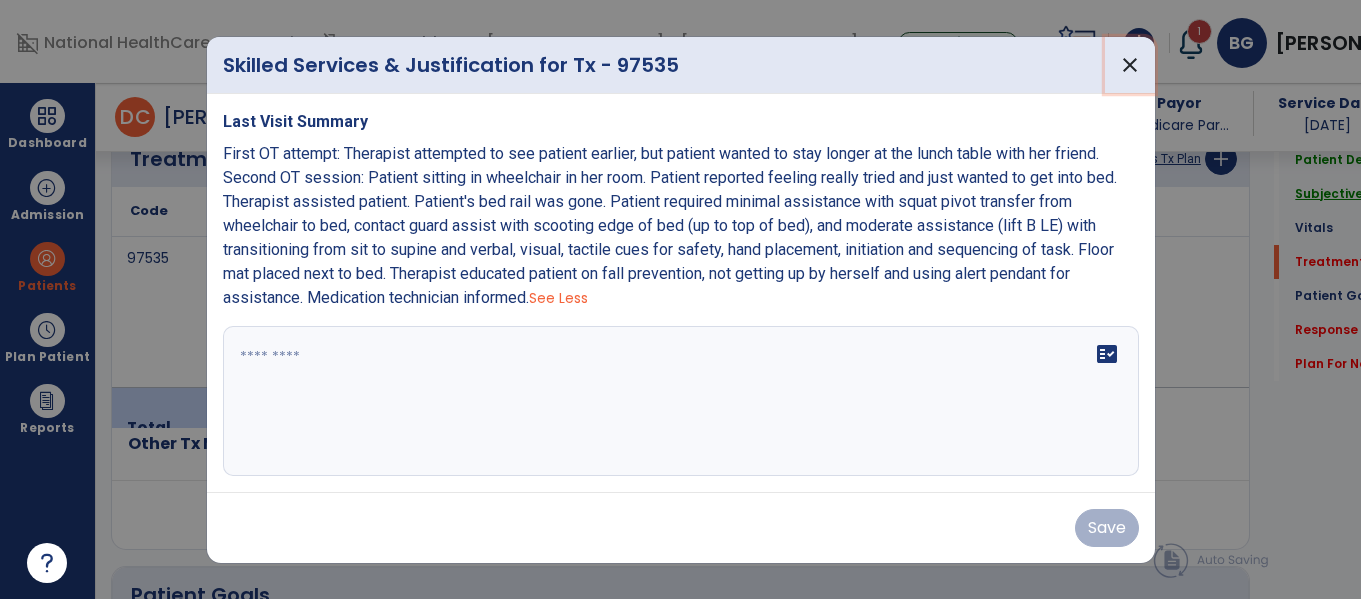 click on "close" at bounding box center (1130, 65) 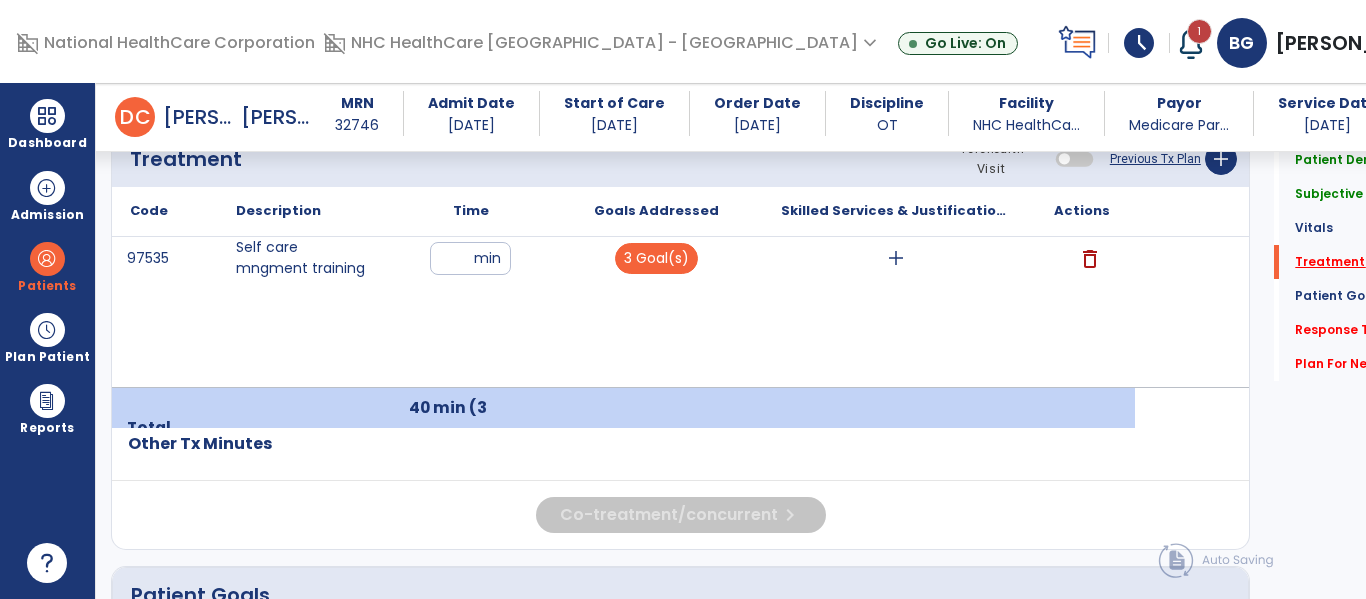 drag, startPoint x: 1206, startPoint y: 253, endPoint x: 1212, endPoint y: 266, distance: 14.3178215 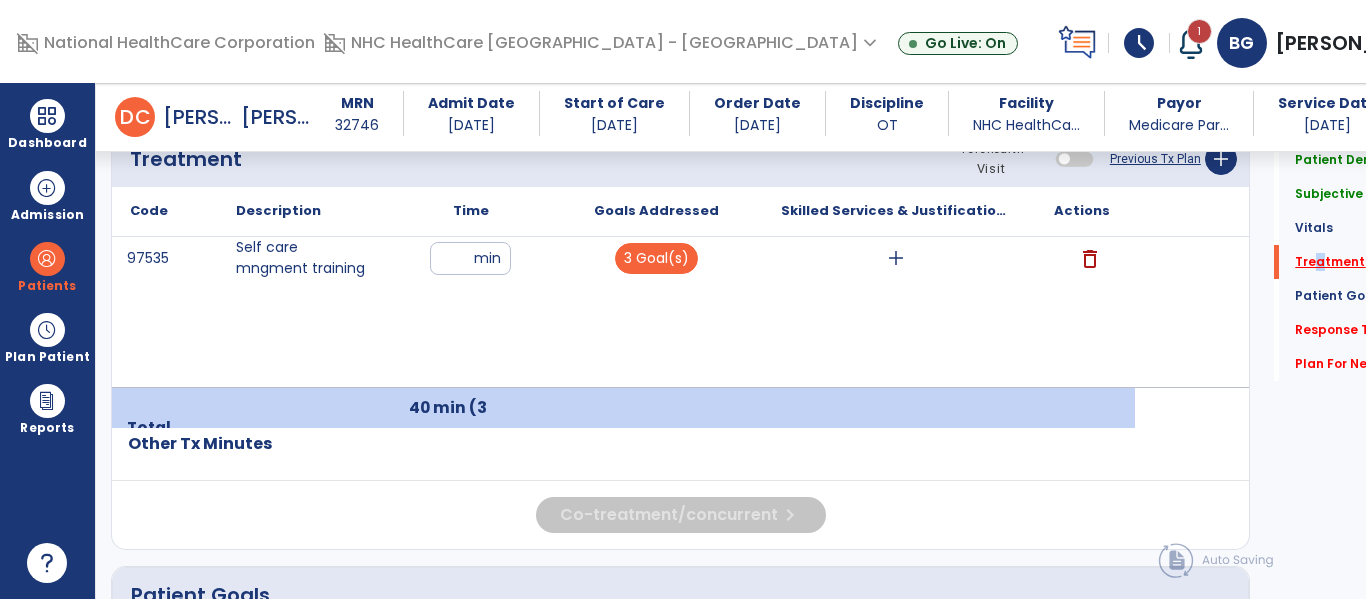 click on "Treatment   *" 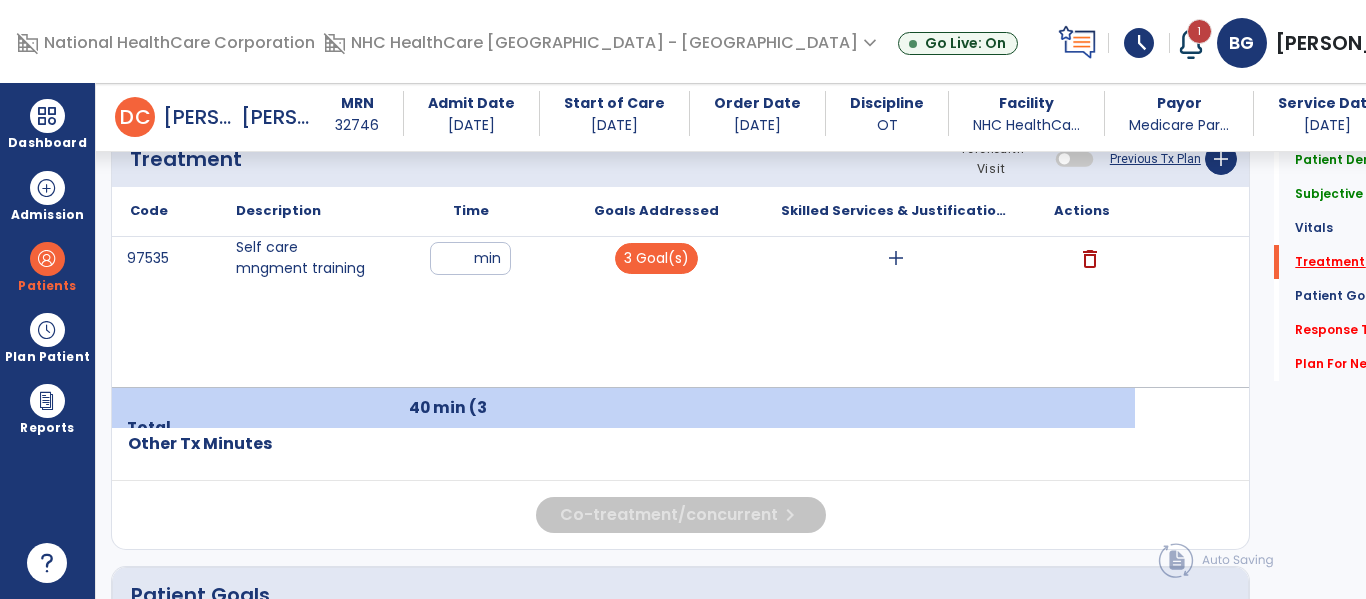 click on "Treatment   *" 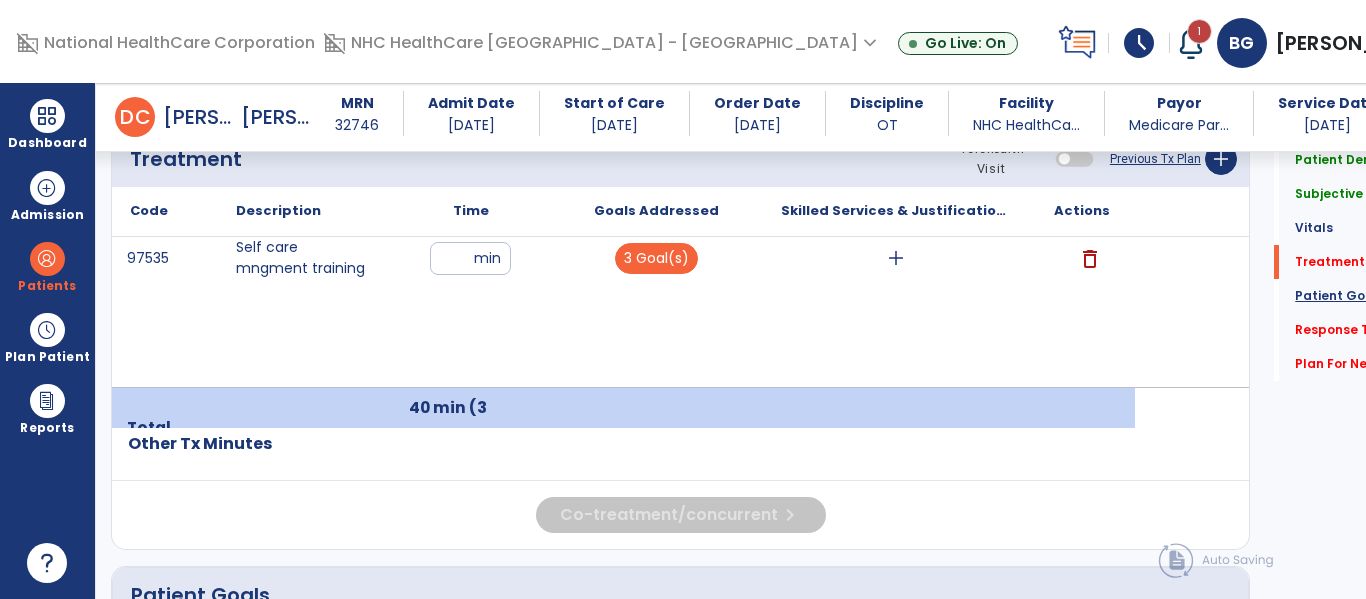 click on "Patient Goals" 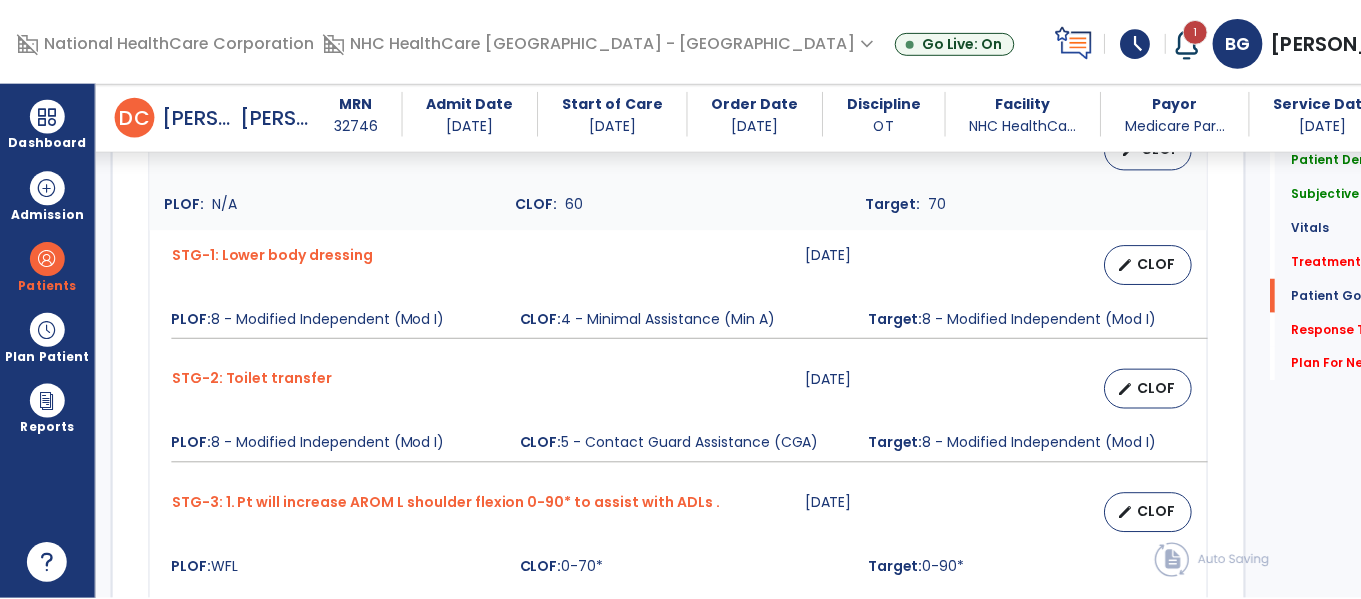 scroll, scrollTop: 1802, scrollLeft: 0, axis: vertical 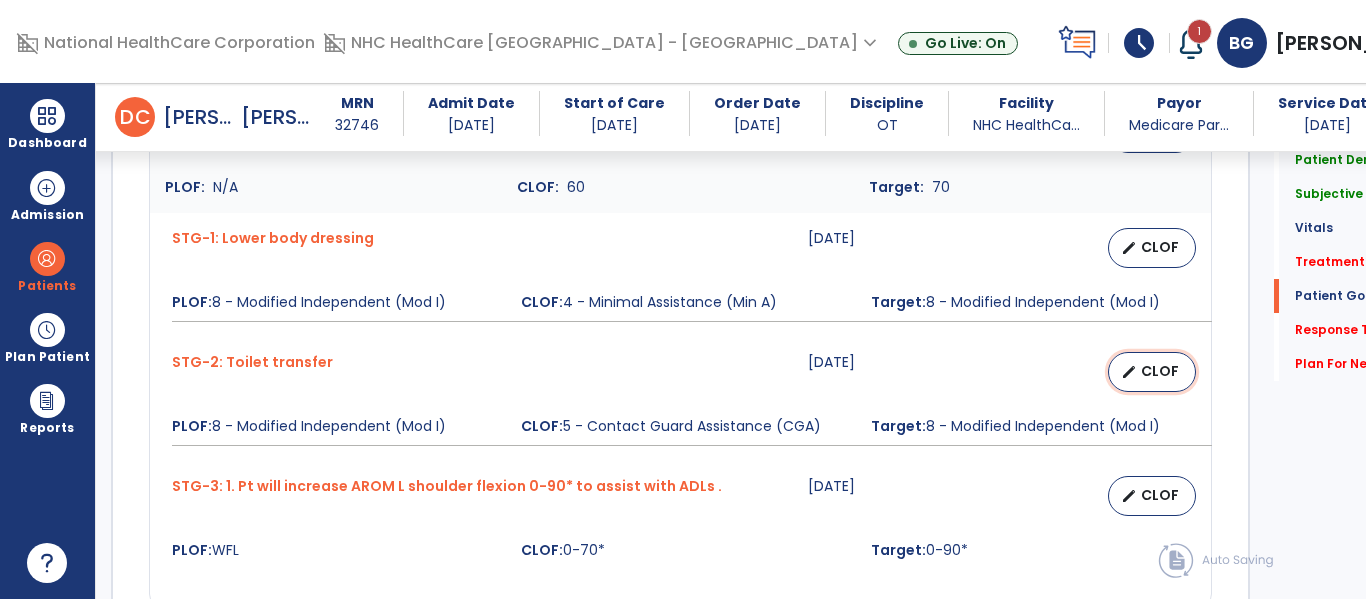click on "edit   CLOF" at bounding box center [1152, 372] 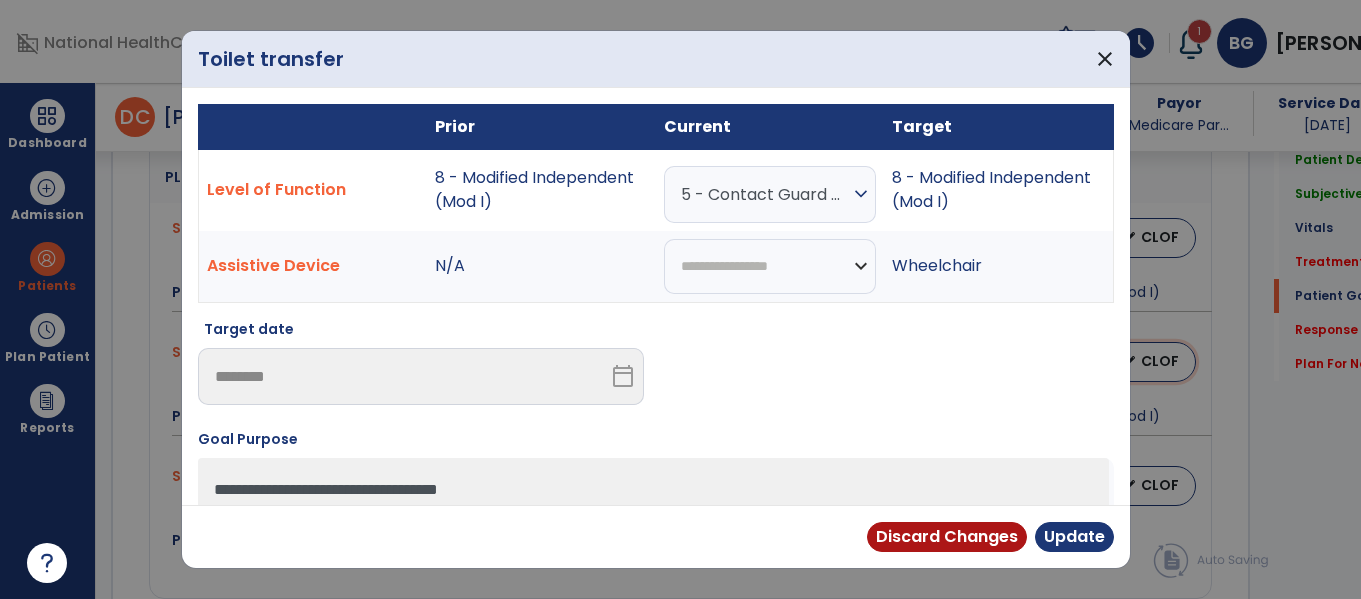 scroll, scrollTop: 1802, scrollLeft: 0, axis: vertical 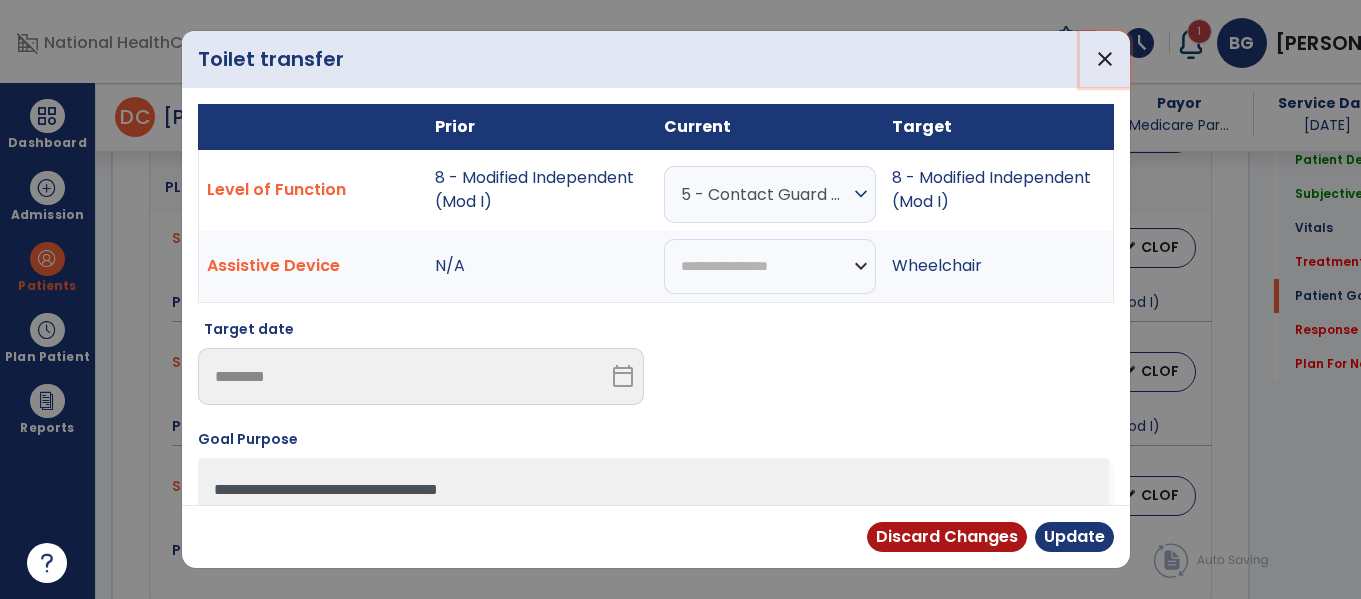 drag, startPoint x: 1113, startPoint y: 55, endPoint x: 1113, endPoint y: 70, distance: 15 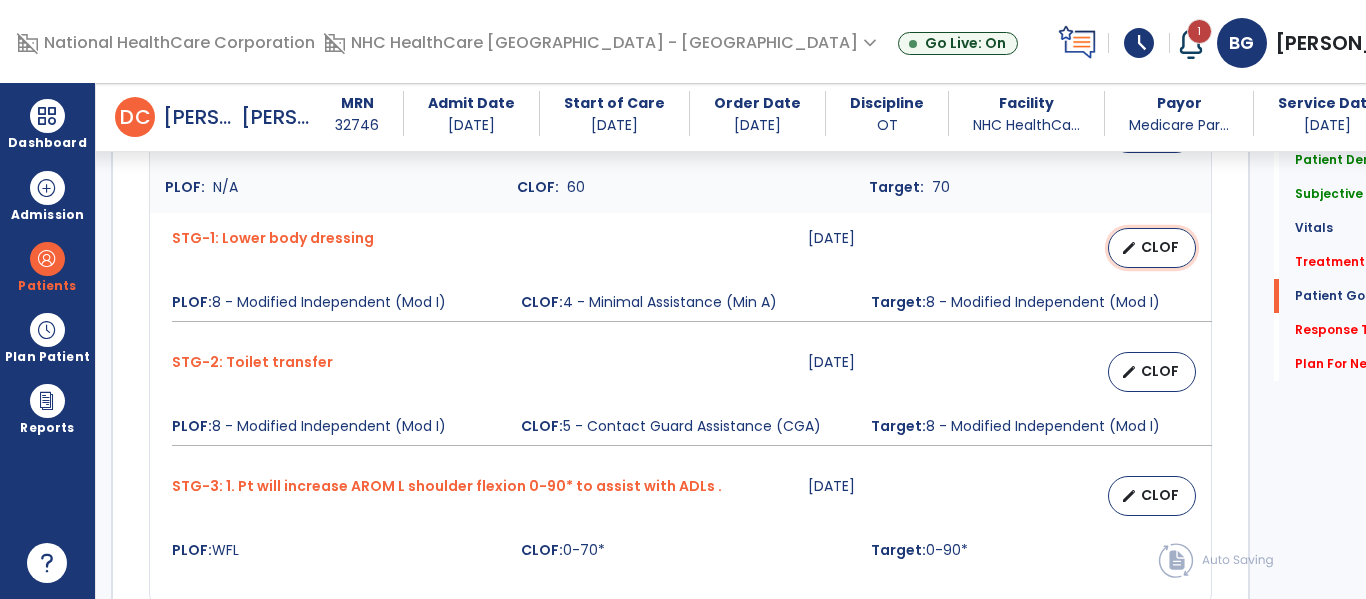 click on "edit   CLOF" at bounding box center [1152, 248] 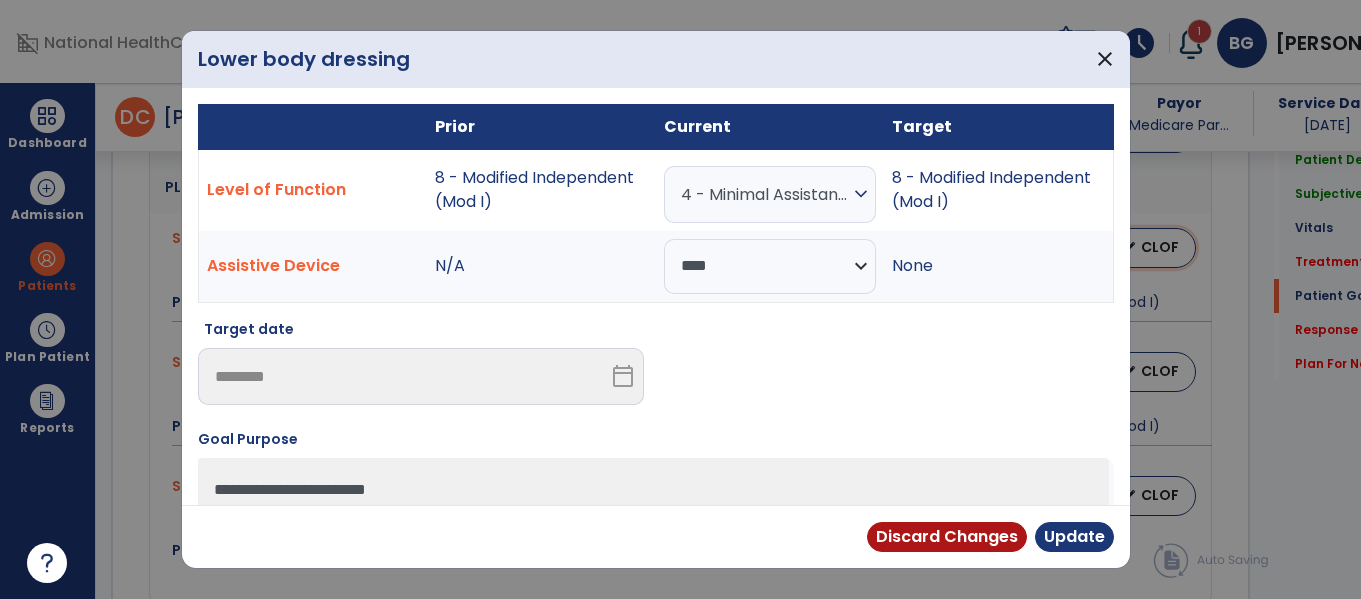 scroll, scrollTop: 1802, scrollLeft: 0, axis: vertical 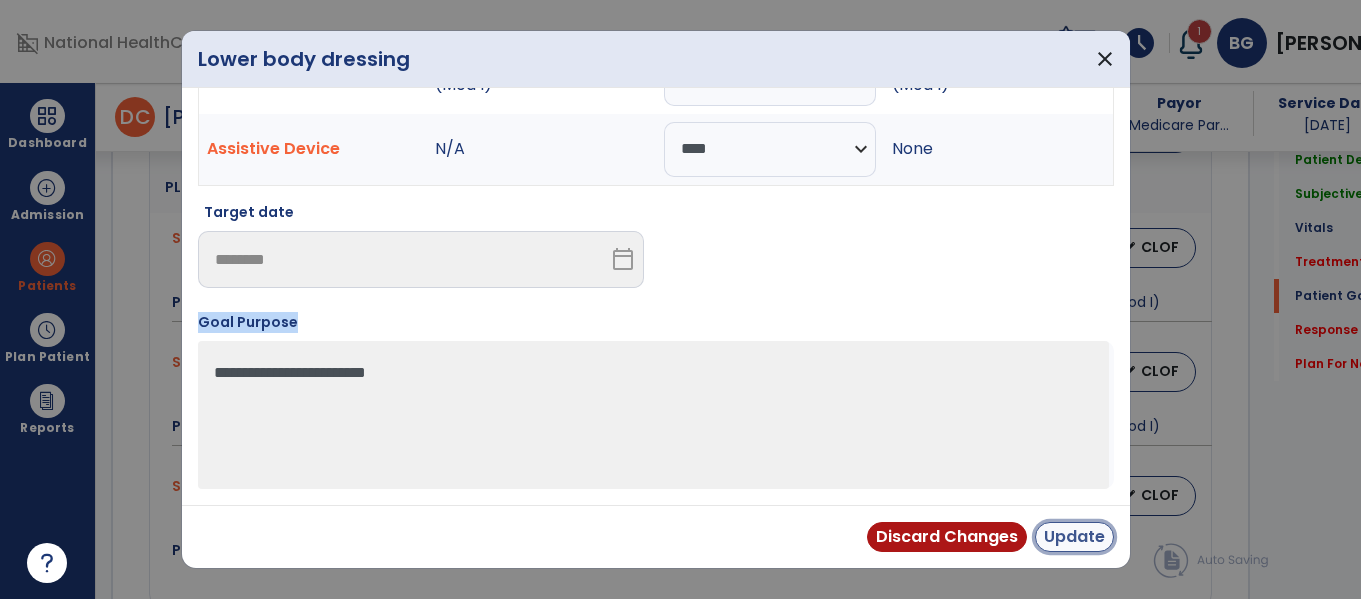 drag, startPoint x: 1069, startPoint y: 539, endPoint x: 1070, endPoint y: 526, distance: 13.038404 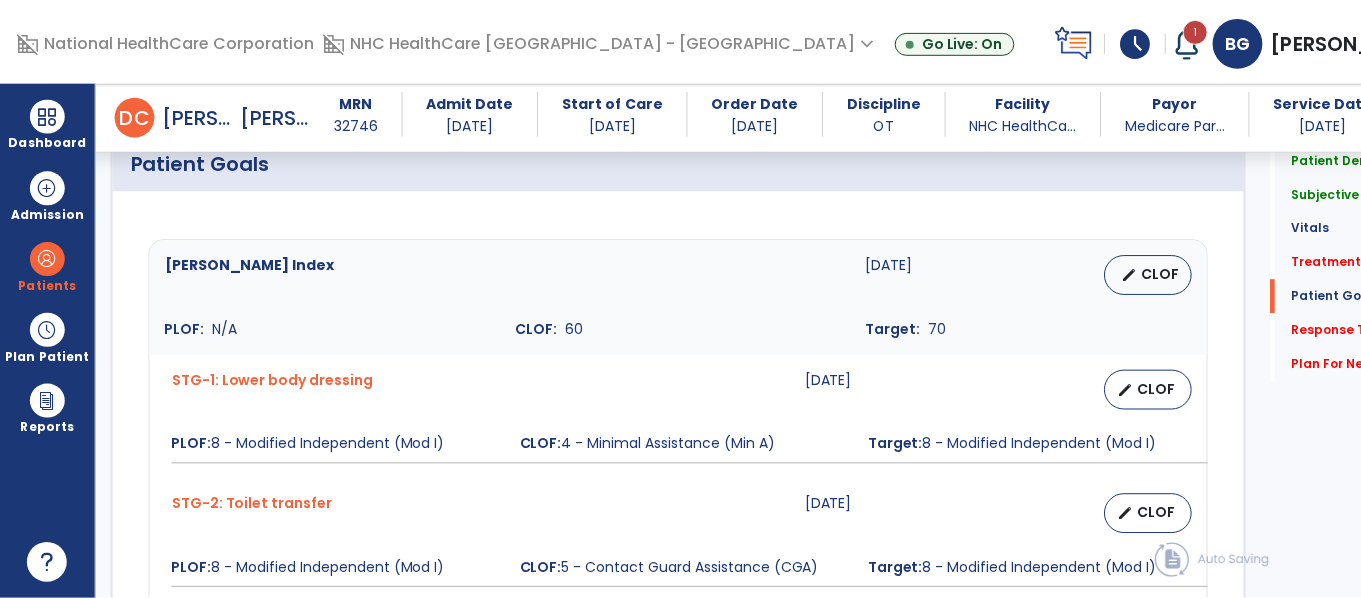 scroll, scrollTop: 1602, scrollLeft: 0, axis: vertical 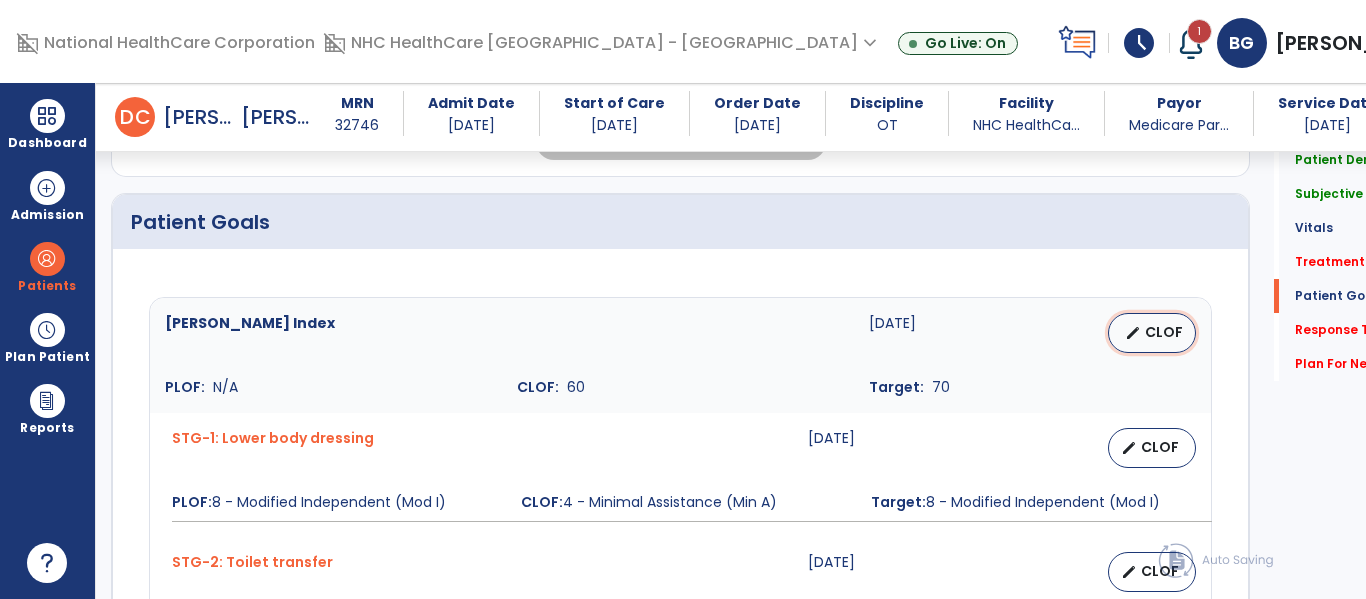 click on "edit   CLOF" at bounding box center [1152, 333] 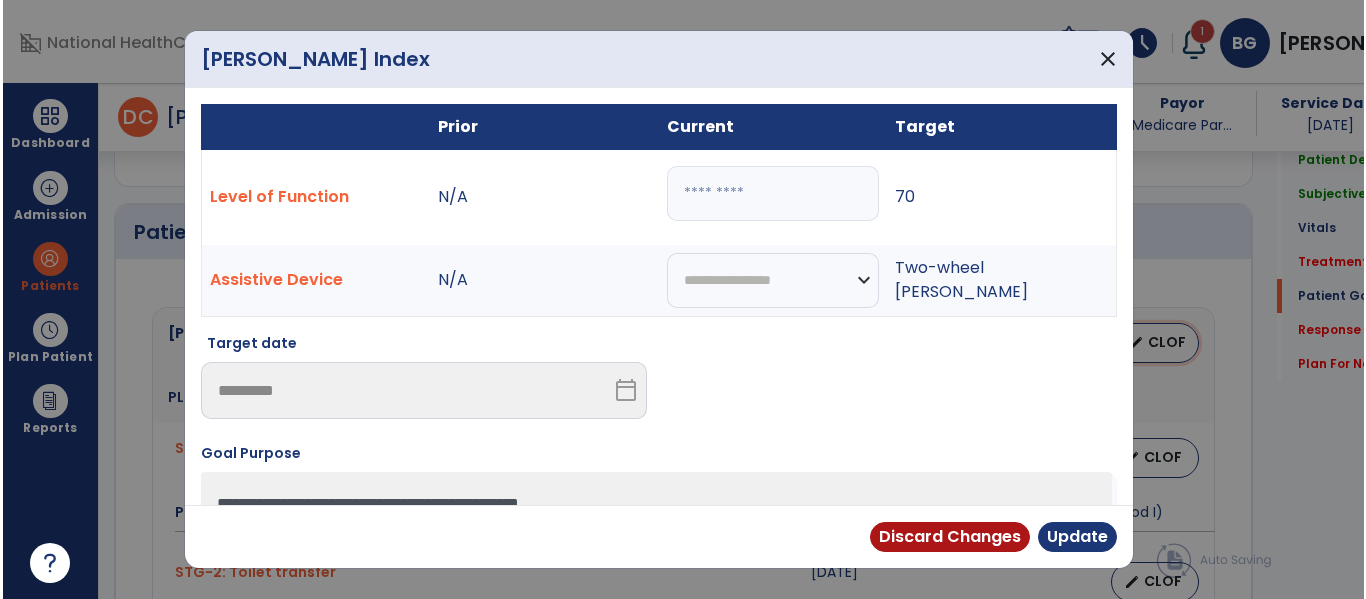 scroll, scrollTop: 1602, scrollLeft: 0, axis: vertical 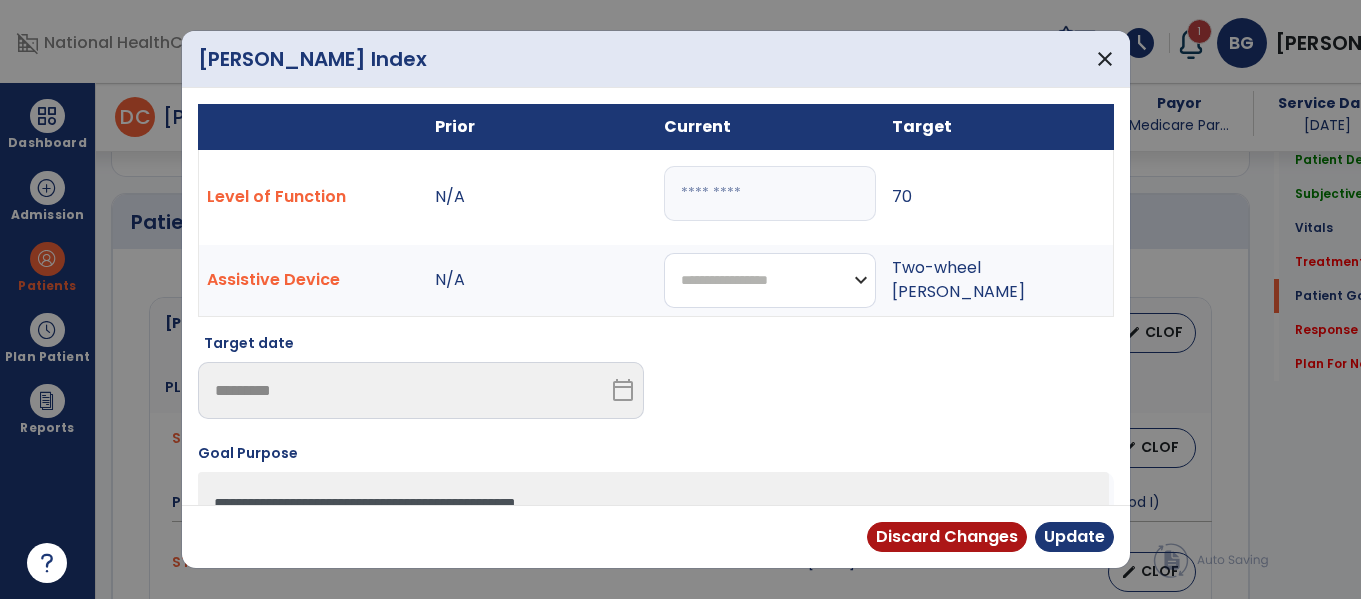 click on "**********" at bounding box center (770, 280) 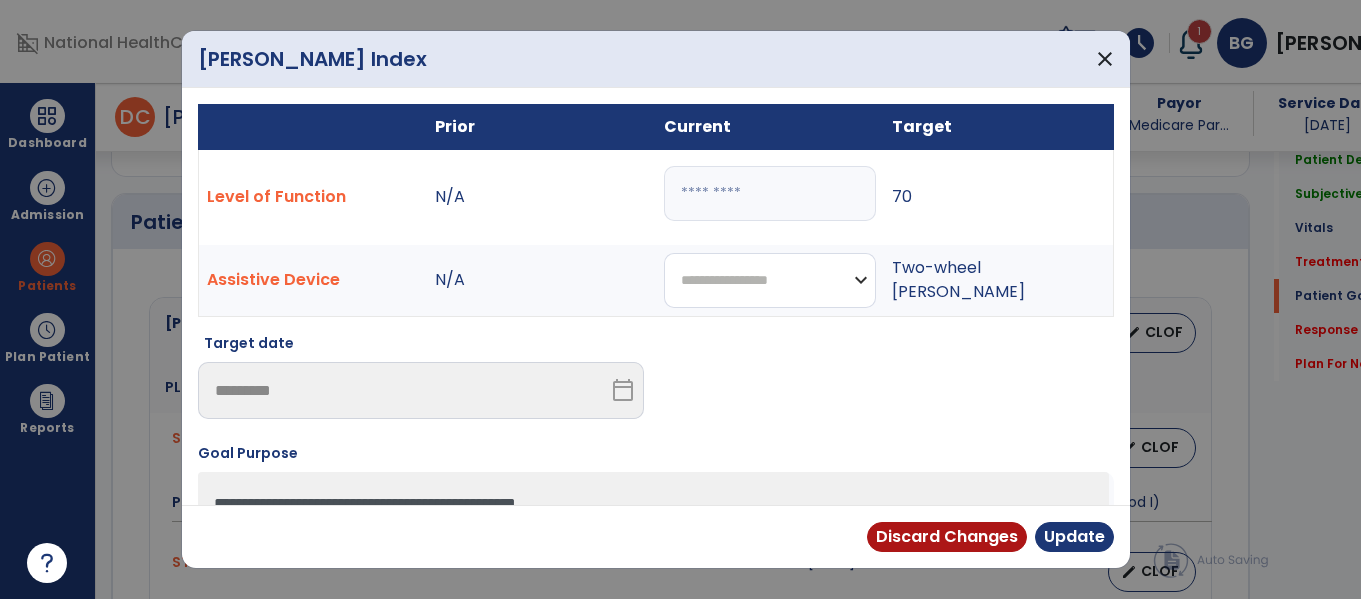 select on "**********" 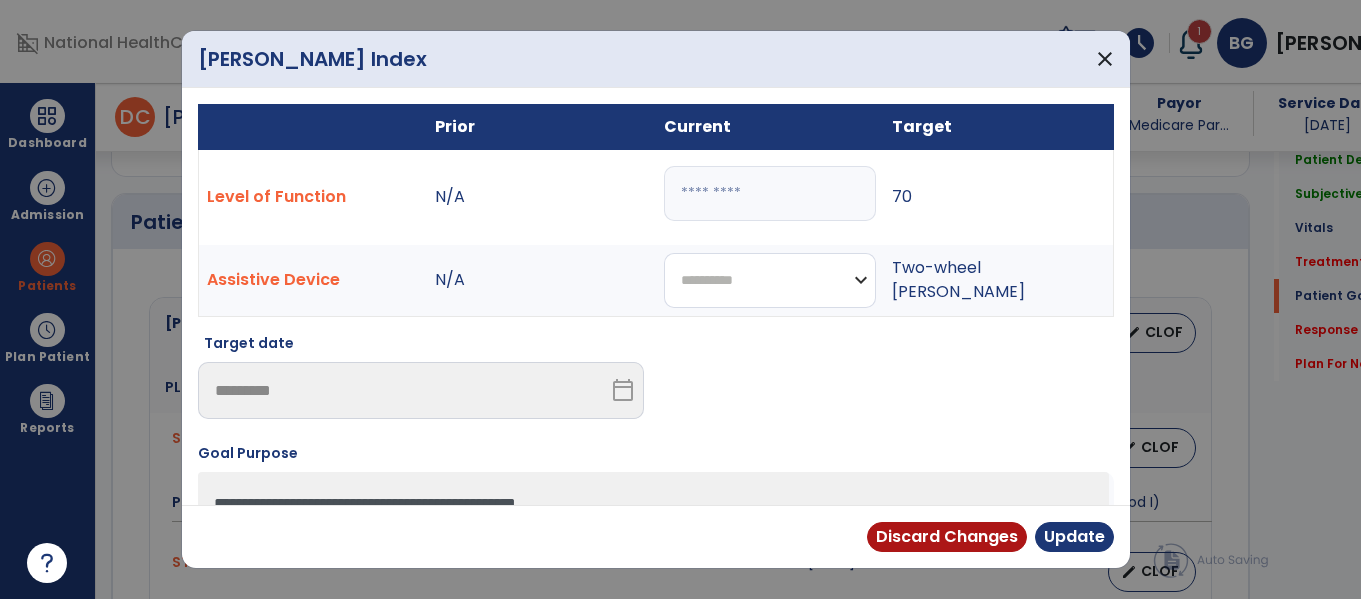 click on "**********" at bounding box center [770, 280] 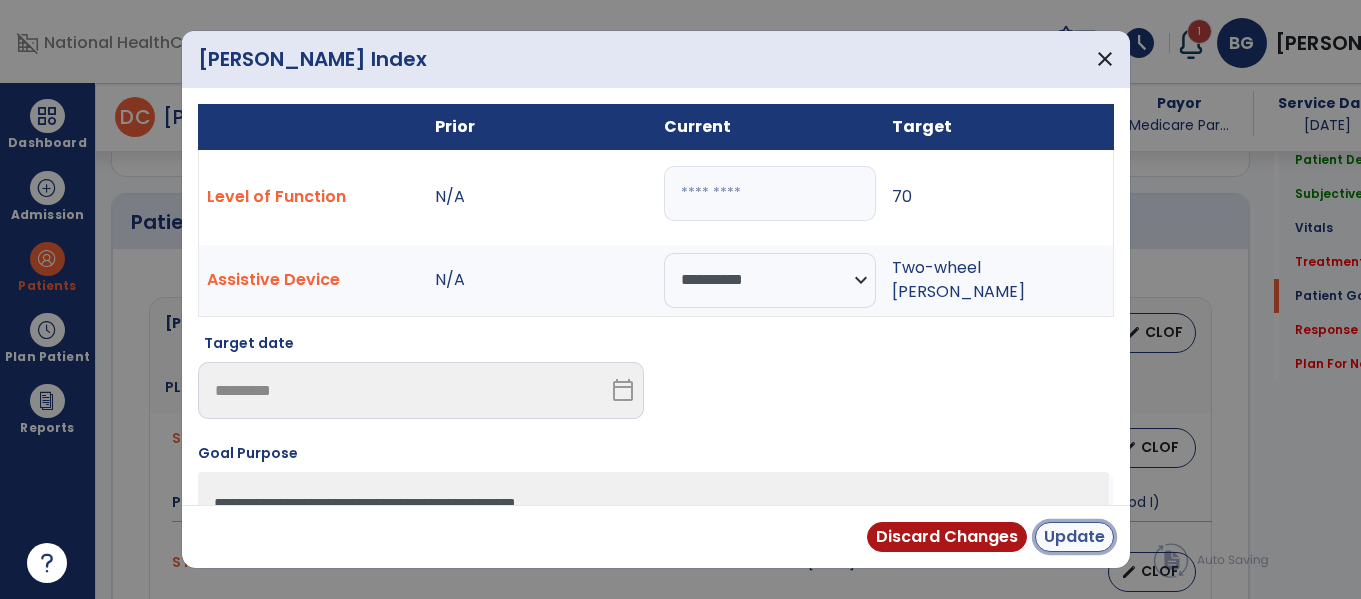 click on "Update" at bounding box center [1074, 537] 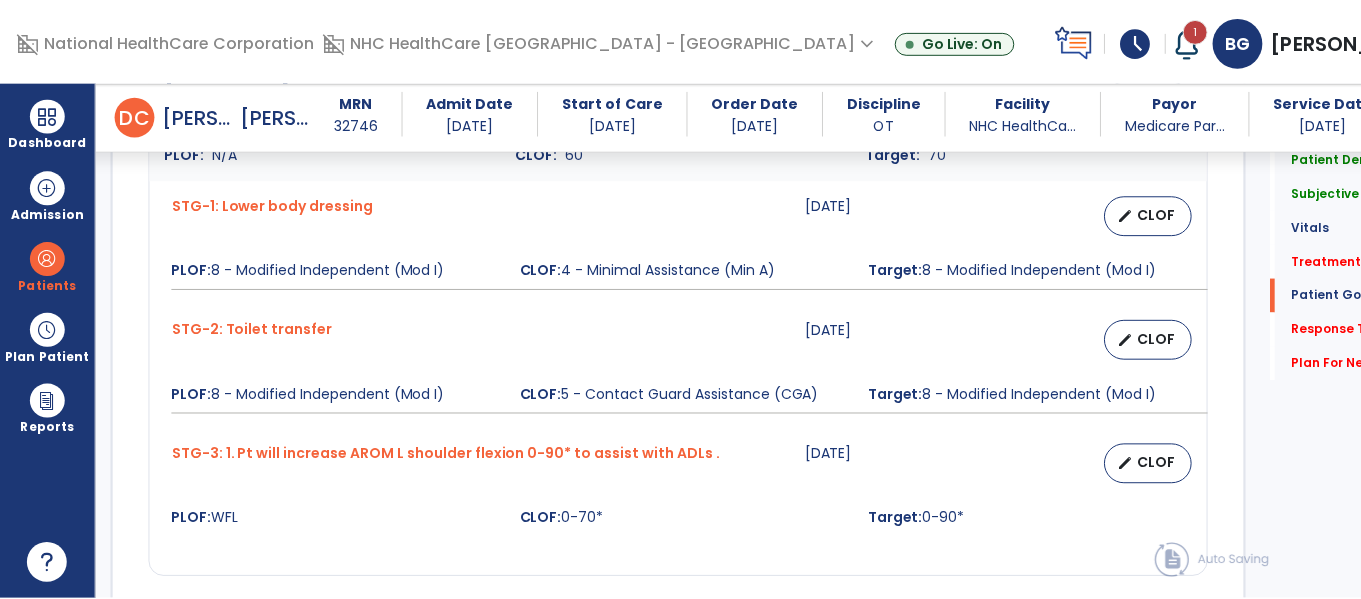 scroll, scrollTop: 1802, scrollLeft: 0, axis: vertical 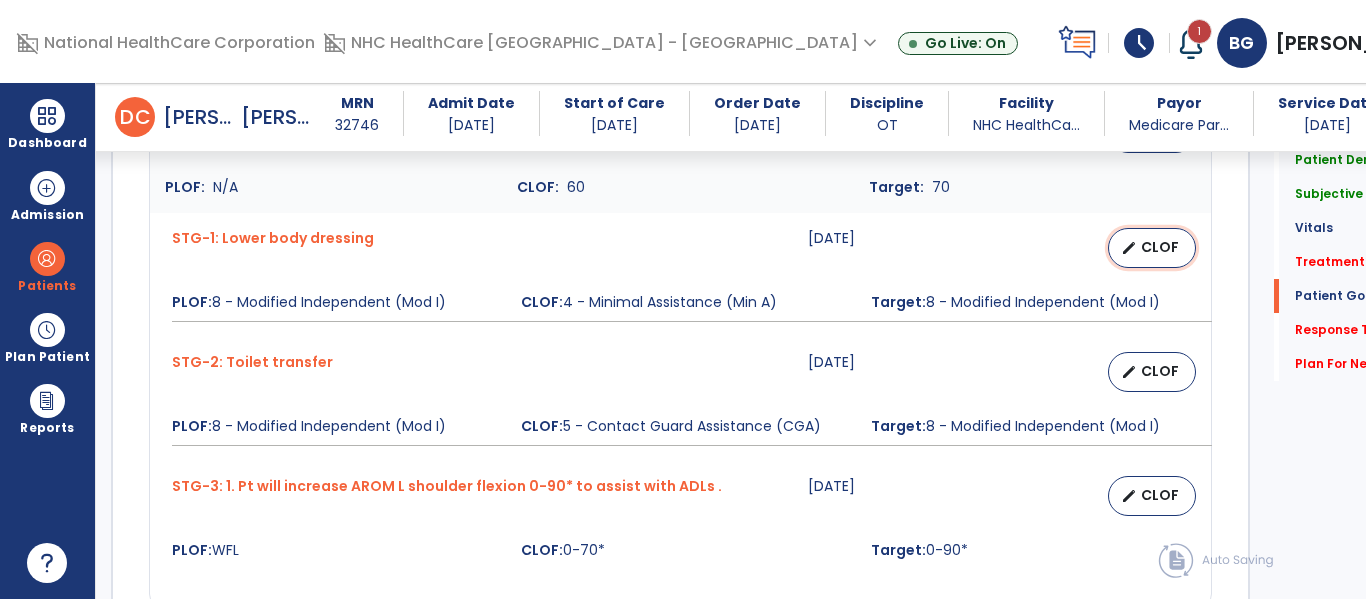 click on "edit   CLOF" at bounding box center (1152, 248) 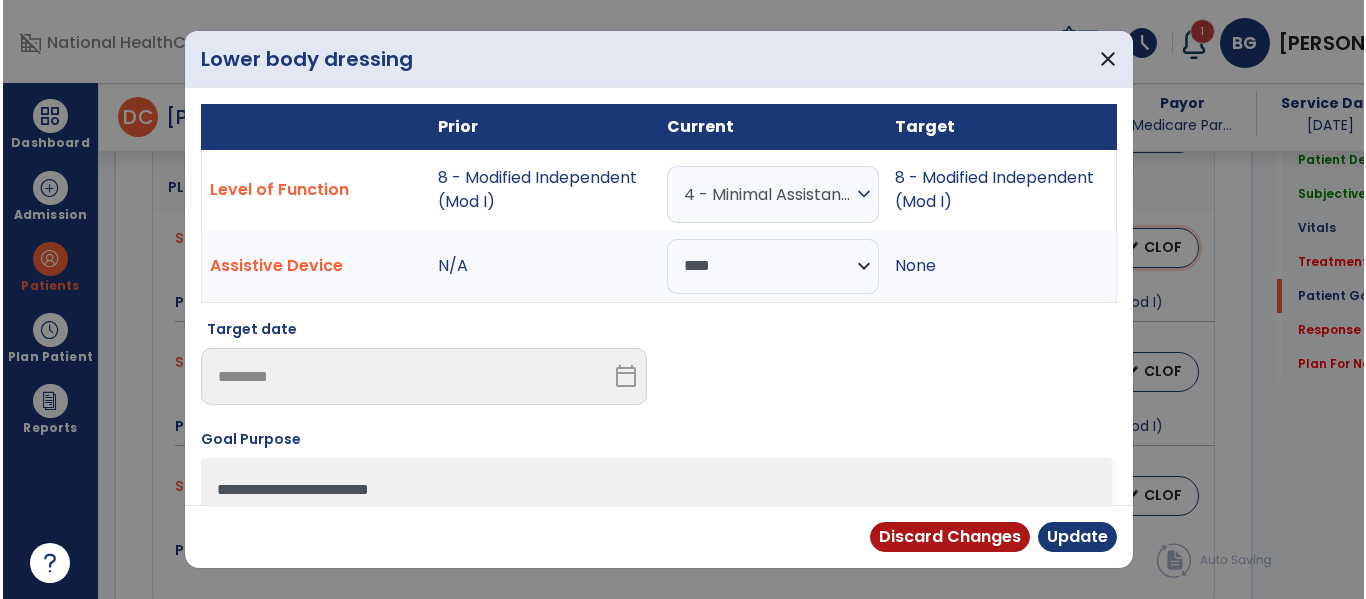 scroll, scrollTop: 1802, scrollLeft: 0, axis: vertical 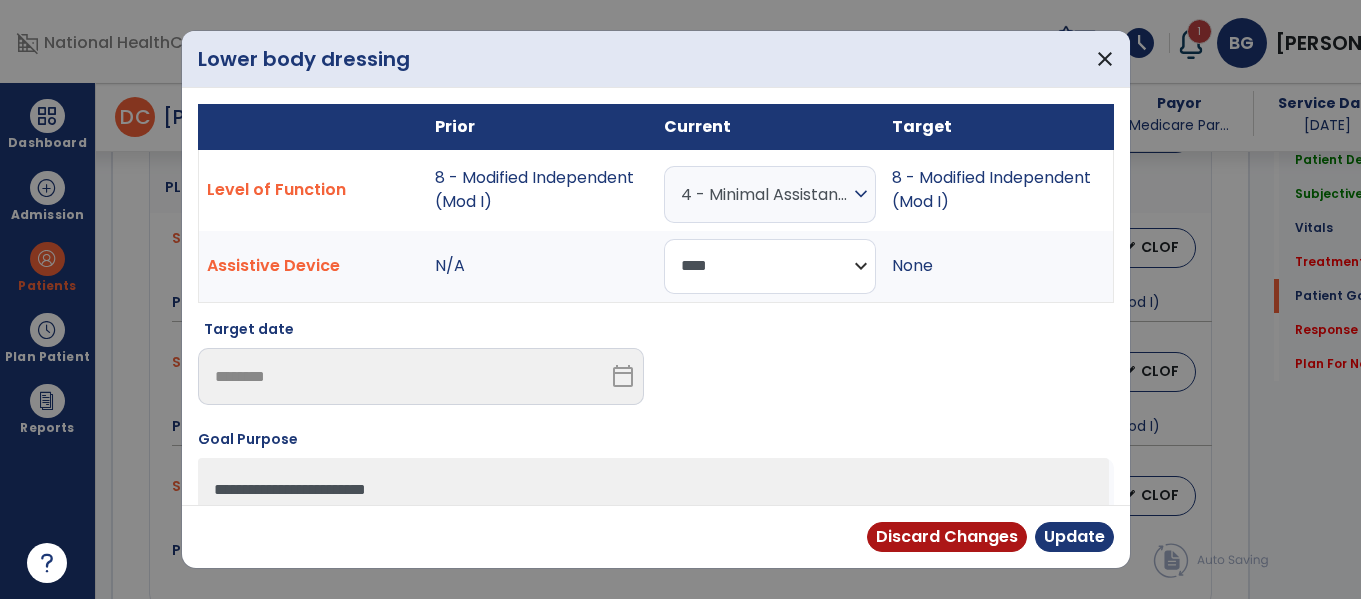 click on "**********" at bounding box center [770, 266] 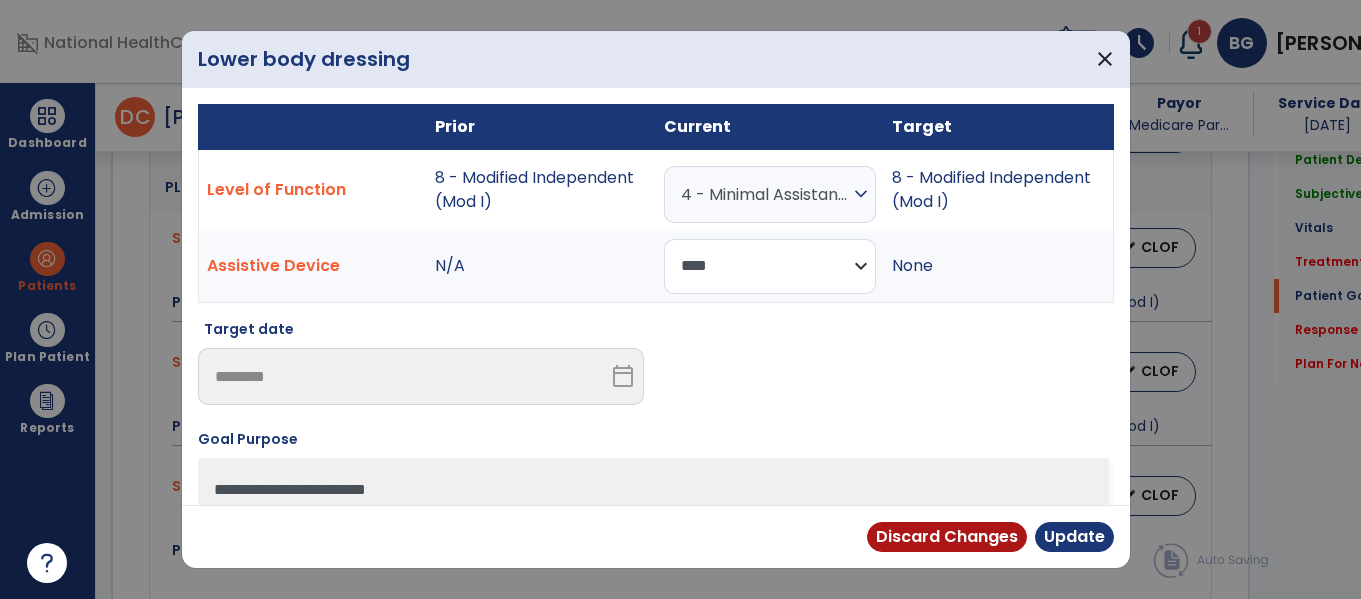 click on "**********" at bounding box center (770, 266) 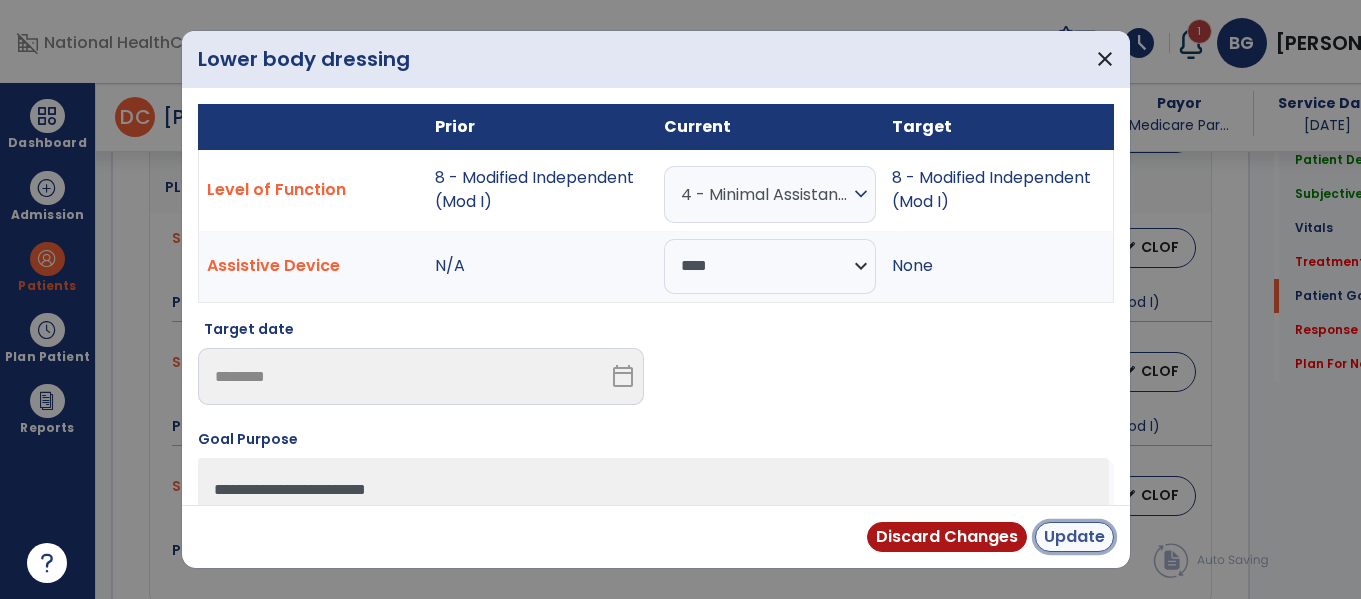 click on "Update" at bounding box center (1074, 537) 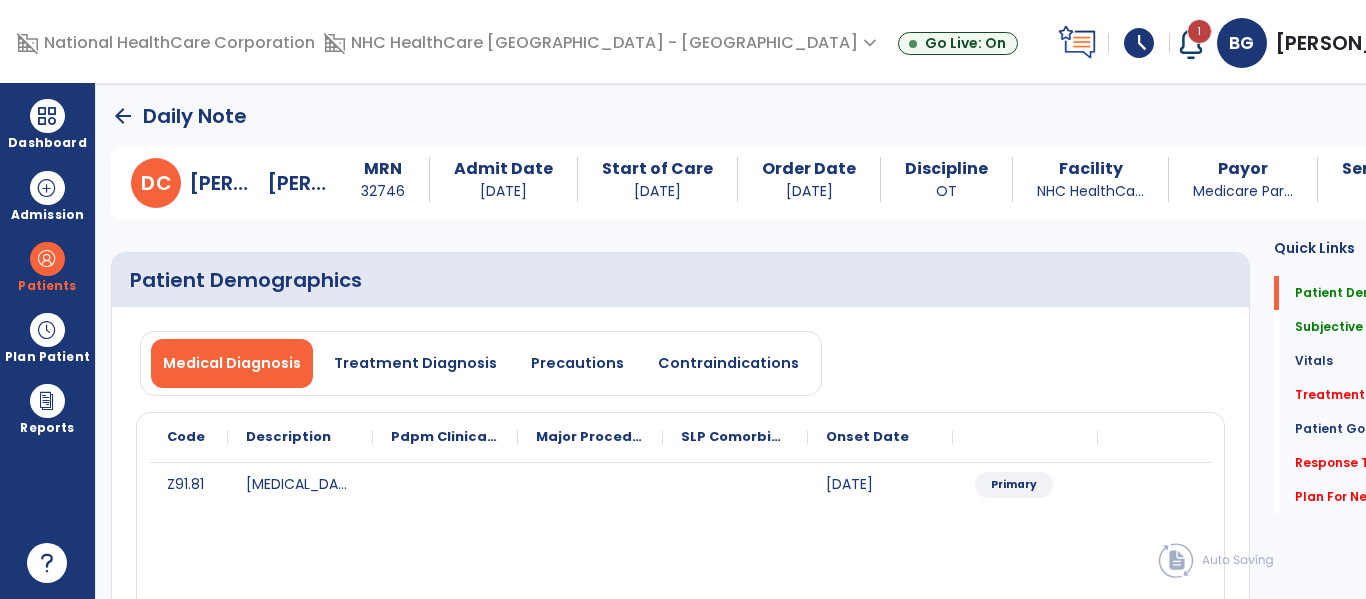 scroll, scrollTop: 0, scrollLeft: 0, axis: both 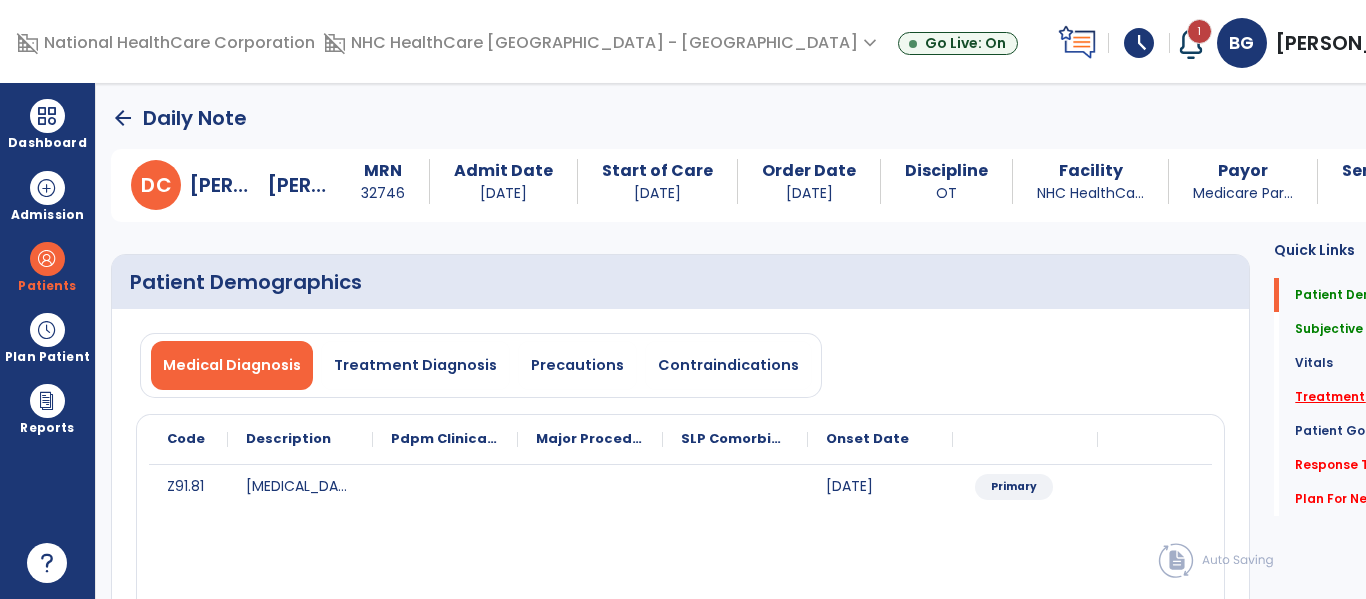 click on "Treatment   *" 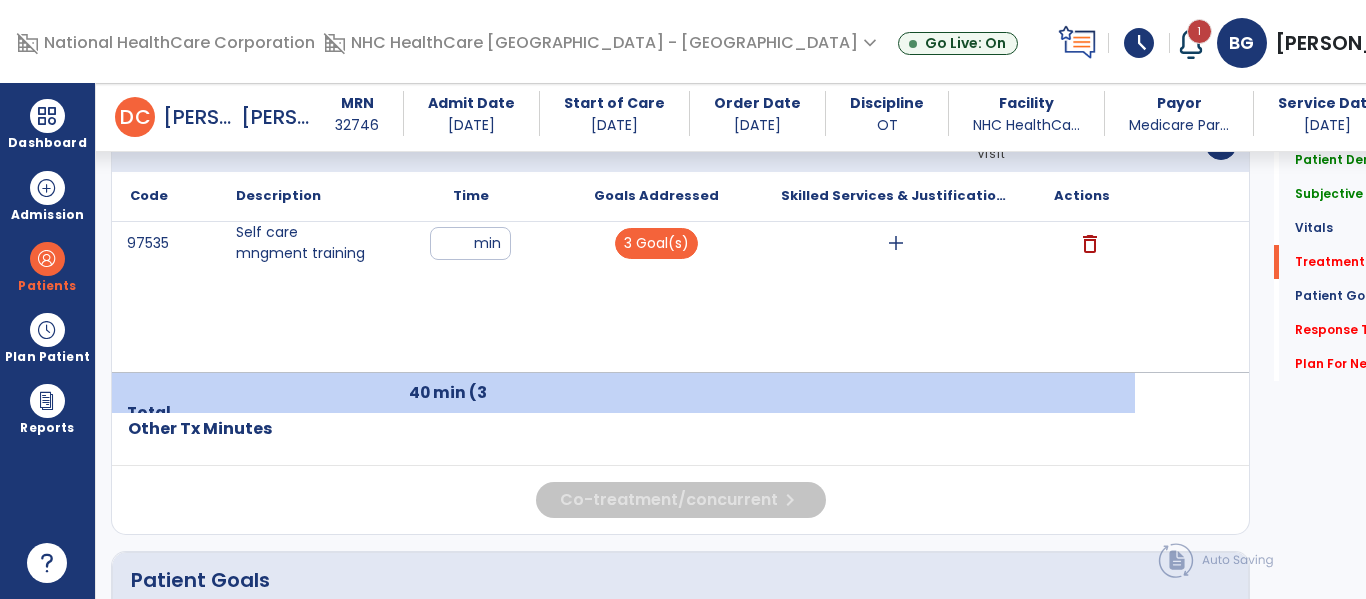 scroll, scrollTop: 1248, scrollLeft: 0, axis: vertical 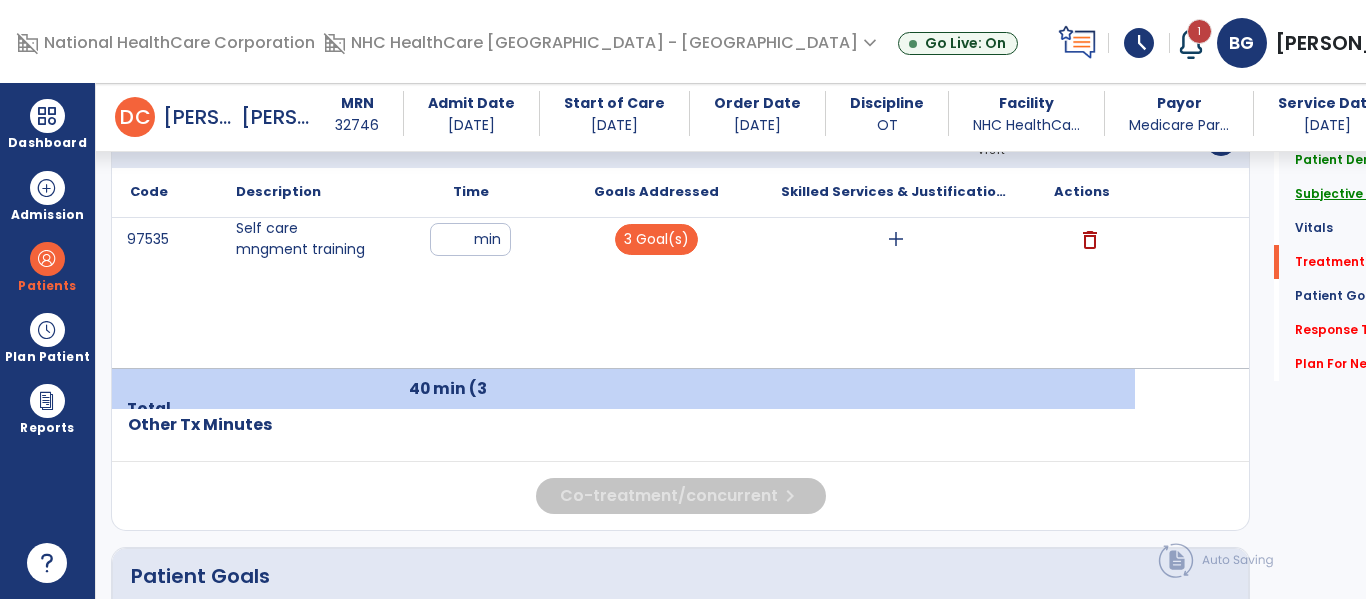 click on "Subjective Assessment" 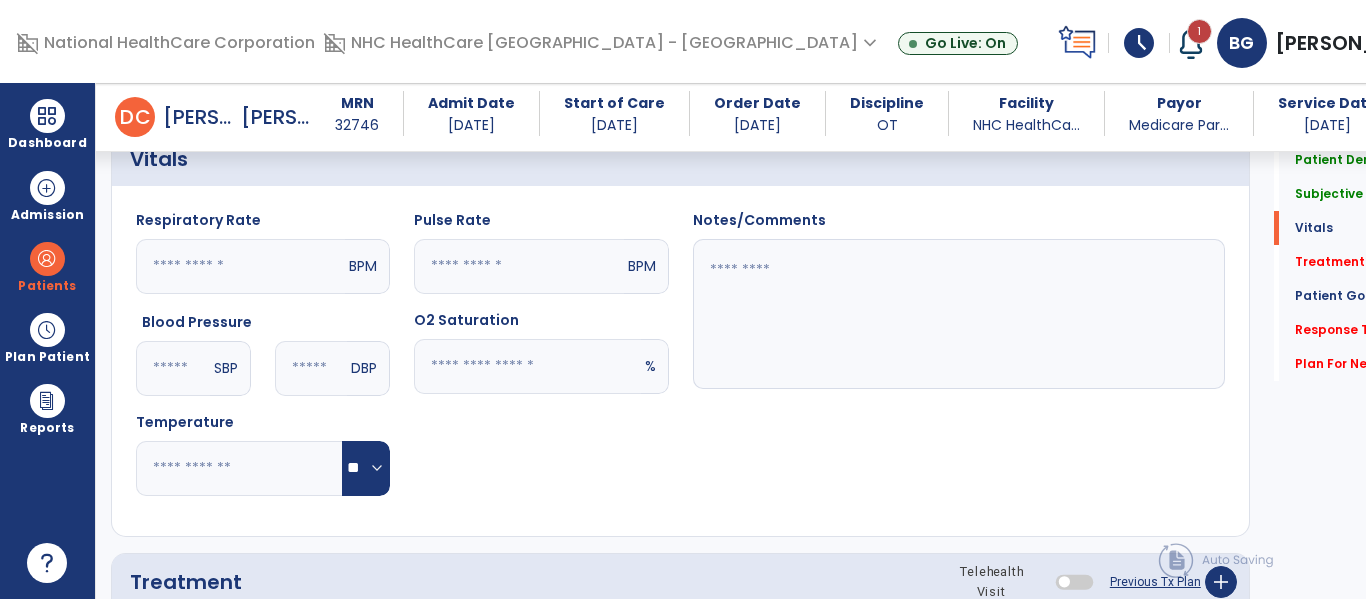 scroll, scrollTop: 438, scrollLeft: 0, axis: vertical 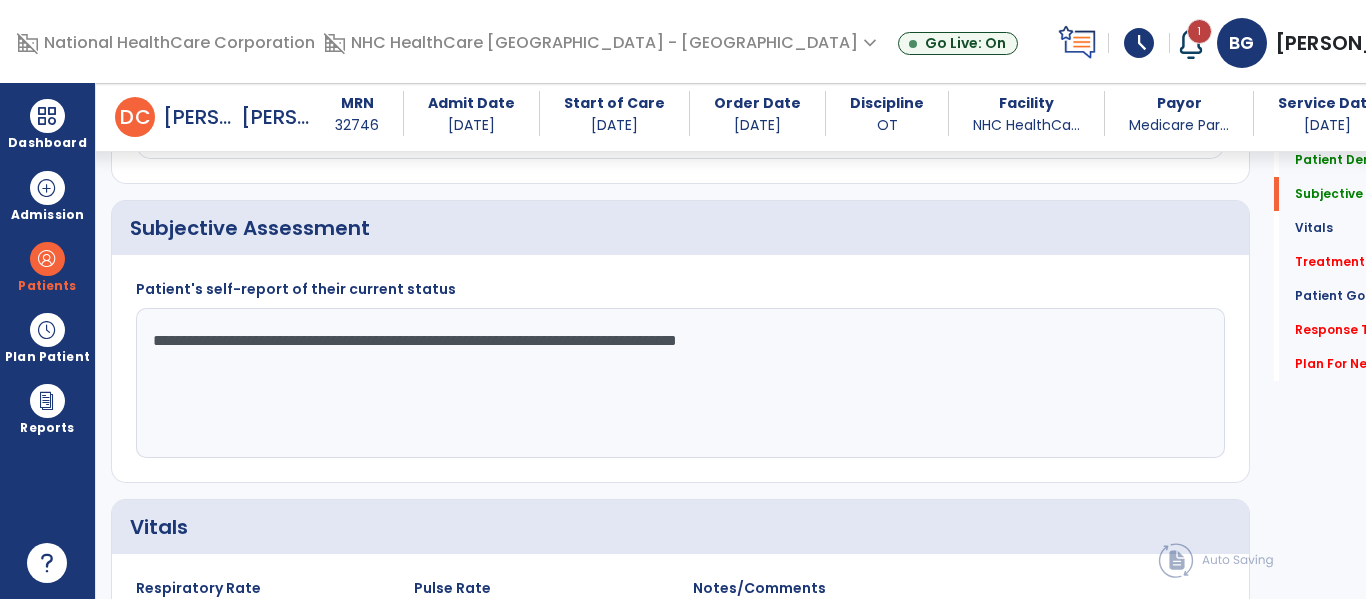 click on "**********" 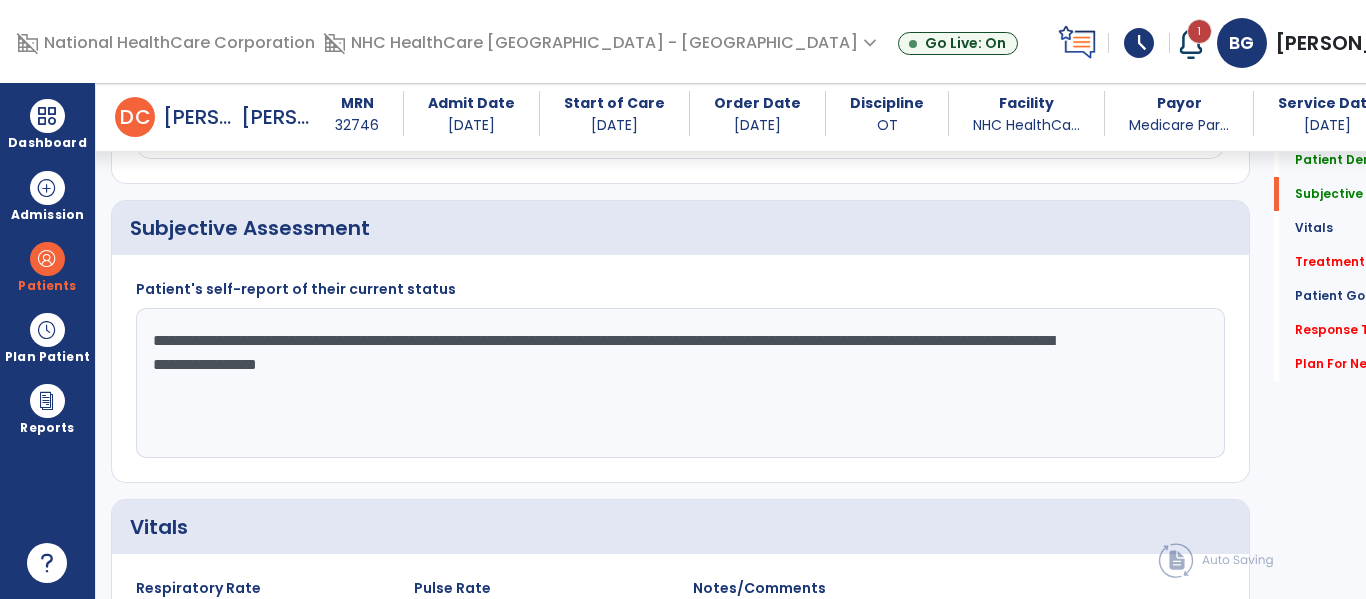 click on "**********" 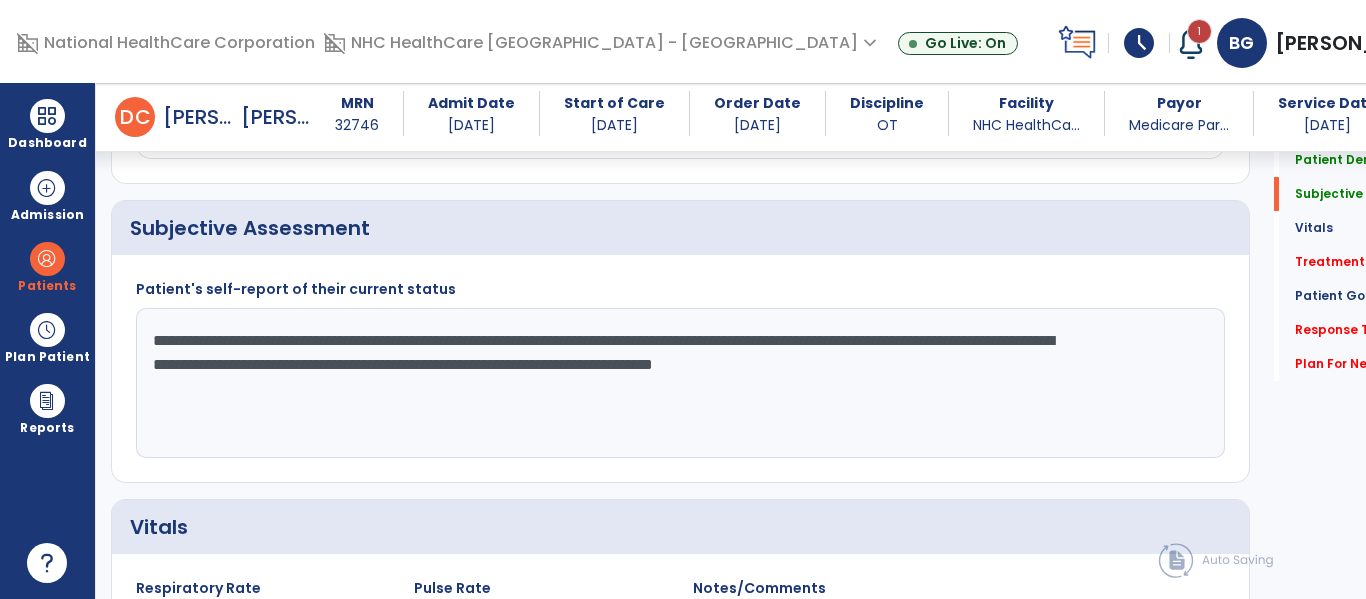 drag, startPoint x: 192, startPoint y: 339, endPoint x: 256, endPoint y: 341, distance: 64.03124 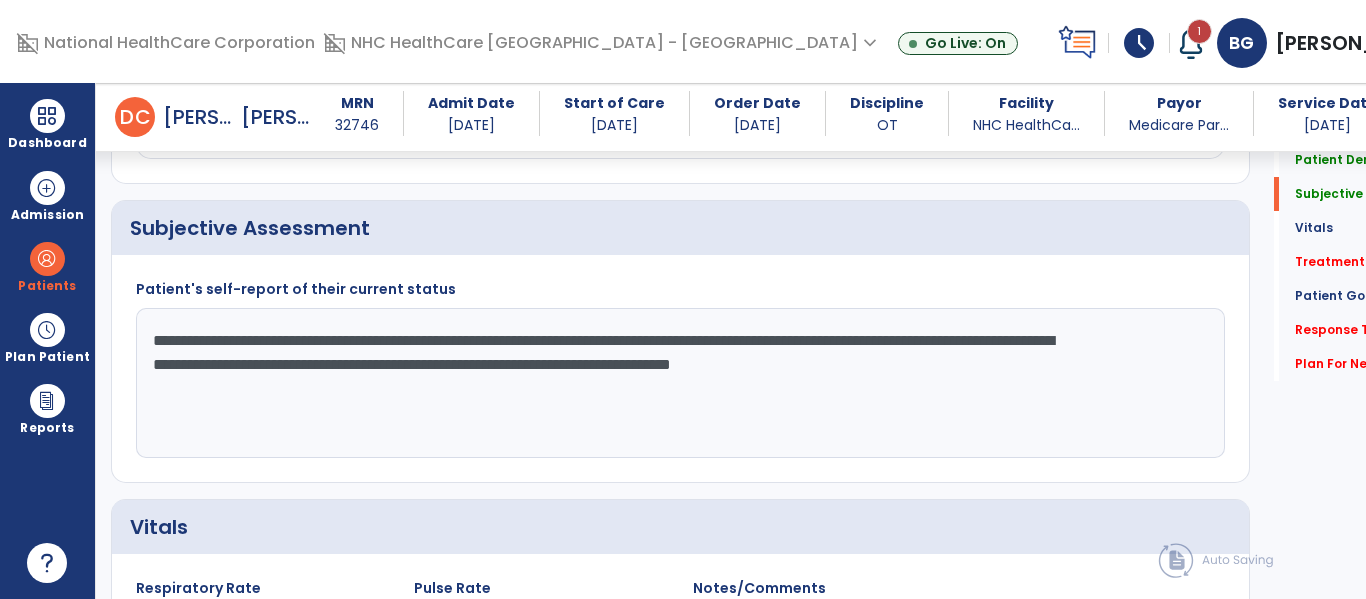 click on "**********" 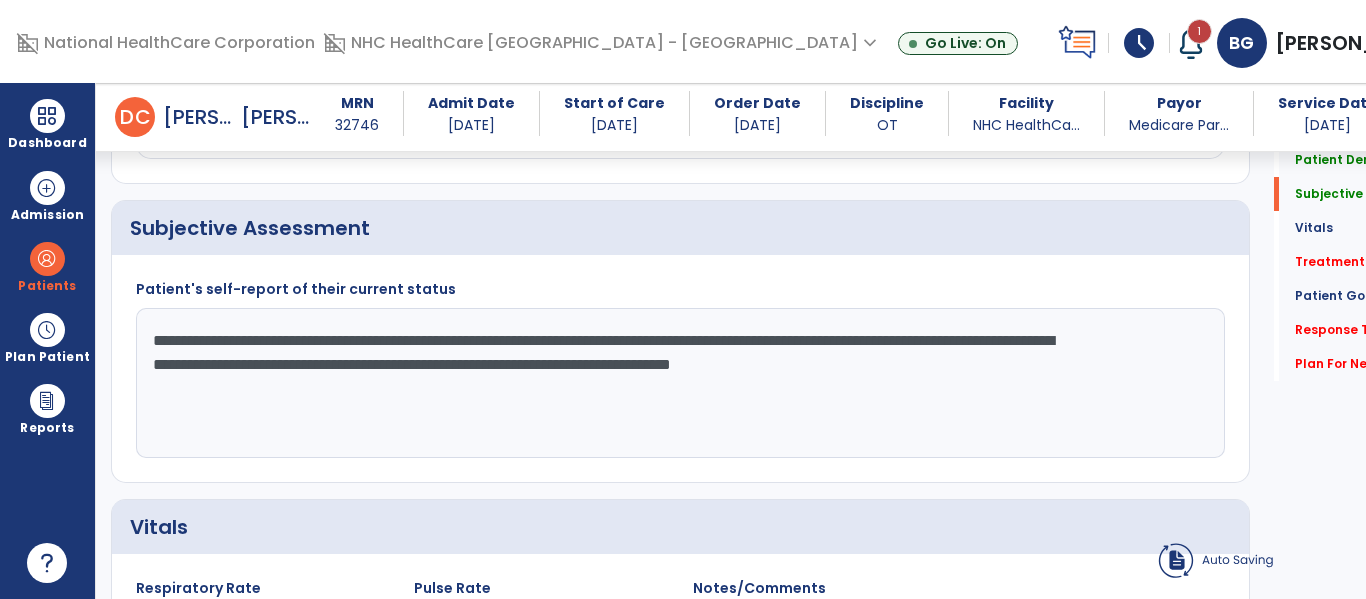 click on "**********" 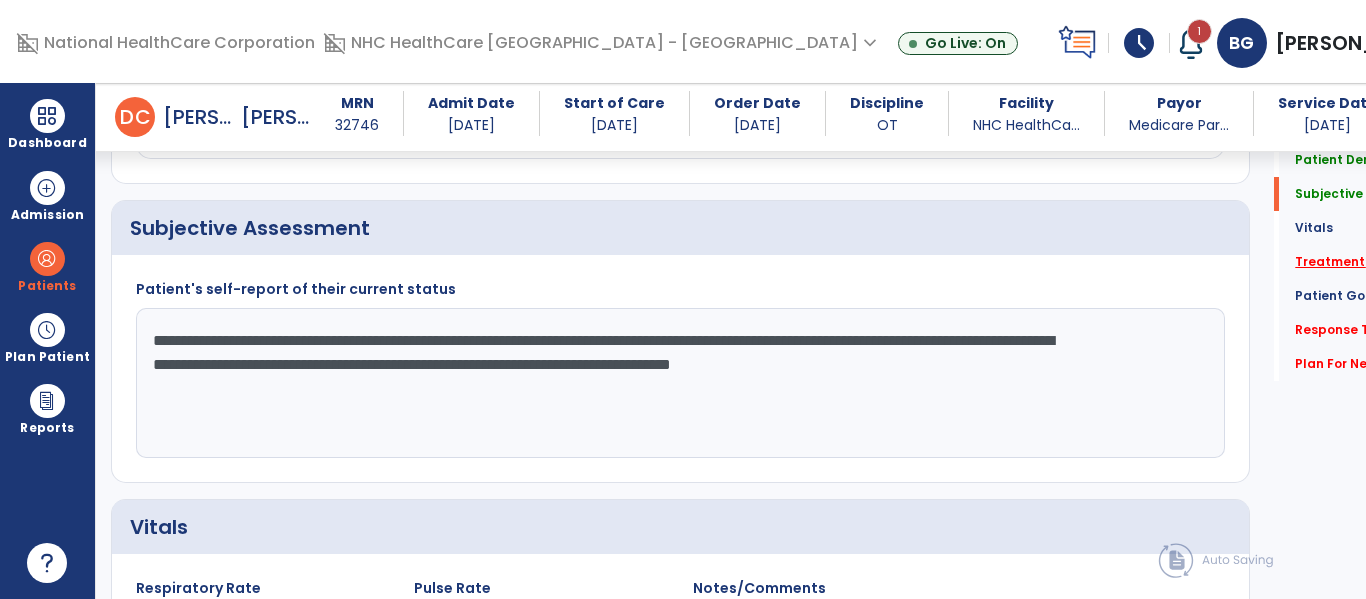 type on "**********" 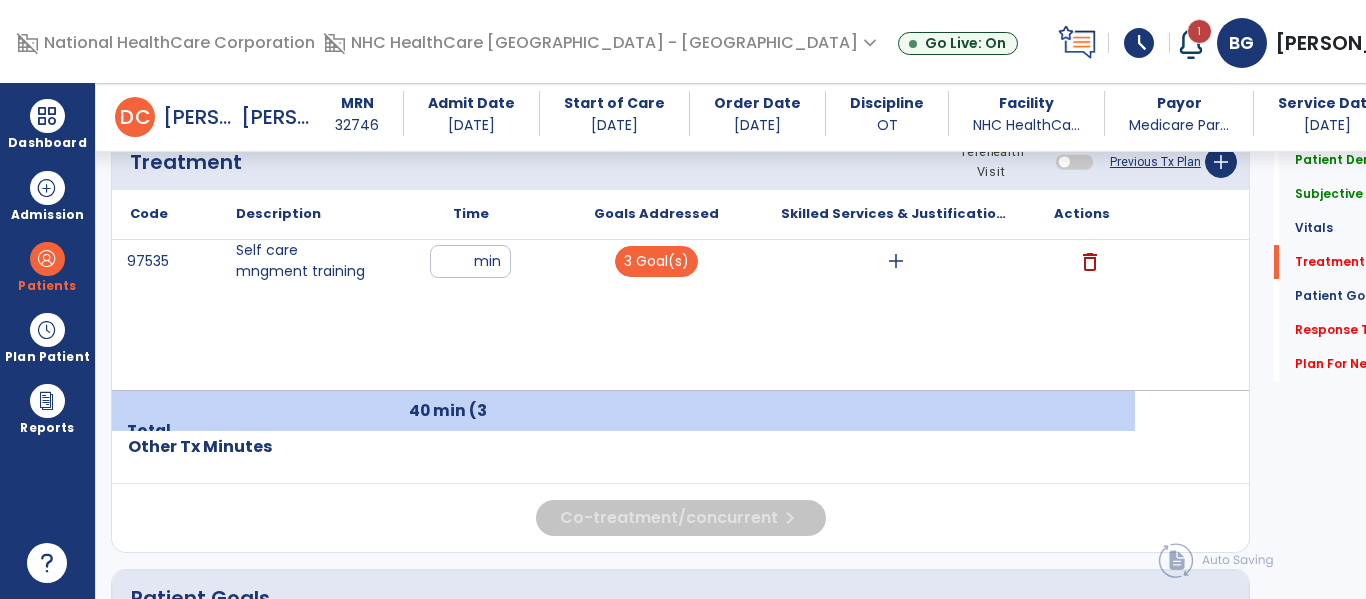 scroll, scrollTop: 1229, scrollLeft: 0, axis: vertical 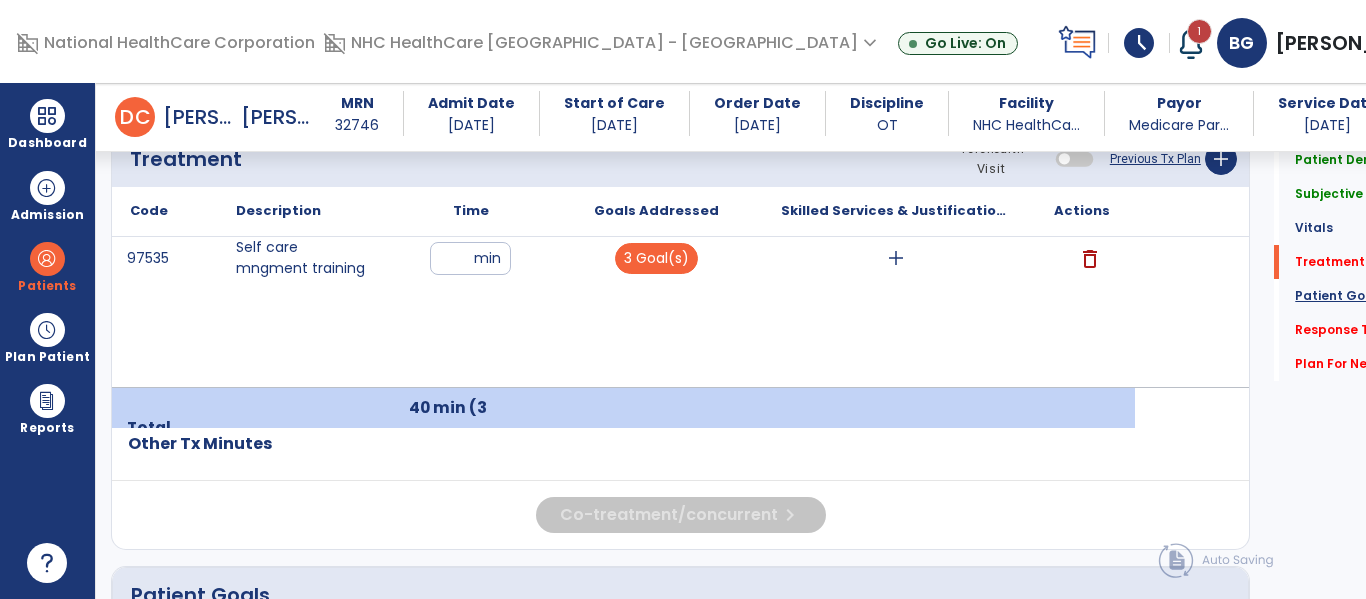 click on "Patient Goals" 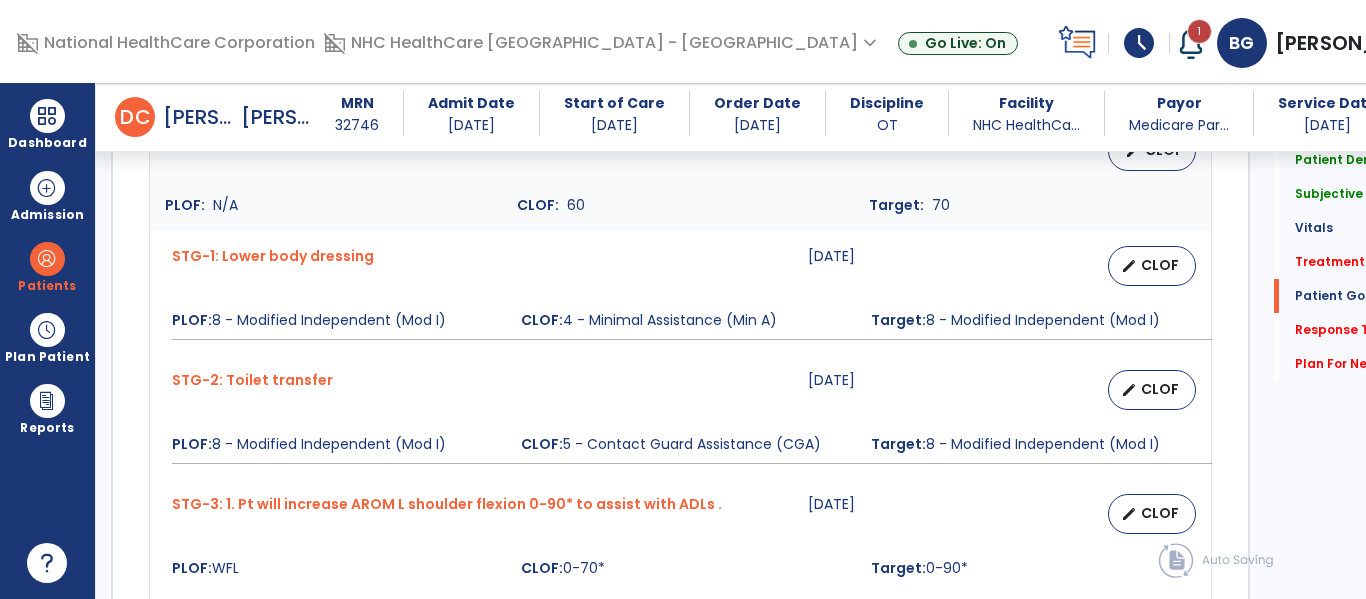 scroll, scrollTop: 1802, scrollLeft: 0, axis: vertical 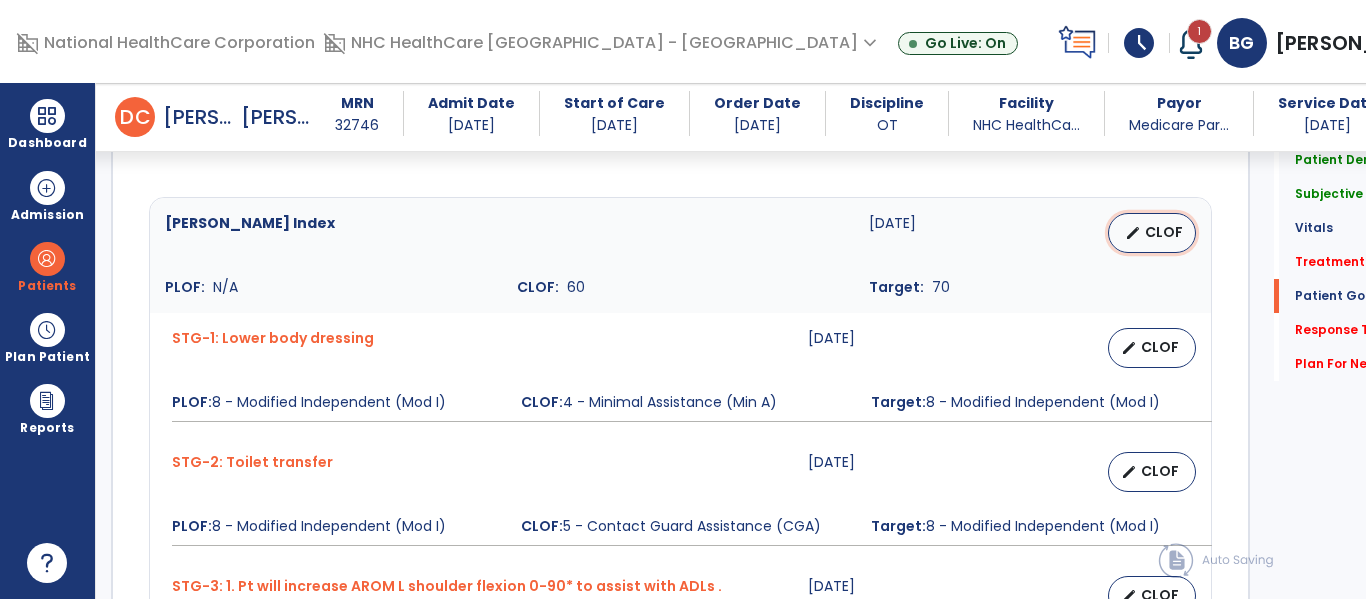 click on "CLOF" at bounding box center (1164, 232) 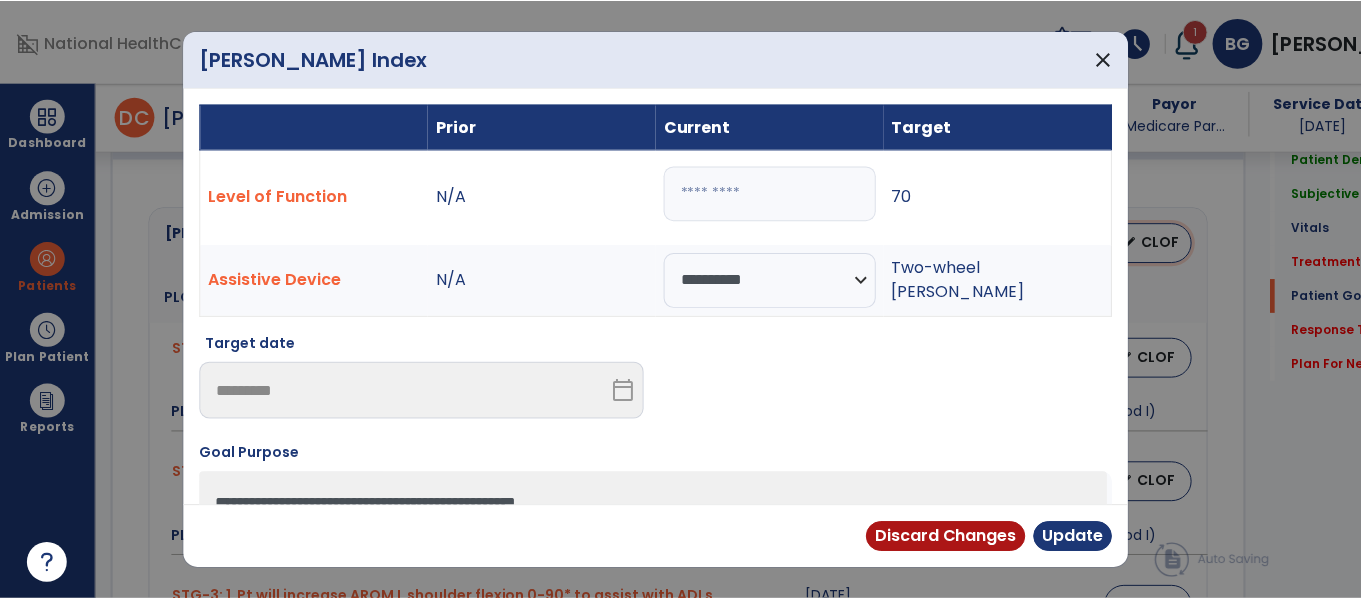 scroll, scrollTop: 1702, scrollLeft: 0, axis: vertical 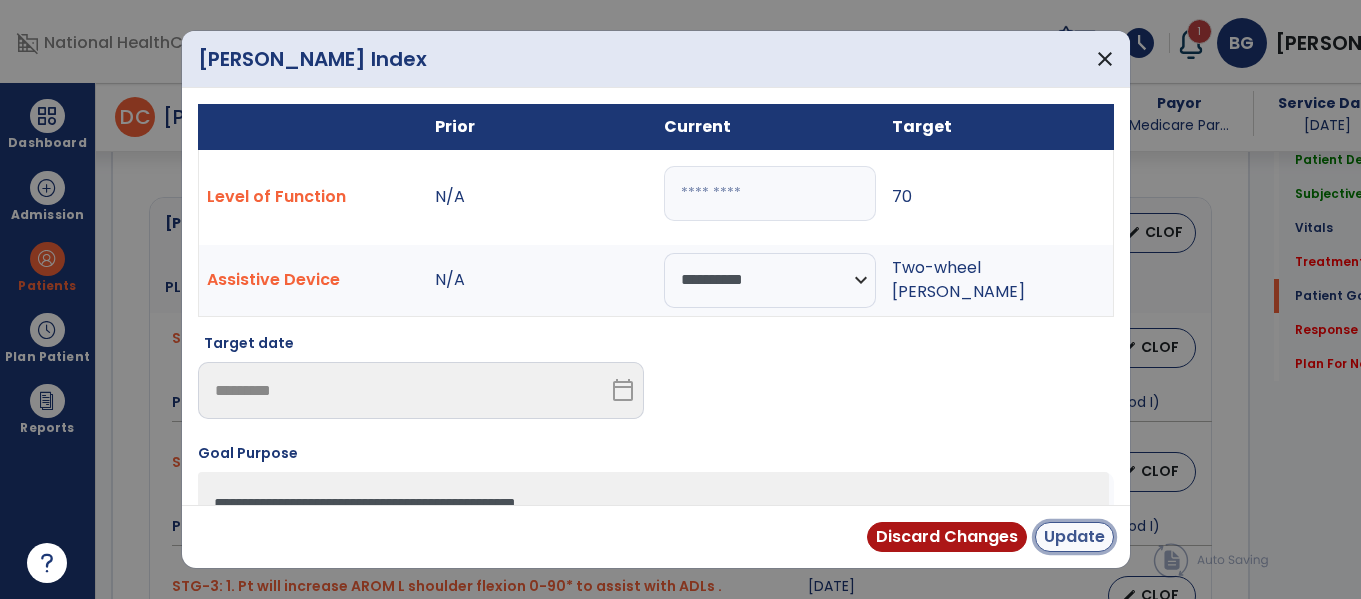 click on "Update" at bounding box center [1074, 537] 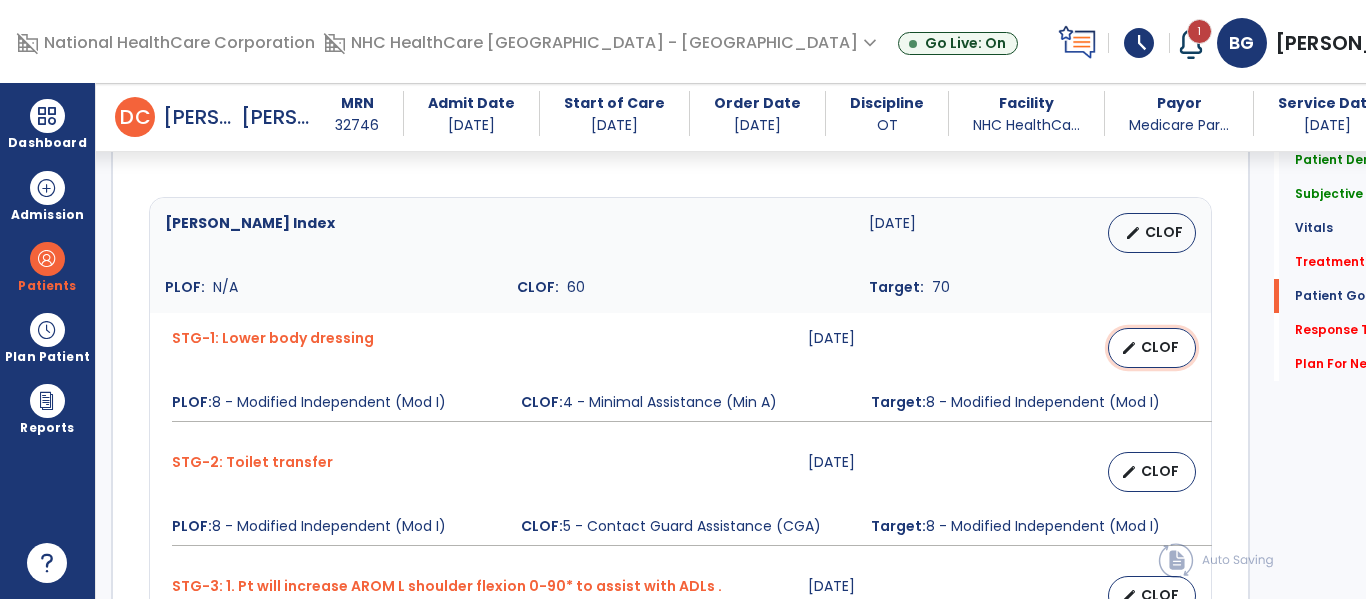click on "CLOF" at bounding box center [1160, 347] 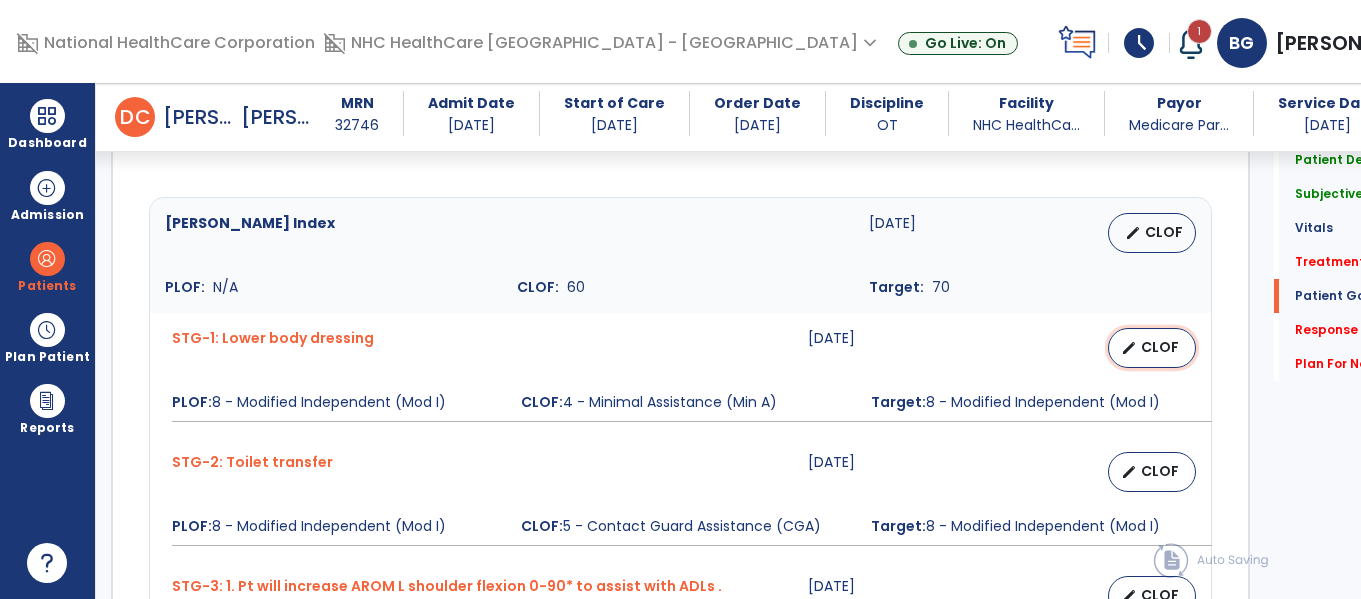 select on "****" 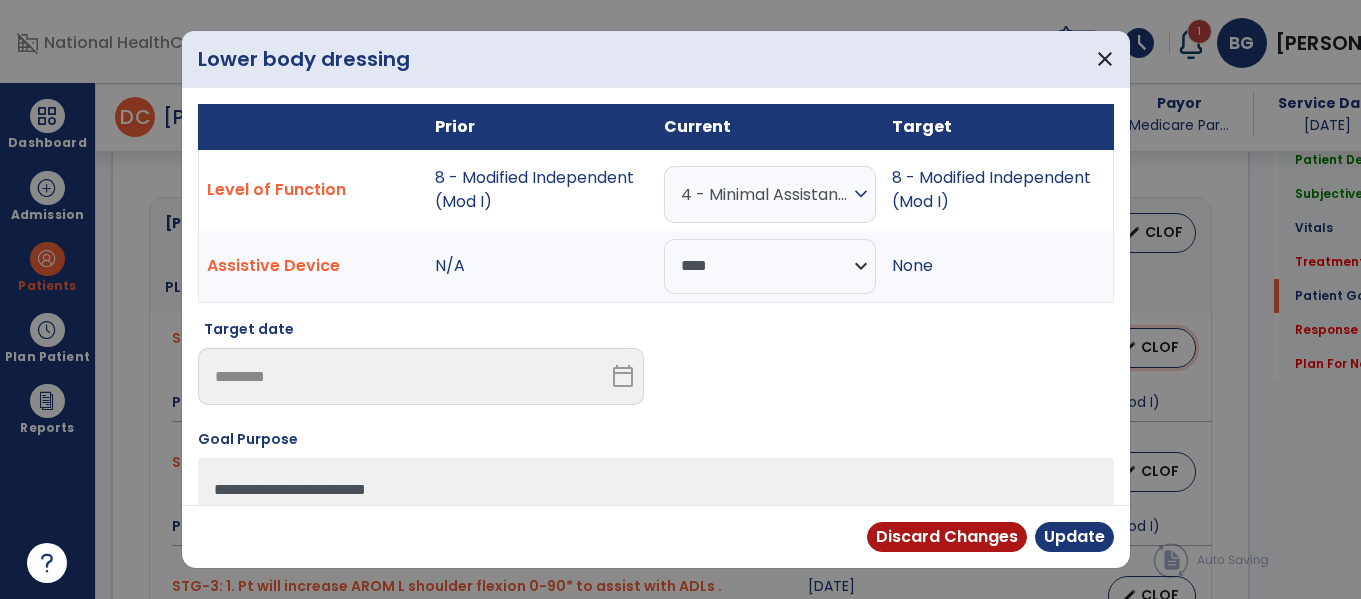 scroll, scrollTop: 1702, scrollLeft: 0, axis: vertical 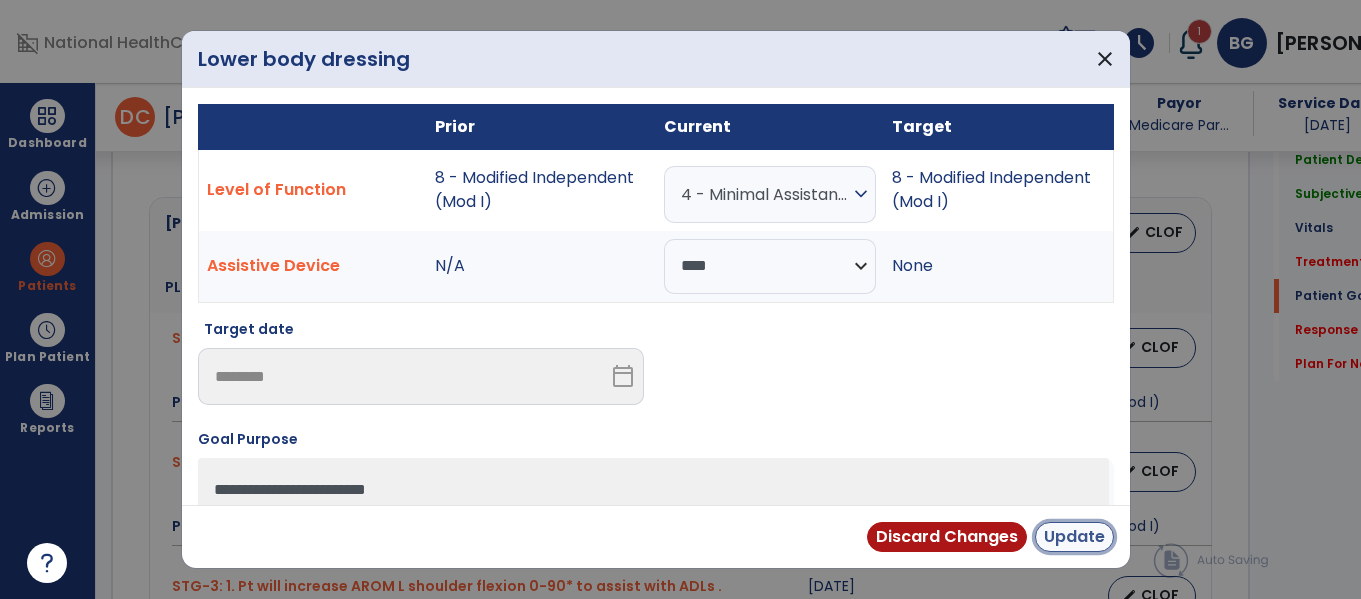 click on "Update" at bounding box center [1074, 537] 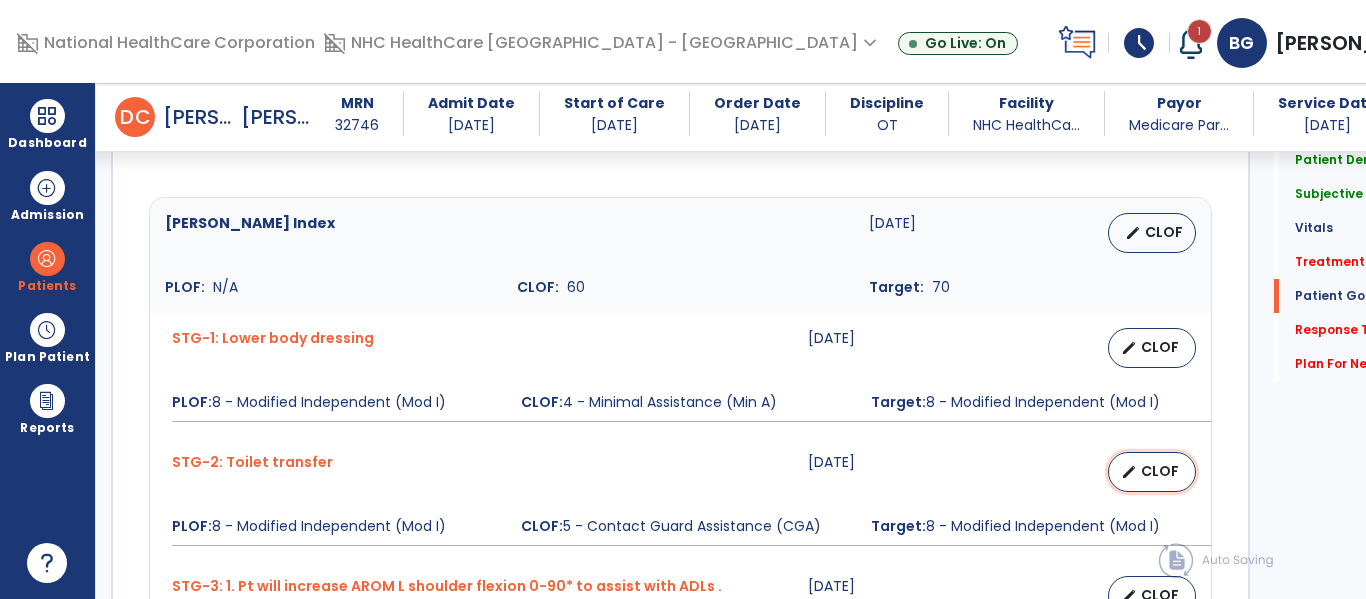 click on "CLOF" at bounding box center (1160, 471) 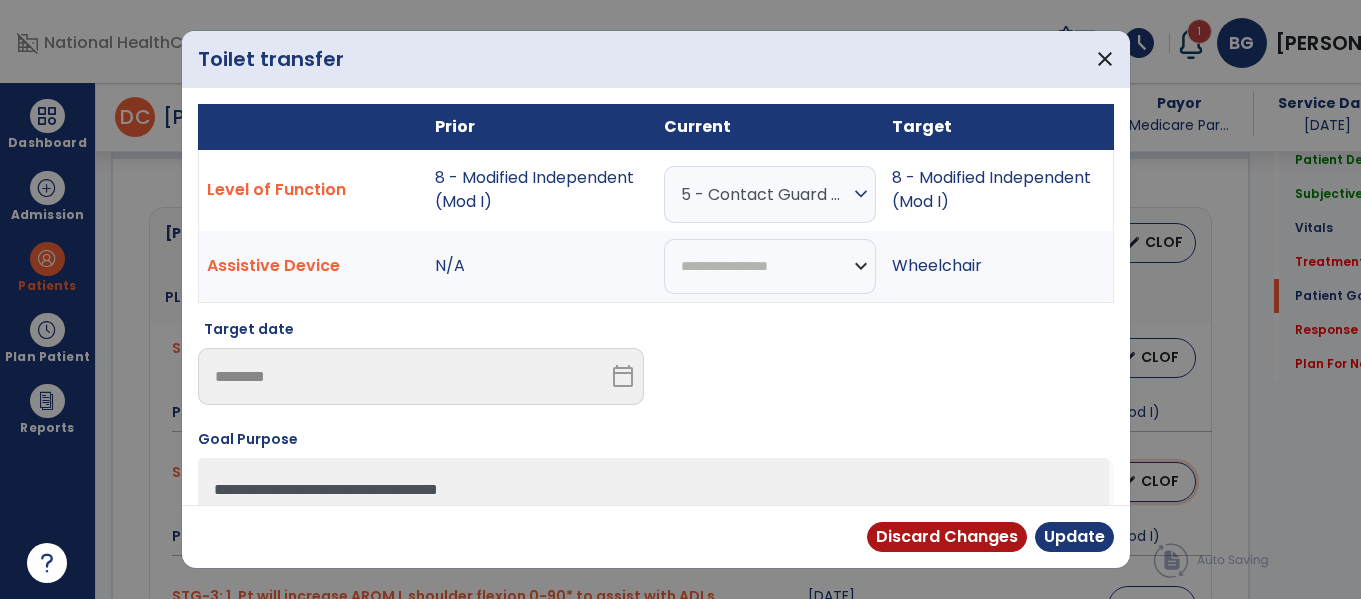 scroll, scrollTop: 1702, scrollLeft: 0, axis: vertical 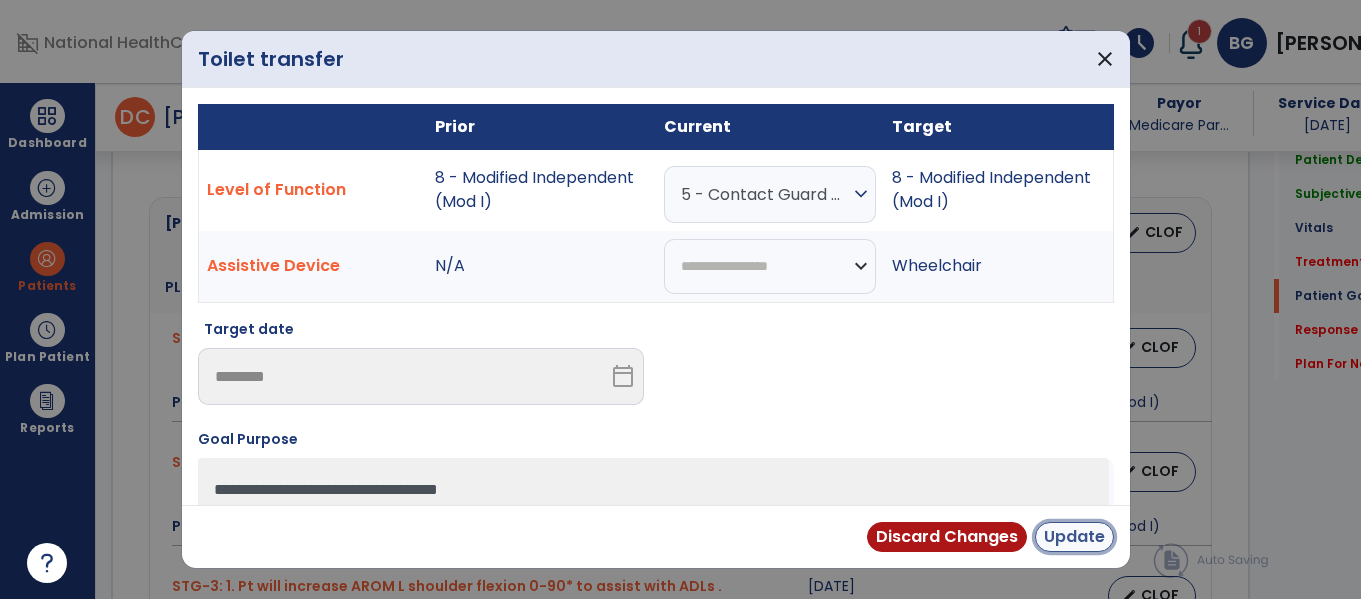 click on "Update" at bounding box center (1074, 537) 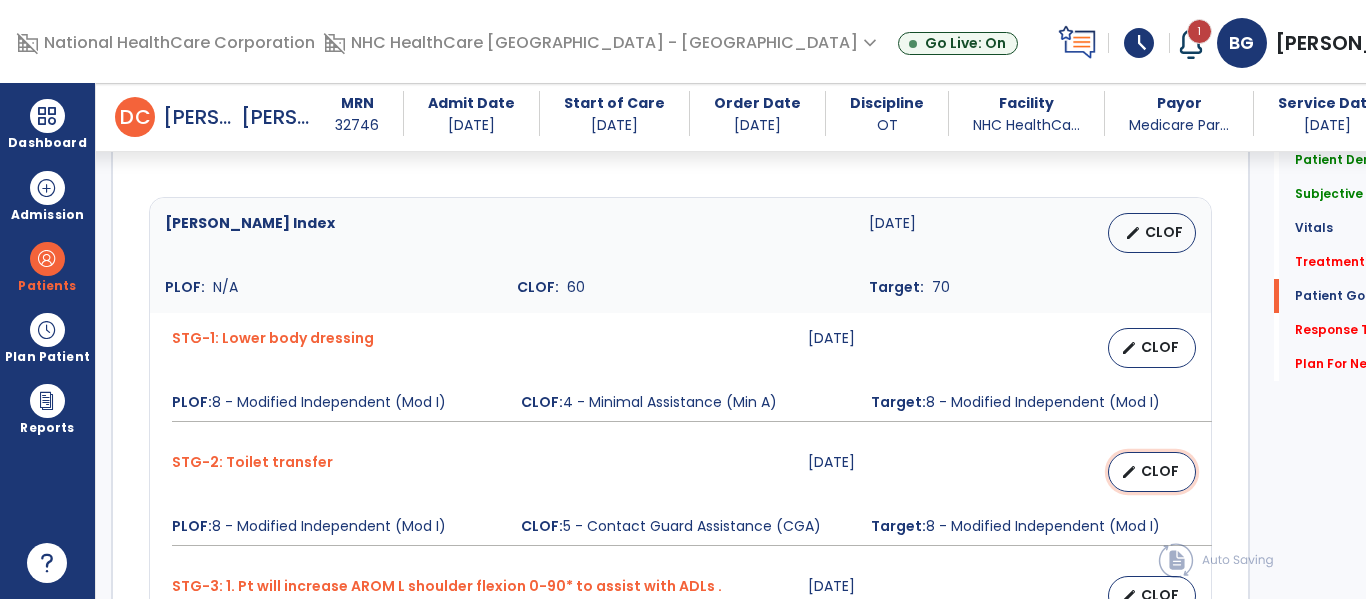 click on "edit" at bounding box center (1129, 472) 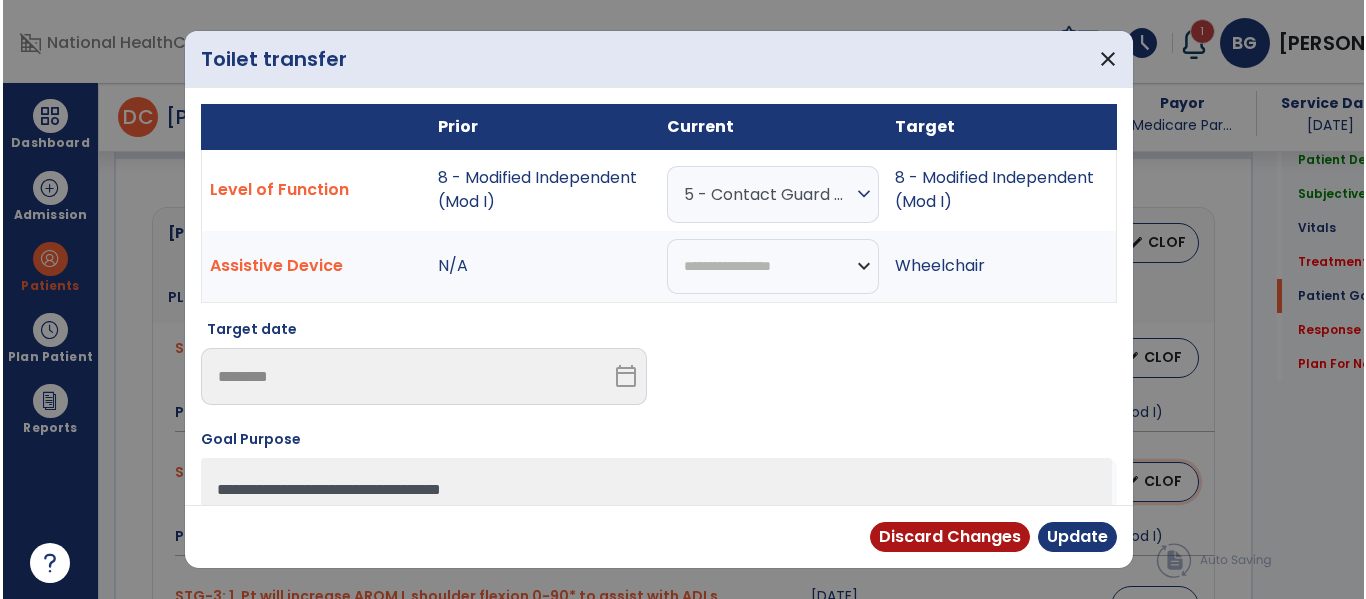 scroll, scrollTop: 1702, scrollLeft: 0, axis: vertical 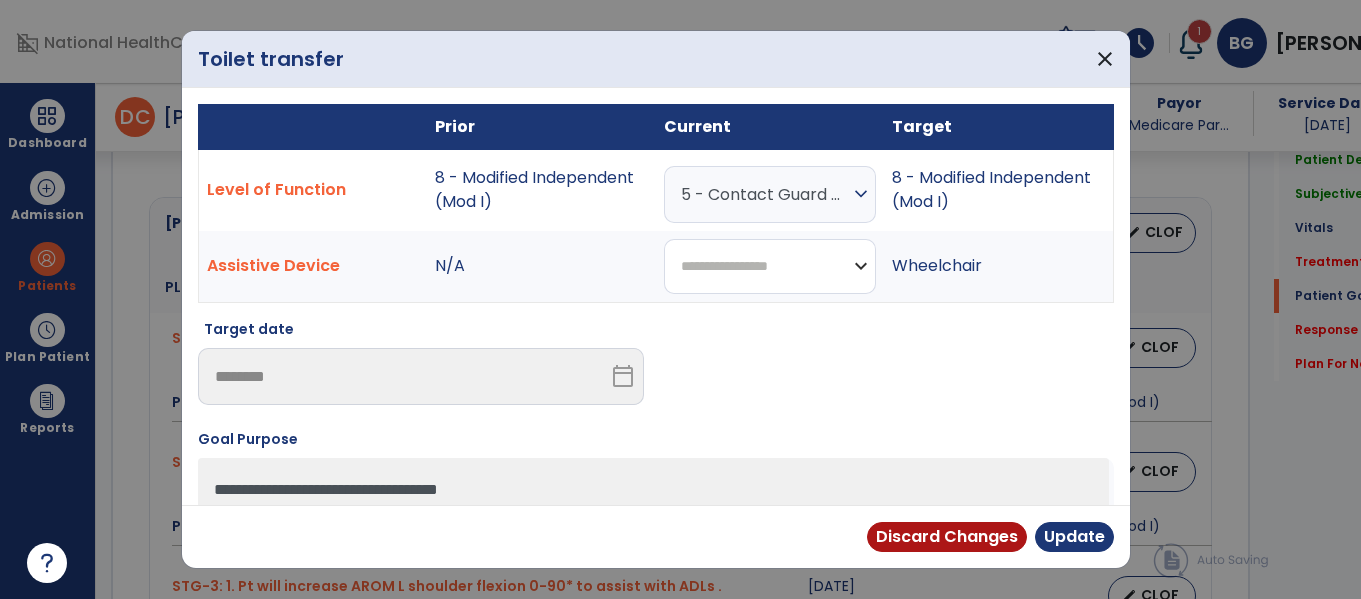 click on "**********" at bounding box center (770, 266) 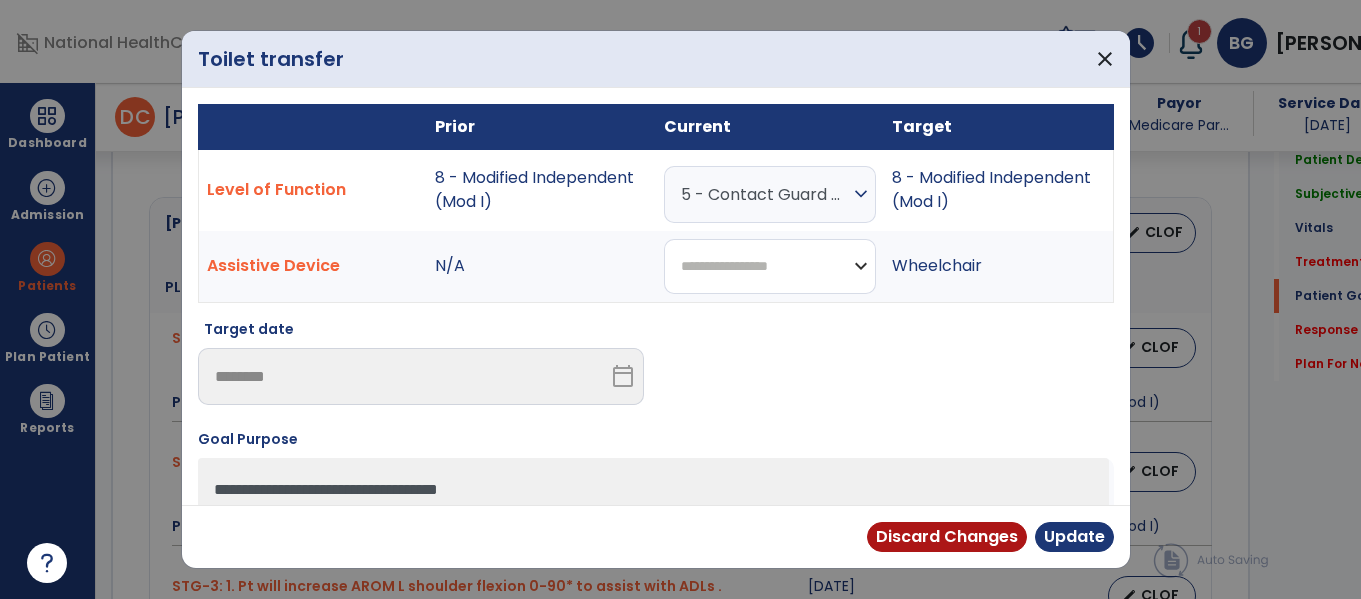 select on "**********" 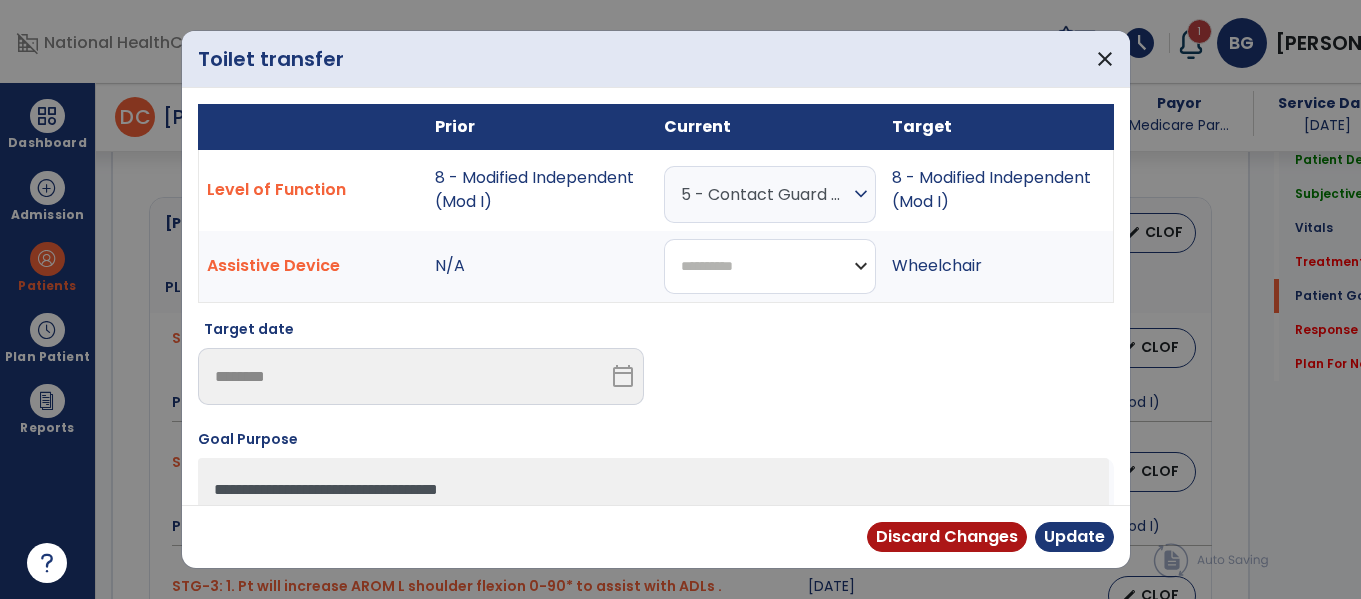 click on "**********" at bounding box center (770, 266) 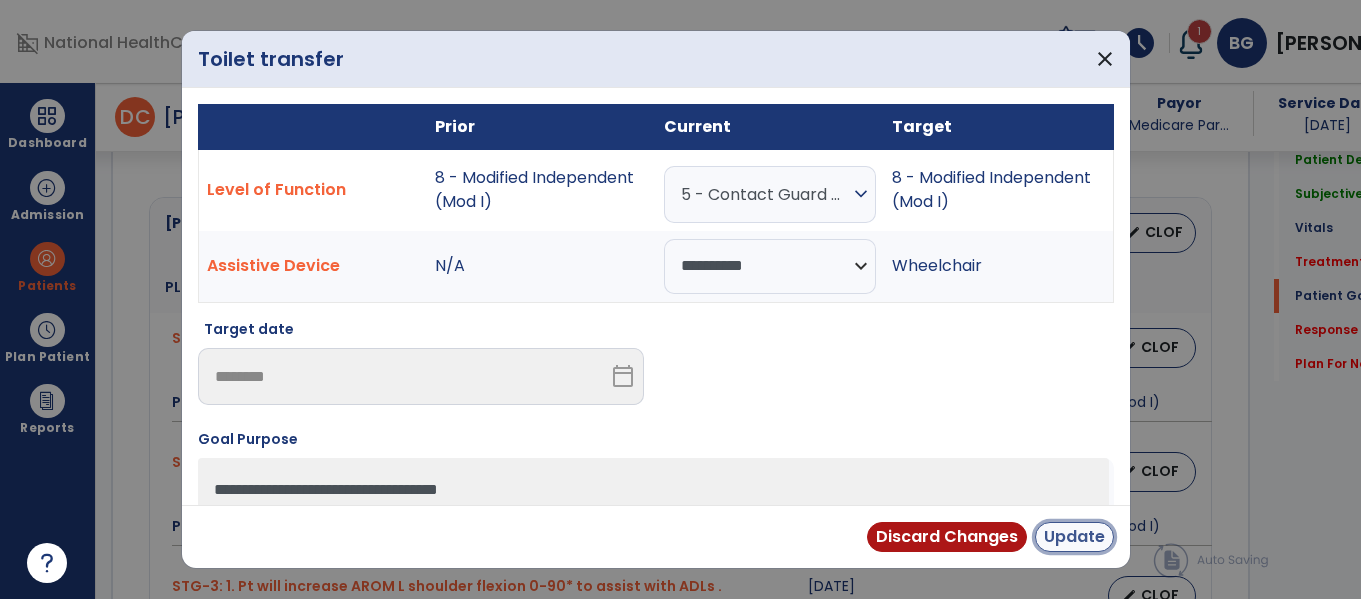 click on "Update" at bounding box center [1074, 537] 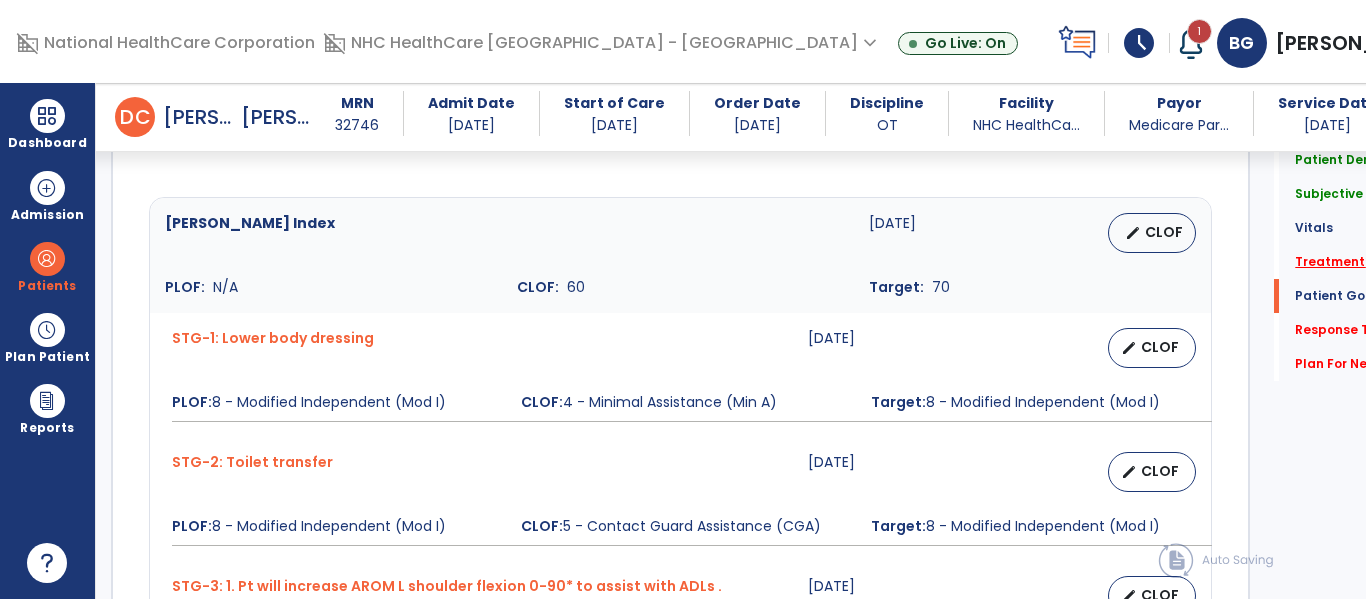 click on "Treatment   *" 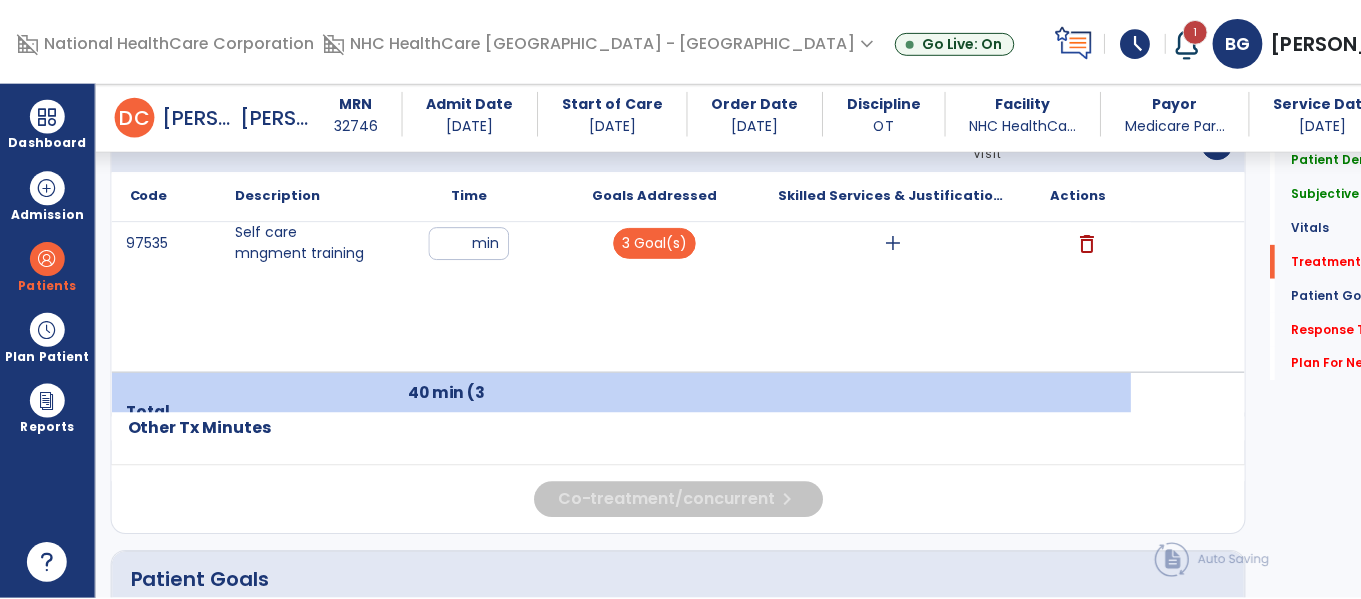 scroll, scrollTop: 1229, scrollLeft: 0, axis: vertical 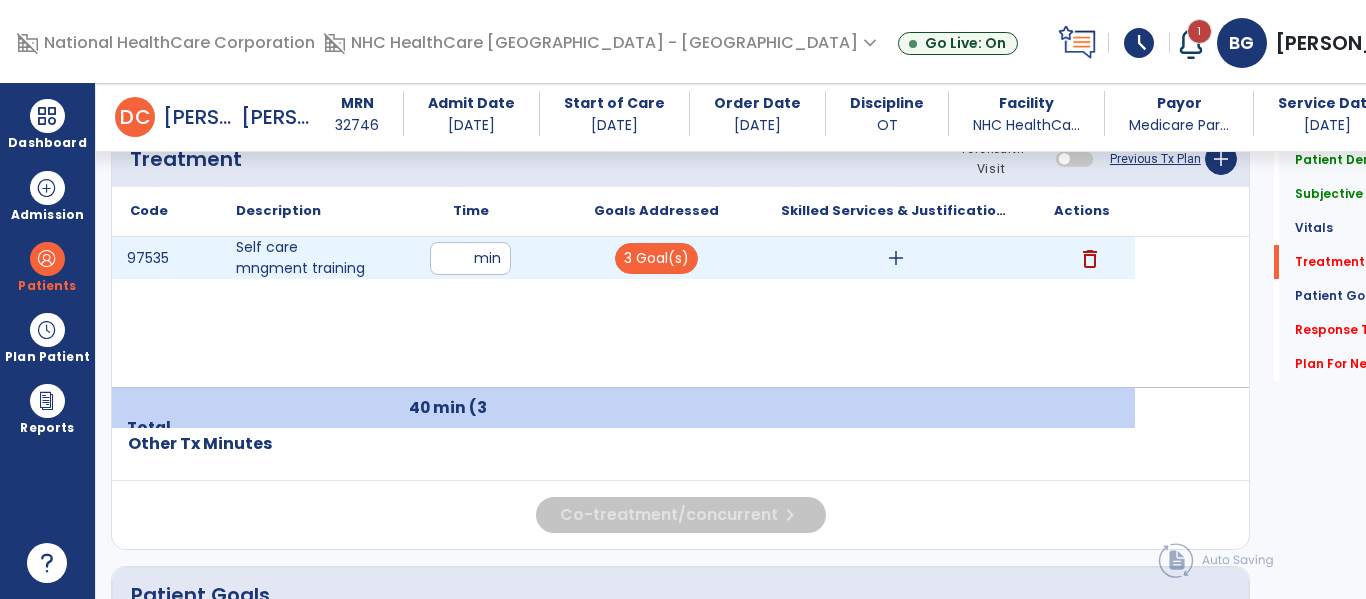 click on "add" at bounding box center (896, 258) 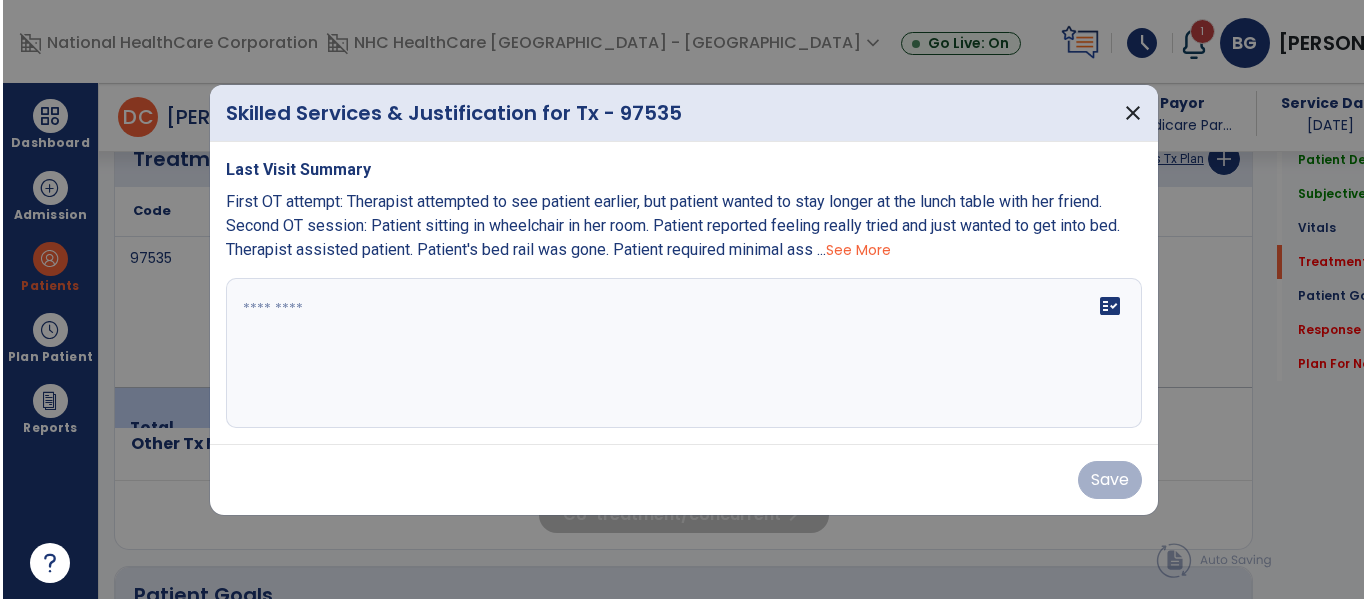 scroll, scrollTop: 1229, scrollLeft: 0, axis: vertical 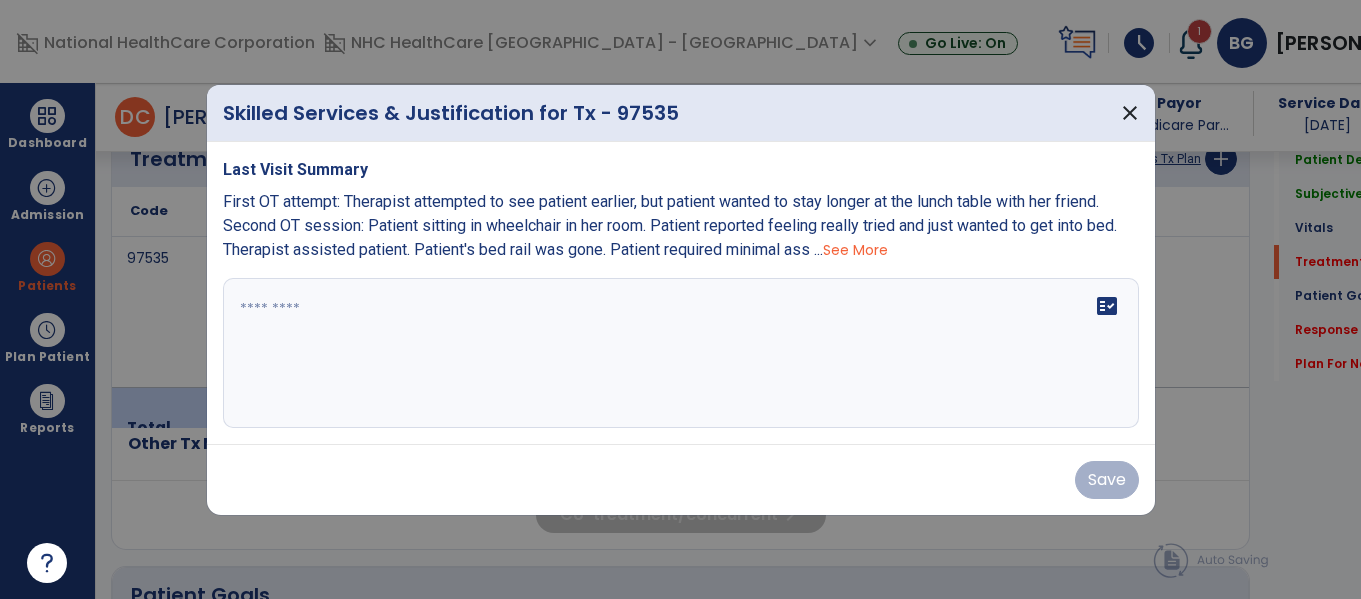 click on "fact_check" at bounding box center (681, 353) 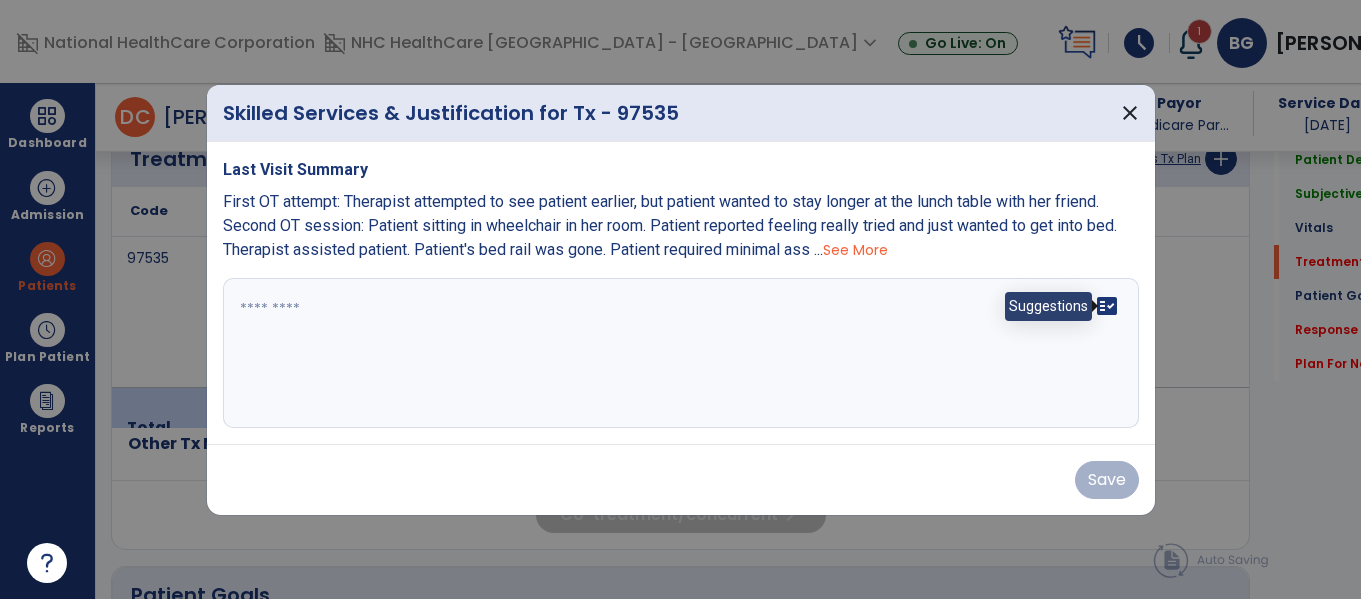 click on "fact_check" at bounding box center (1107, 306) 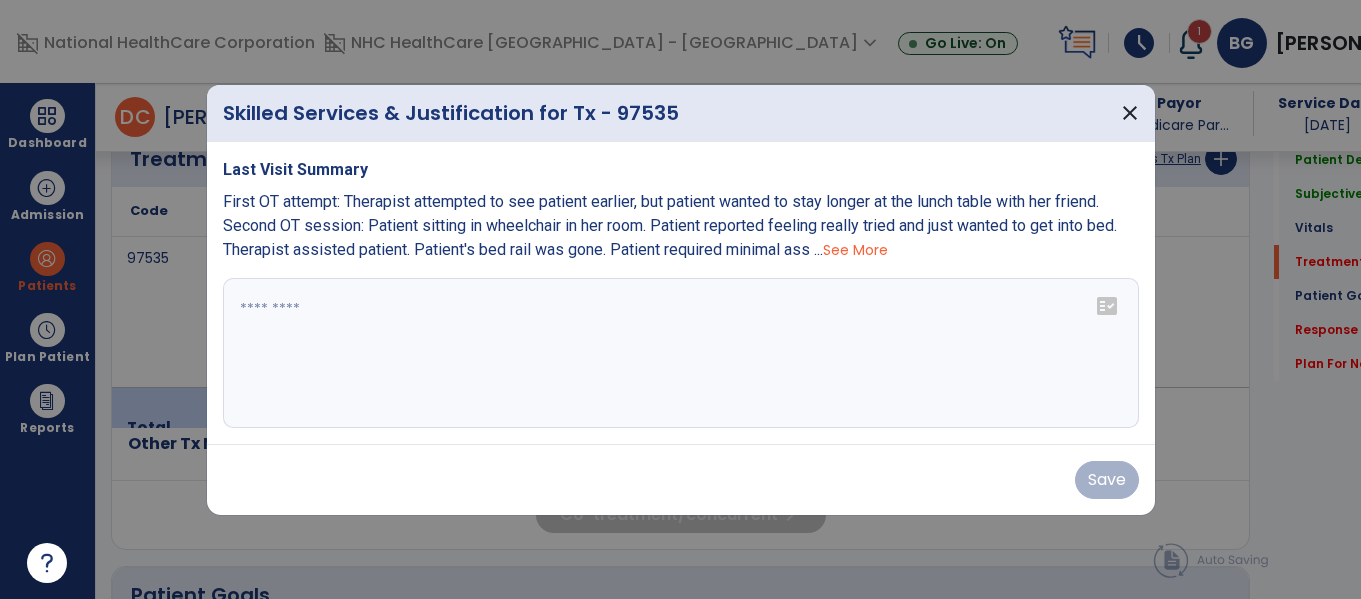 click at bounding box center [681, 353] 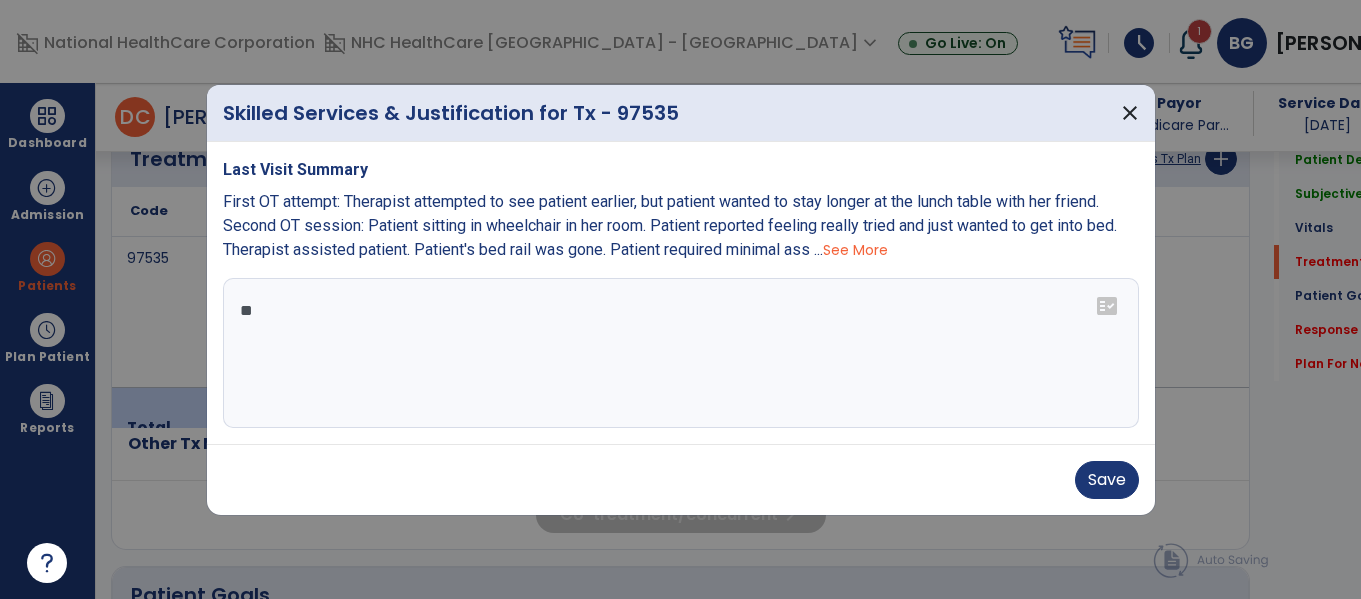type on "*" 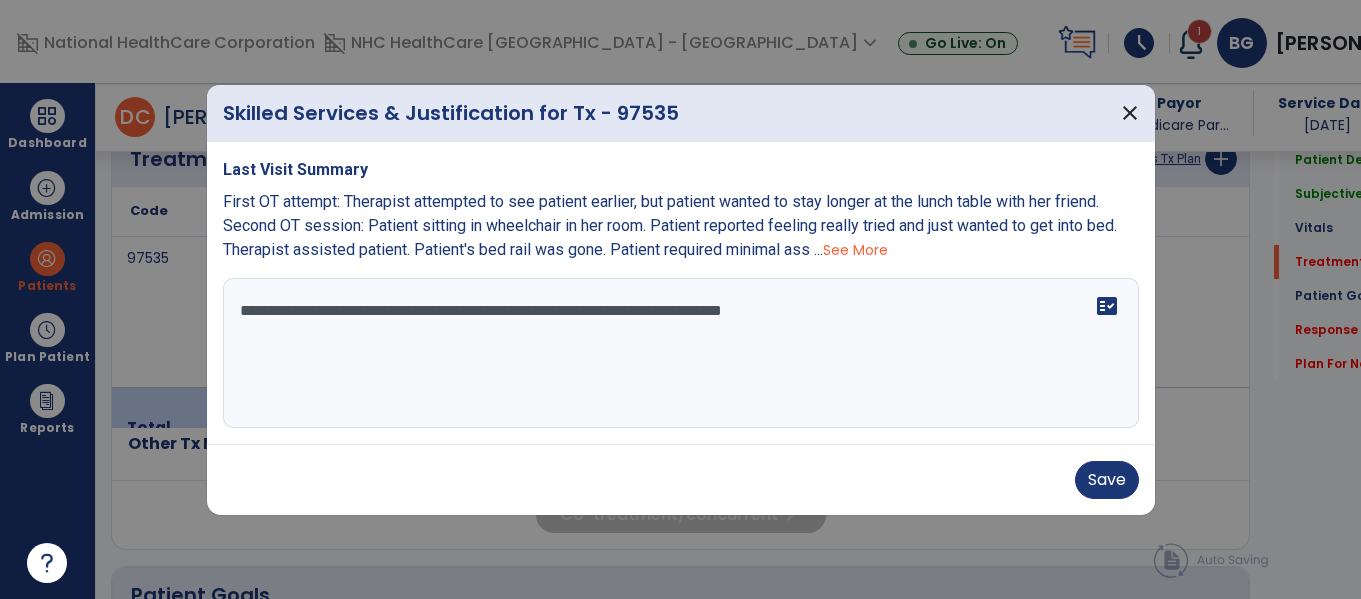 drag, startPoint x: 819, startPoint y: 307, endPoint x: 853, endPoint y: 313, distance: 34.525352 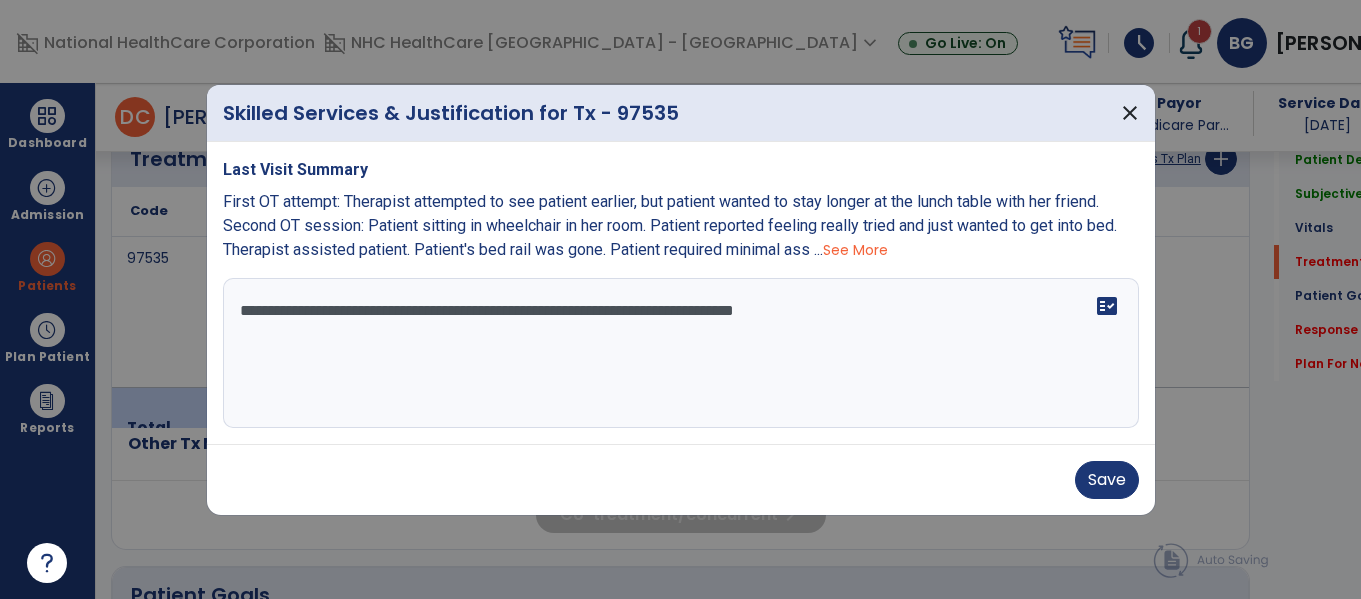 click on "**********" at bounding box center (681, 353) 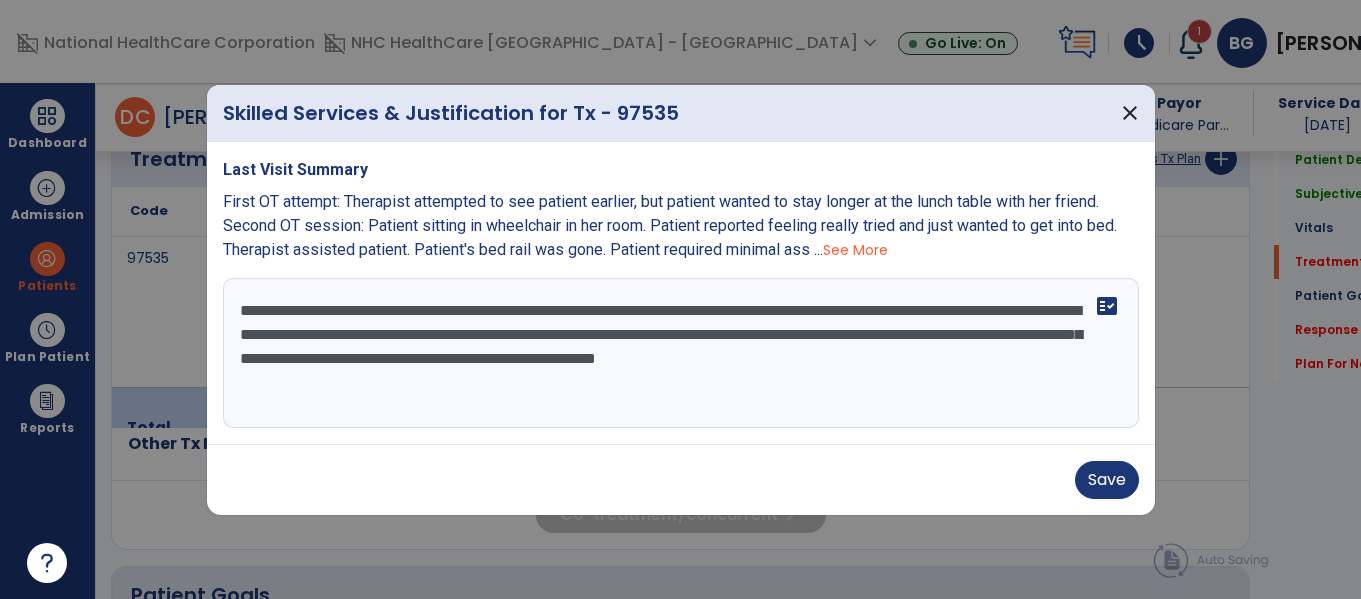 click on "**********" at bounding box center (681, 353) 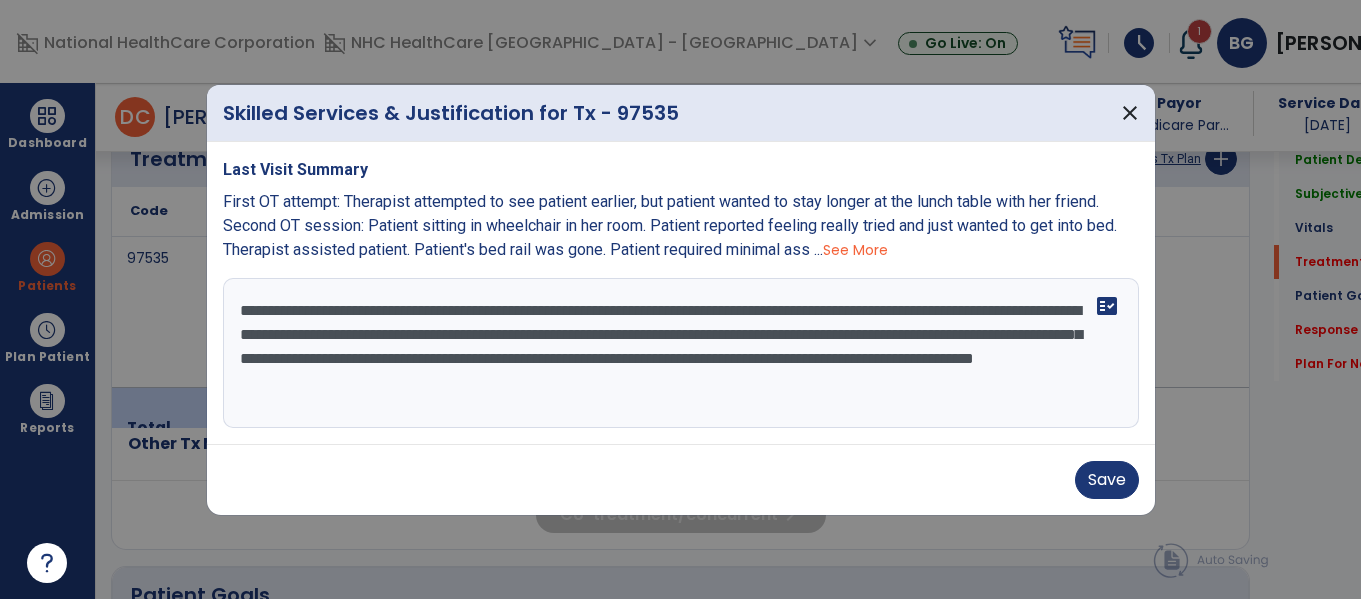 drag, startPoint x: 582, startPoint y: 337, endPoint x: 745, endPoint y: 336, distance: 163.00307 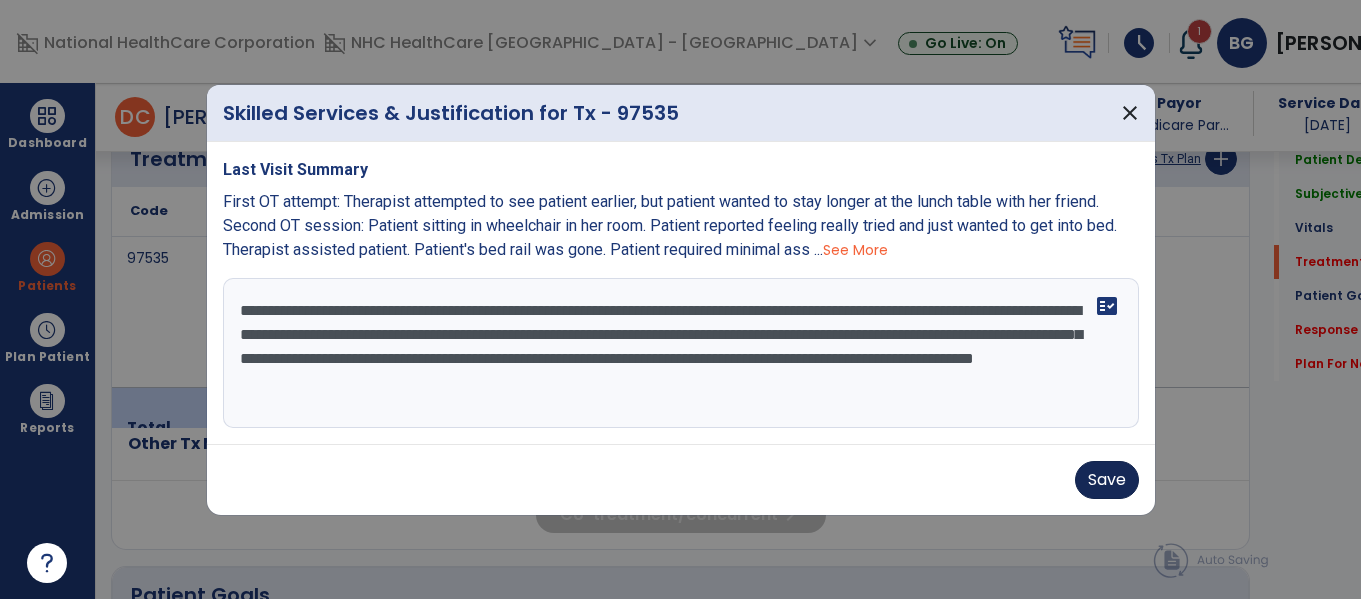 type on "**********" 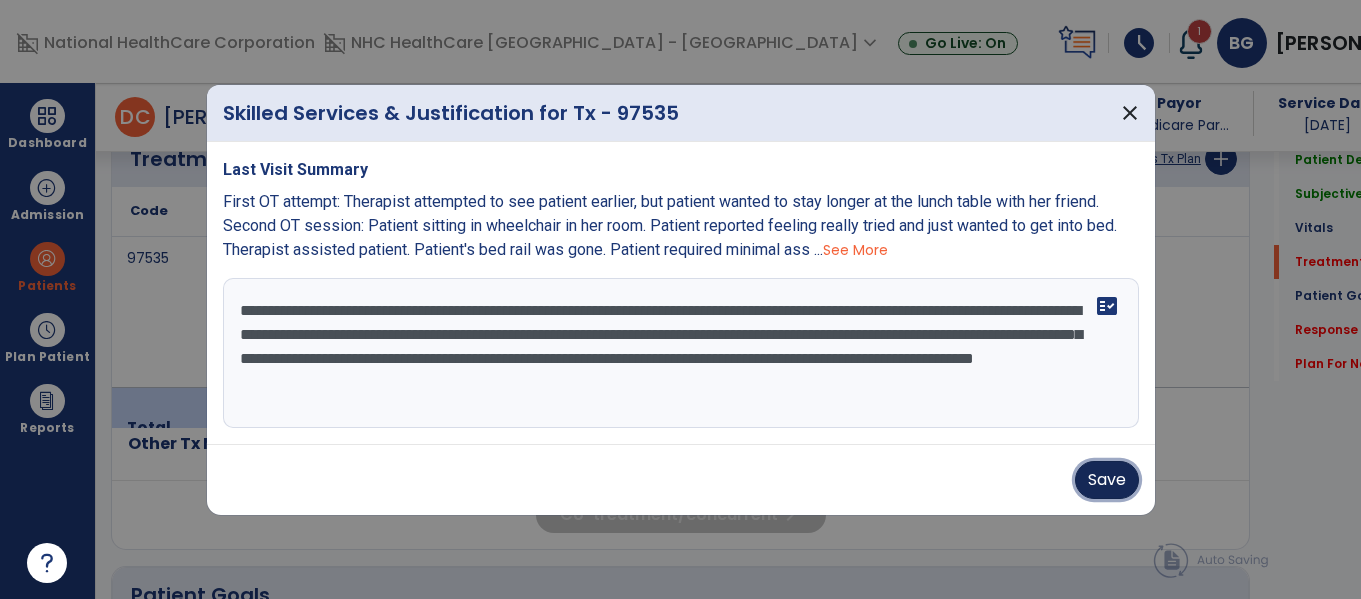 click on "Save" at bounding box center [1107, 480] 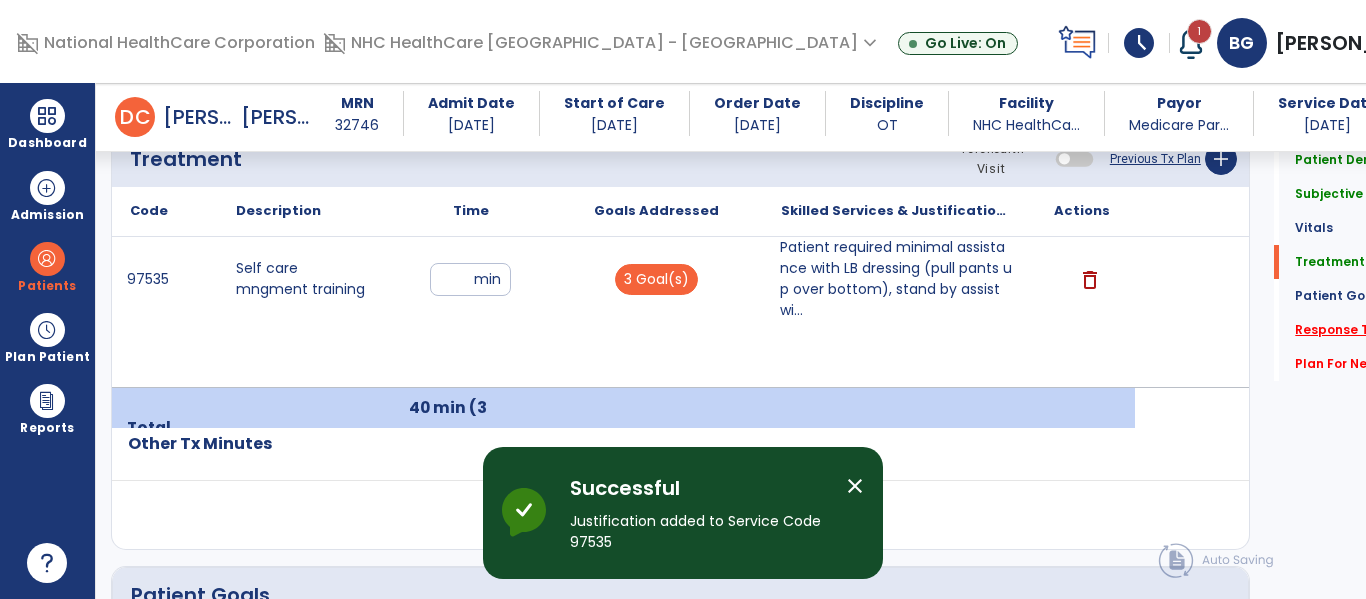 click on "Response To Treatment   *" 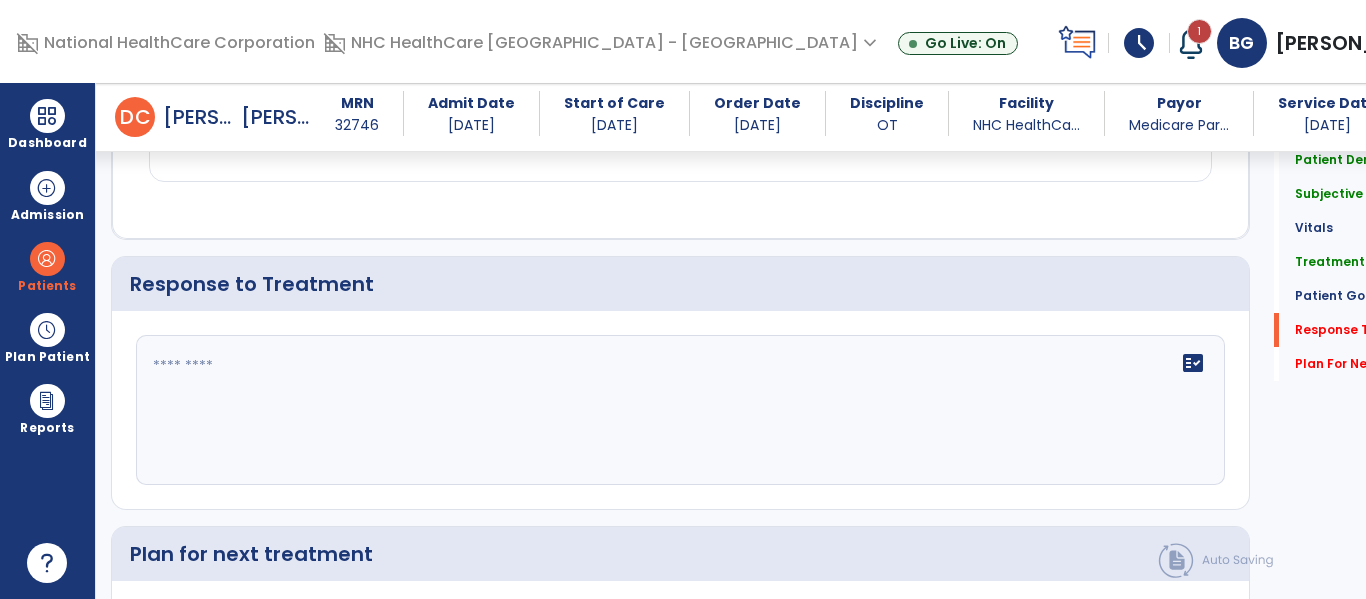 scroll, scrollTop: 2293, scrollLeft: 0, axis: vertical 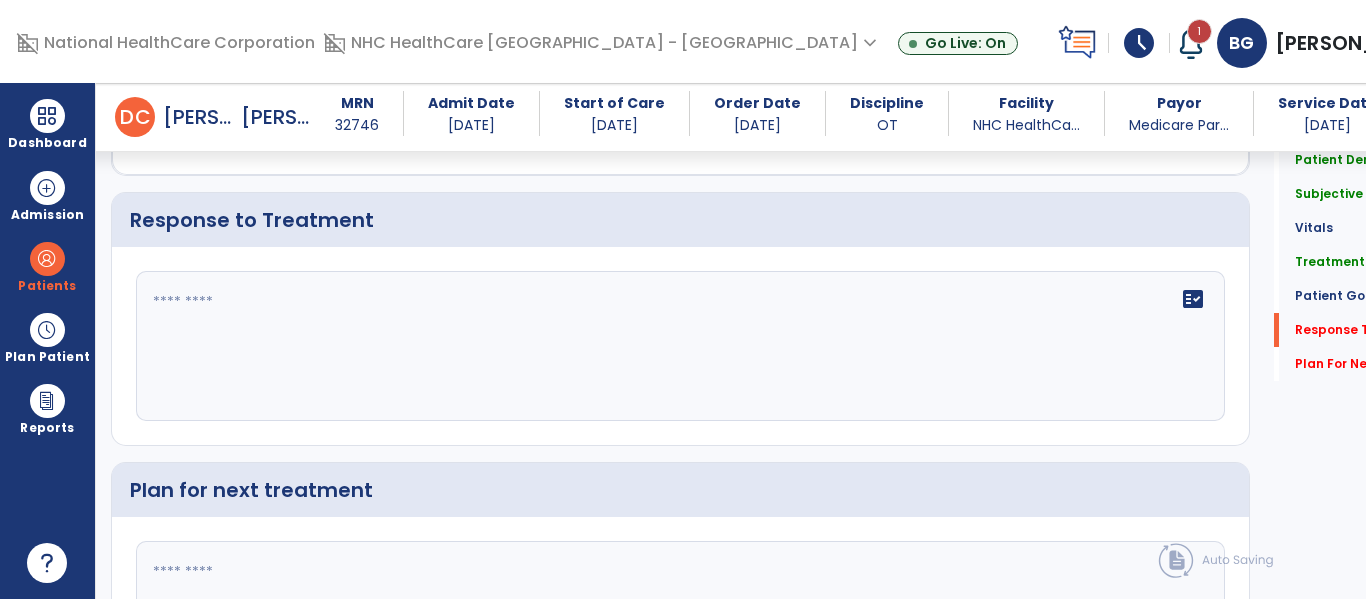 click on "fact_check" 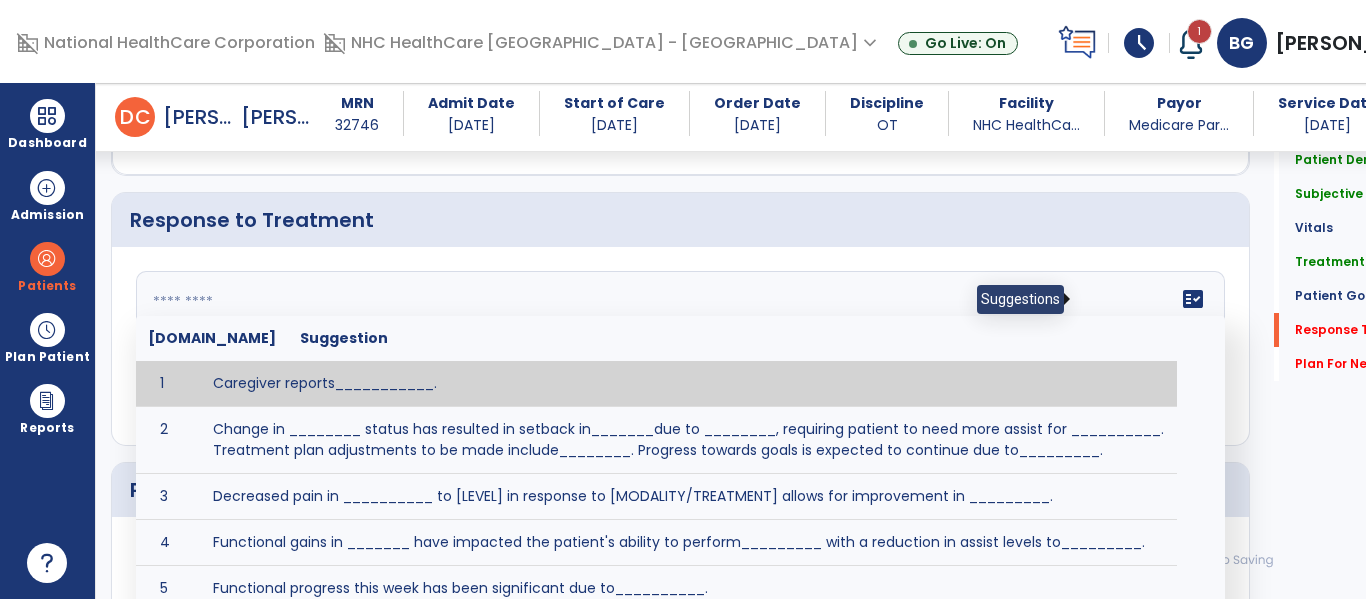 drag, startPoint x: 1080, startPoint y: 319, endPoint x: 1063, endPoint y: 320, distance: 17.029387 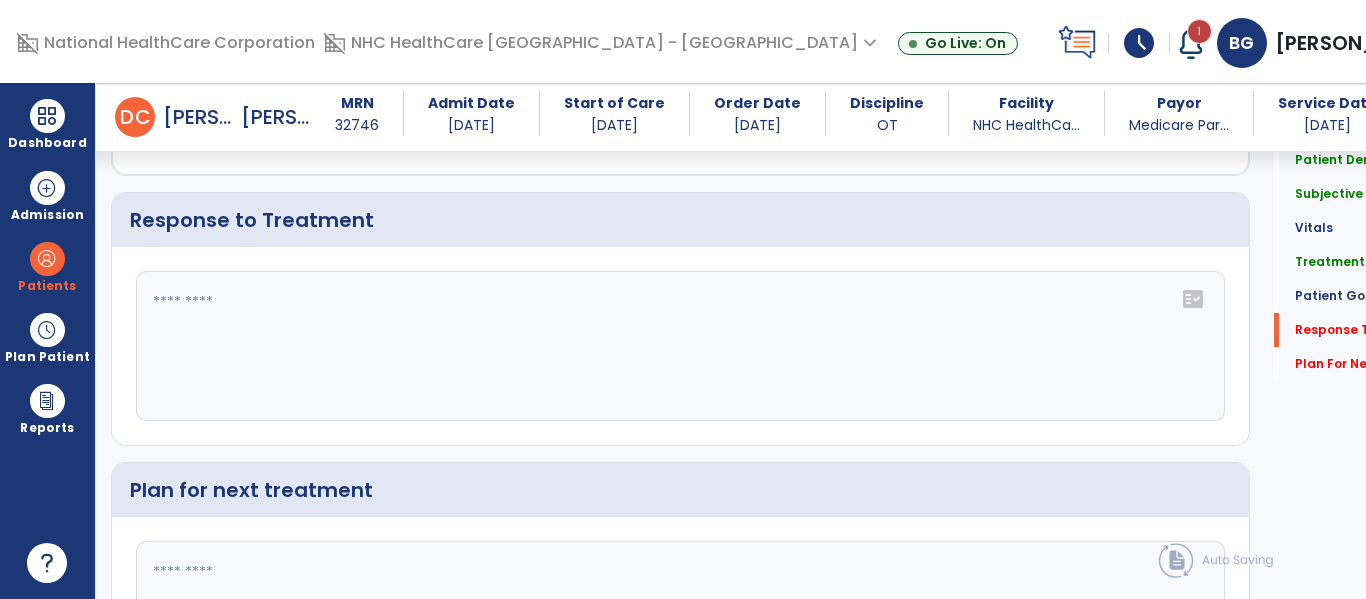 click 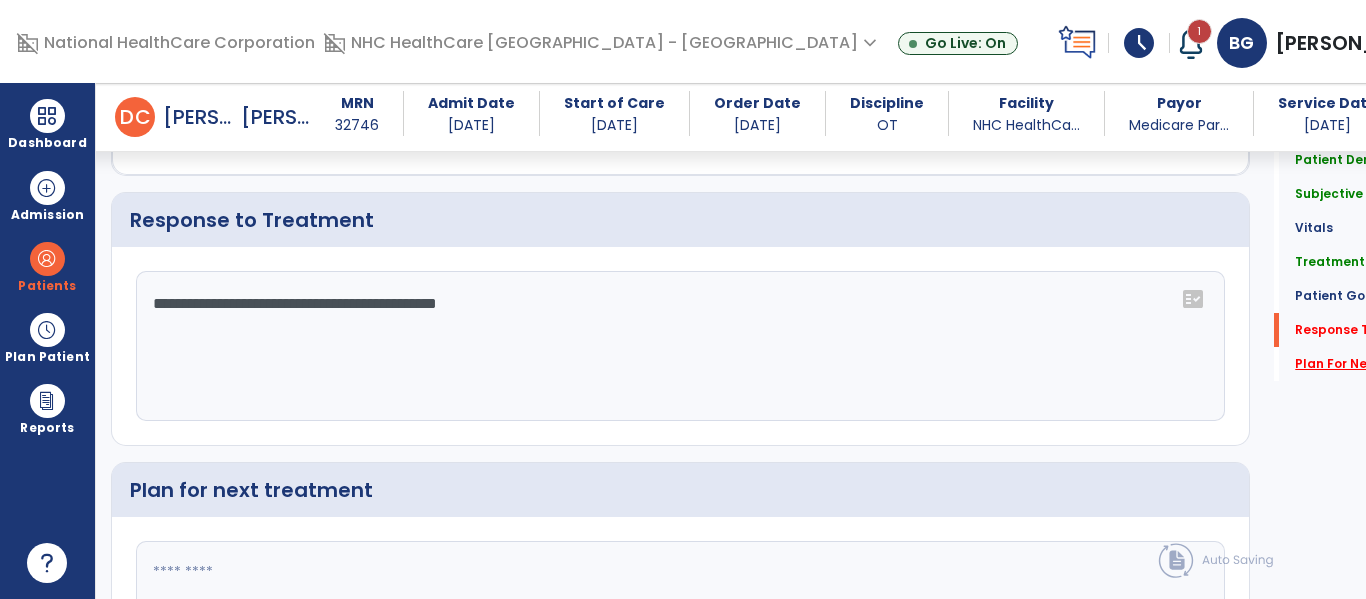 type on "**********" 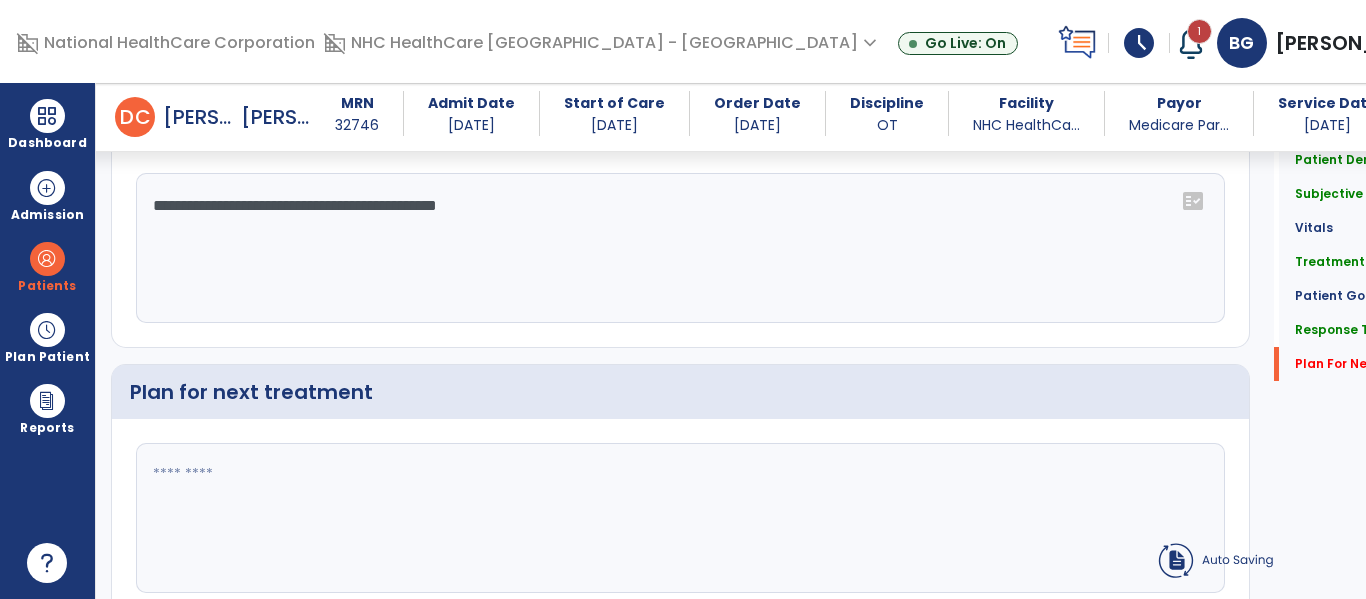 scroll, scrollTop: 2498, scrollLeft: 0, axis: vertical 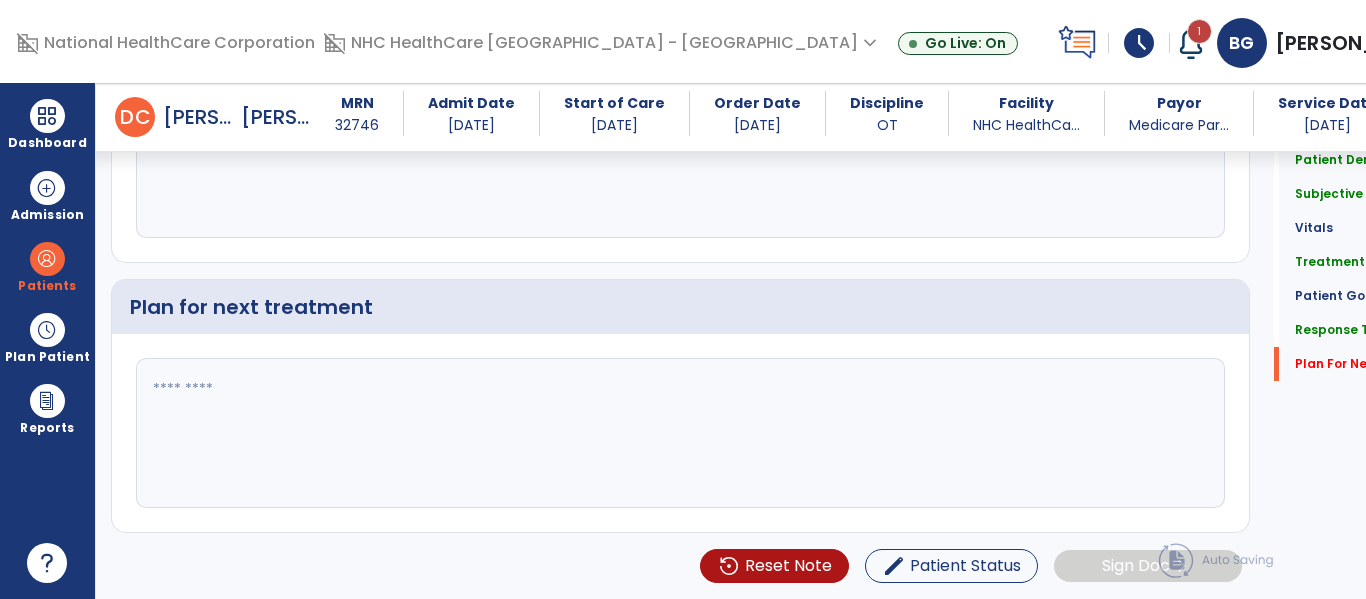 click 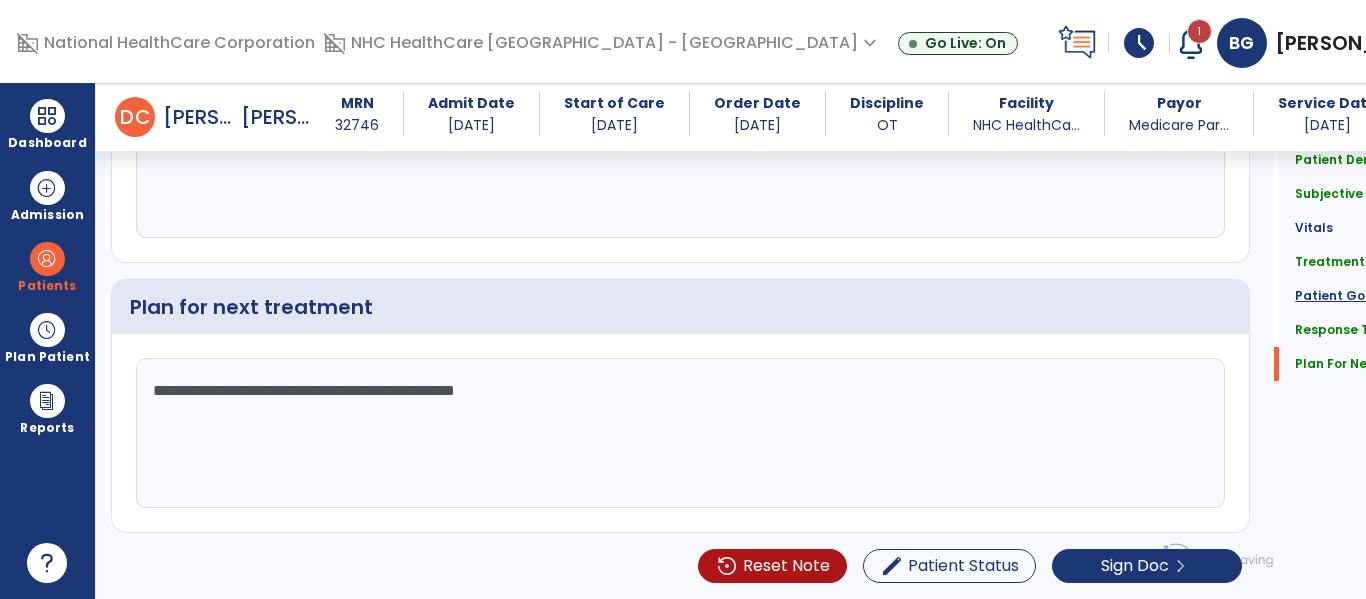 click on "Patient Goals" 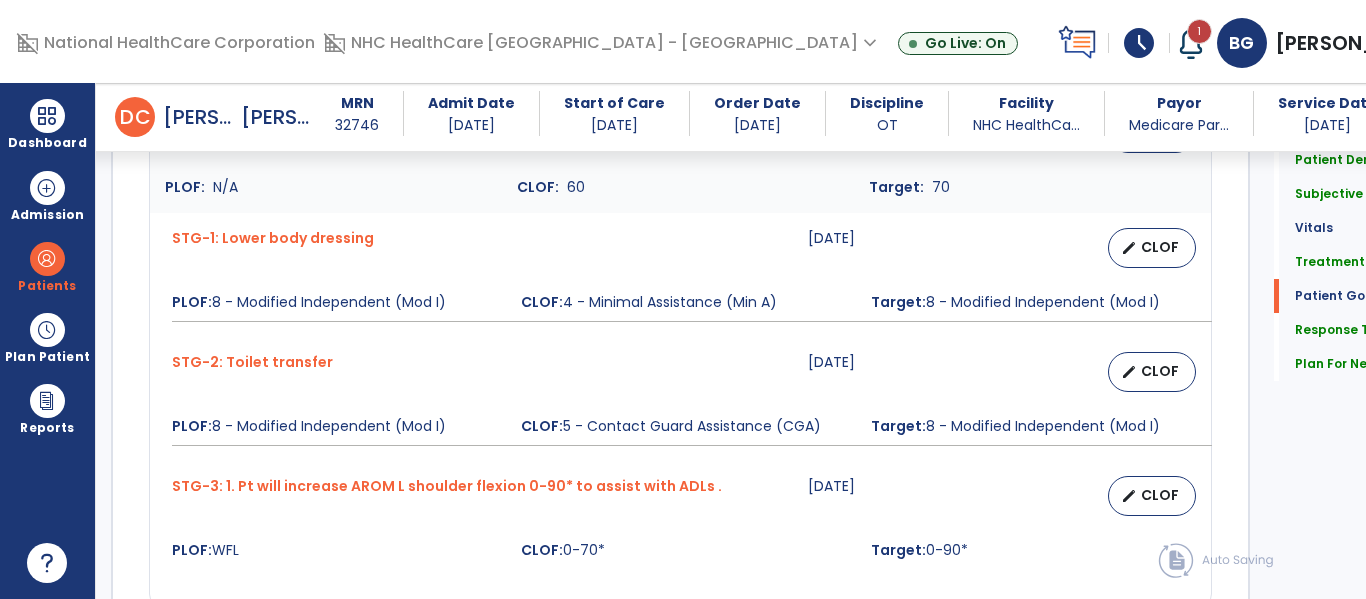 scroll, scrollTop: 1902, scrollLeft: 0, axis: vertical 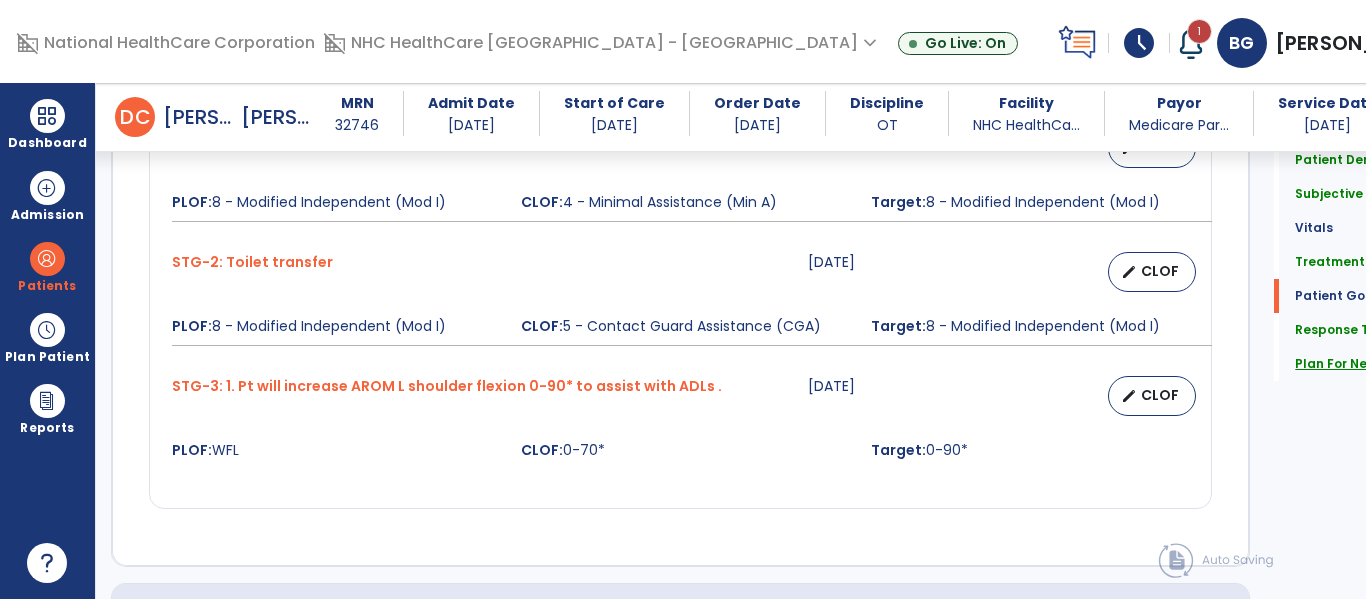 click on "Plan For Next Treatment" 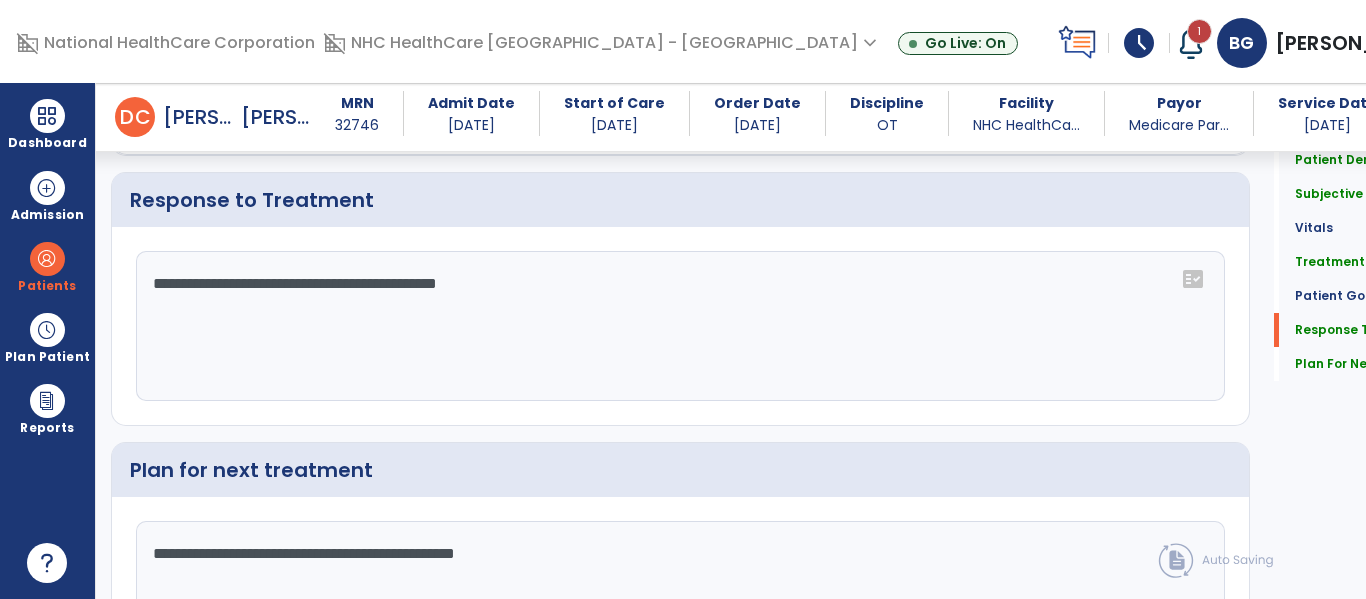 scroll, scrollTop: 2498, scrollLeft: 0, axis: vertical 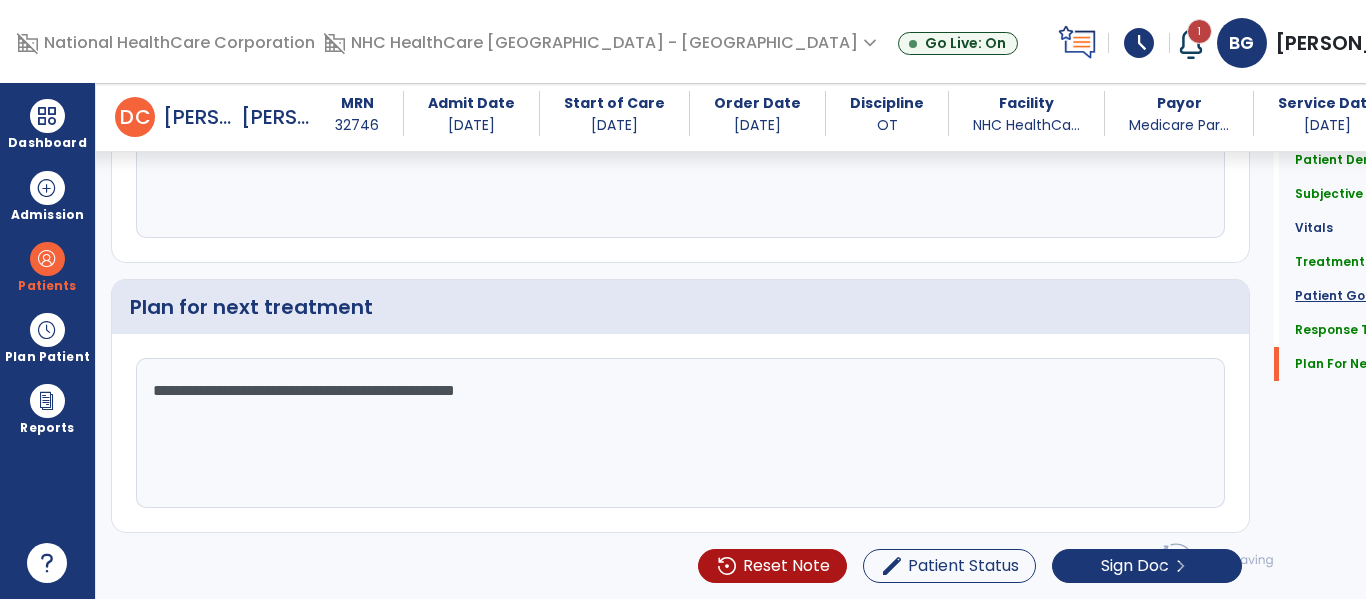 click on "Patient Goals" 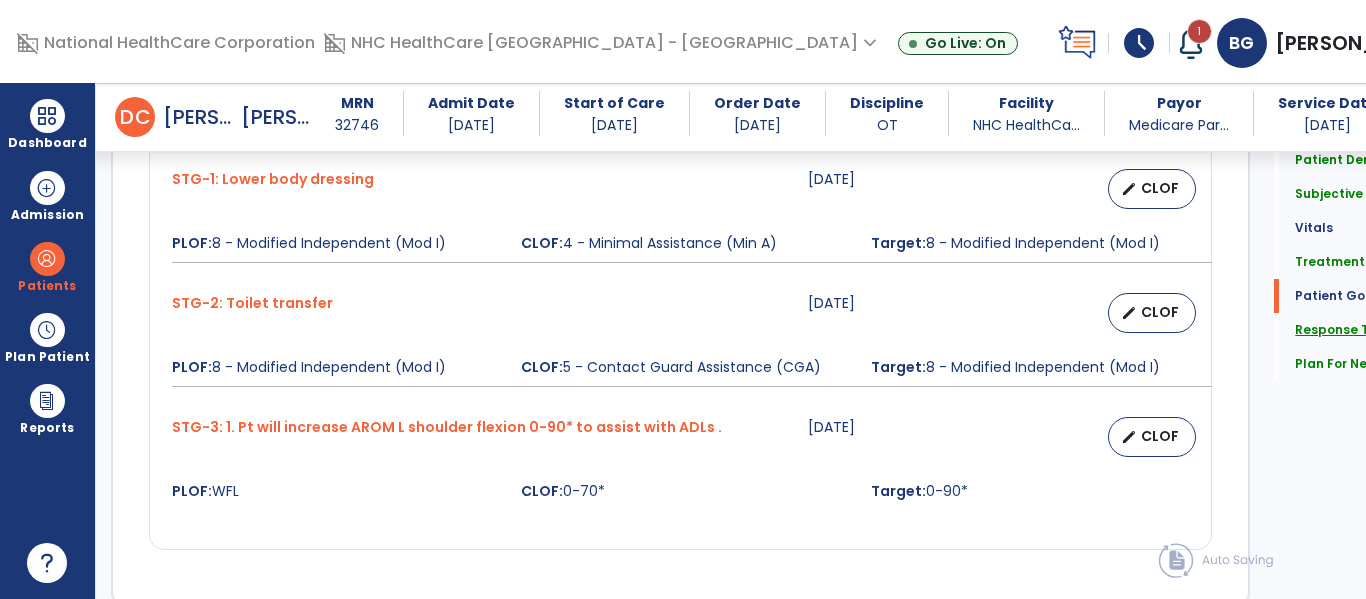 scroll, scrollTop: 1802, scrollLeft: 0, axis: vertical 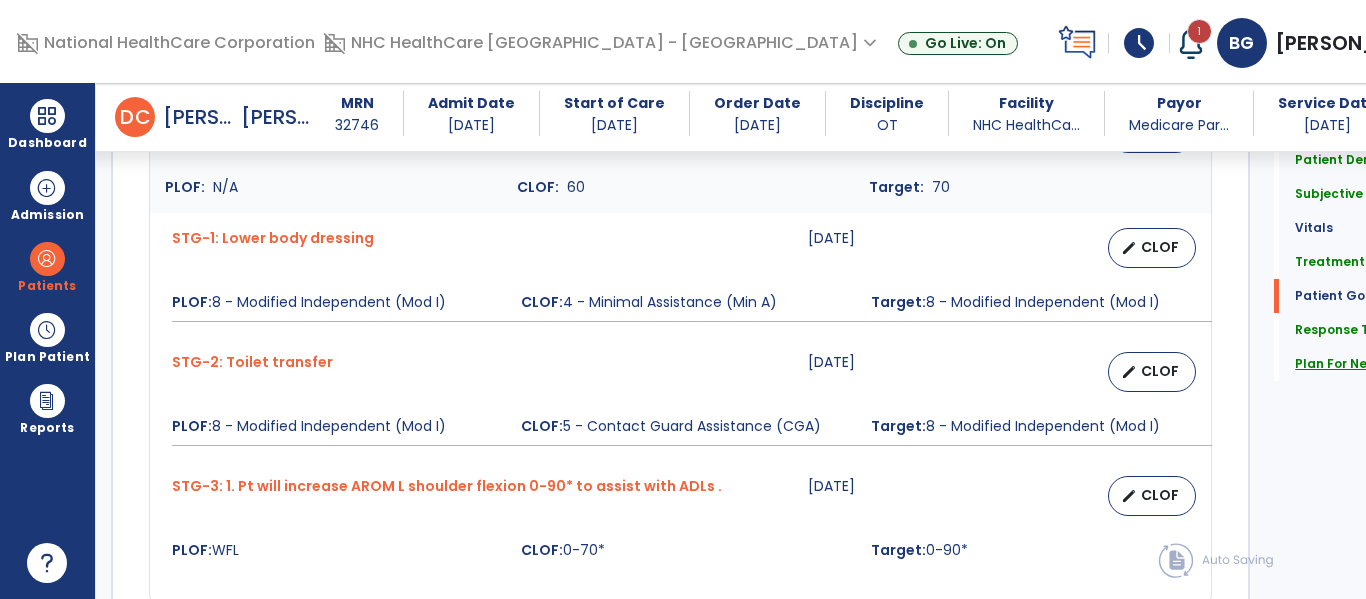 click on "Plan For Next Treatment" 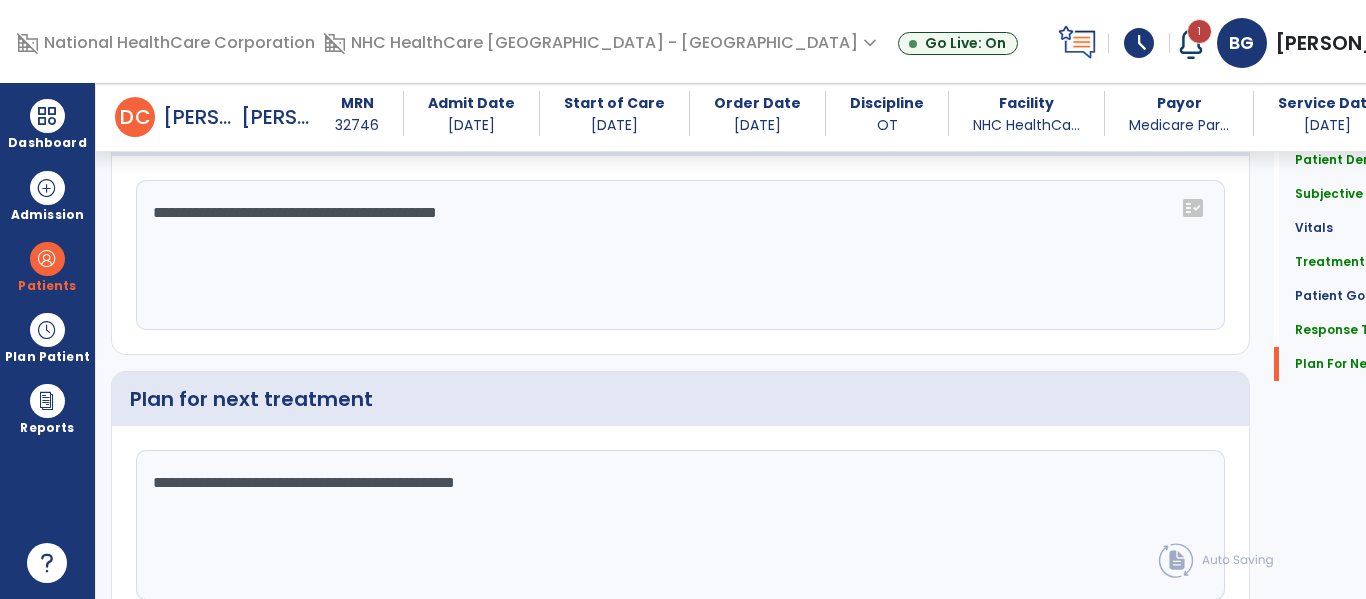 scroll, scrollTop: 2498, scrollLeft: 0, axis: vertical 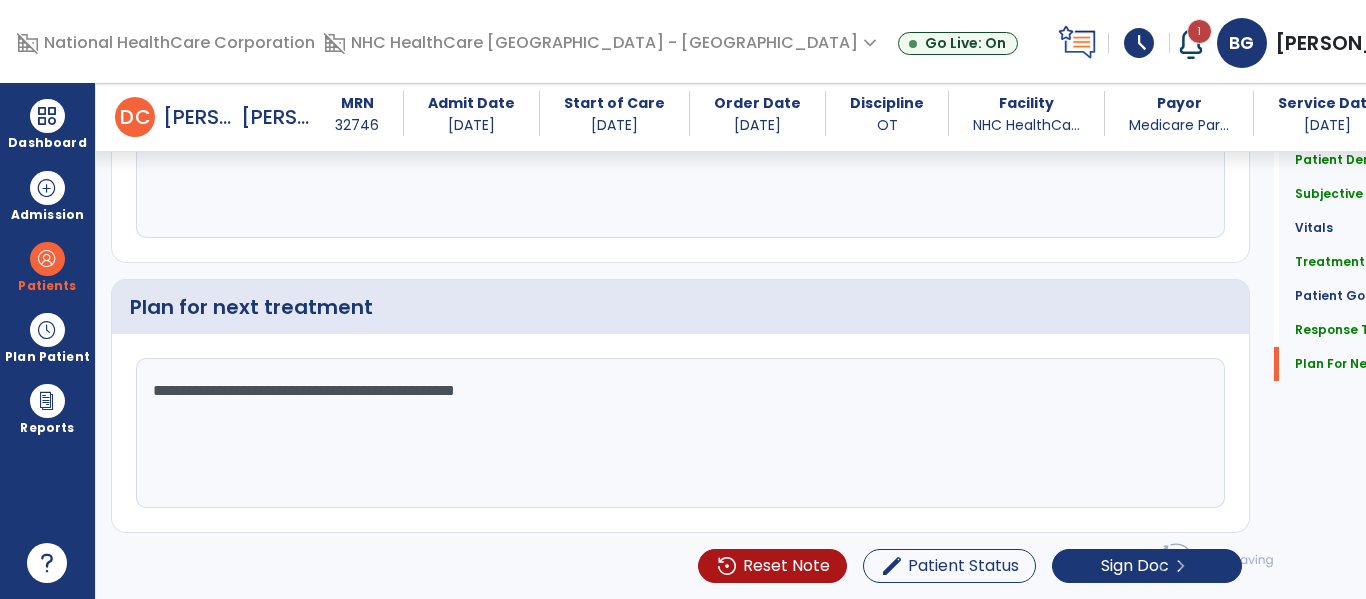 click on "**********" 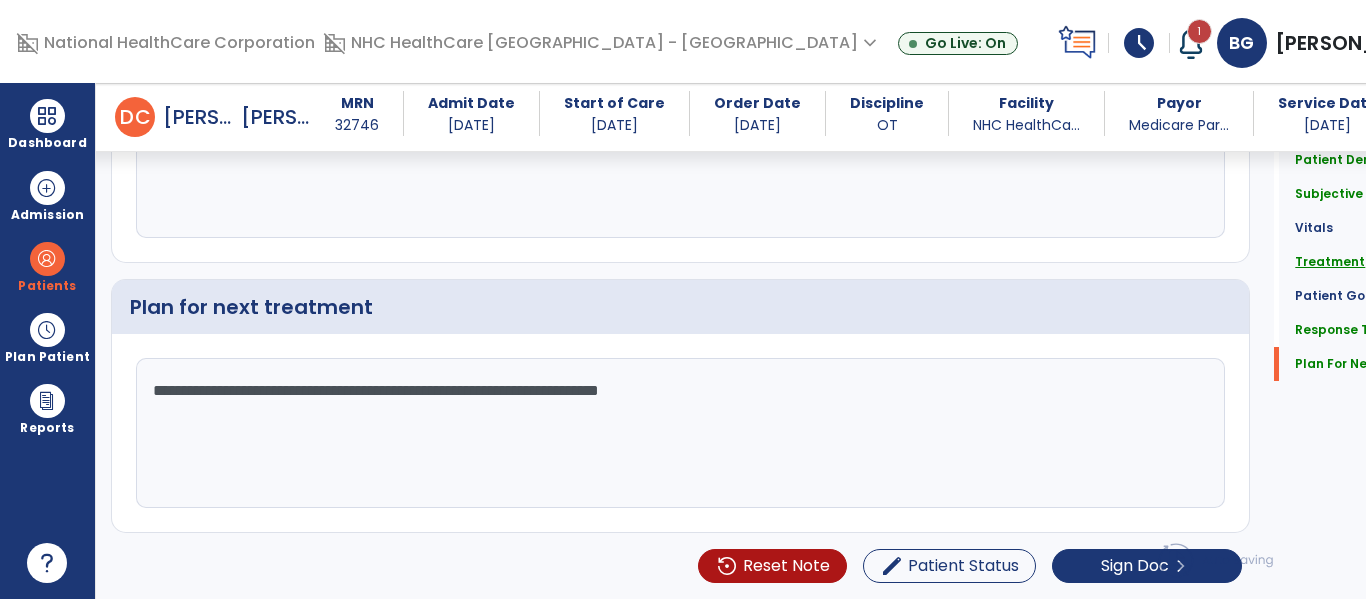 type on "**********" 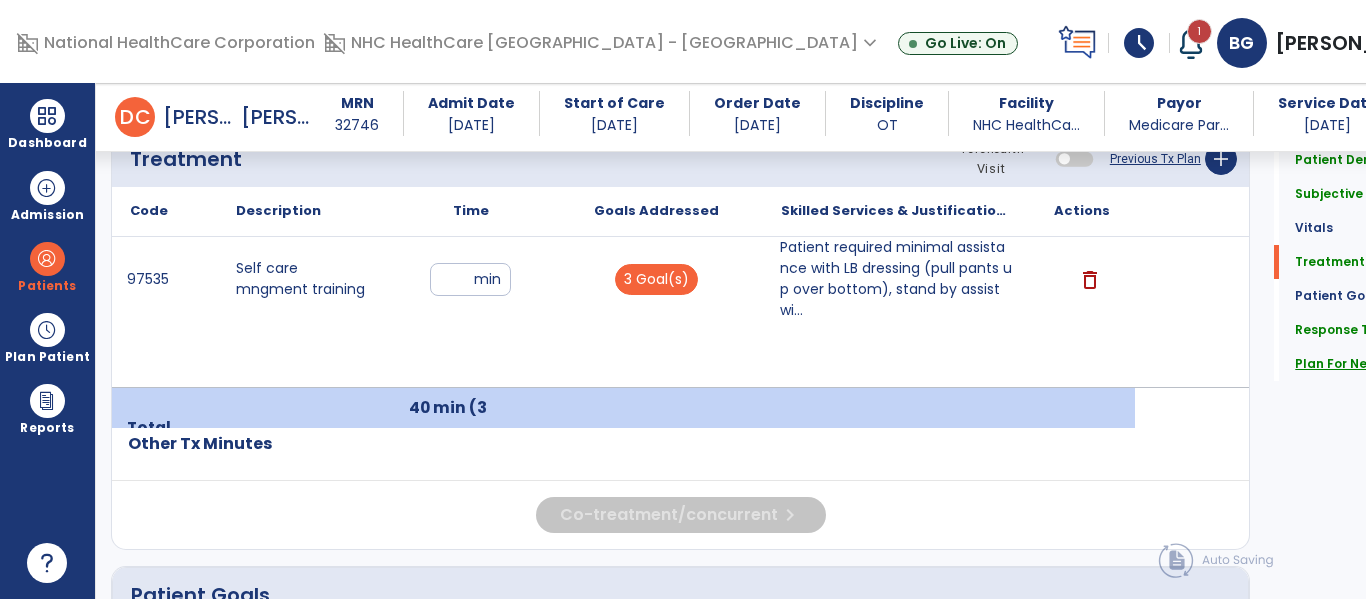 click on "Plan For Next Treatment" 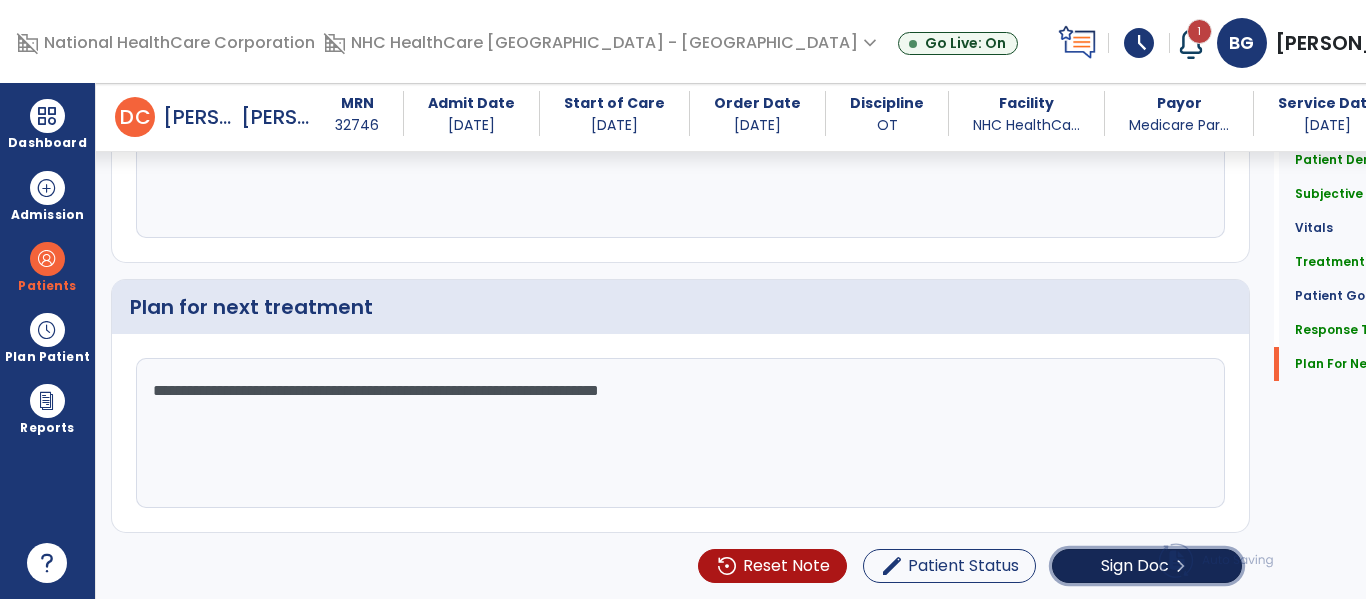 click on "Sign Doc  chevron_right" 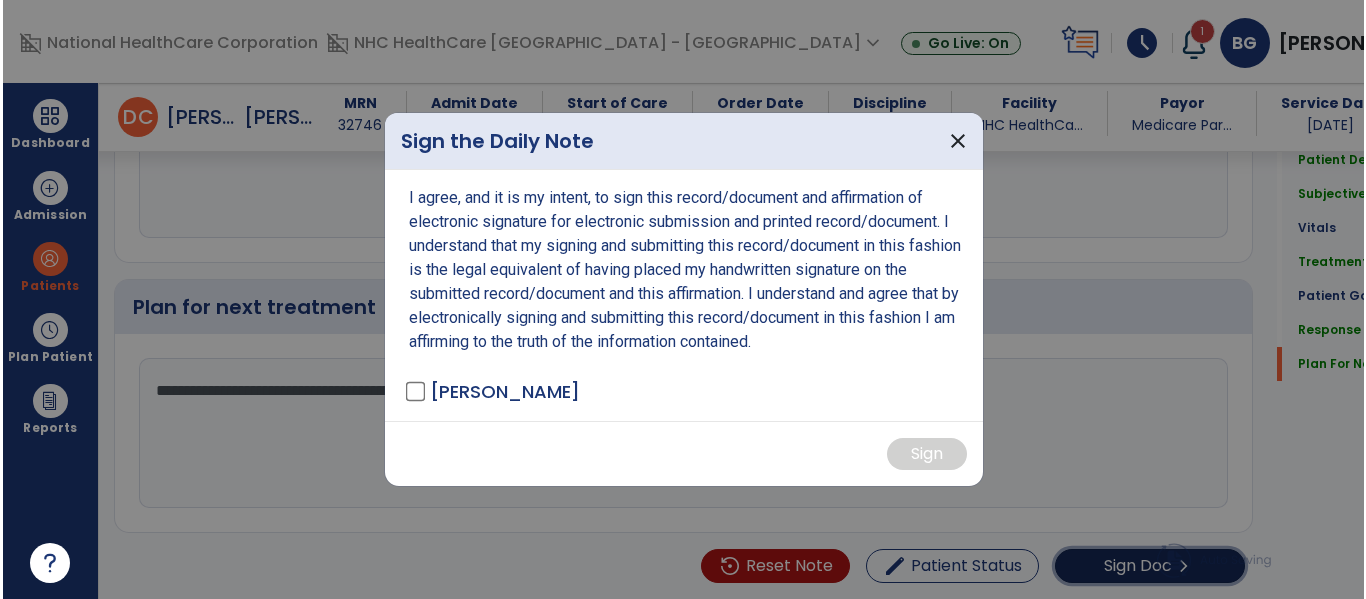 scroll, scrollTop: 2519, scrollLeft: 0, axis: vertical 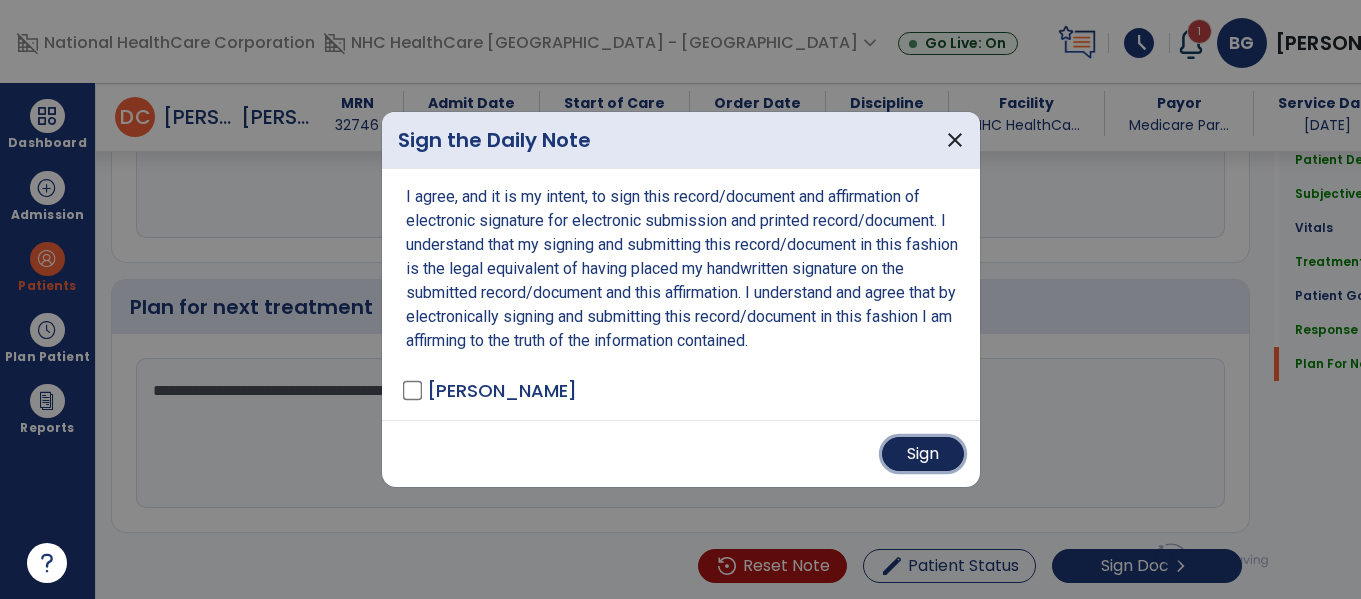click on "Sign" at bounding box center (923, 454) 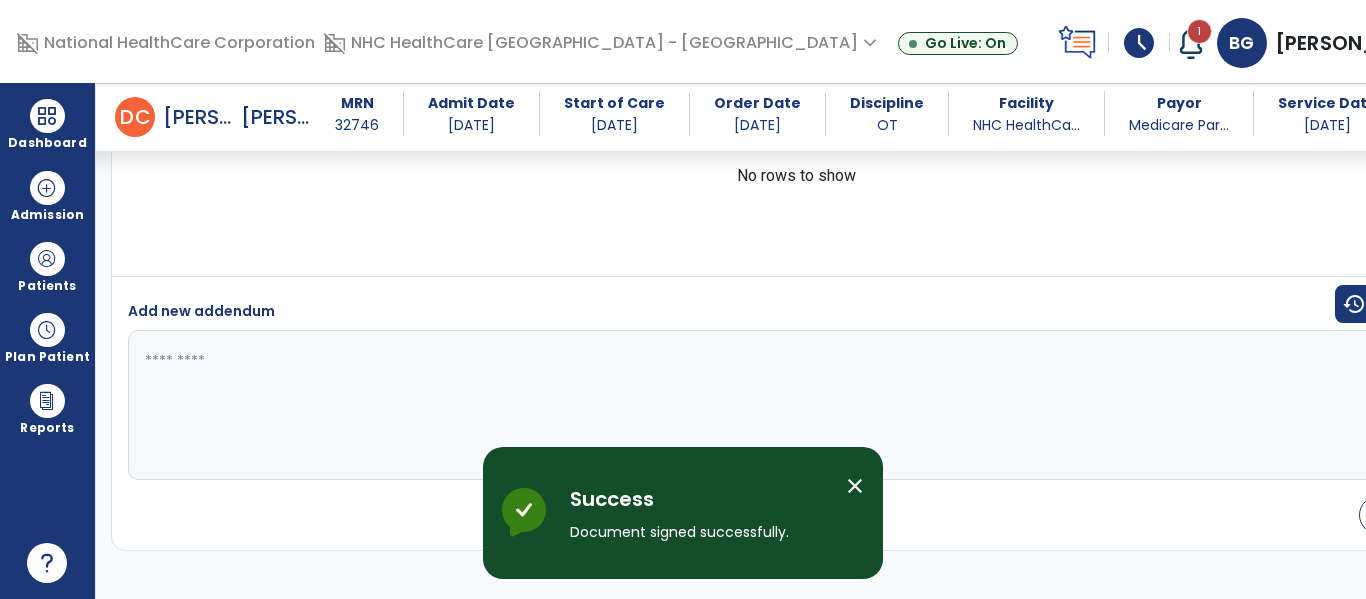 scroll, scrollTop: 3245, scrollLeft: 0, axis: vertical 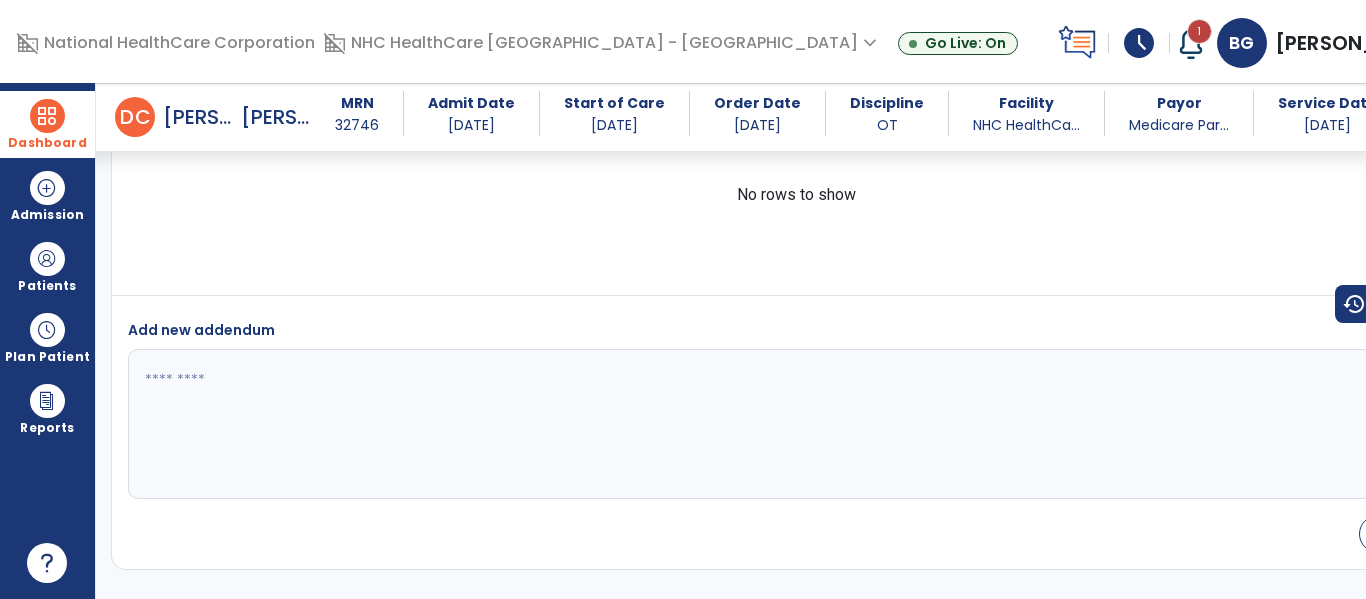 drag, startPoint x: 75, startPoint y: 110, endPoint x: 88, endPoint y: 104, distance: 14.3178215 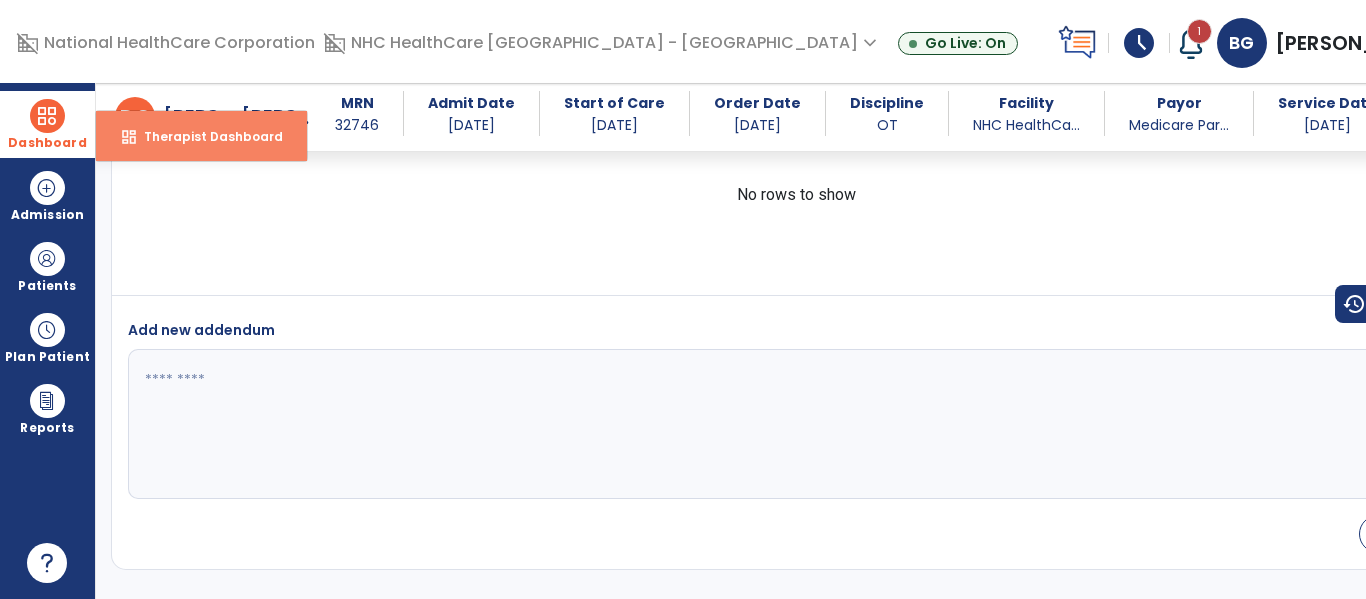 click on "dashboard  Therapist Dashboard" at bounding box center [201, 136] 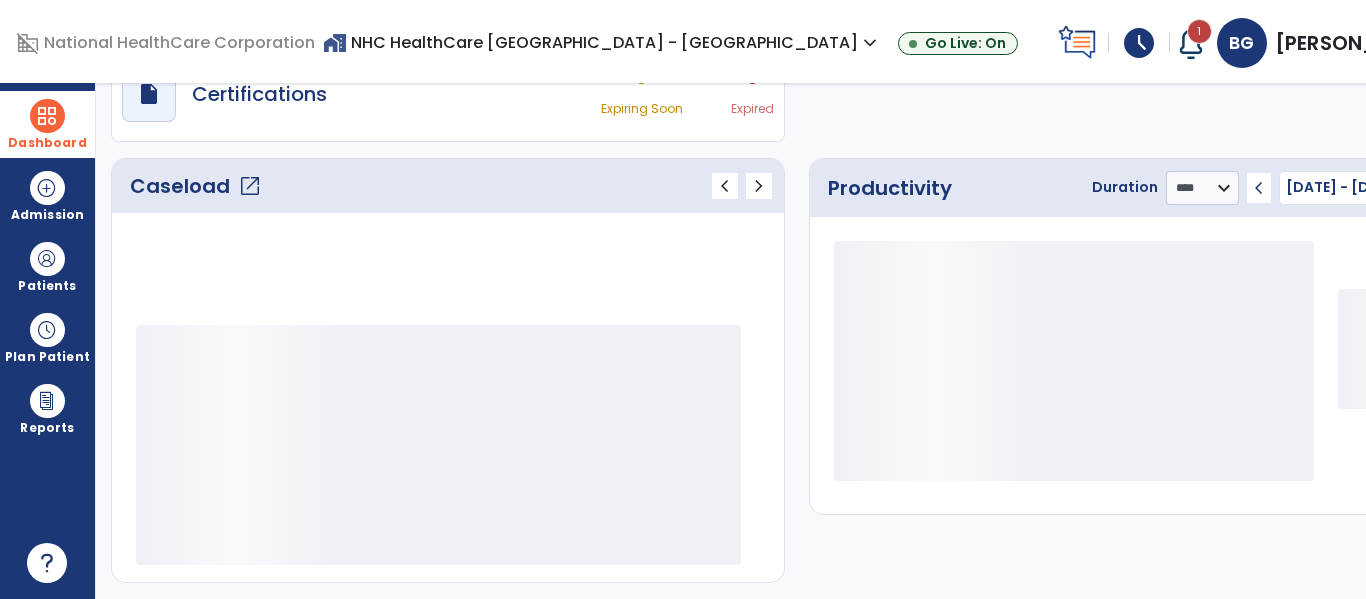 scroll, scrollTop: 275, scrollLeft: 0, axis: vertical 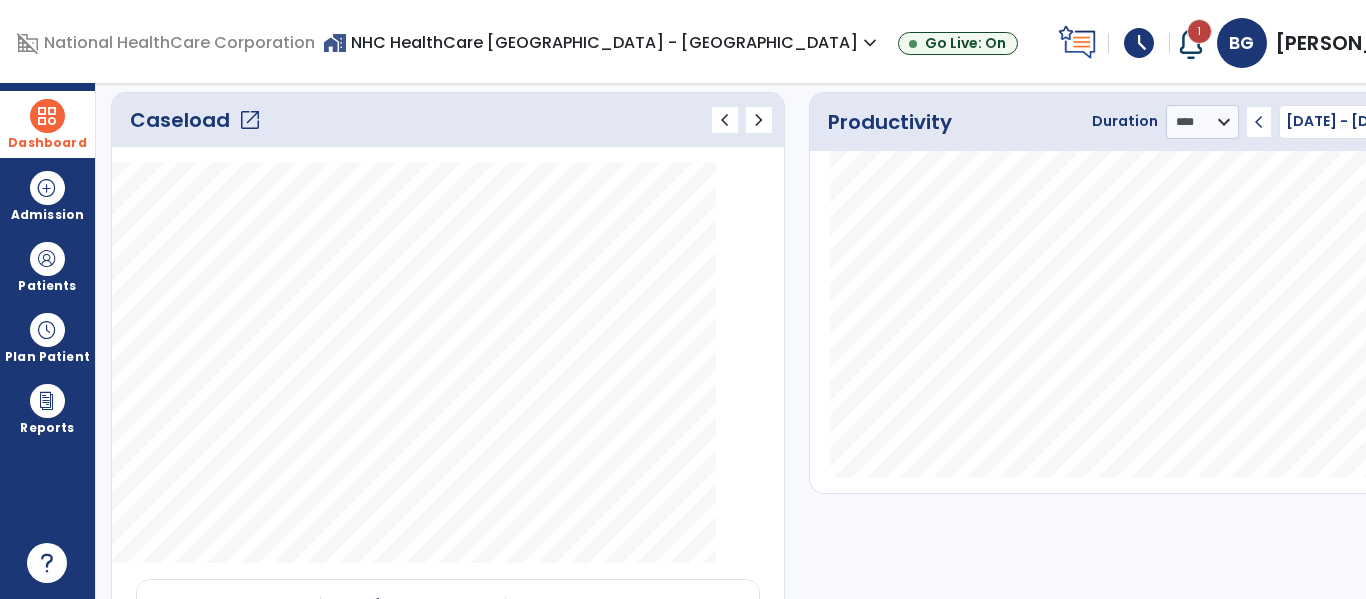 click on "open_in_new" 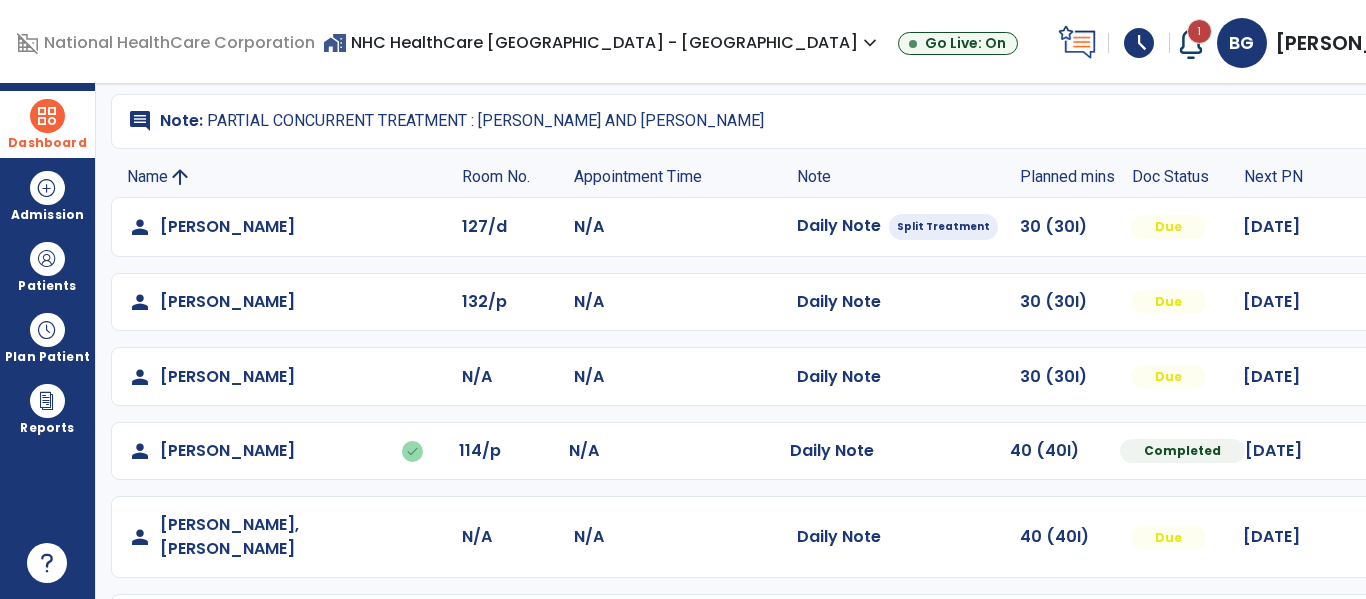 scroll, scrollTop: 168, scrollLeft: 0, axis: vertical 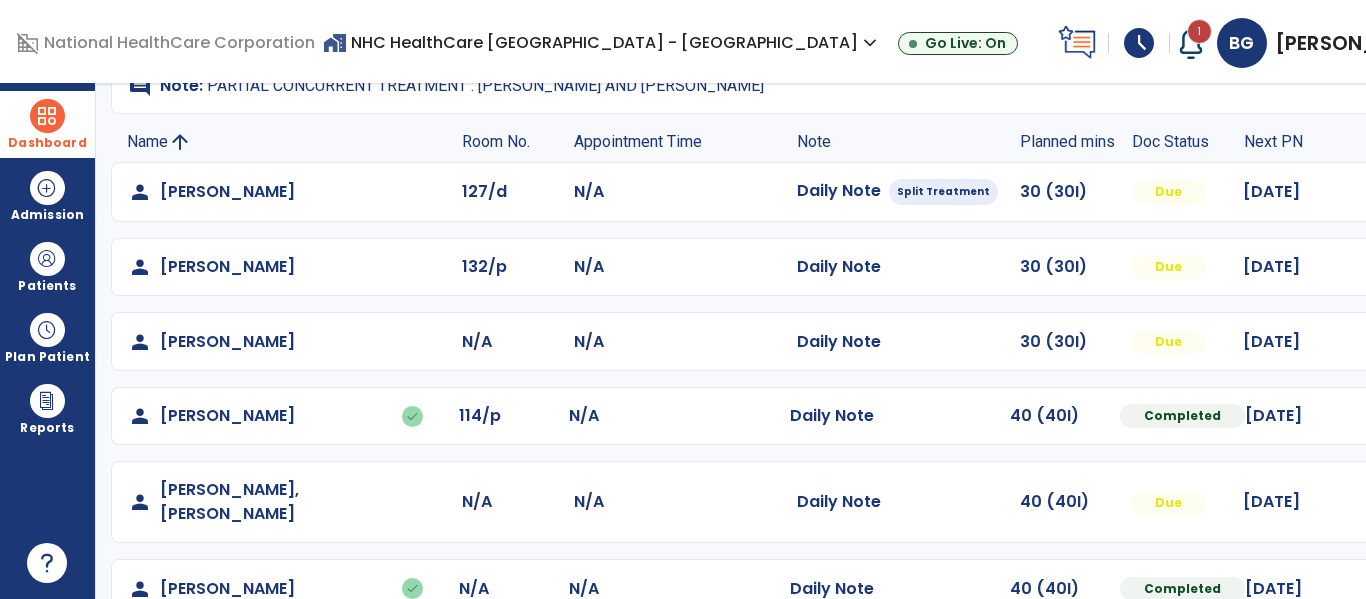 click at bounding box center (1418, 192) 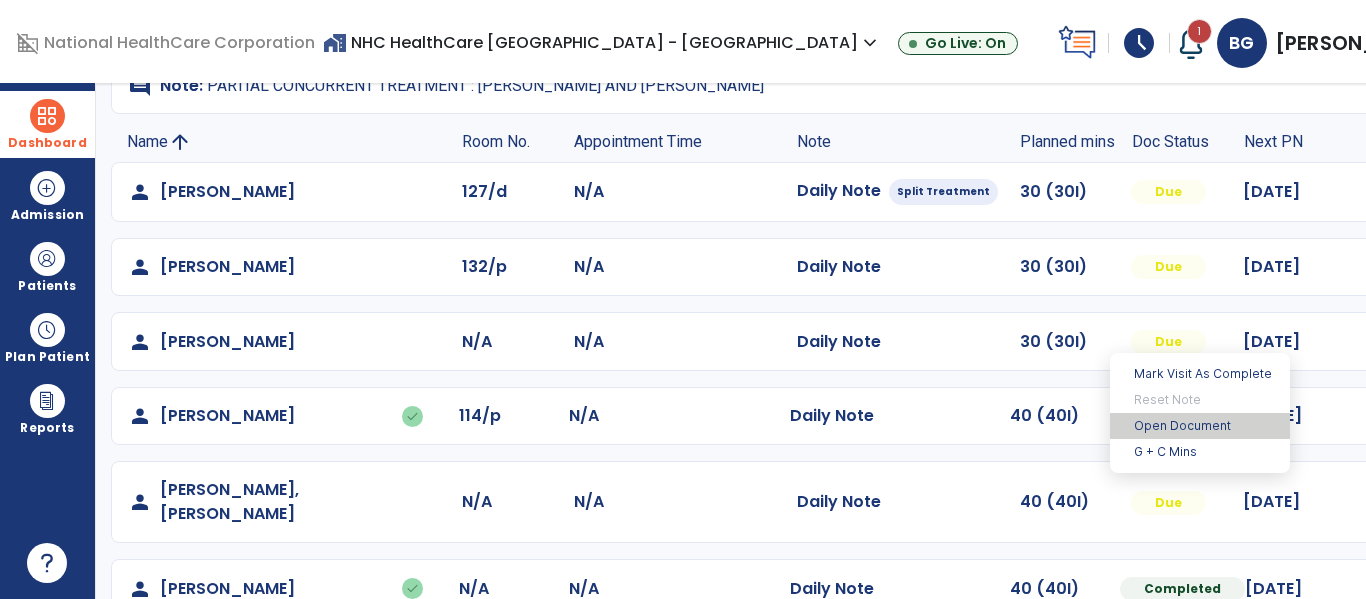 click on "Open Document" at bounding box center [1200, 426] 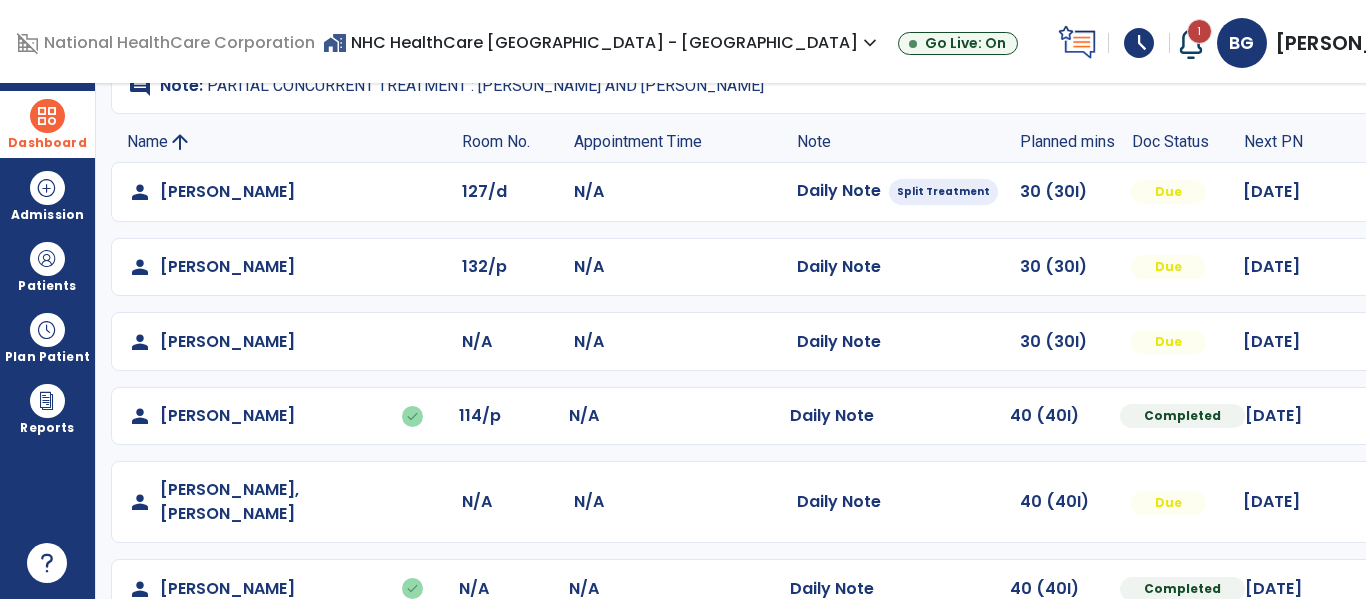 click on "person   [PERSON_NAME]   done  114/p N/A  Daily Note   40 (40I)  Completed [DATE]  Undo Visit Status   Reset Note   Open Document   G + C Mins" 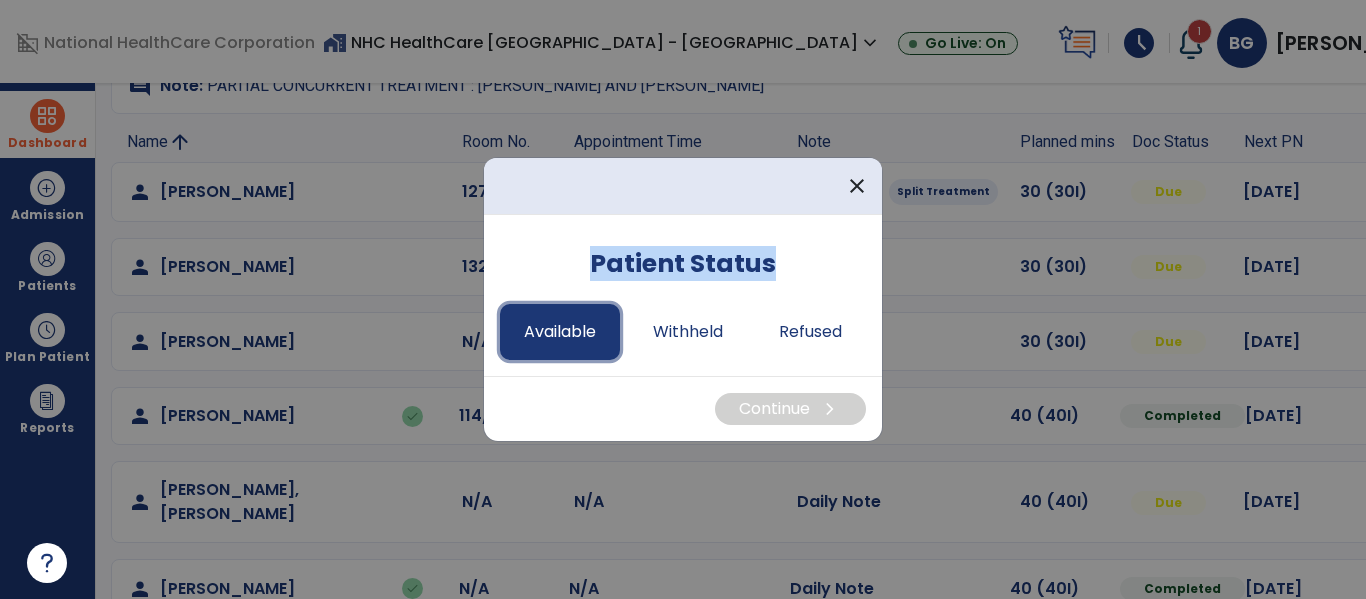 click on "Available" at bounding box center (560, 332) 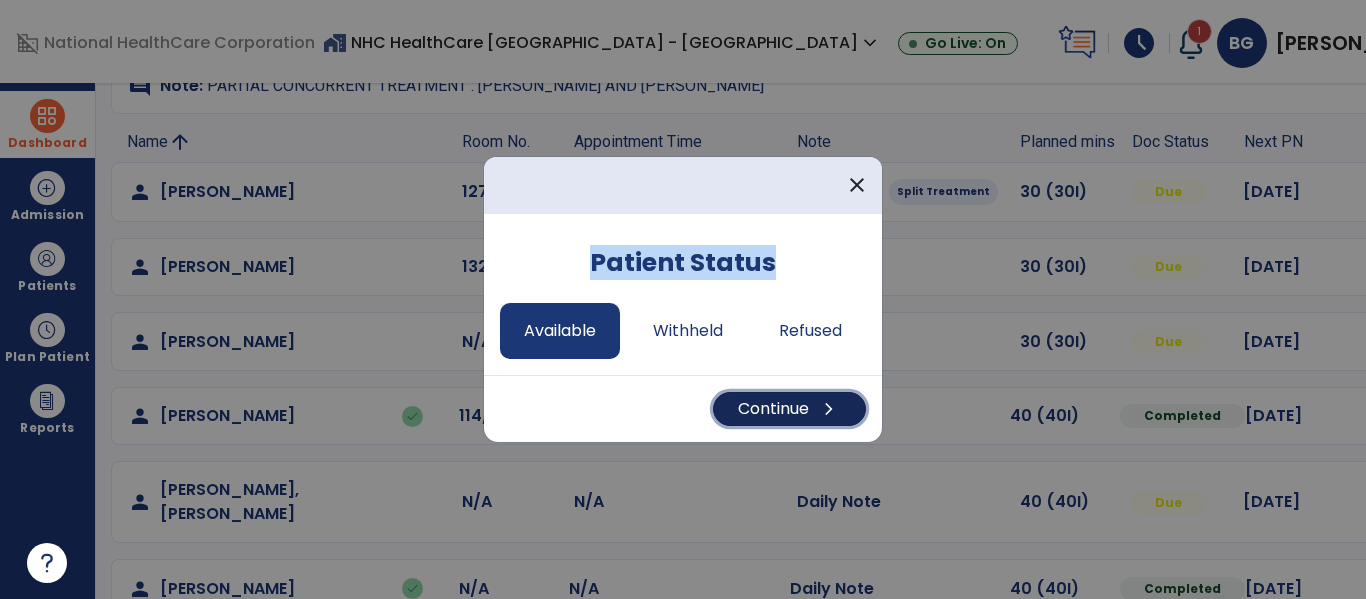 click on "chevron_right" at bounding box center (829, 409) 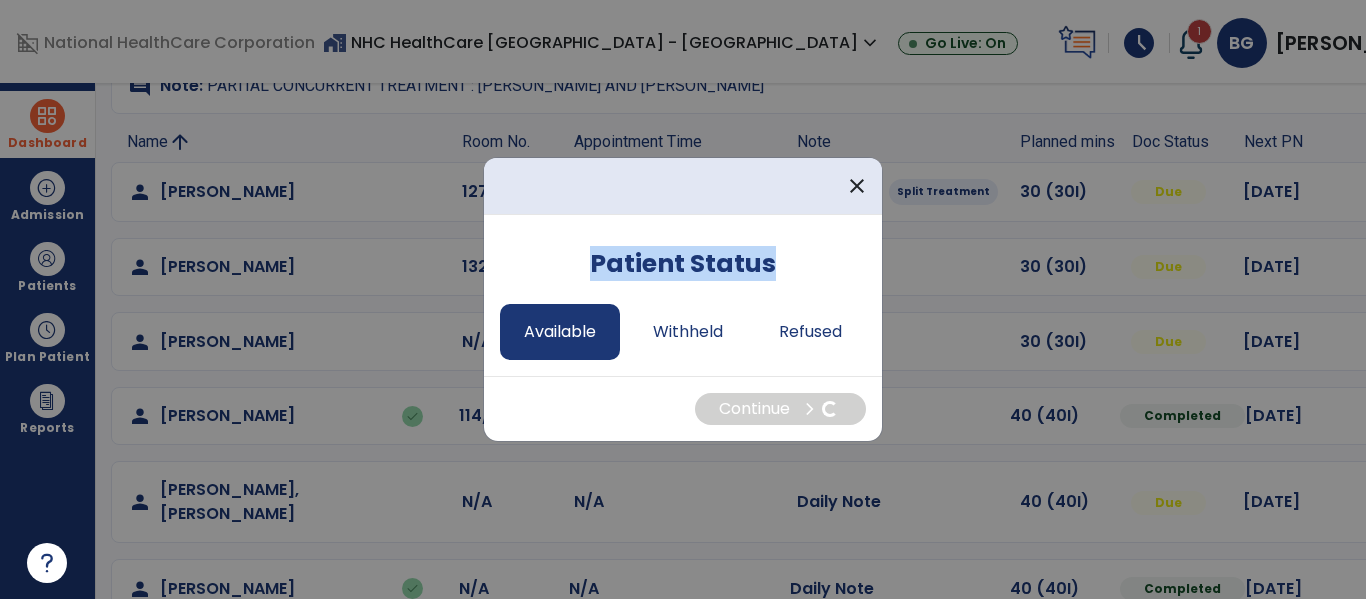 select on "*" 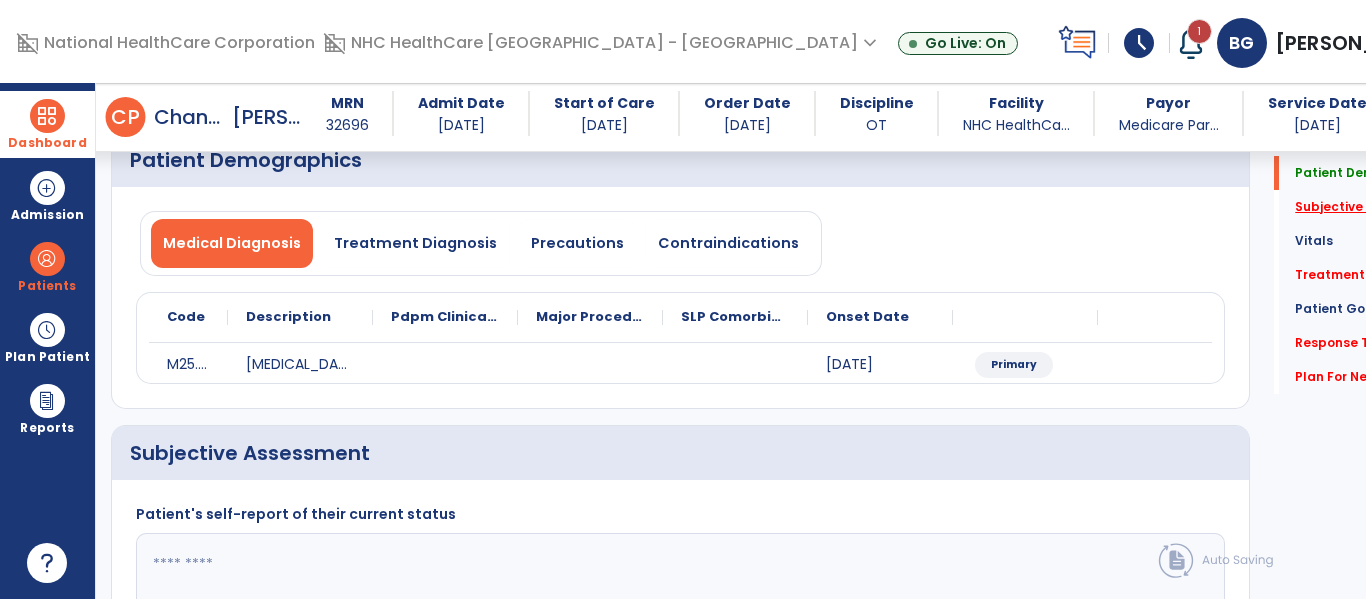scroll, scrollTop: 68, scrollLeft: 0, axis: vertical 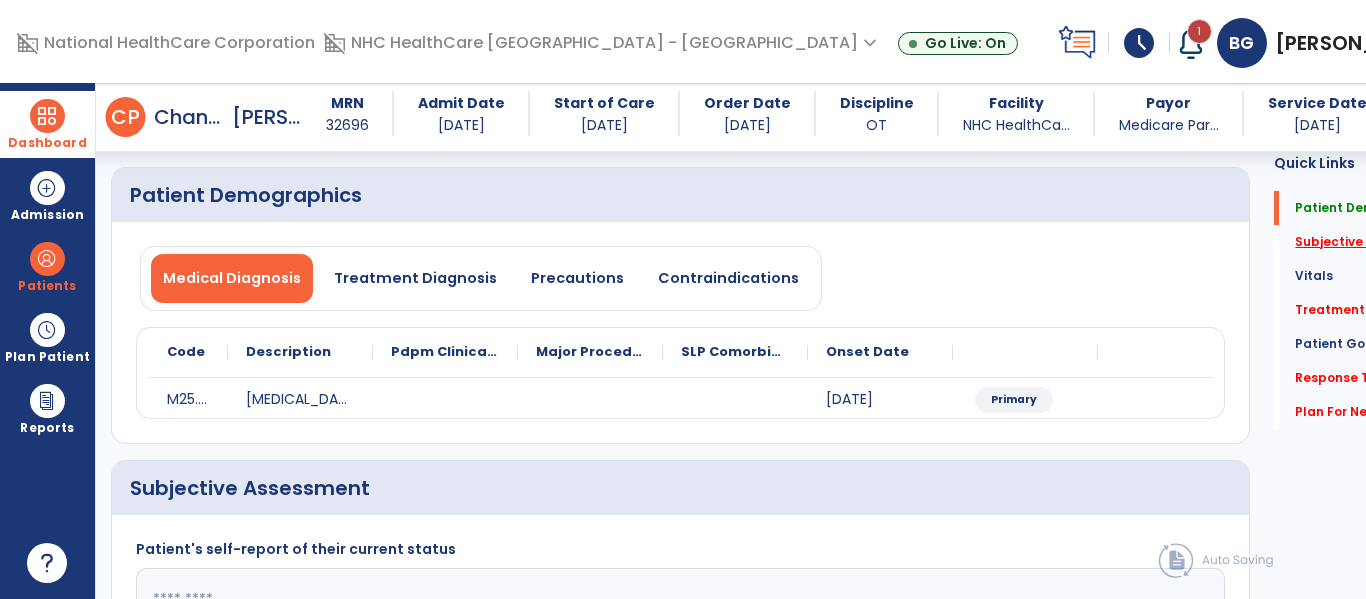 click on "Subjective Assessment   *" 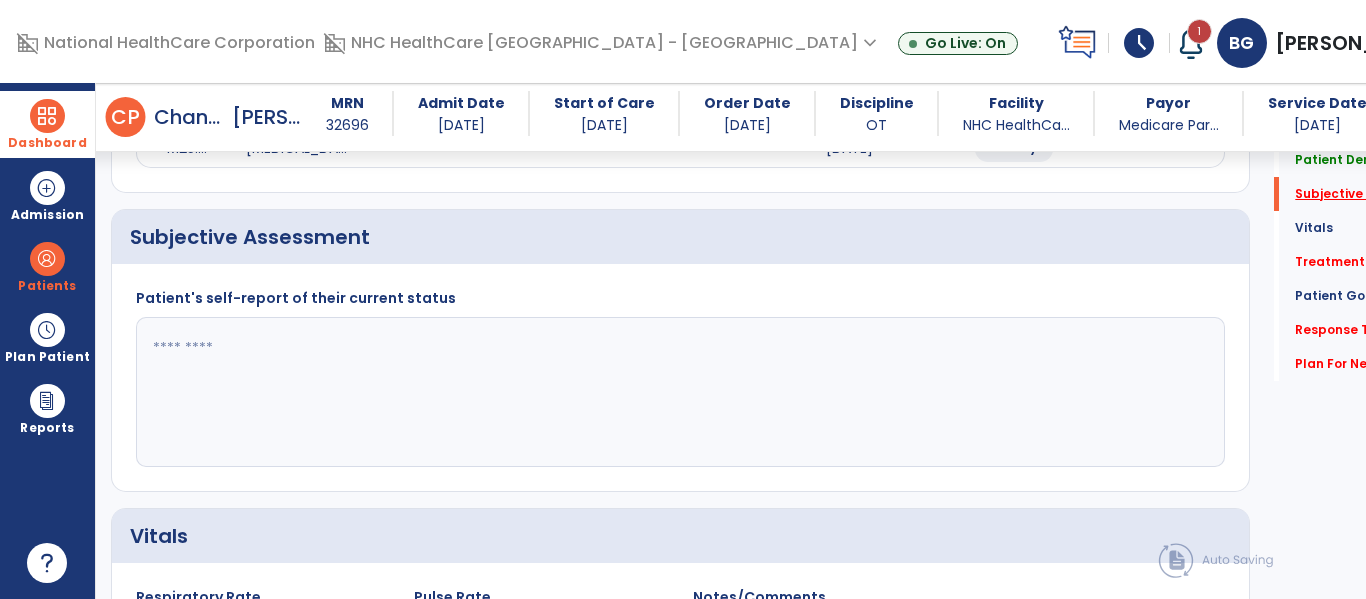 scroll, scrollTop: 328, scrollLeft: 0, axis: vertical 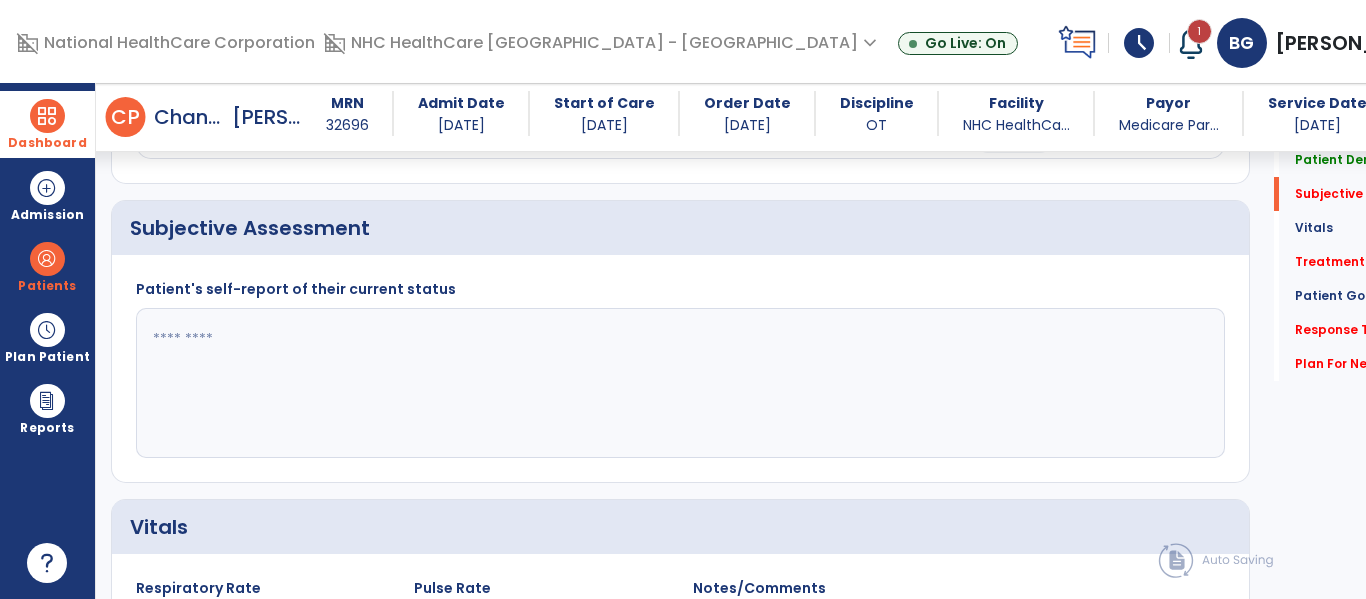 drag, startPoint x: 246, startPoint y: 401, endPoint x: 515, endPoint y: 444, distance: 272.41513 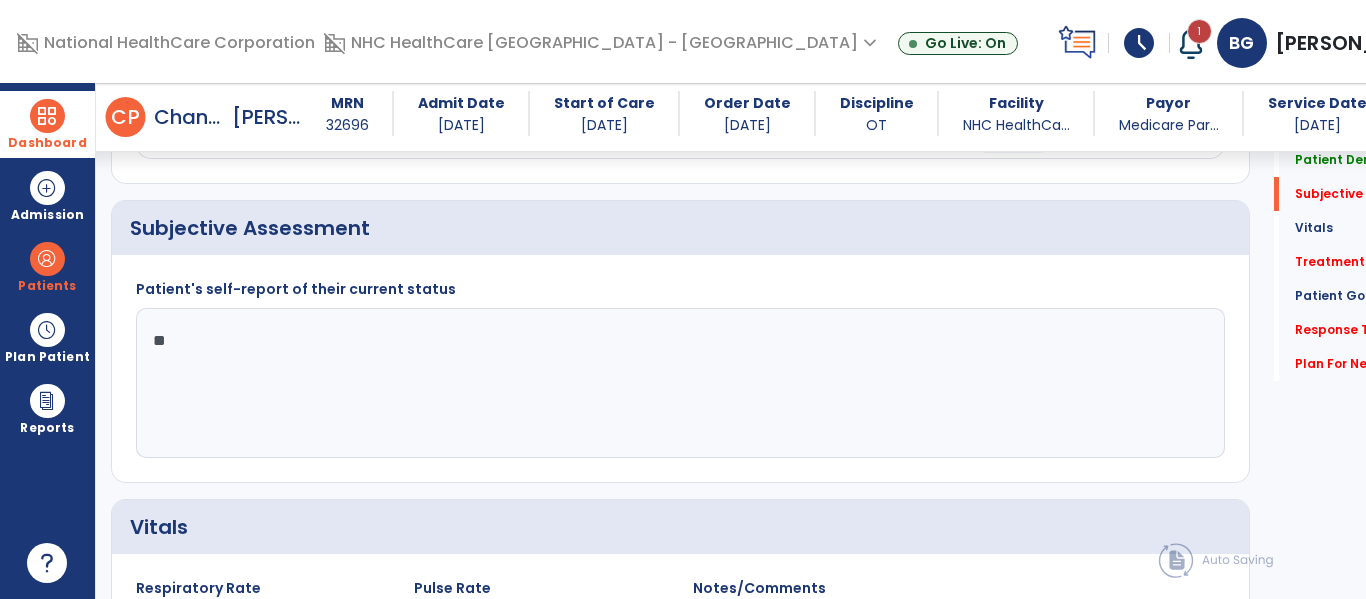 type on "*" 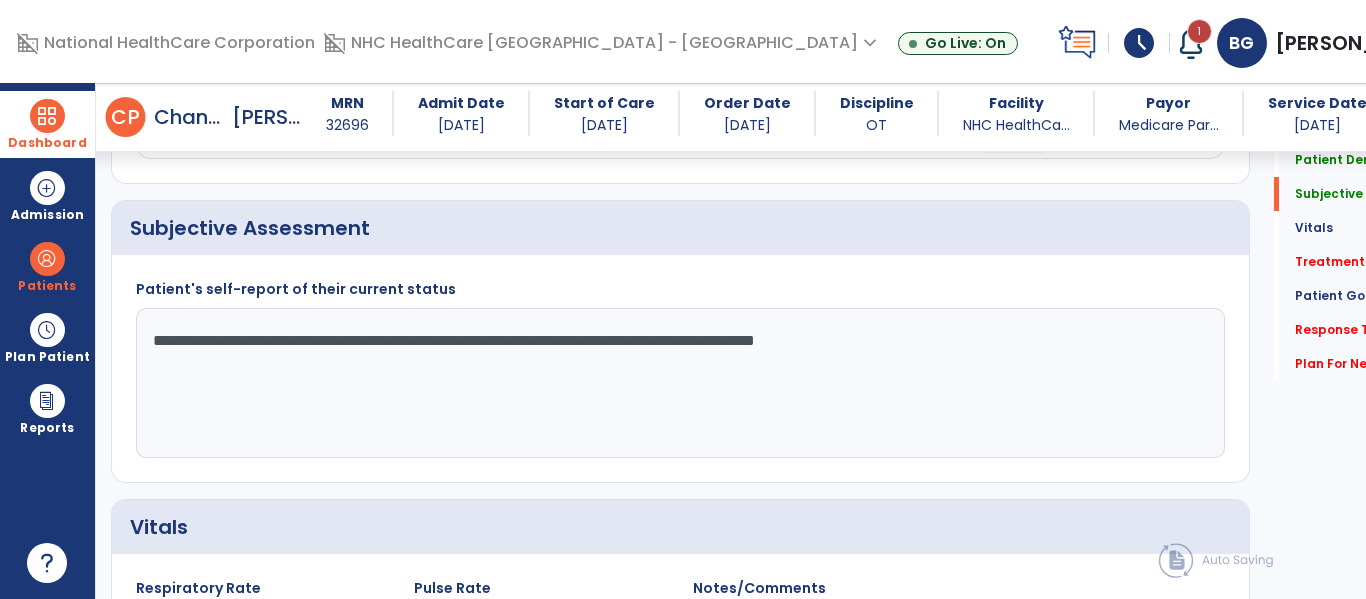 click on "**********" 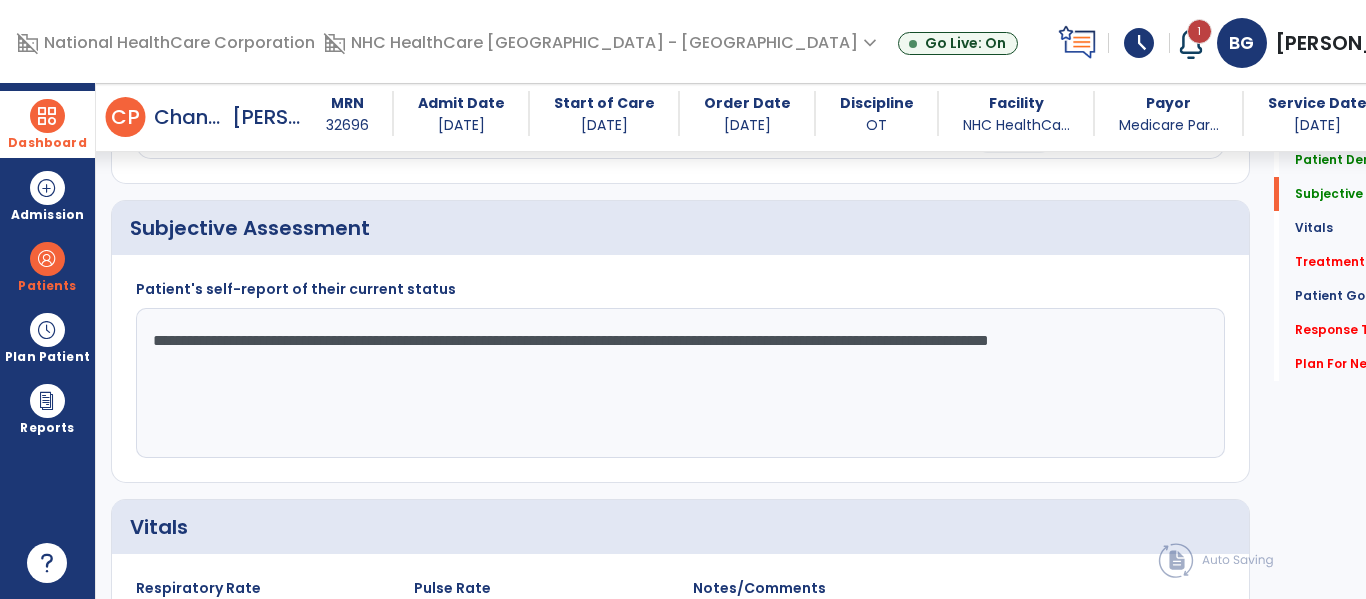 click on "**********" 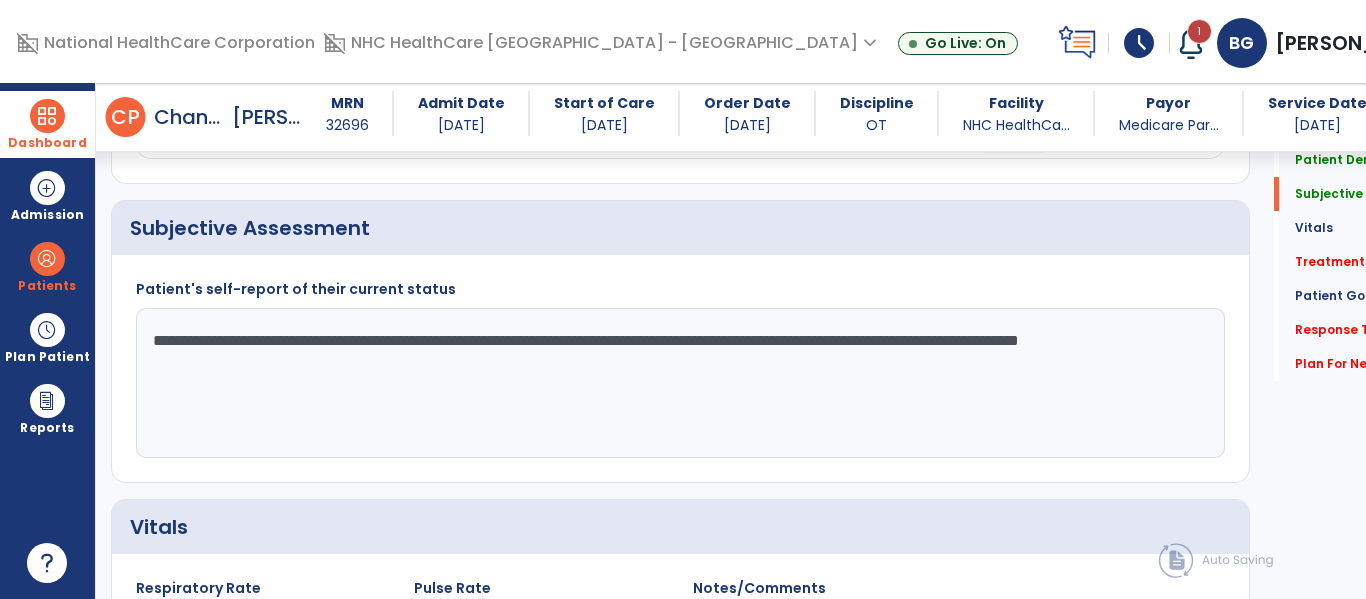 drag, startPoint x: 298, startPoint y: 369, endPoint x: 536, endPoint y: 356, distance: 238.35478 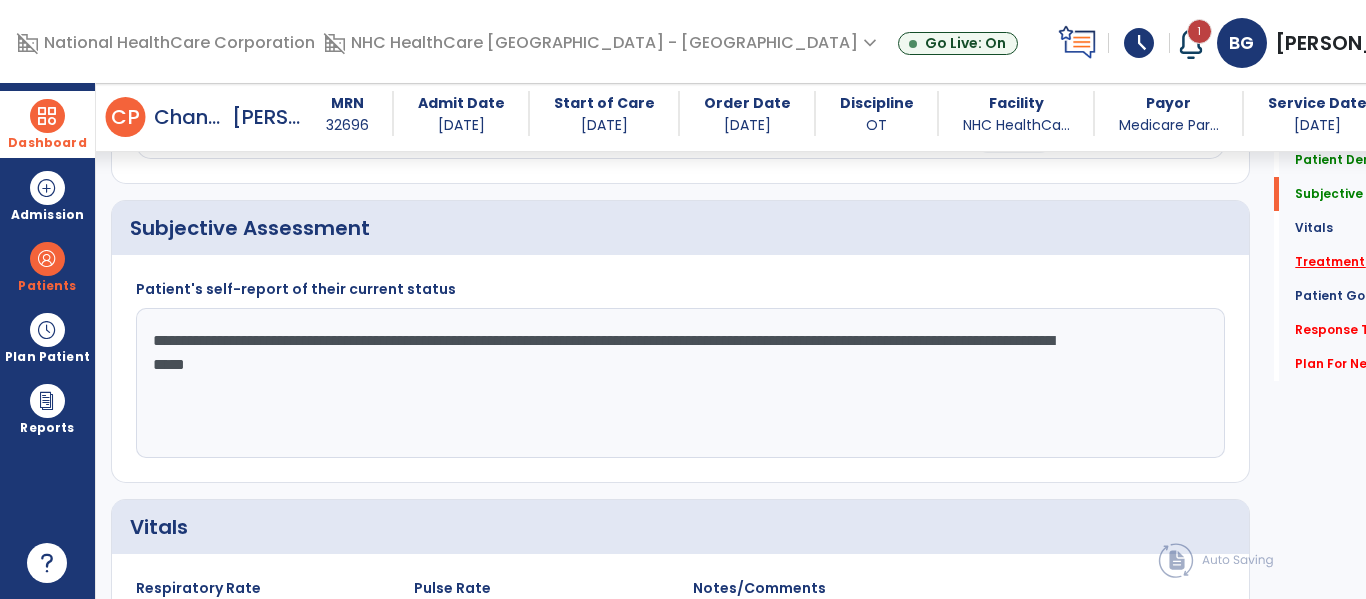 type on "**********" 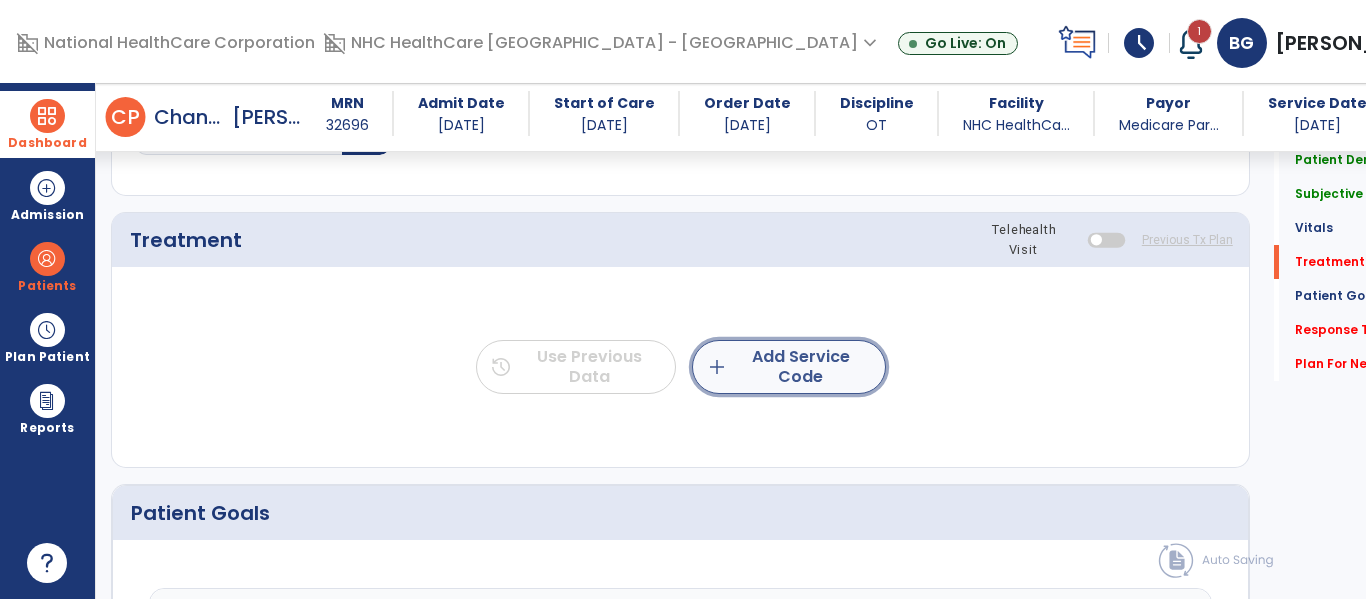 click on "add  Add Service Code" 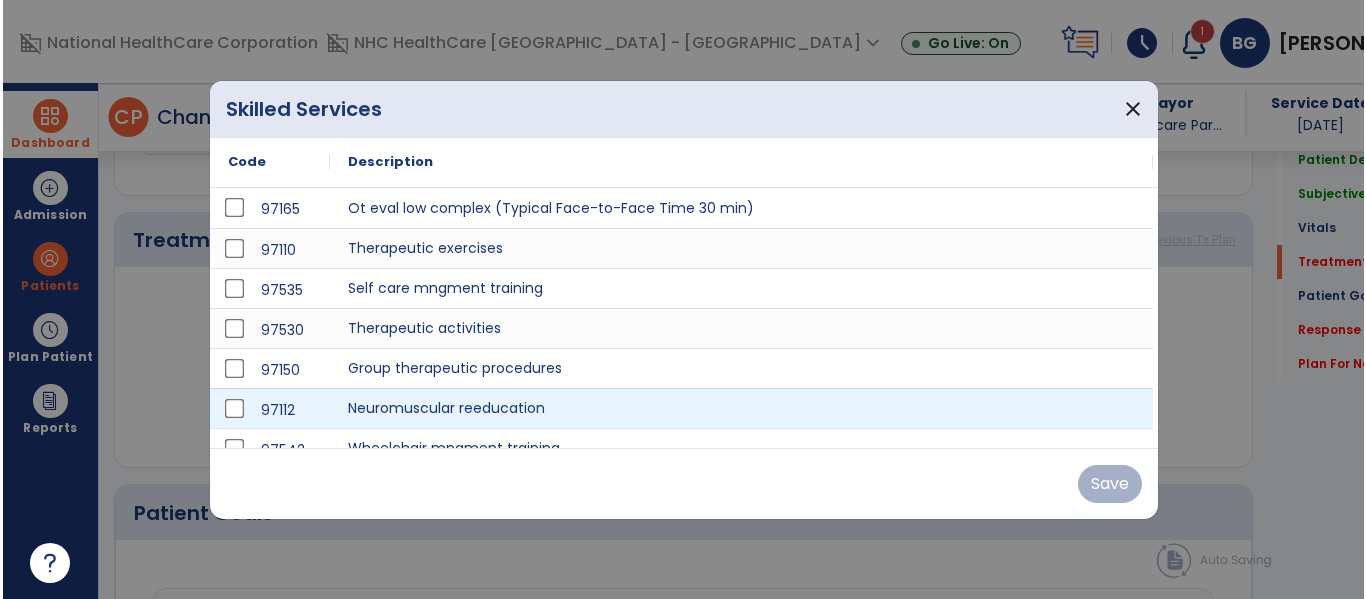 scroll, scrollTop: 1037, scrollLeft: 0, axis: vertical 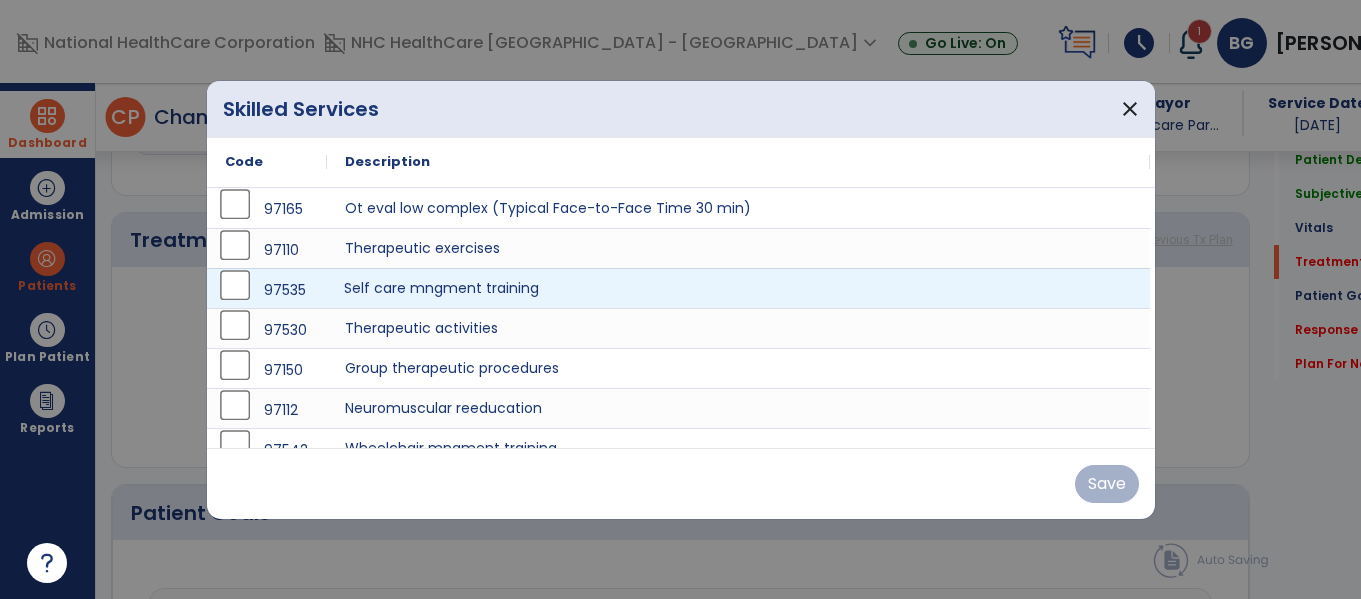 click on "Self care mngment training" at bounding box center (738, 288) 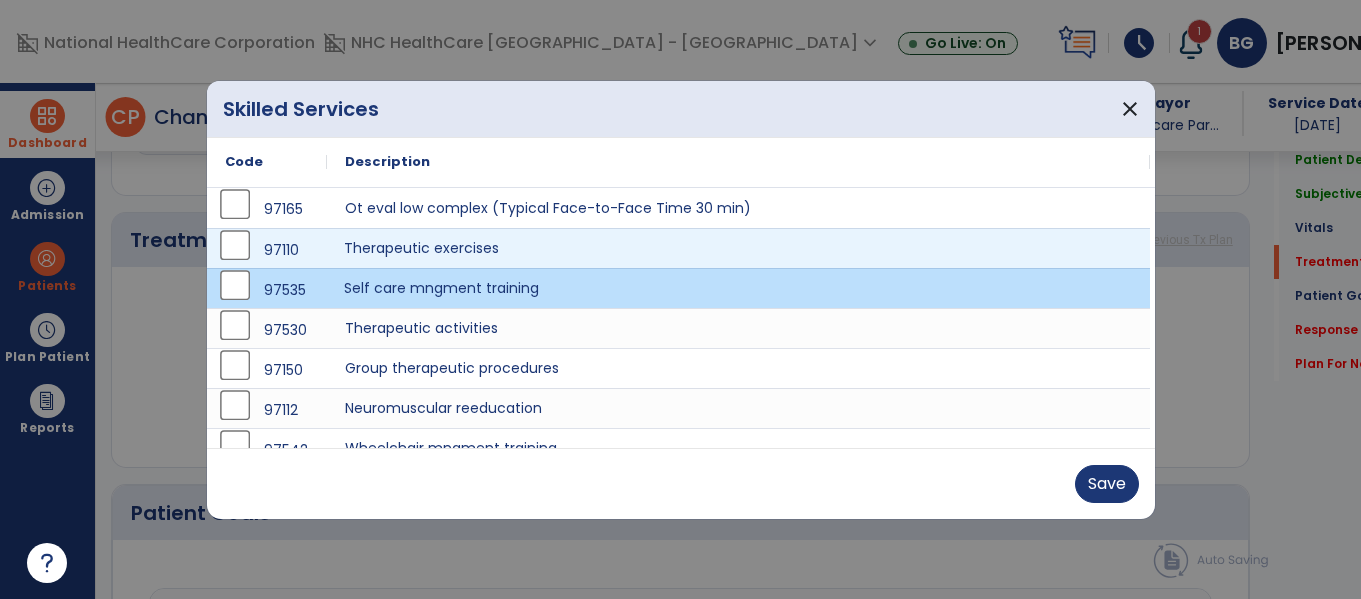 click on "Therapeutic exercises" at bounding box center (738, 248) 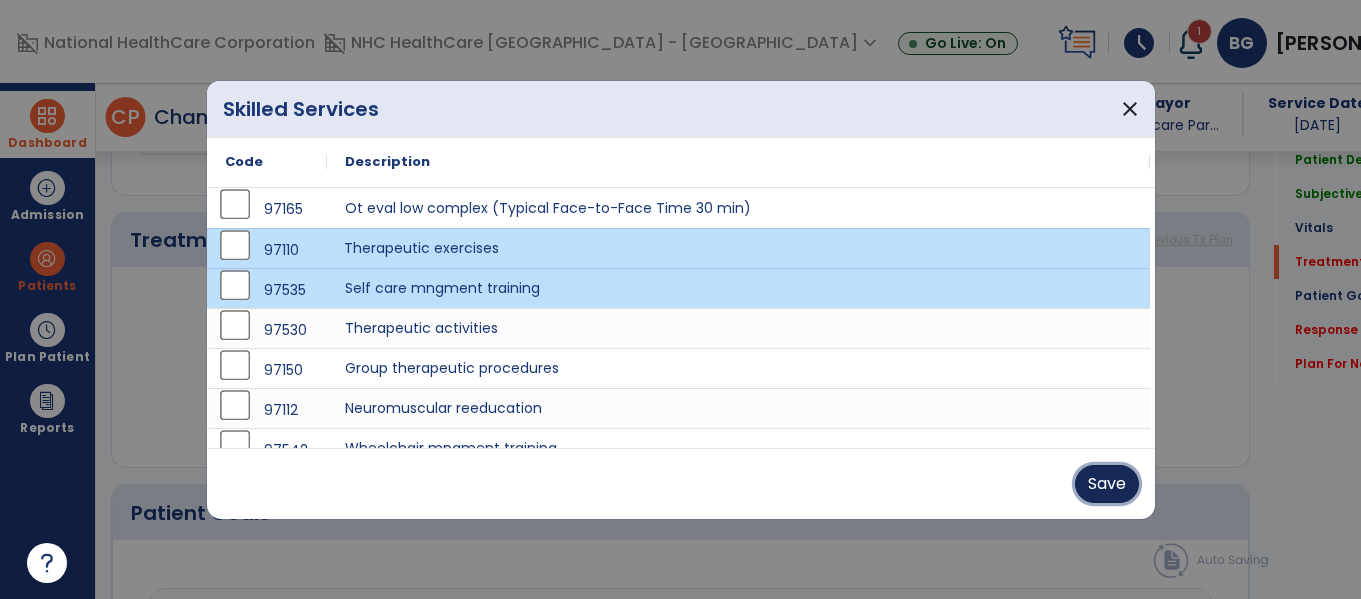 click on "Save" at bounding box center (1107, 484) 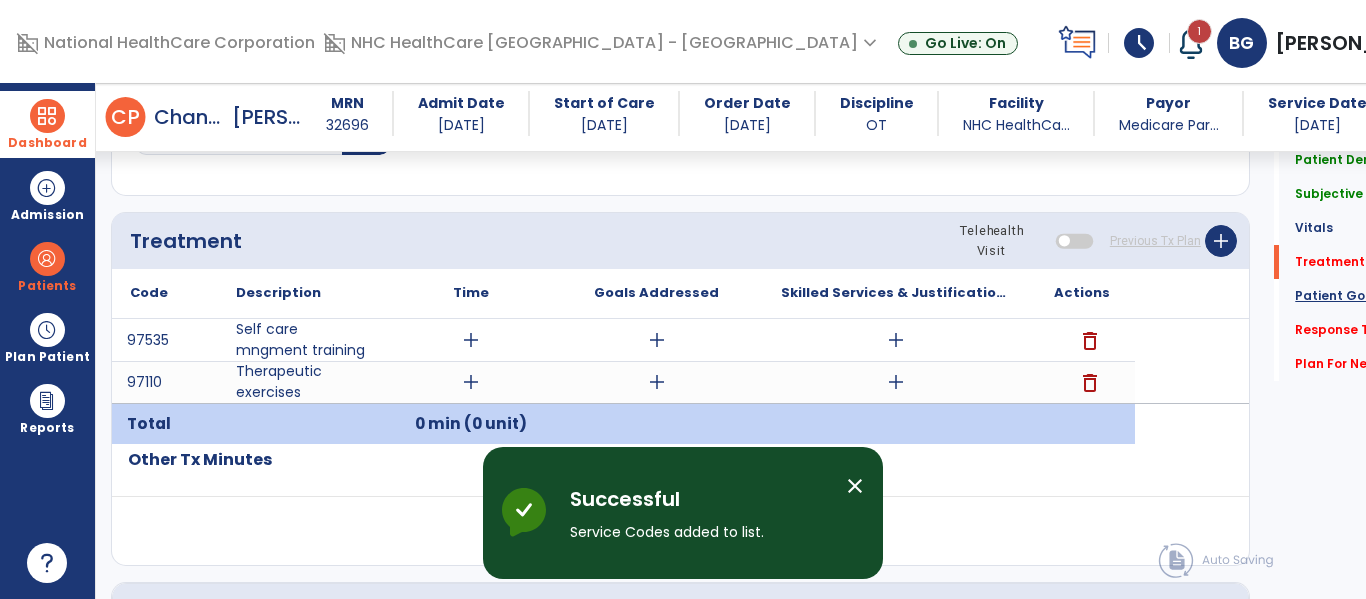 click on "Patient Goals" 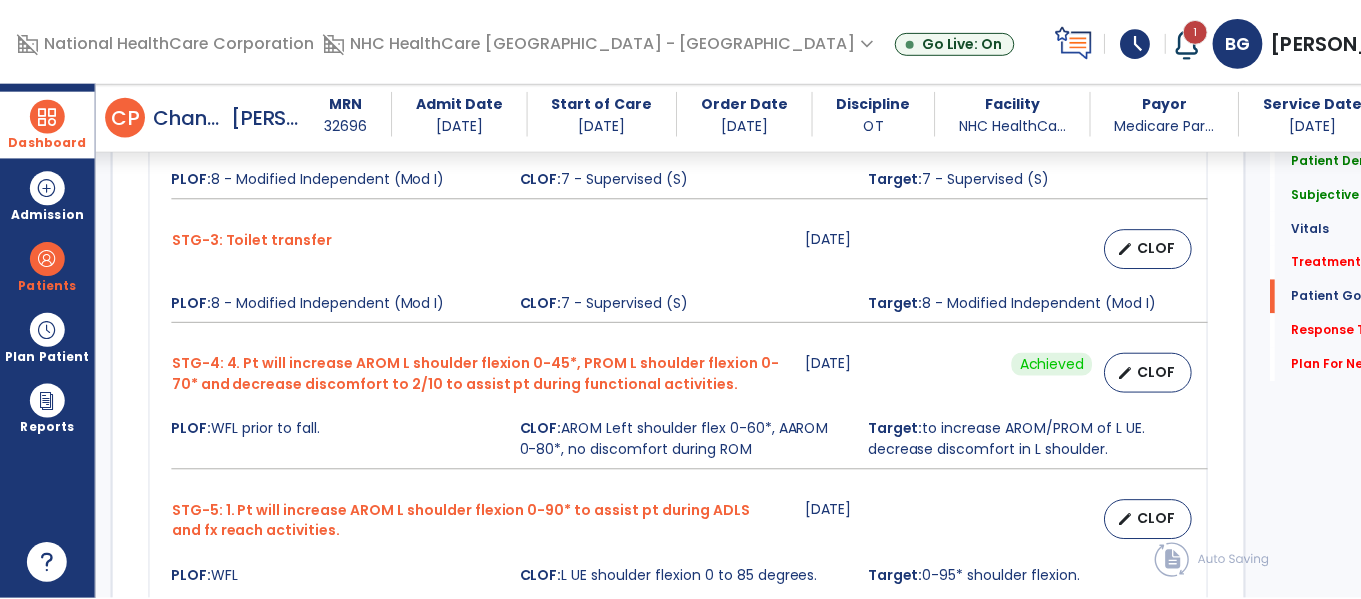 scroll, scrollTop: 1773, scrollLeft: 0, axis: vertical 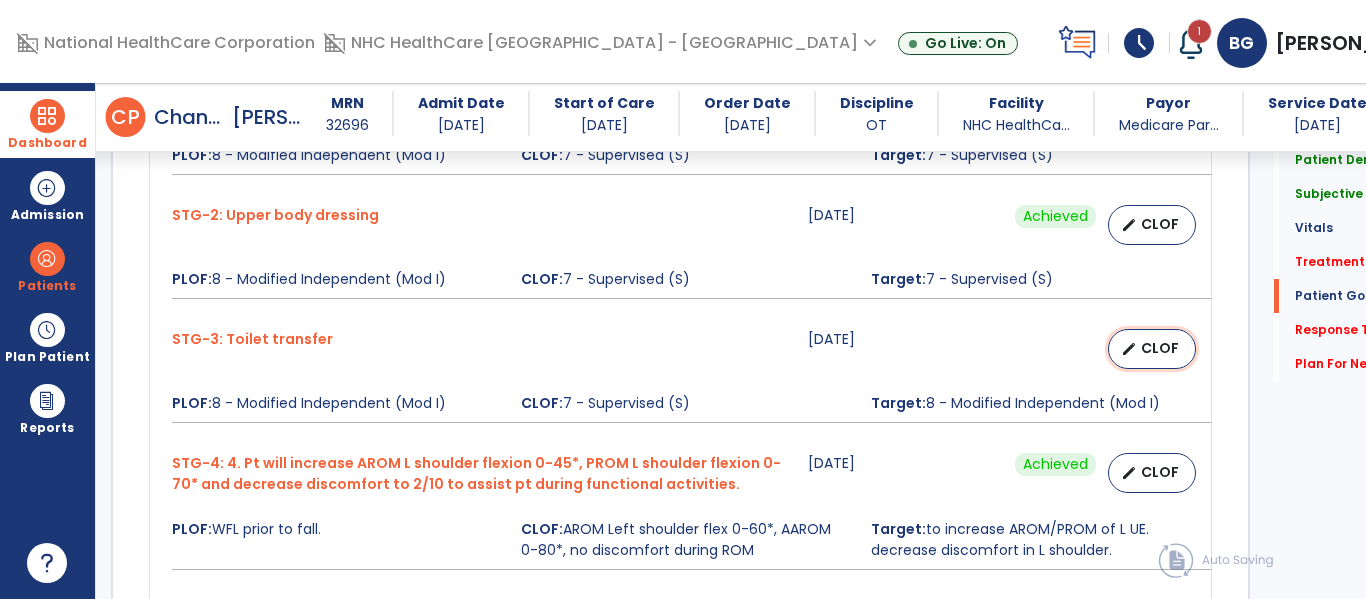 click on "CLOF" at bounding box center (1160, 348) 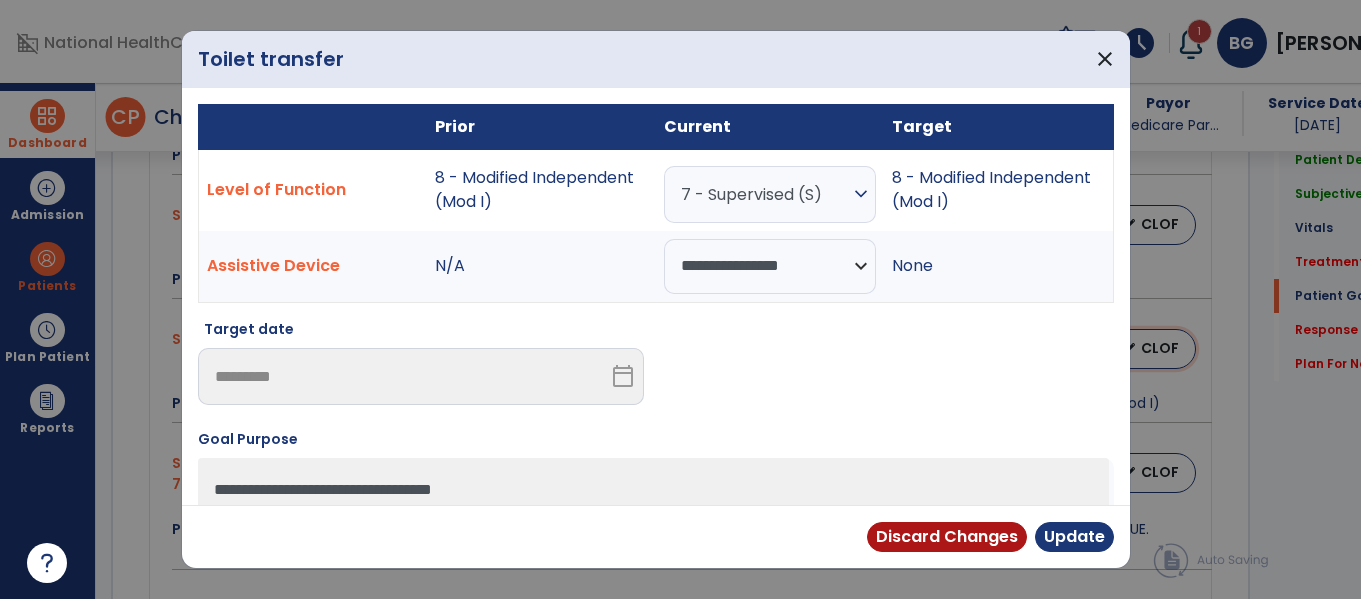 scroll, scrollTop: 1773, scrollLeft: 0, axis: vertical 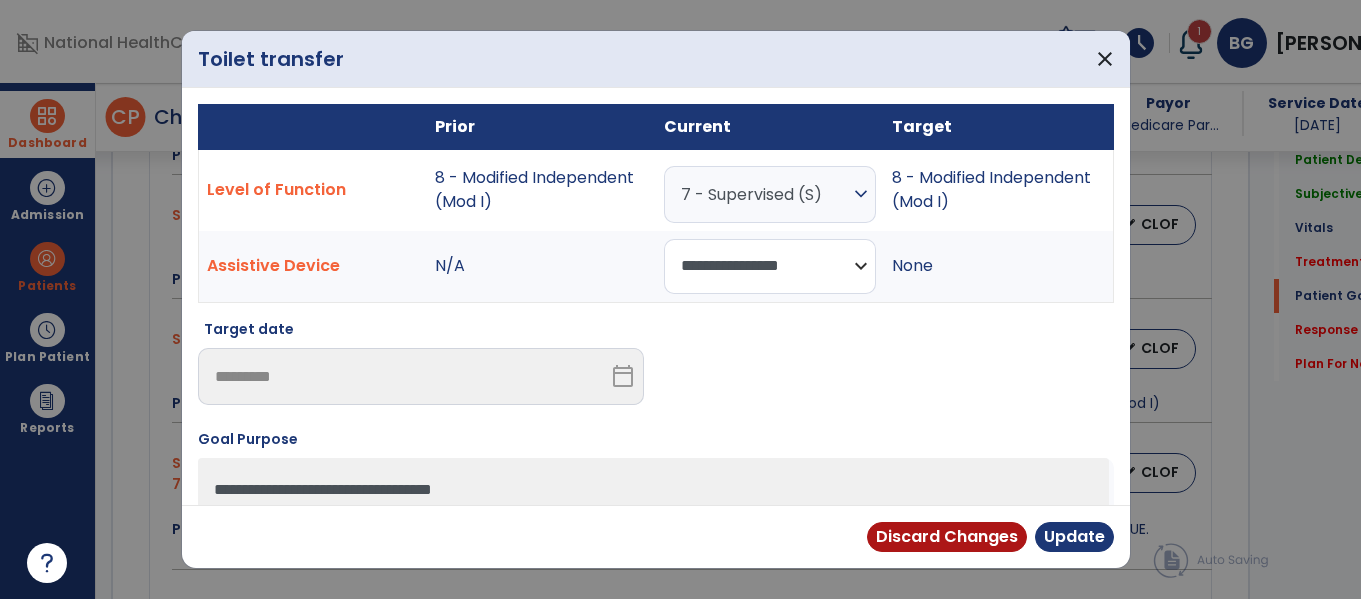 click on "**********" at bounding box center [770, 266] 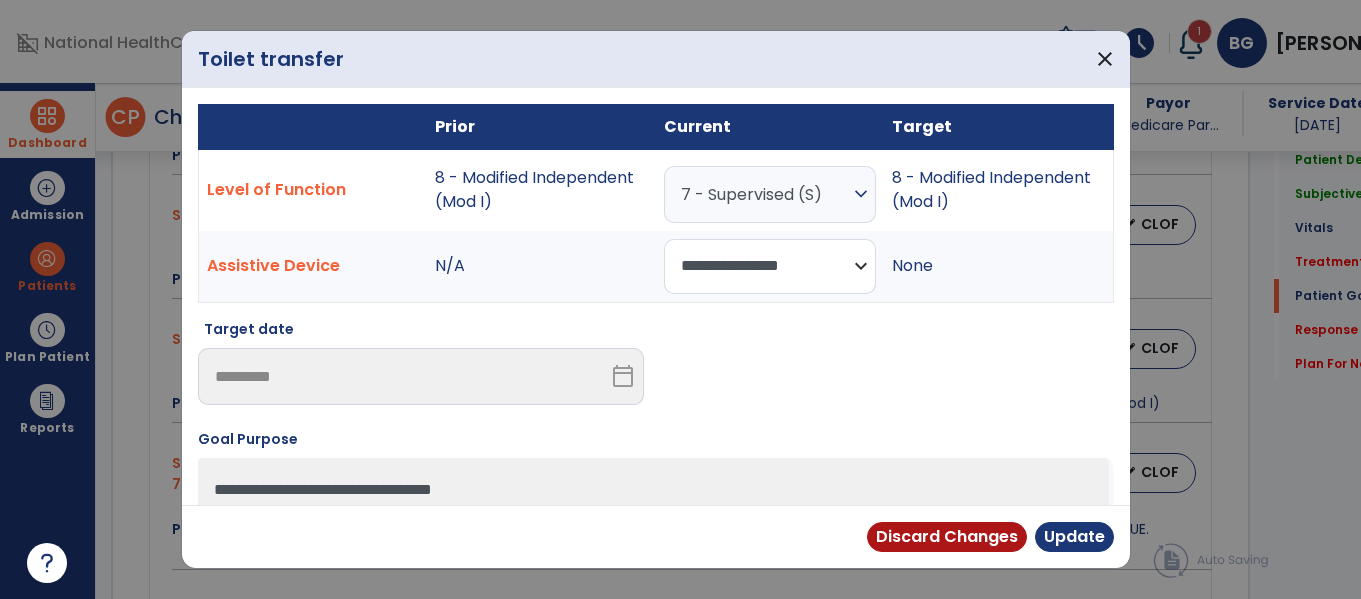 select on "****" 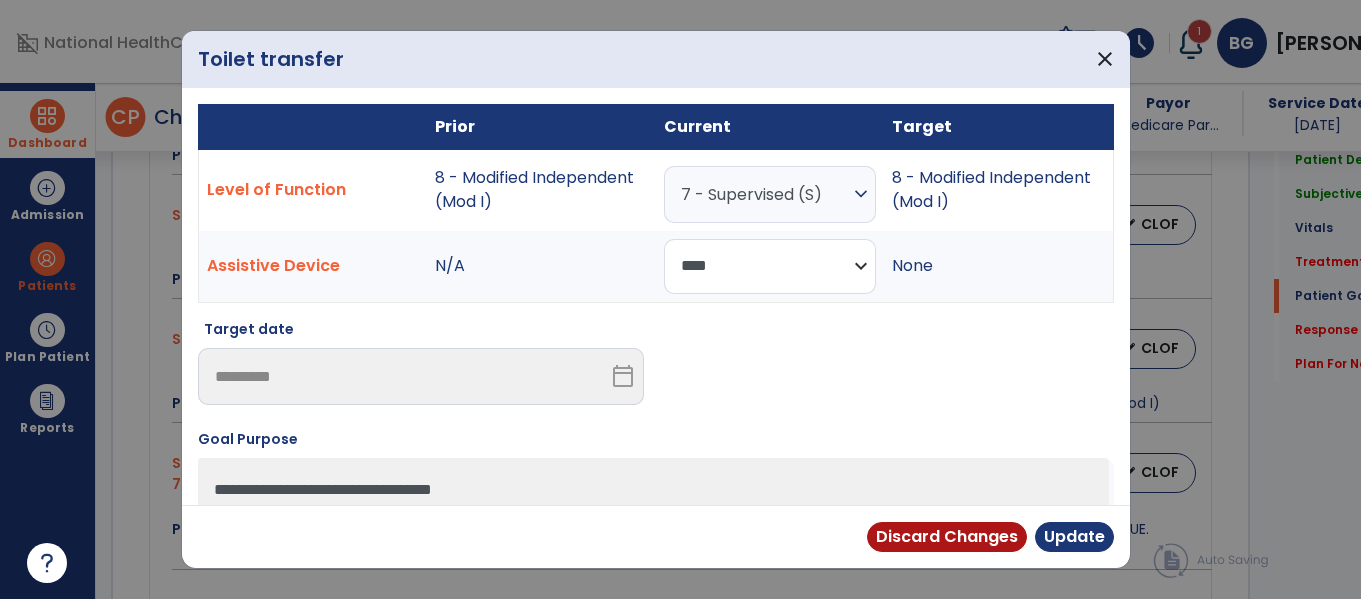 click on "**********" at bounding box center (770, 266) 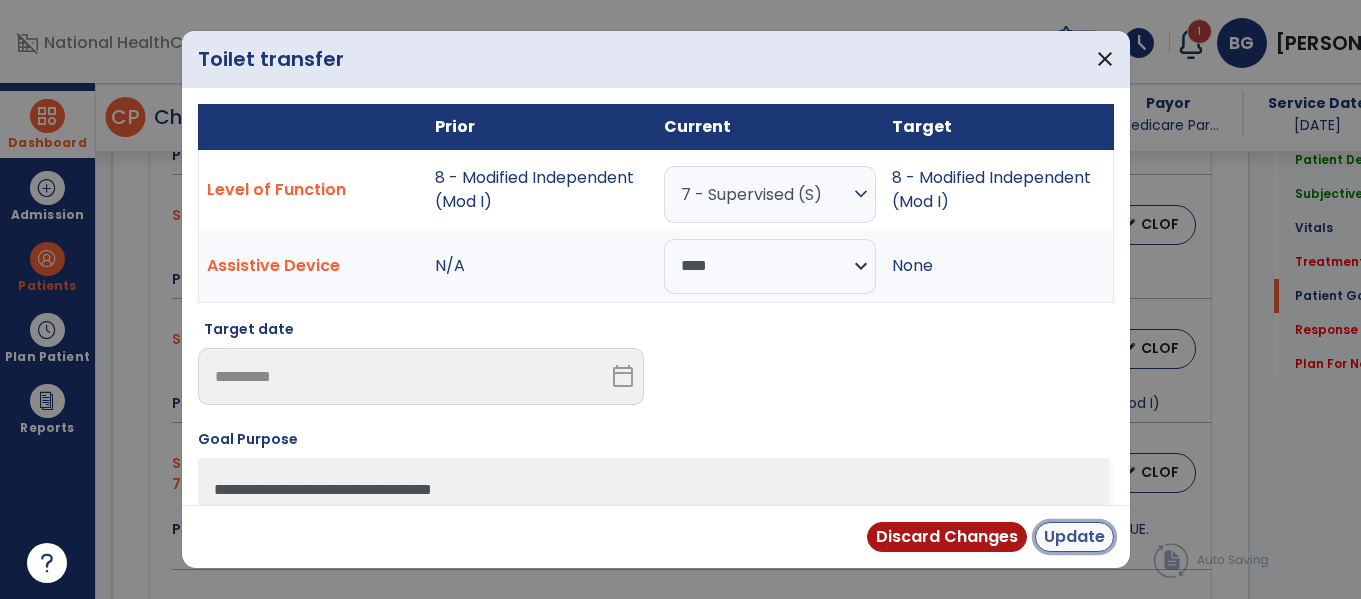 click on "Update" at bounding box center (1074, 537) 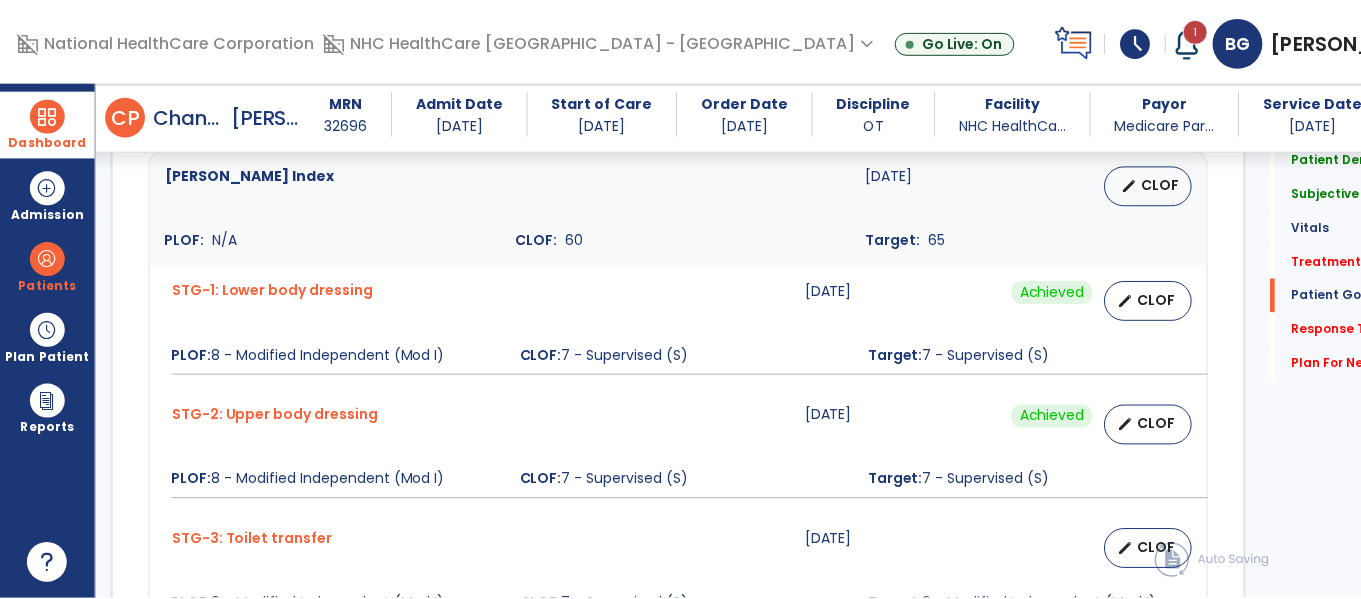 scroll, scrollTop: 1673, scrollLeft: 0, axis: vertical 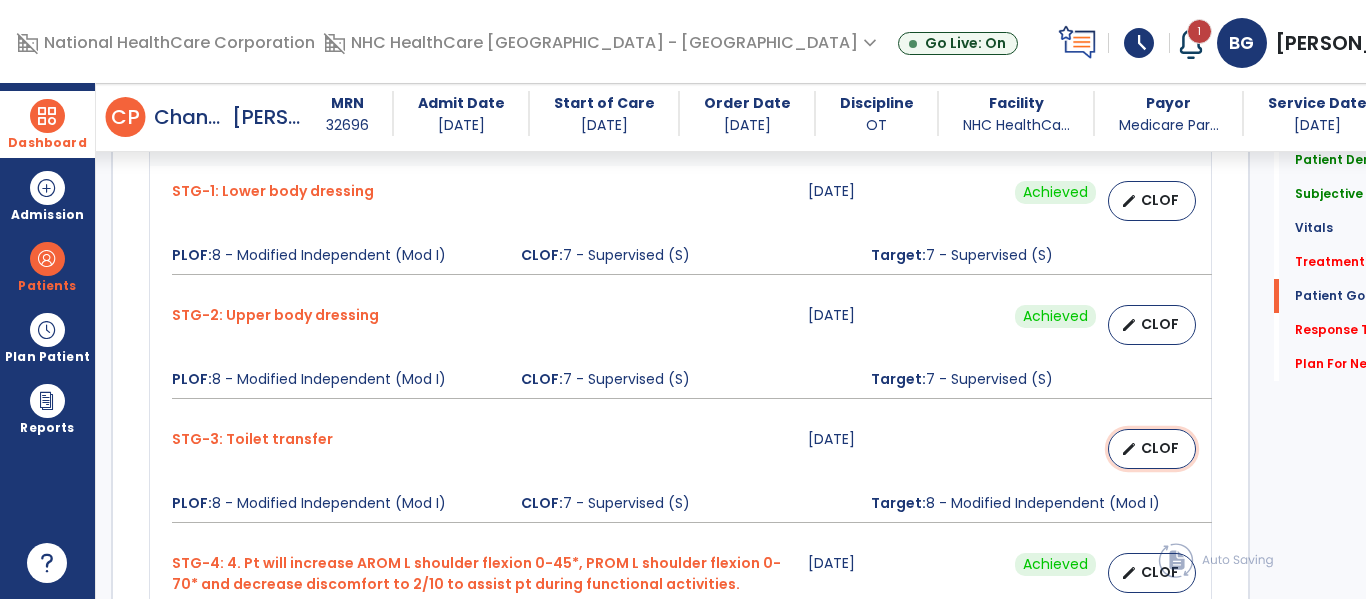 click on "edit   CLOF" at bounding box center [1152, 449] 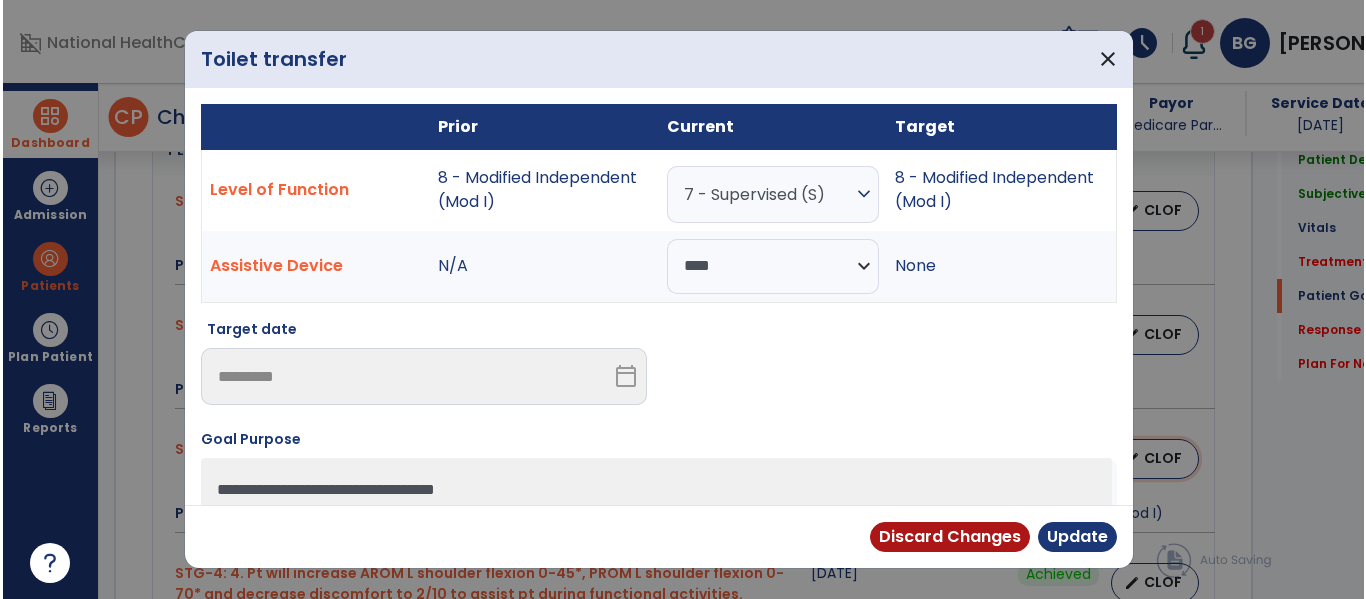 scroll, scrollTop: 1673, scrollLeft: 0, axis: vertical 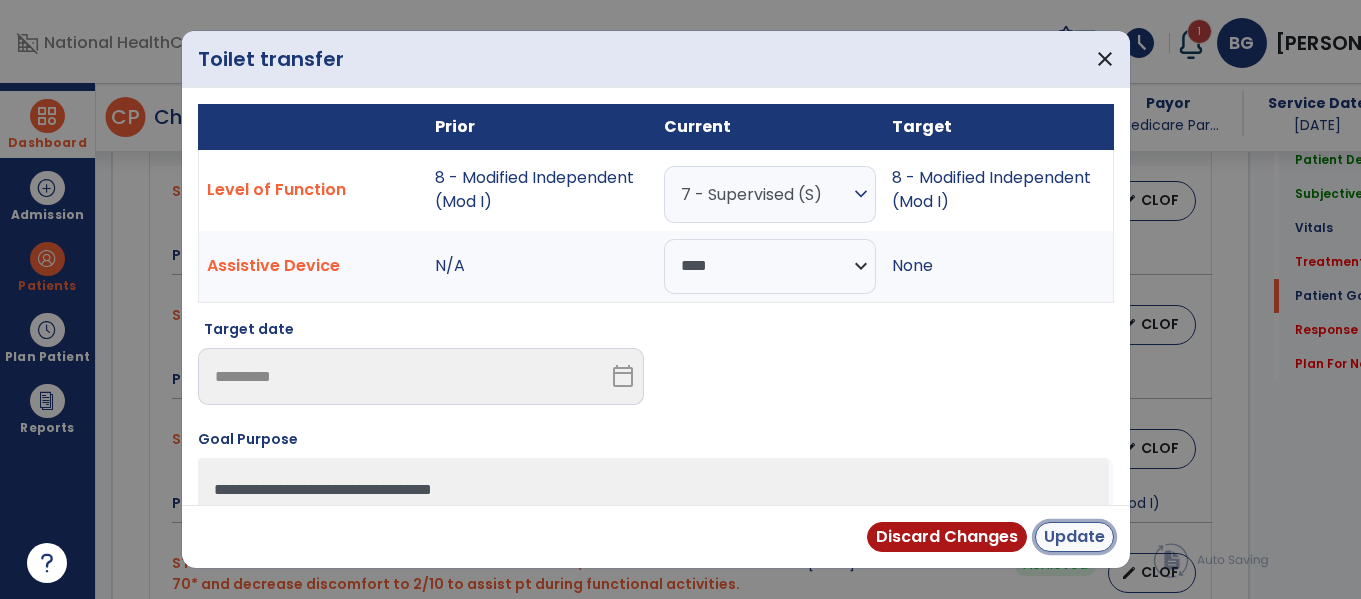 click on "Update" at bounding box center (1074, 537) 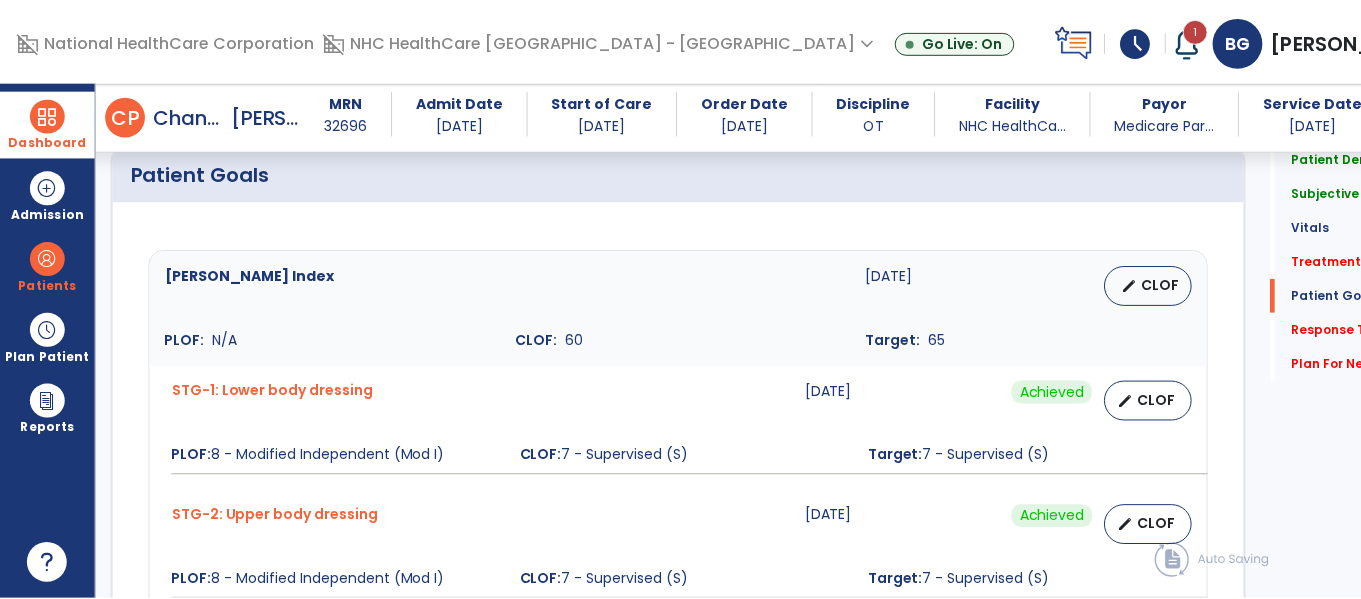 scroll, scrollTop: 1373, scrollLeft: 0, axis: vertical 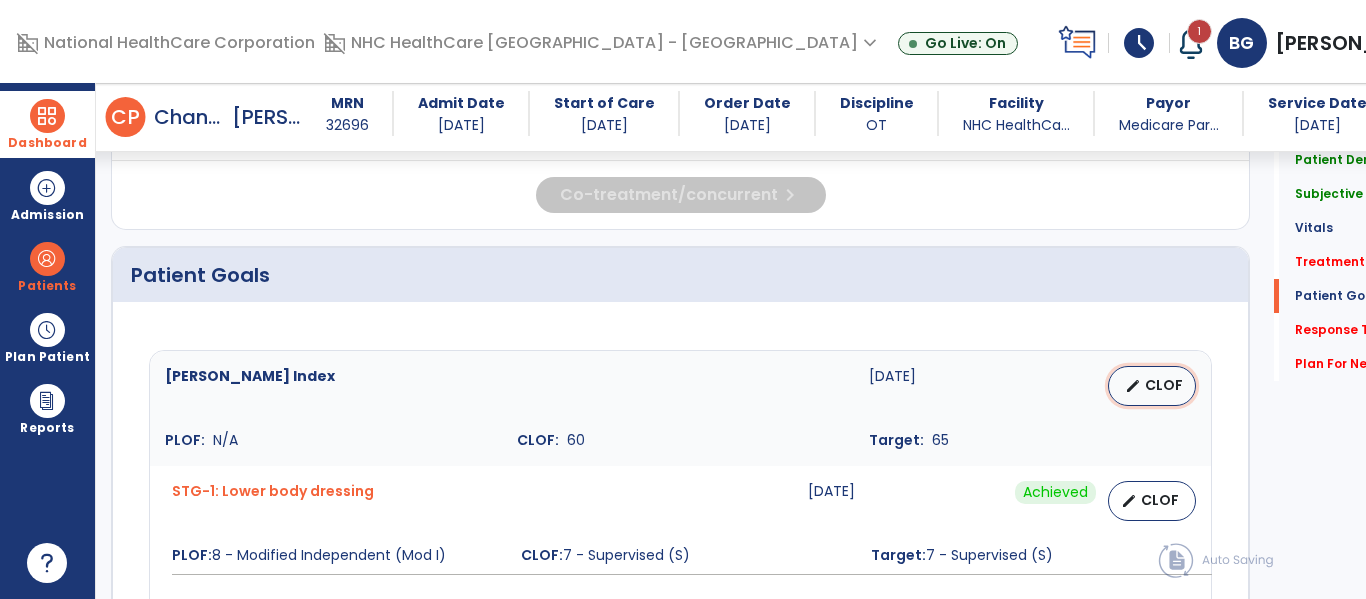click on "edit   CLOF" at bounding box center (1152, 386) 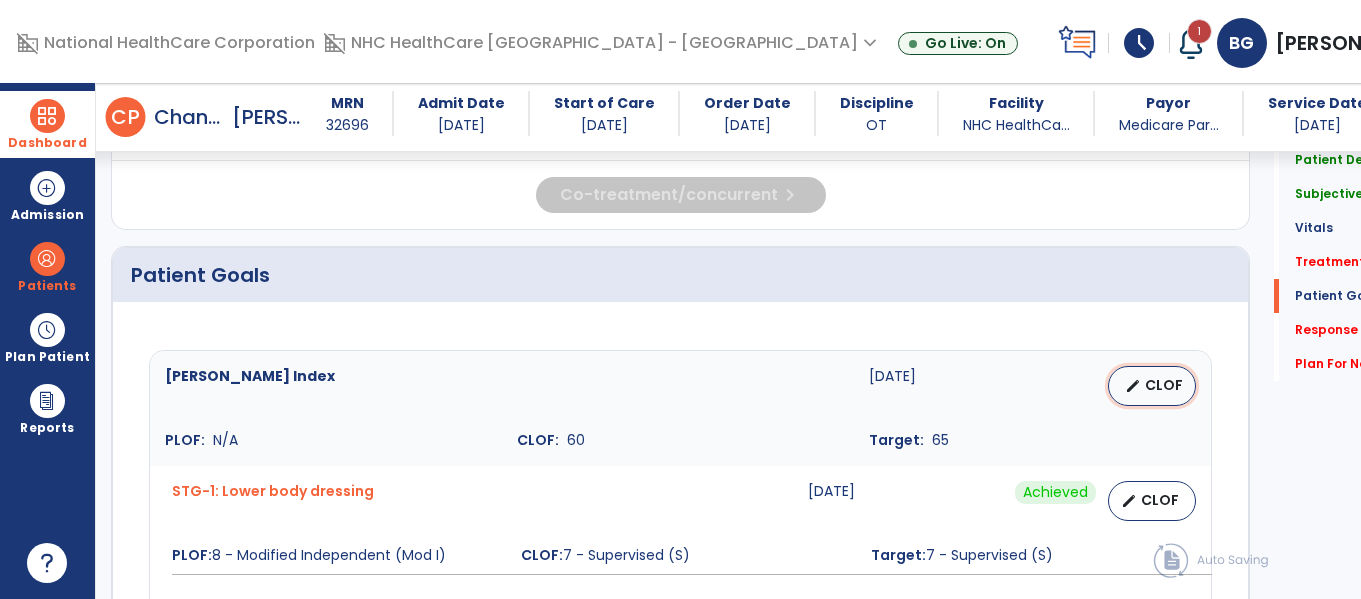 select on "**********" 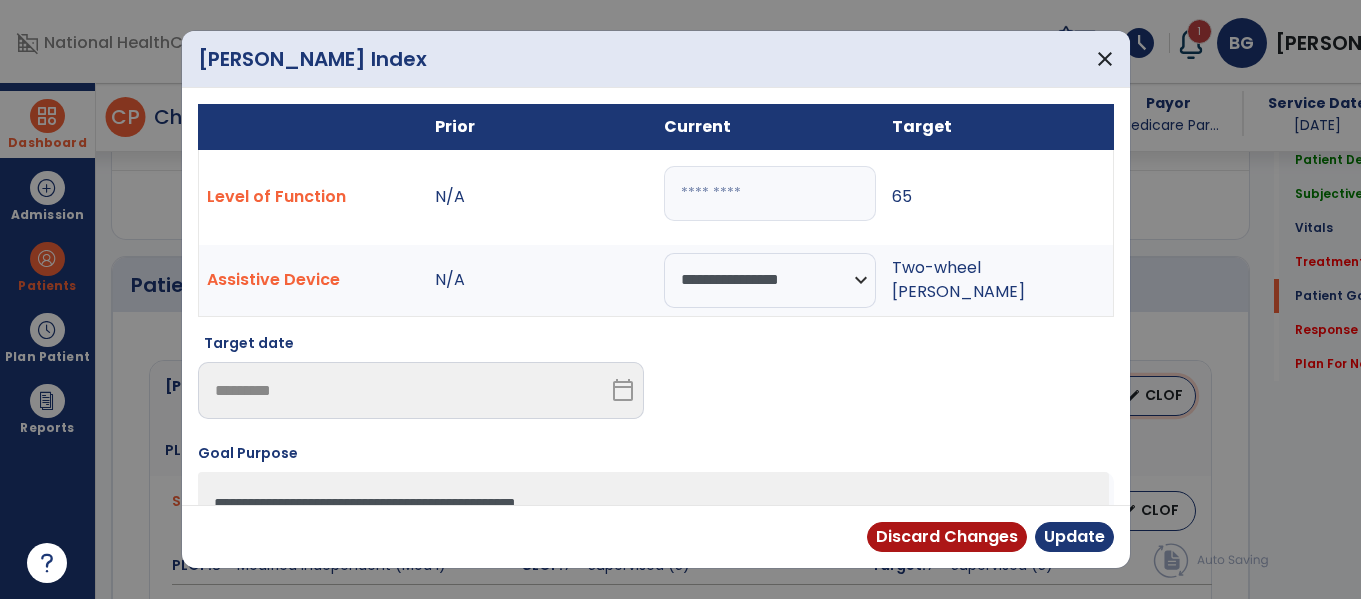 scroll, scrollTop: 1373, scrollLeft: 0, axis: vertical 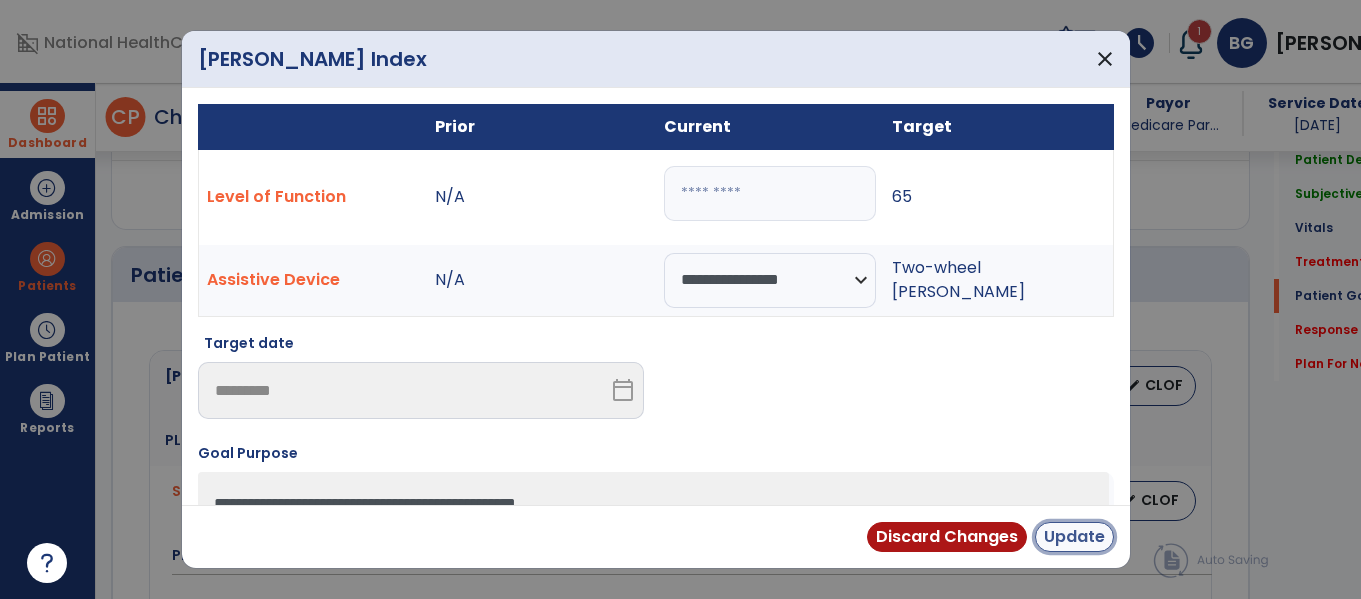 click on "Update" at bounding box center [1074, 537] 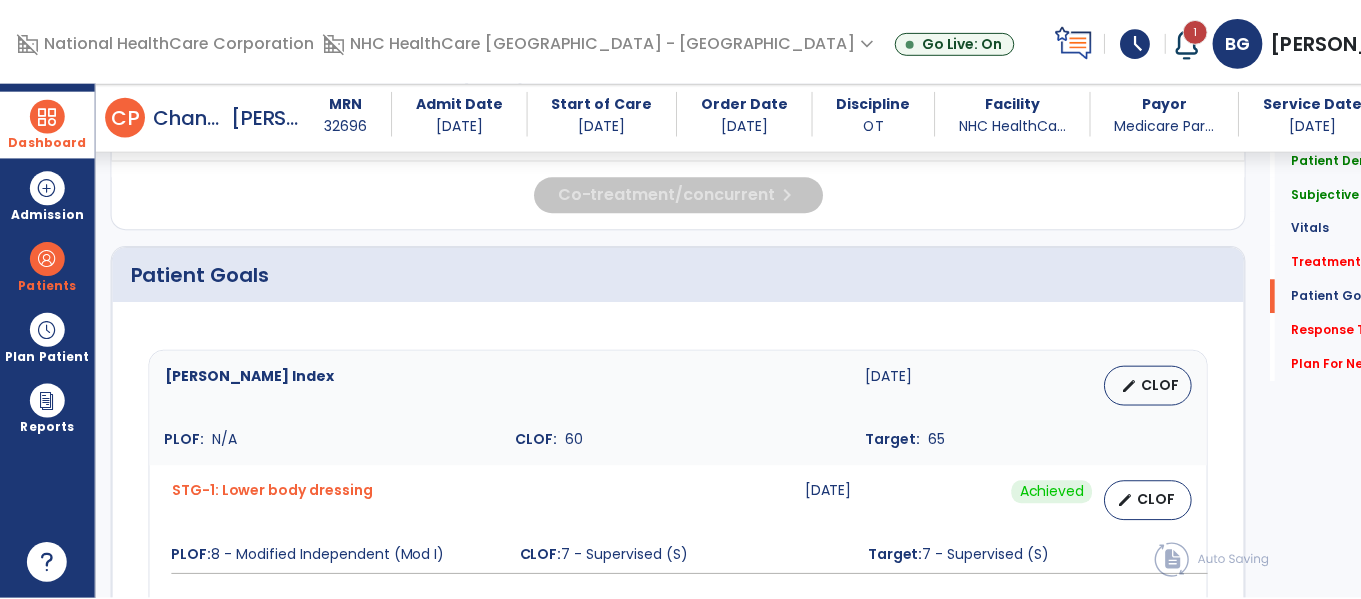 scroll, scrollTop: 1373, scrollLeft: 0, axis: vertical 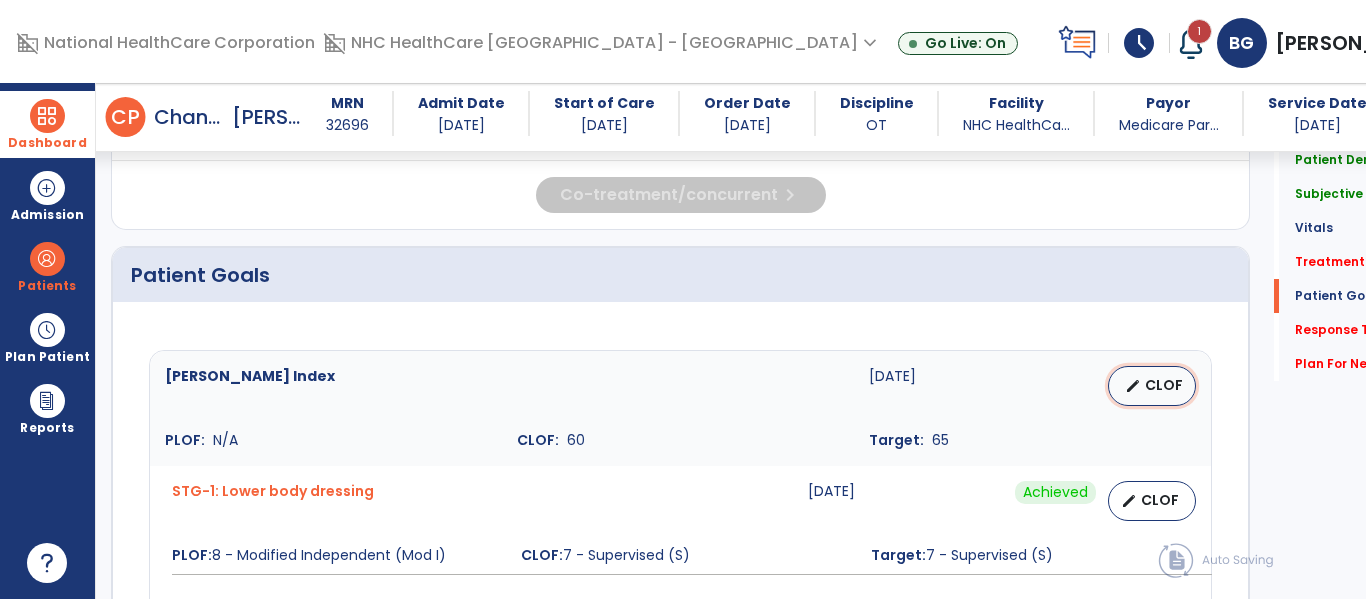 click on "CLOF" at bounding box center [1164, 385] 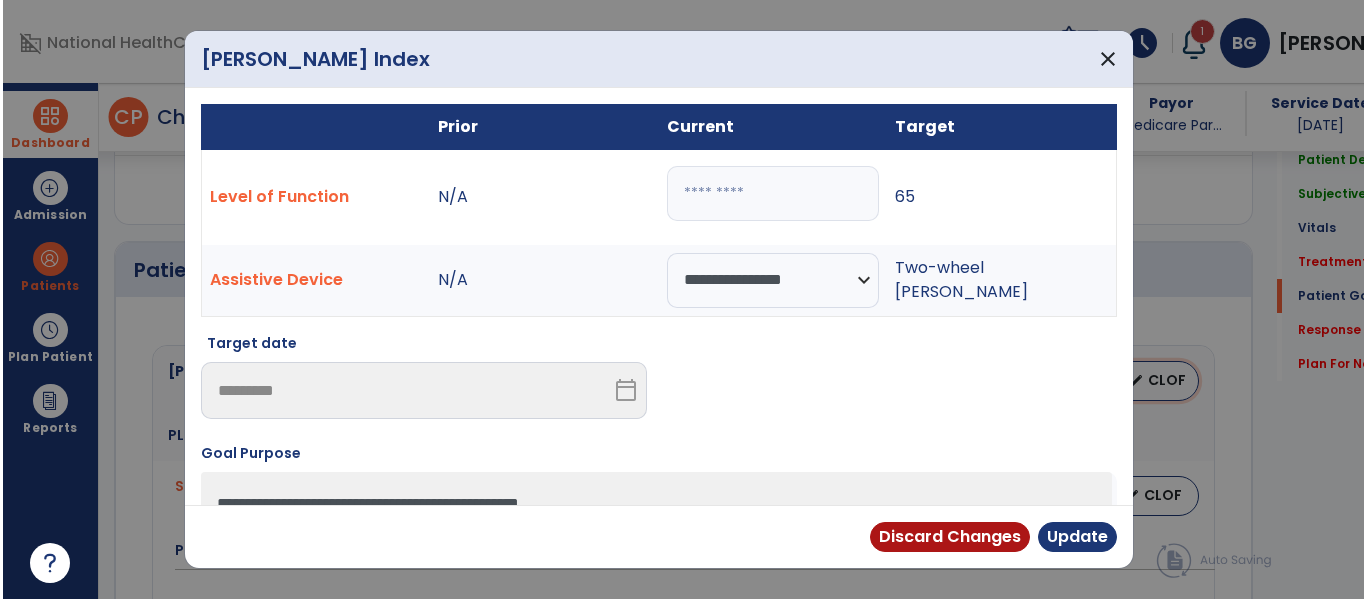 scroll, scrollTop: 1373, scrollLeft: 0, axis: vertical 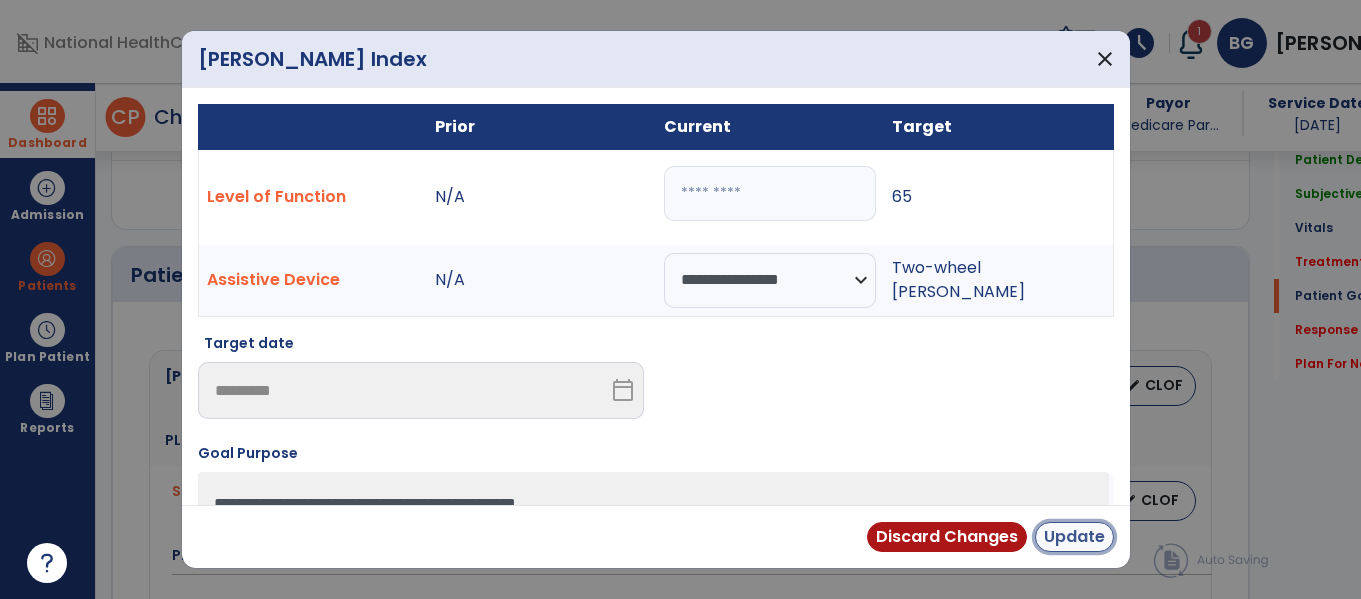 click on "Update" at bounding box center (1074, 537) 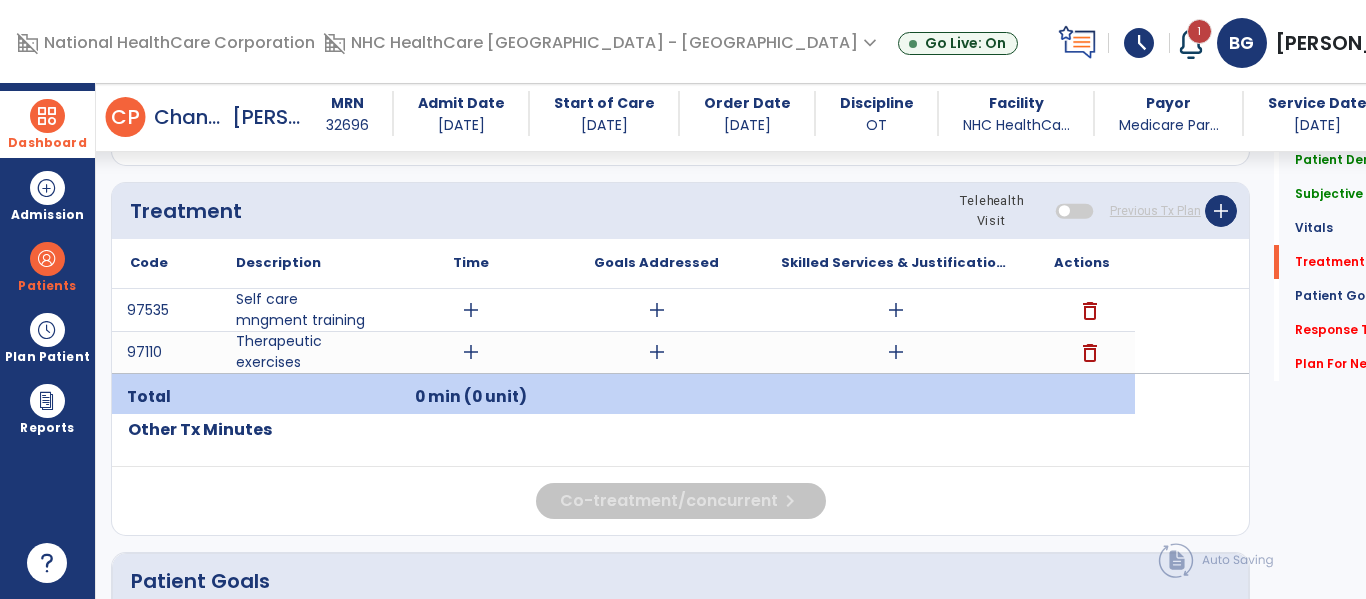 scroll, scrollTop: 973, scrollLeft: 0, axis: vertical 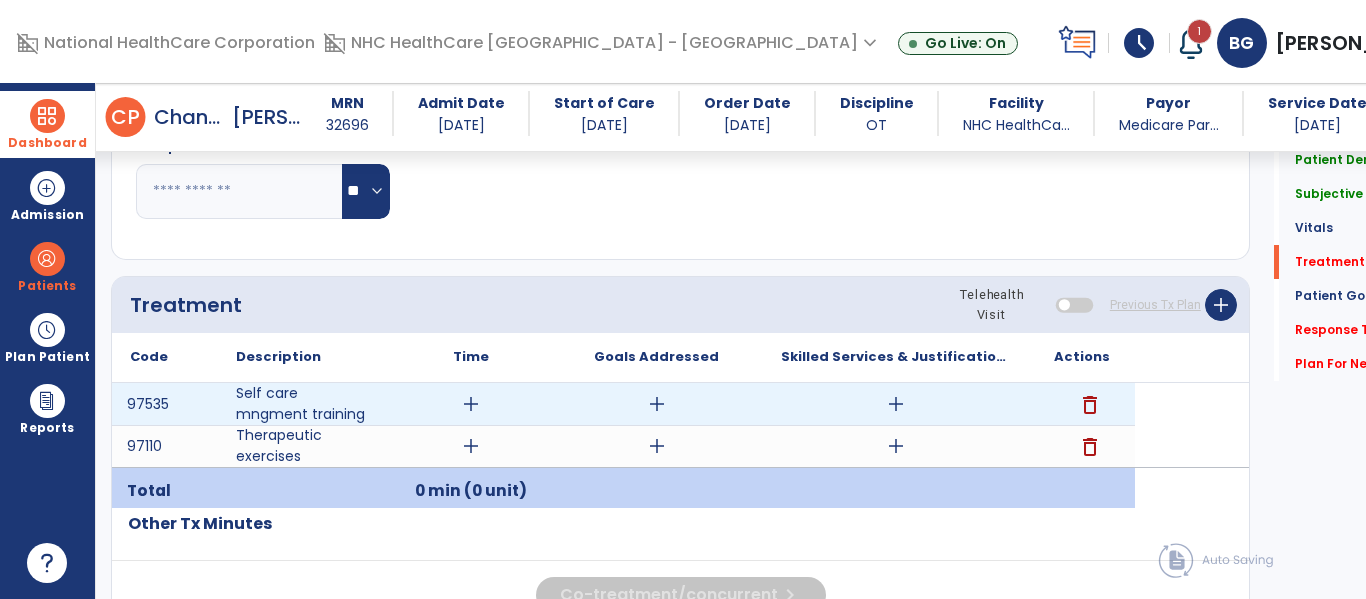 click on "add" at bounding box center (471, 404) 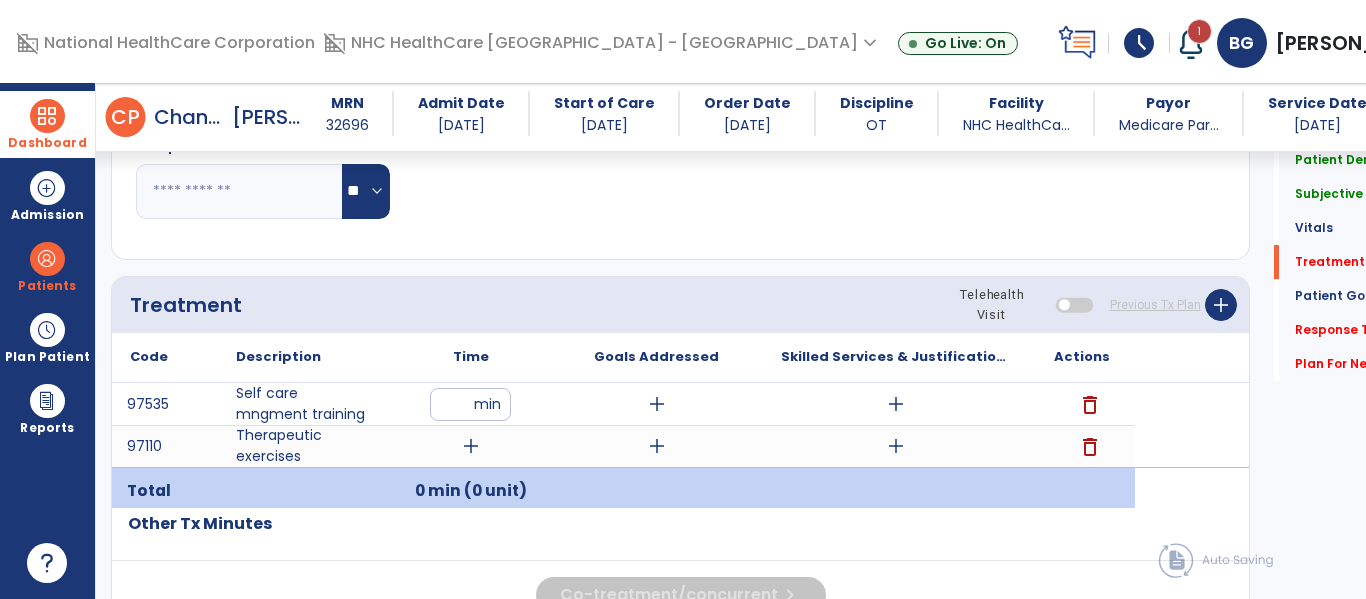 type on "**" 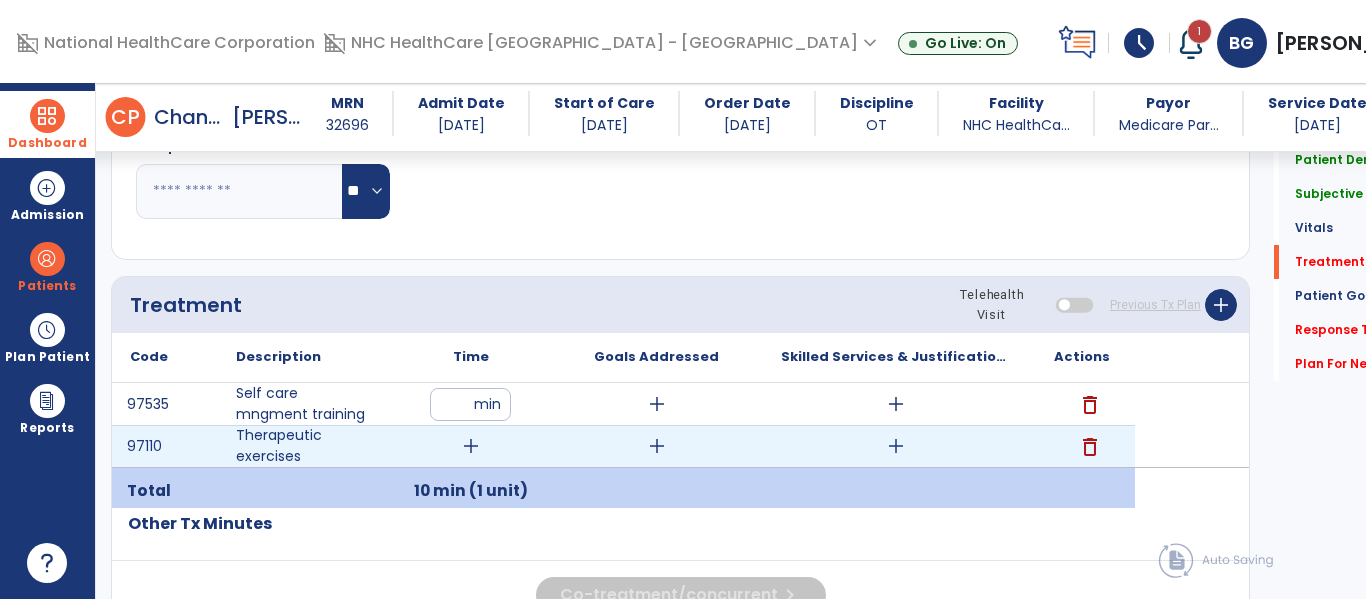 click on "add" at bounding box center (471, 446) 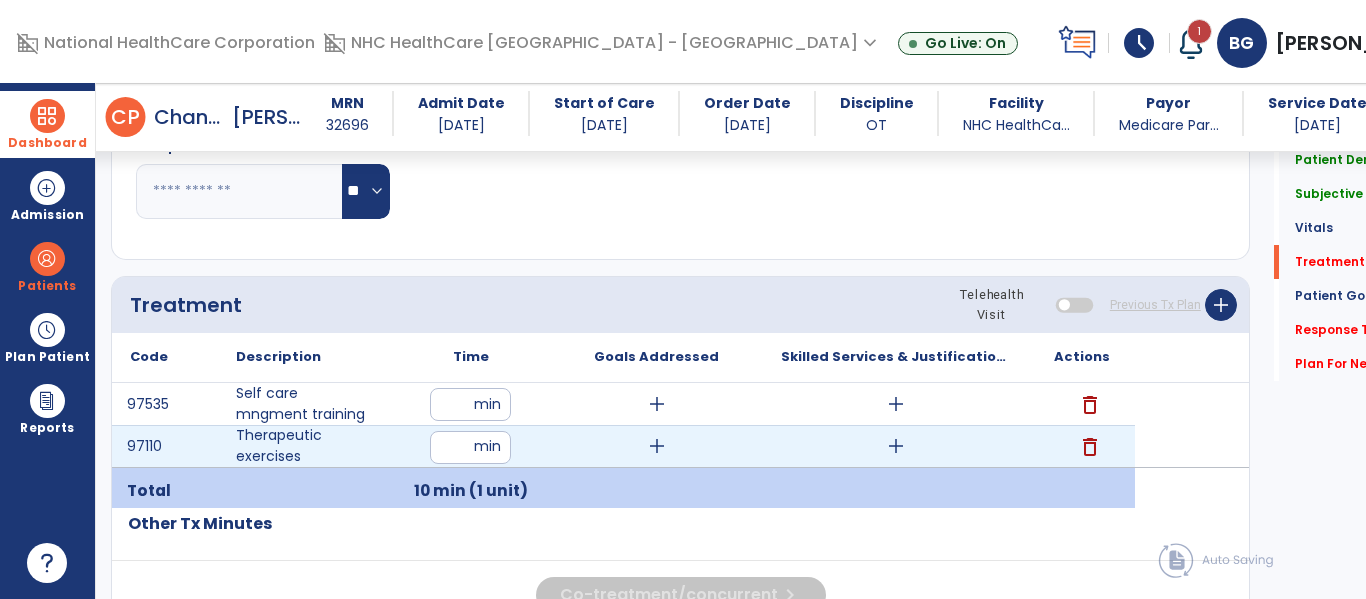 type on "**" 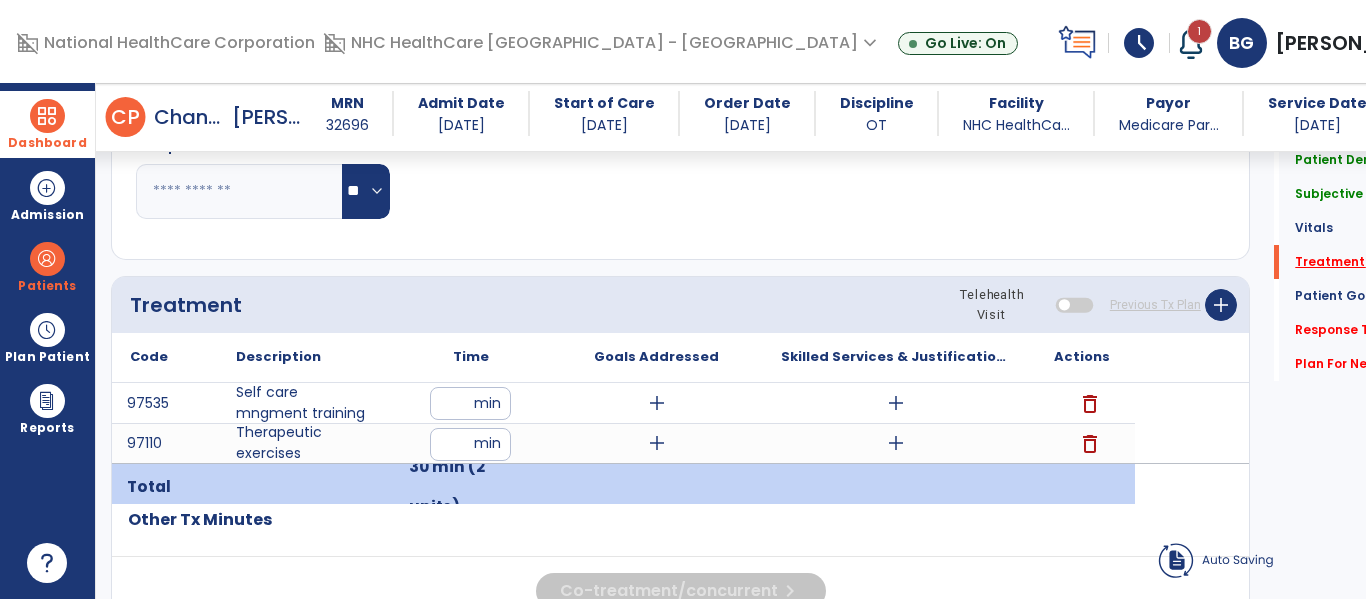 click on "Treatment   *" 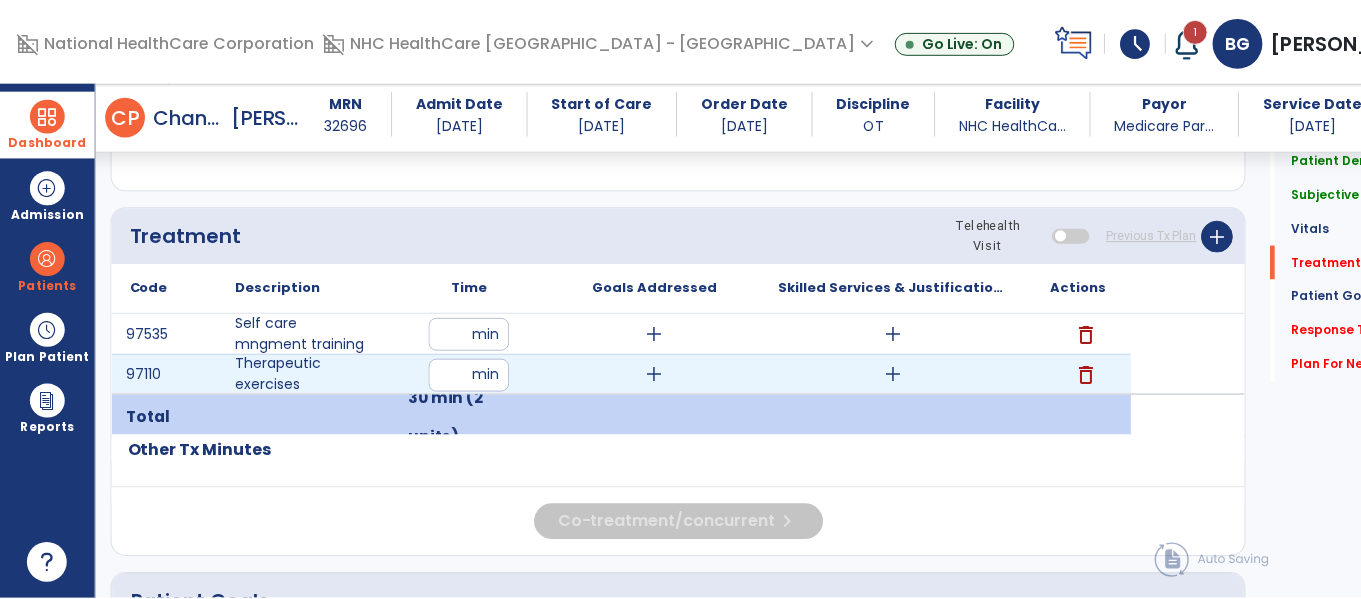scroll, scrollTop: 1086, scrollLeft: 0, axis: vertical 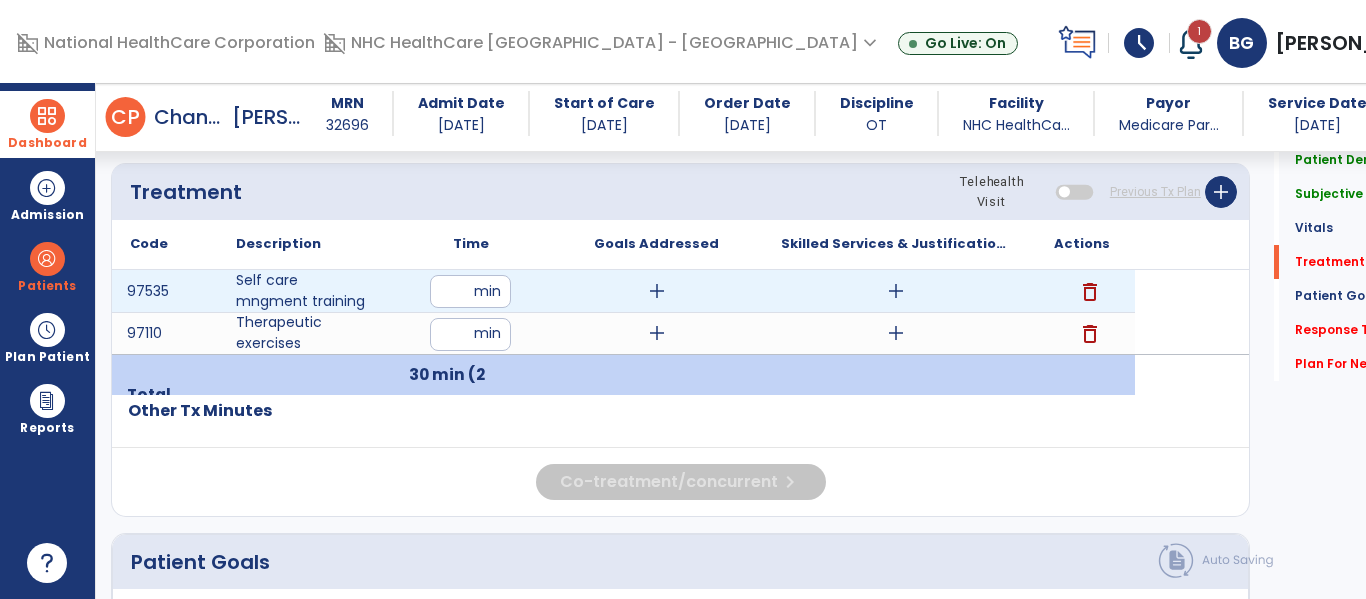 click on "add" at bounding box center [657, 291] 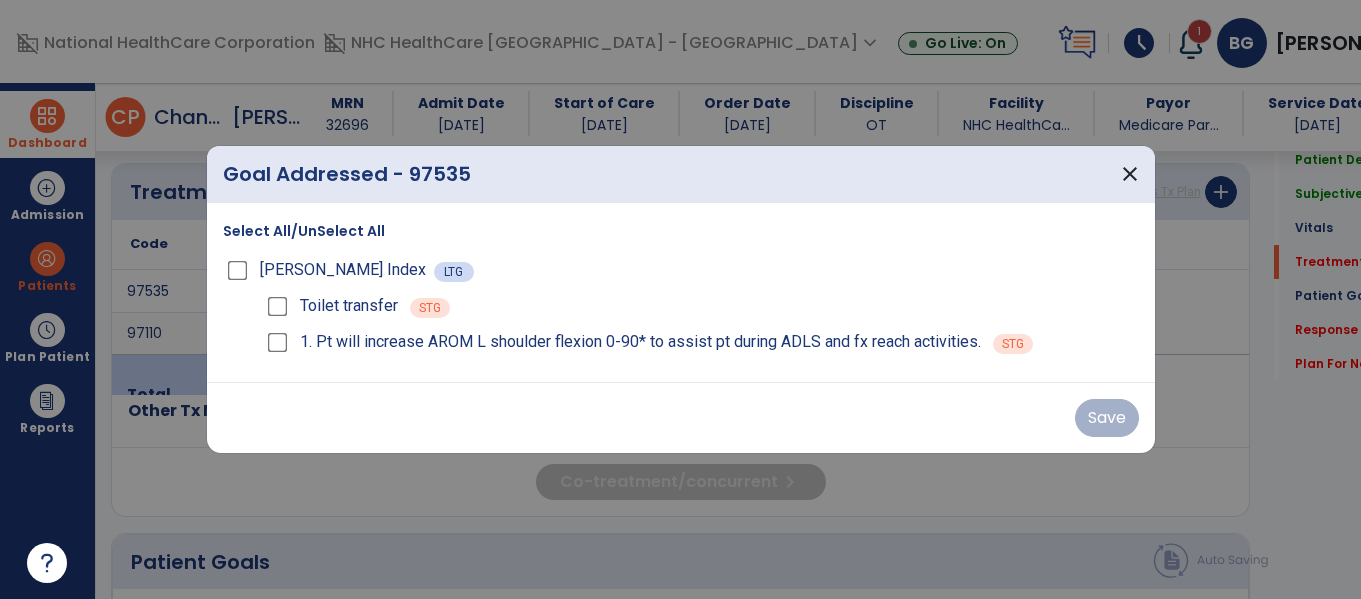 scroll, scrollTop: 1086, scrollLeft: 0, axis: vertical 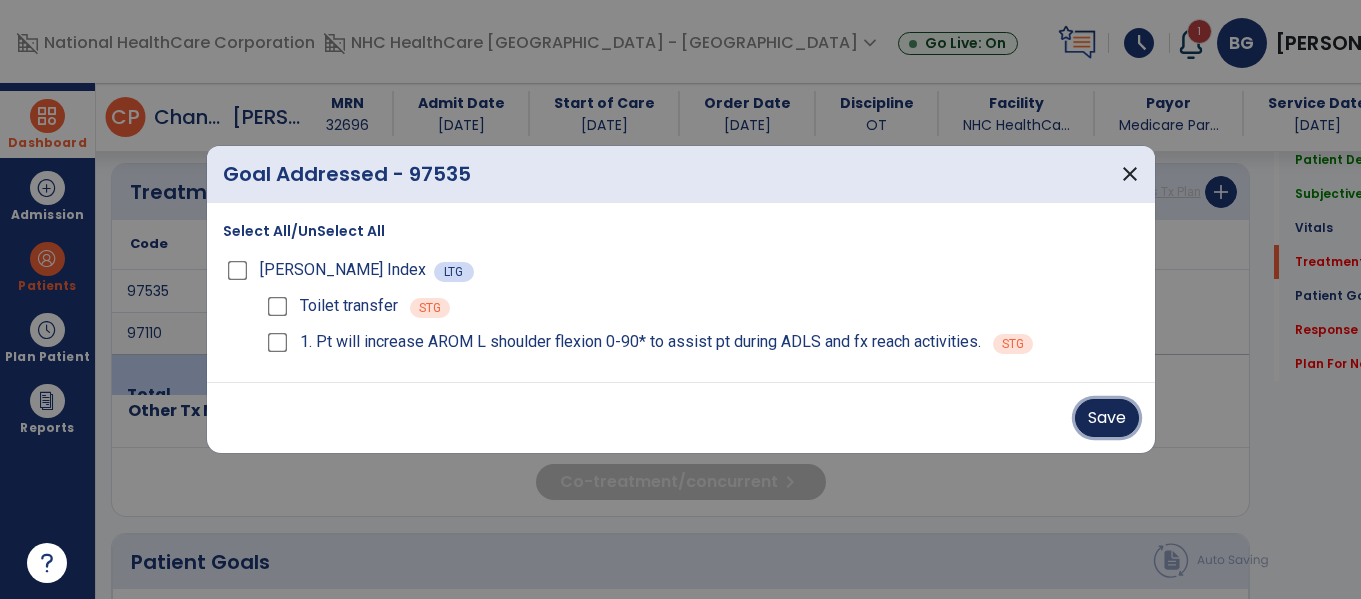 click on "Save" at bounding box center (1107, 418) 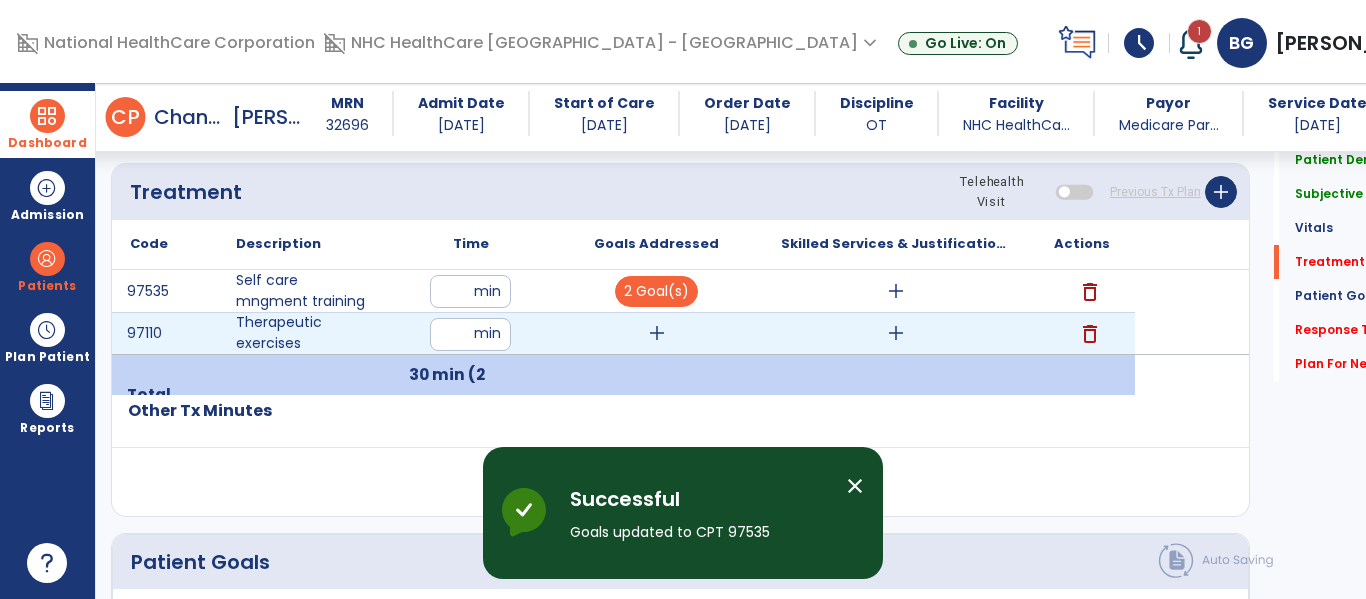click on "add" at bounding box center (657, 333) 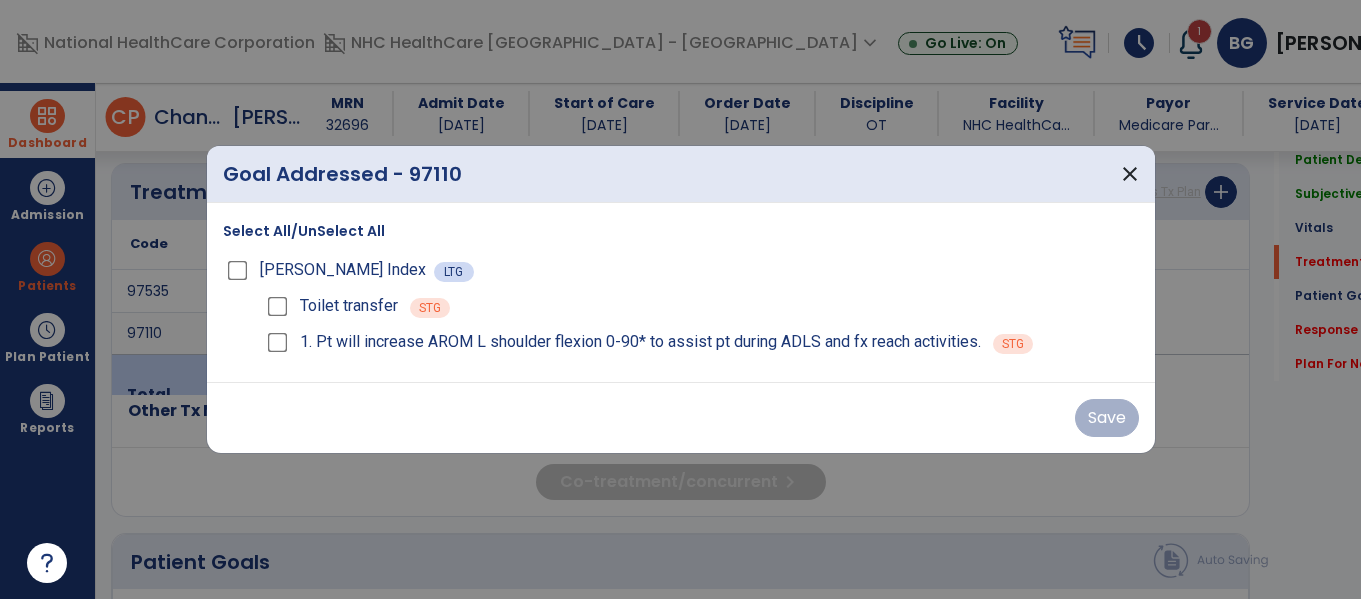 scroll, scrollTop: 1086, scrollLeft: 0, axis: vertical 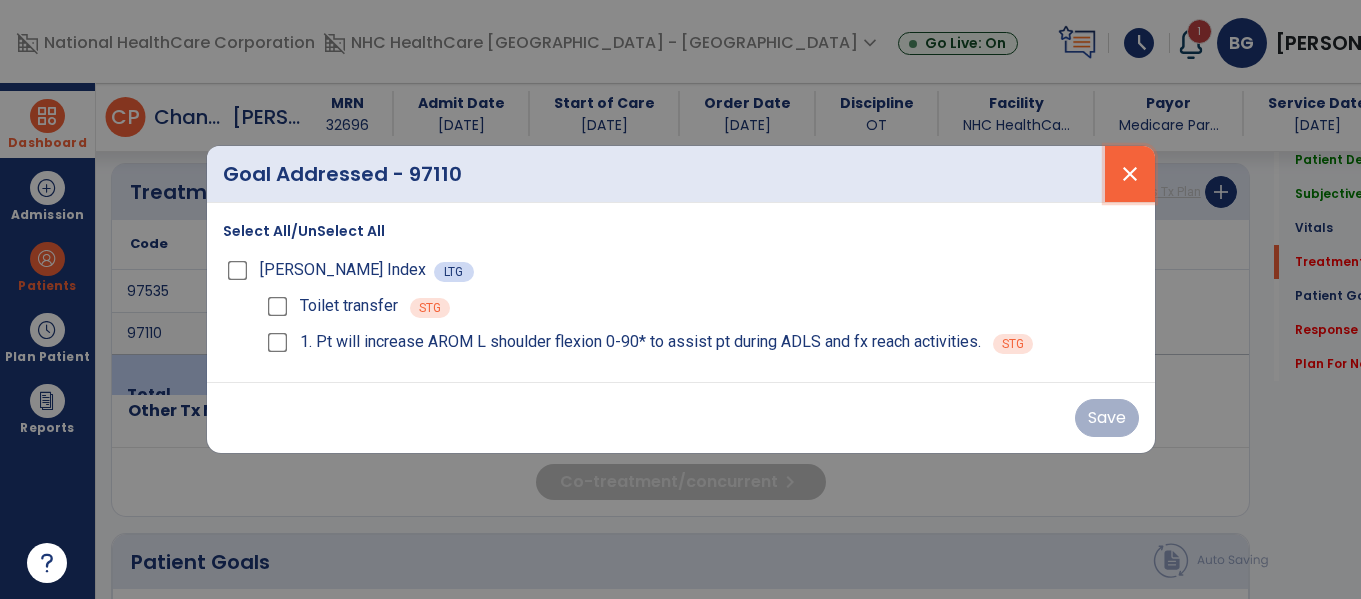click on "close" at bounding box center (1130, 174) 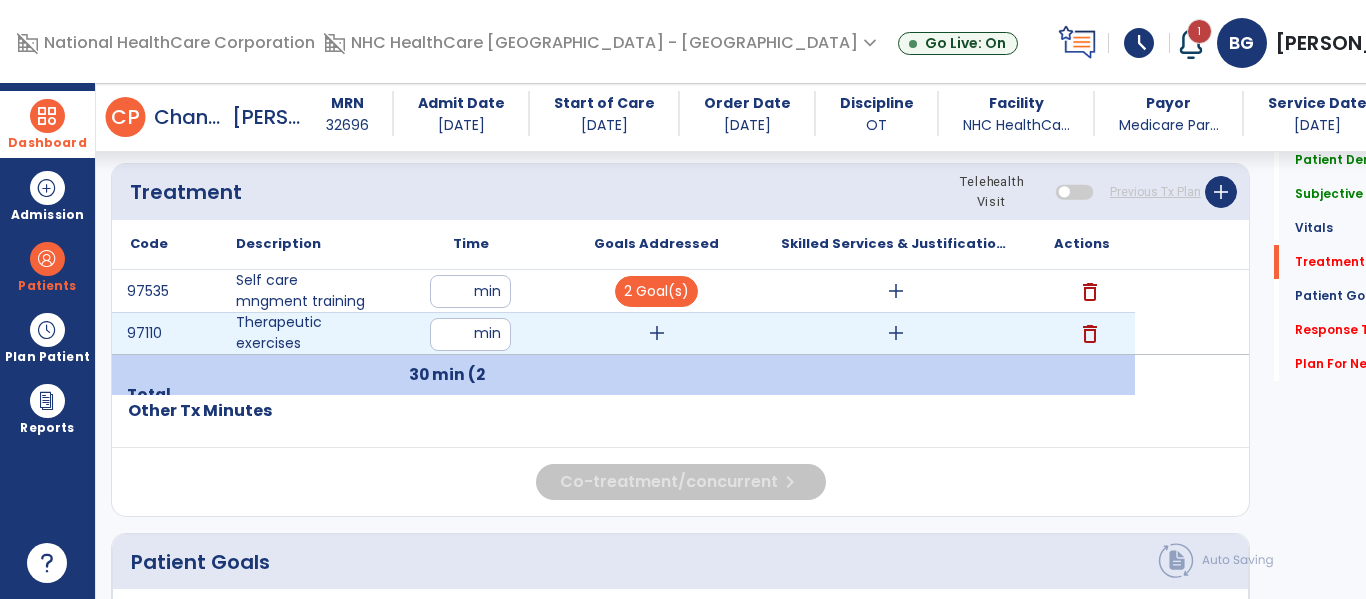 click on "add" at bounding box center (657, 333) 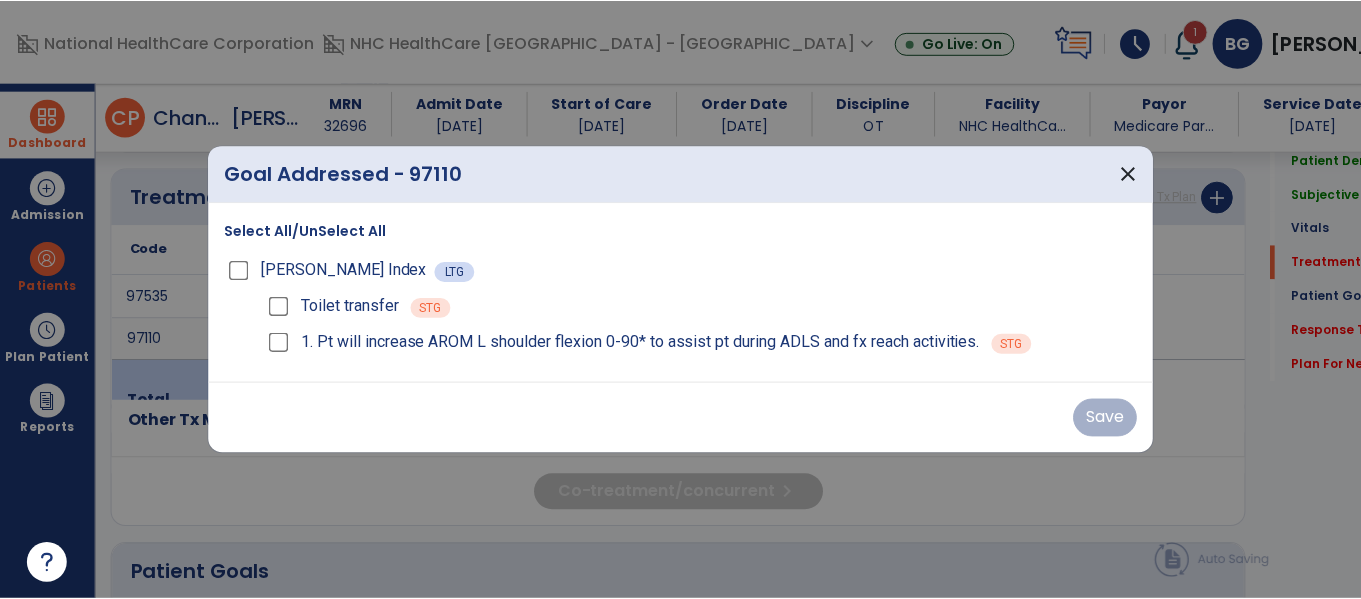 scroll, scrollTop: 1086, scrollLeft: 0, axis: vertical 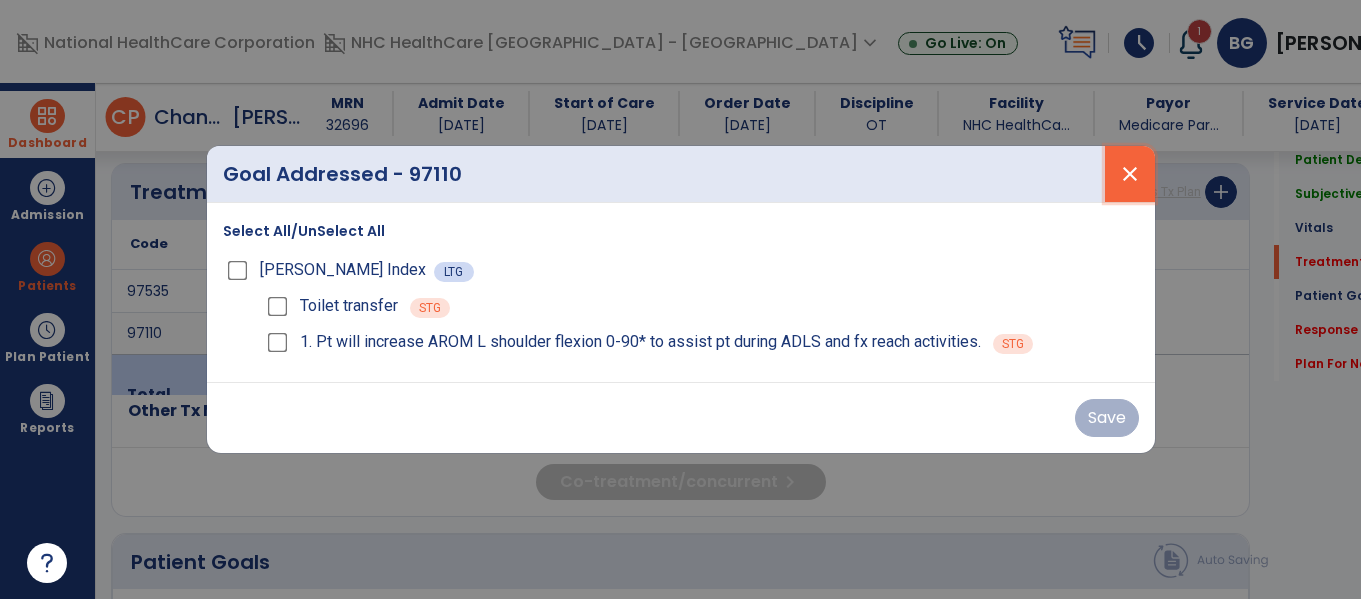 click on "close" at bounding box center [1130, 174] 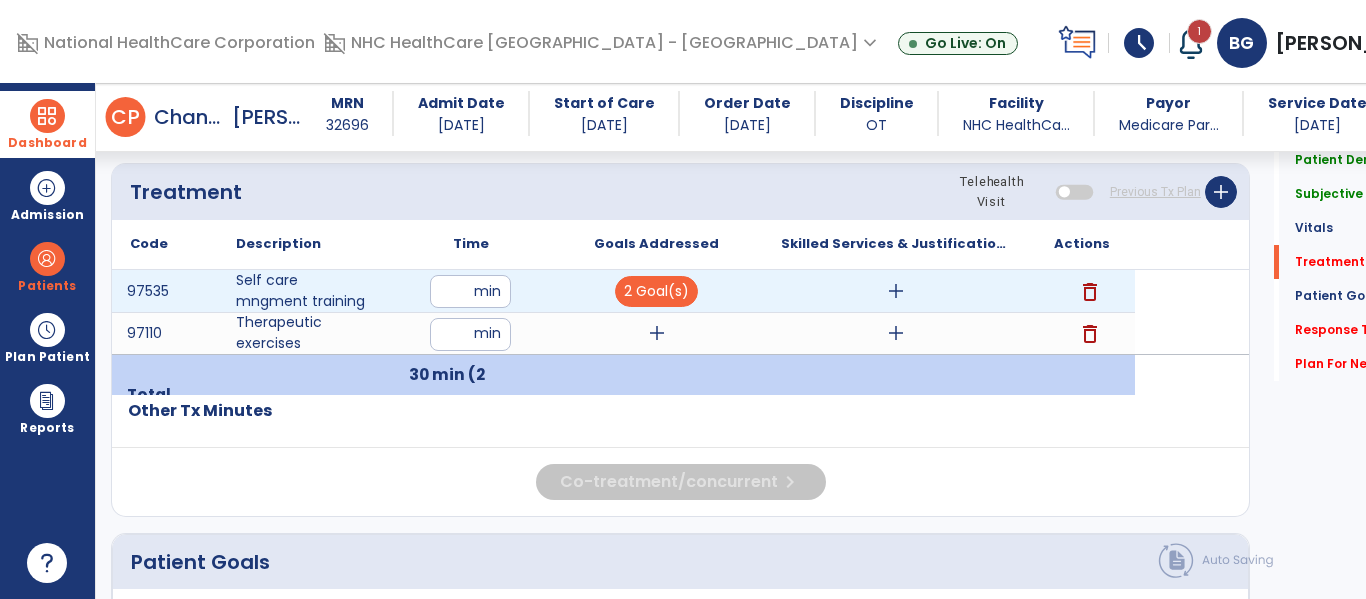click on "add" at bounding box center (896, 291) 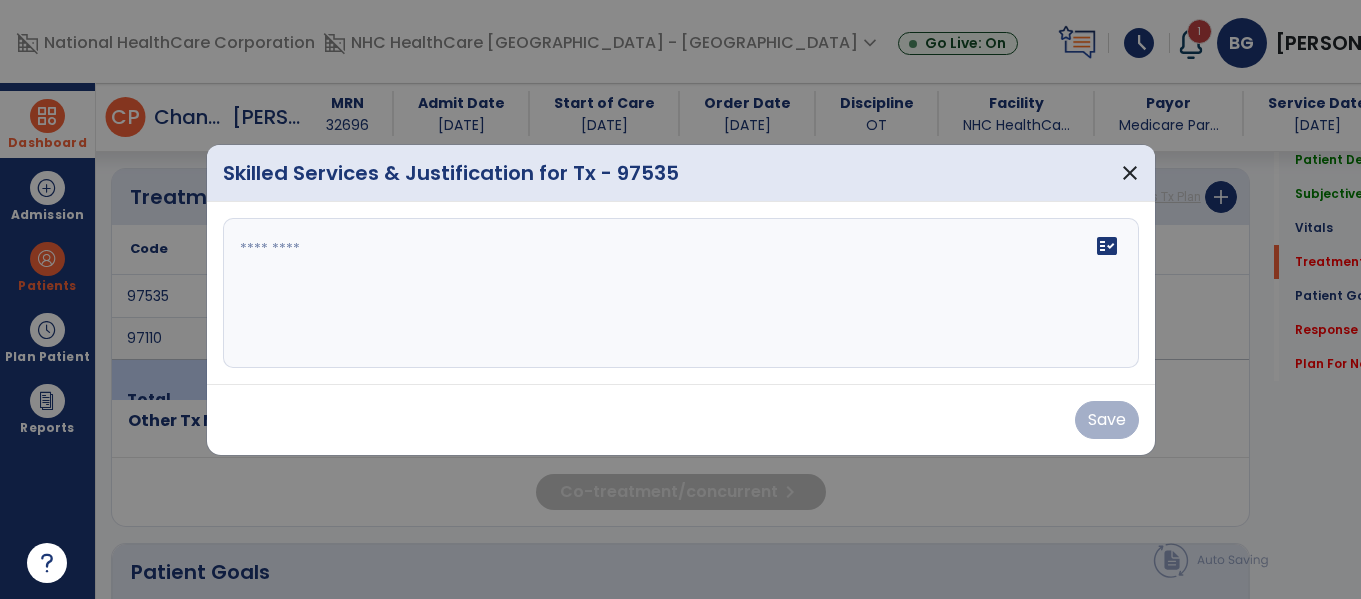 scroll, scrollTop: 1086, scrollLeft: 0, axis: vertical 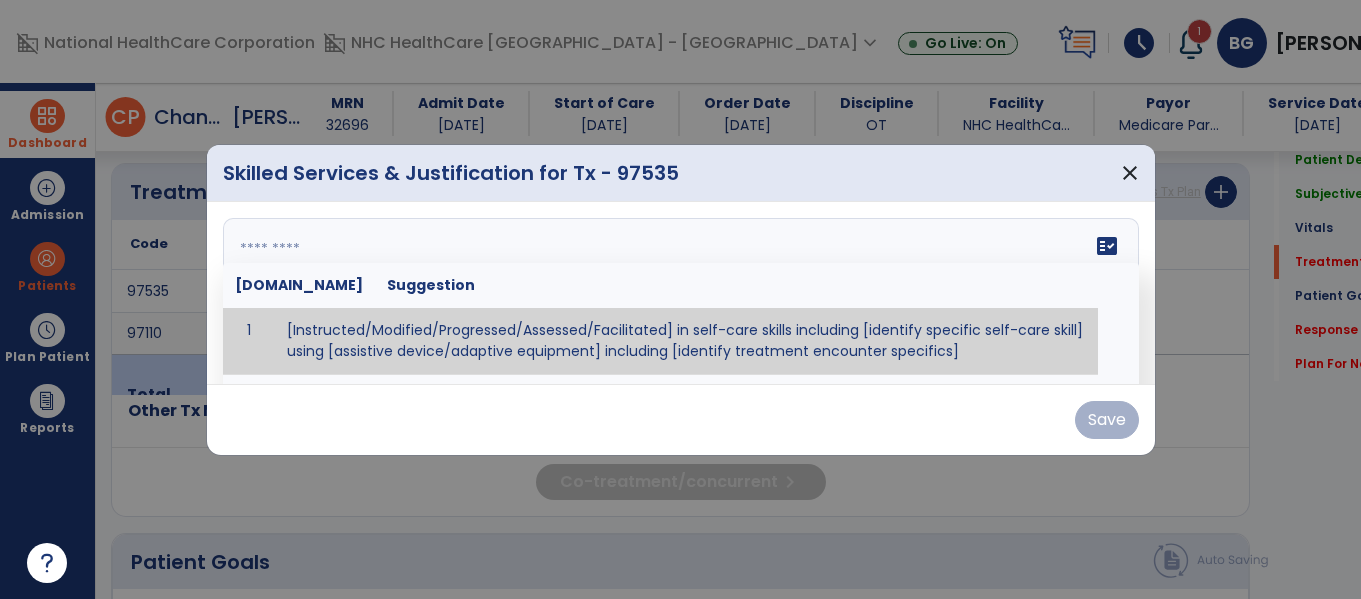 drag, startPoint x: 821, startPoint y: 304, endPoint x: 1150, endPoint y: 272, distance: 330.55258 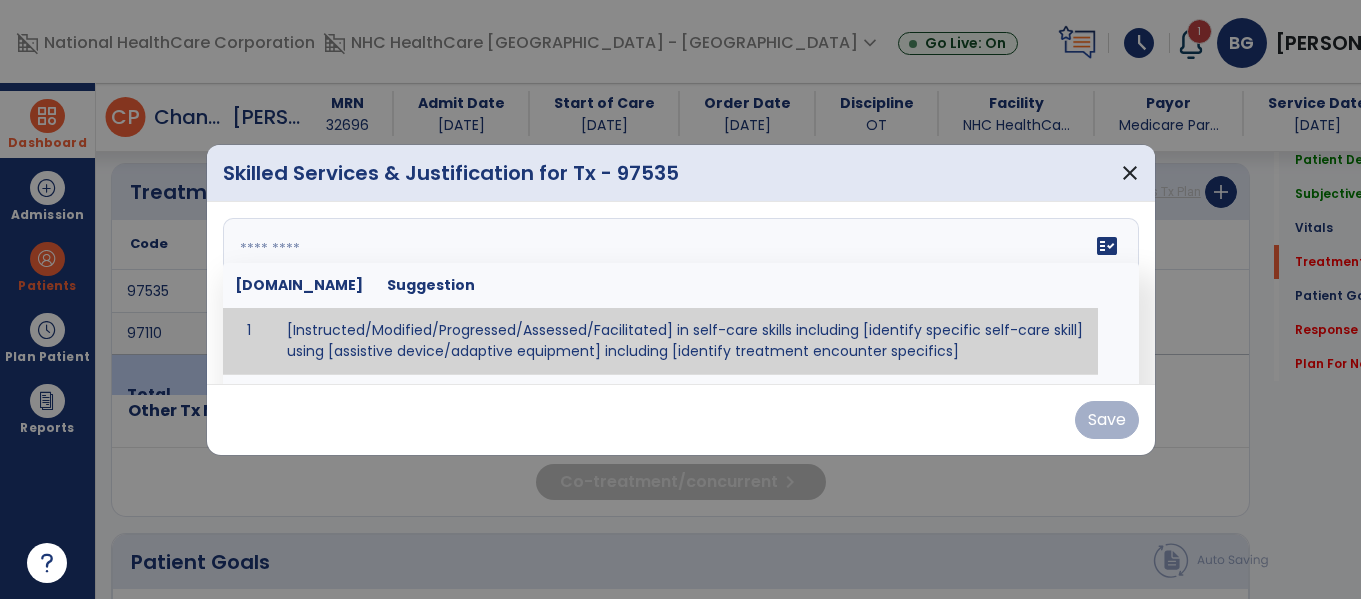 click on "fact_check  [DOMAIN_NAME] Suggestion 1 [Instructed/Modified/Progressed/Assessed/Facilitated] in self-care skills including [identify specific self-care skill] using [assistive device/adaptive equipment] including [identify treatment encounter specifics]" at bounding box center (681, 293) 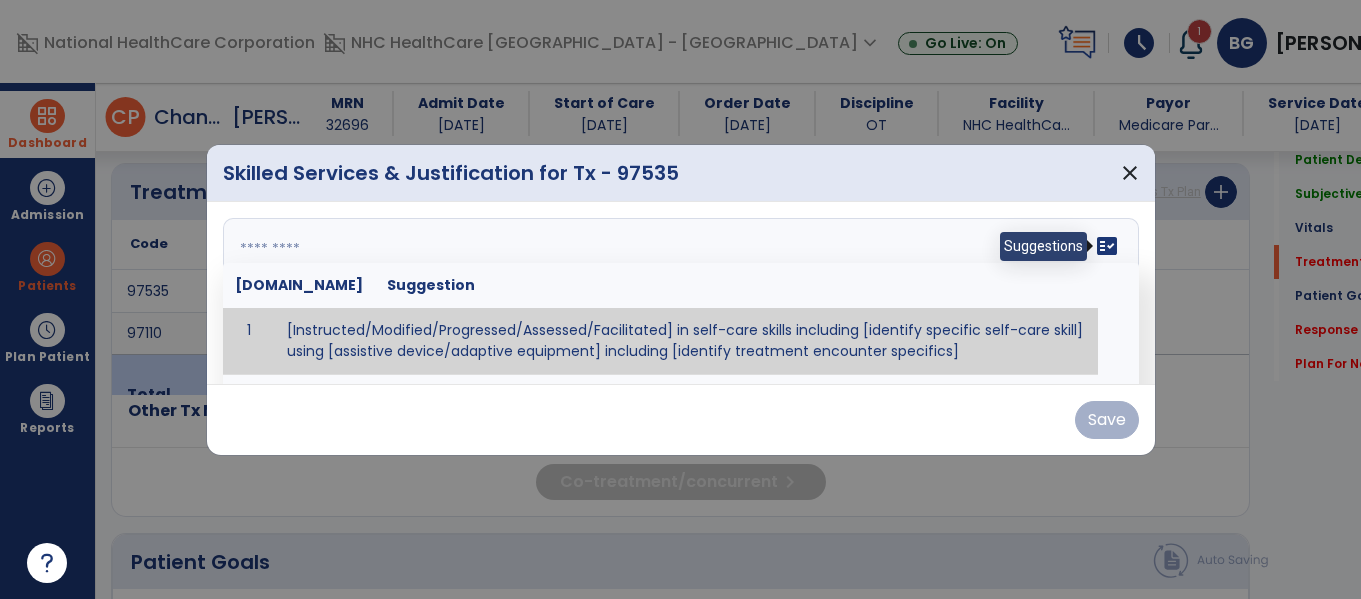 click on "fact_check" at bounding box center (1107, 246) 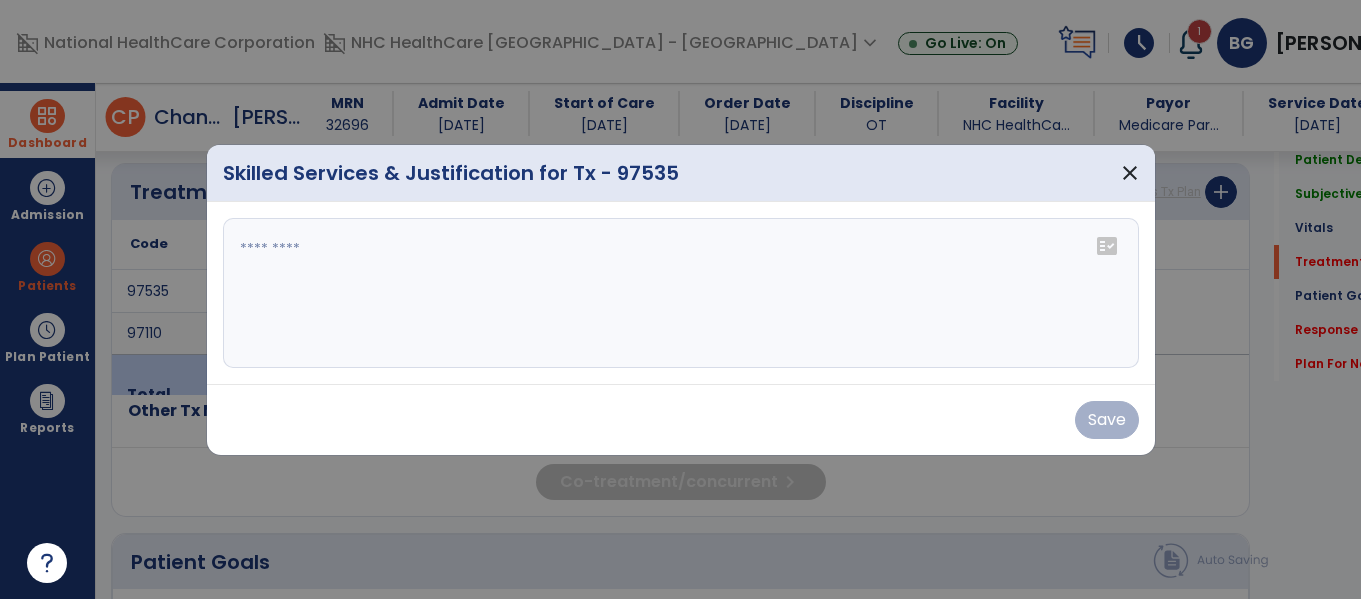 click at bounding box center [681, 293] 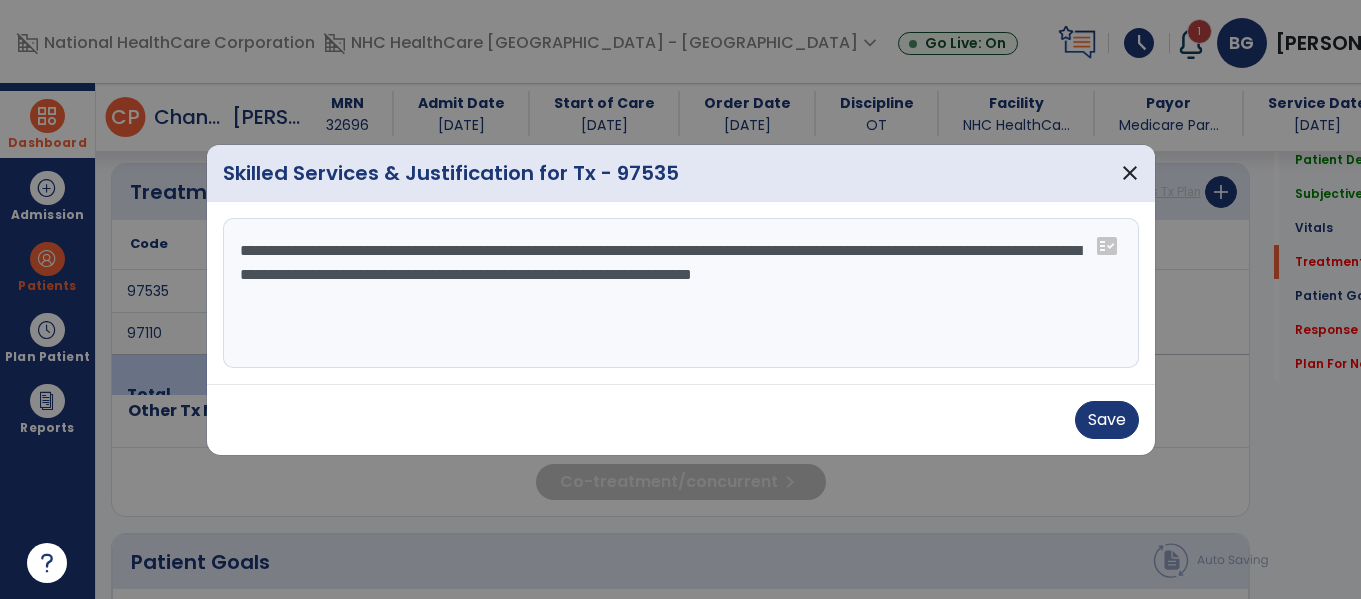 click on "**********" at bounding box center [681, 293] 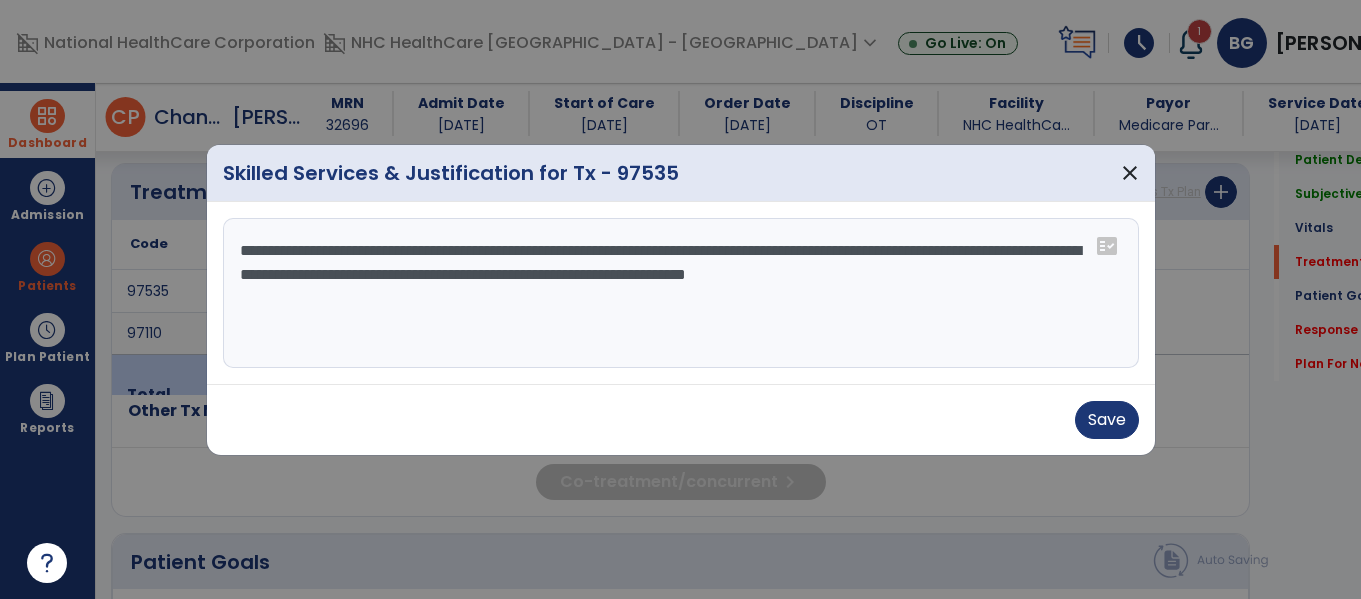 click on "**********" at bounding box center [681, 293] 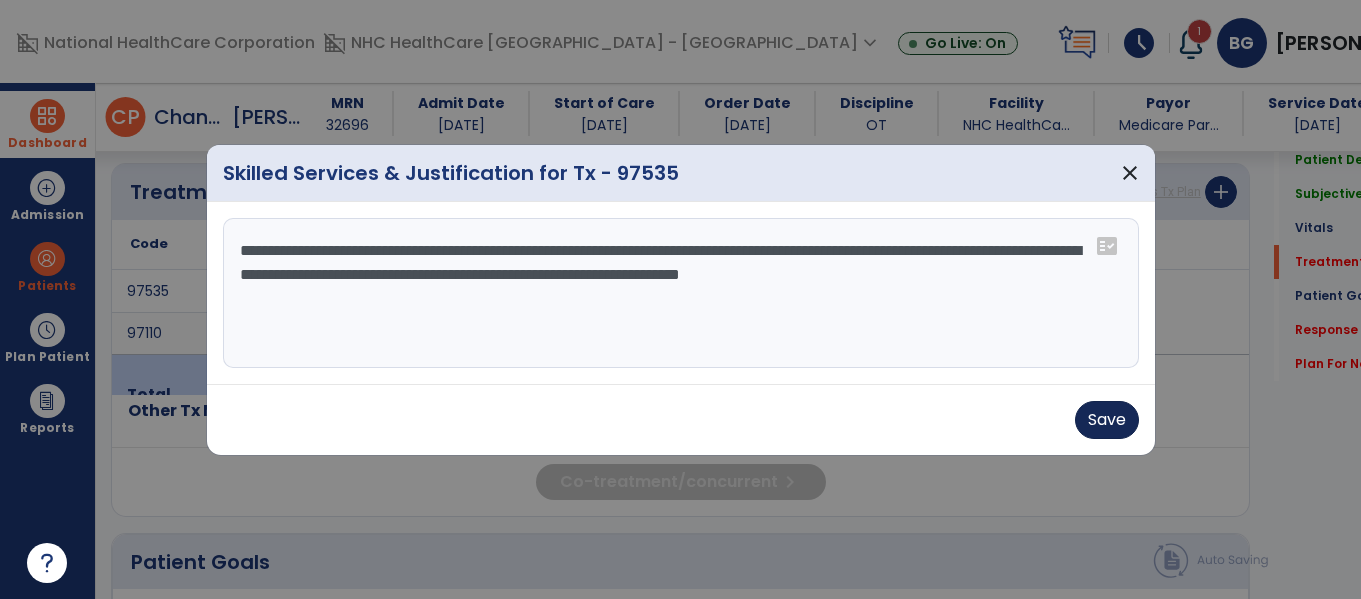 type on "**********" 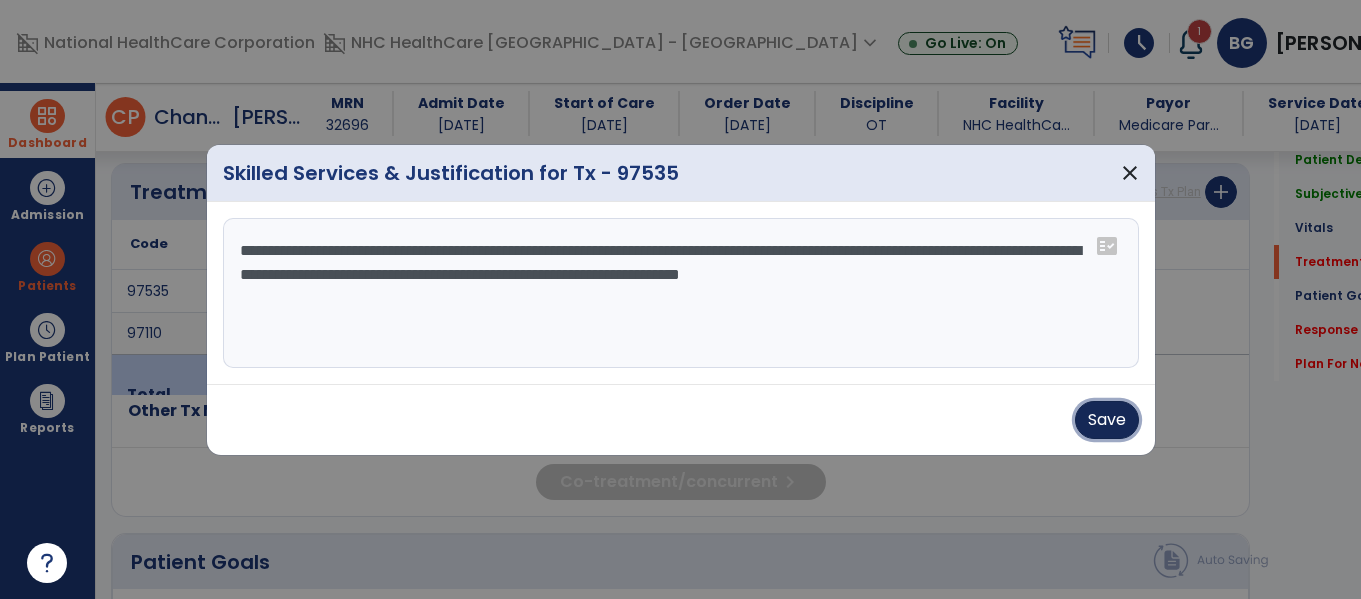 click on "Save" at bounding box center [1107, 420] 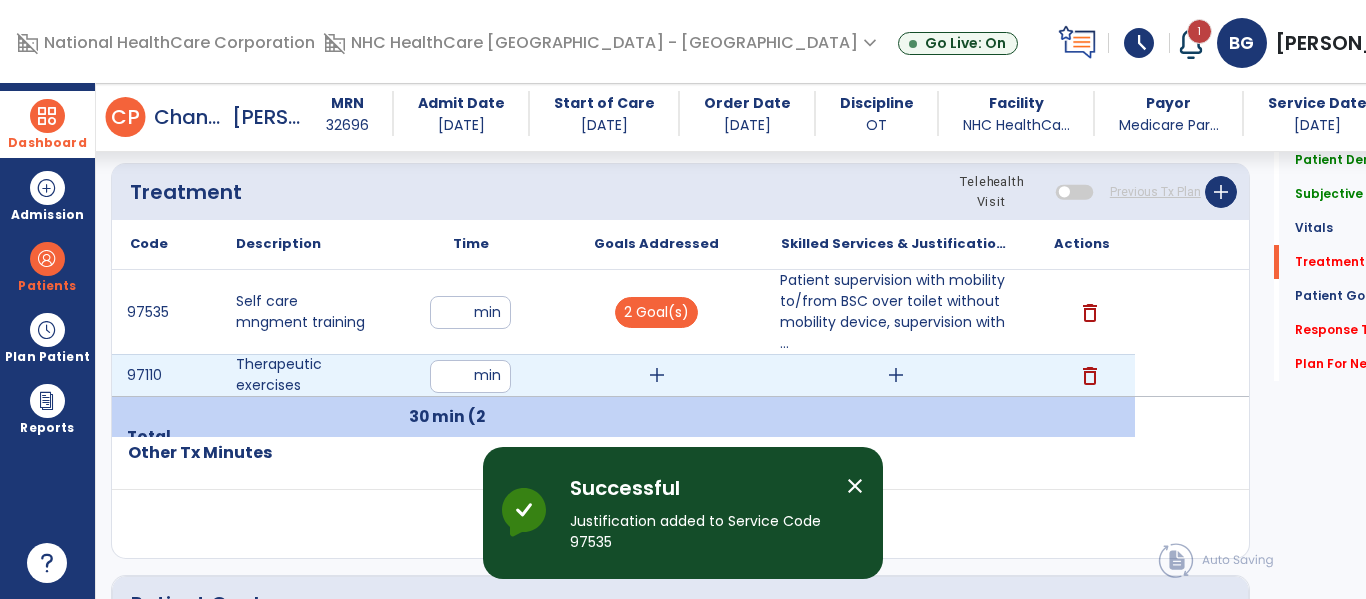 click on "add" at bounding box center (896, 375) 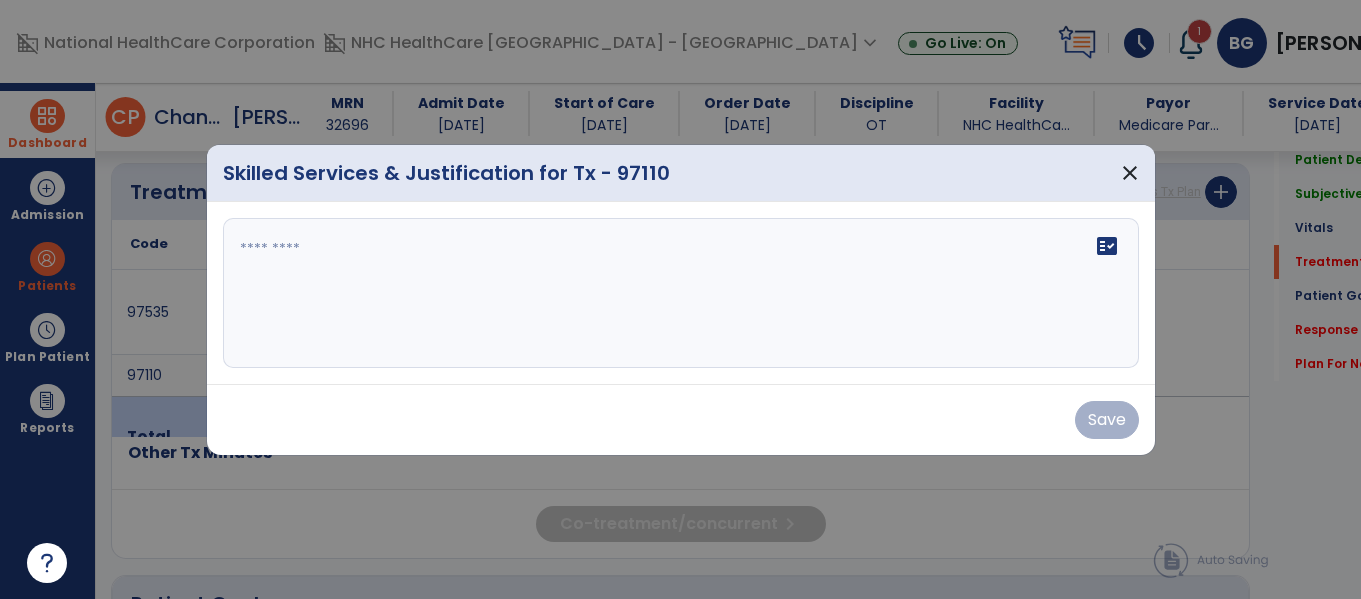 scroll, scrollTop: 1086, scrollLeft: 0, axis: vertical 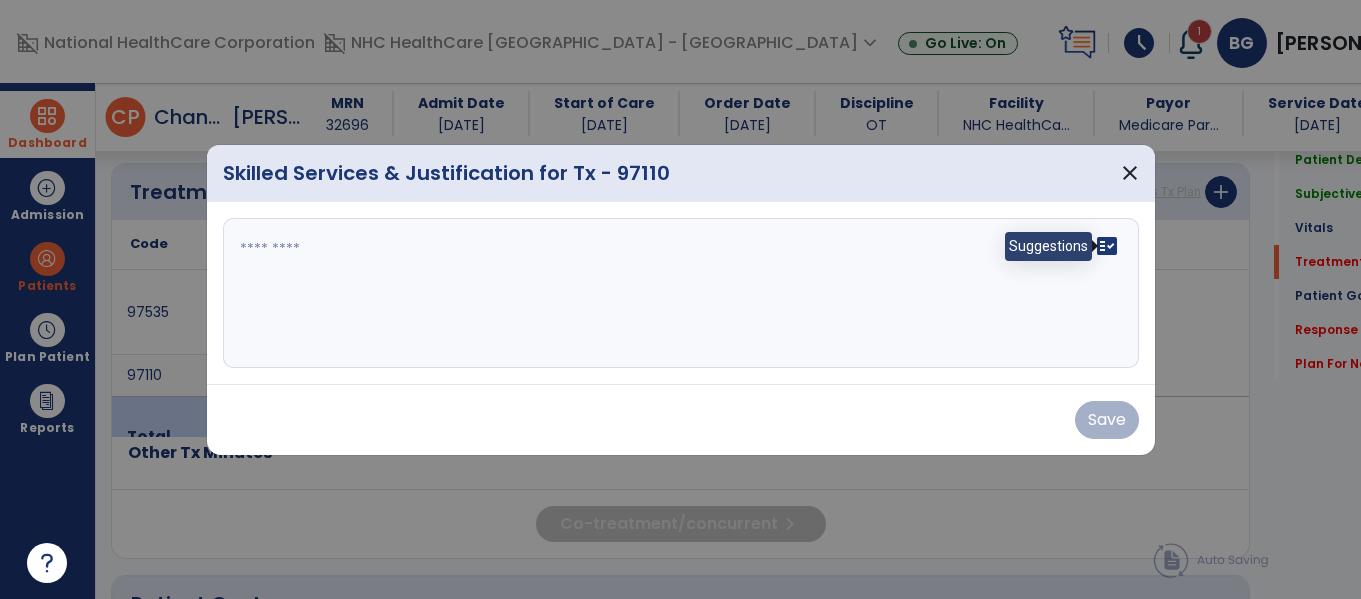 drag, startPoint x: 1110, startPoint y: 248, endPoint x: 815, endPoint y: 321, distance: 303.898 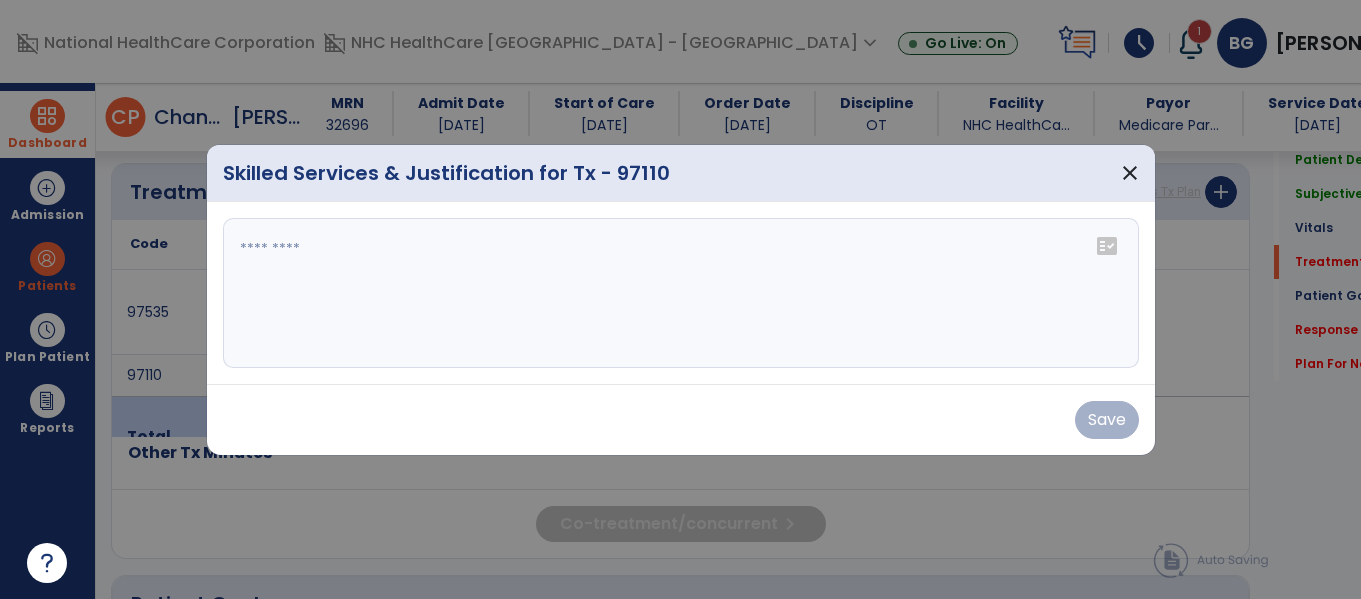 click at bounding box center (681, 293) 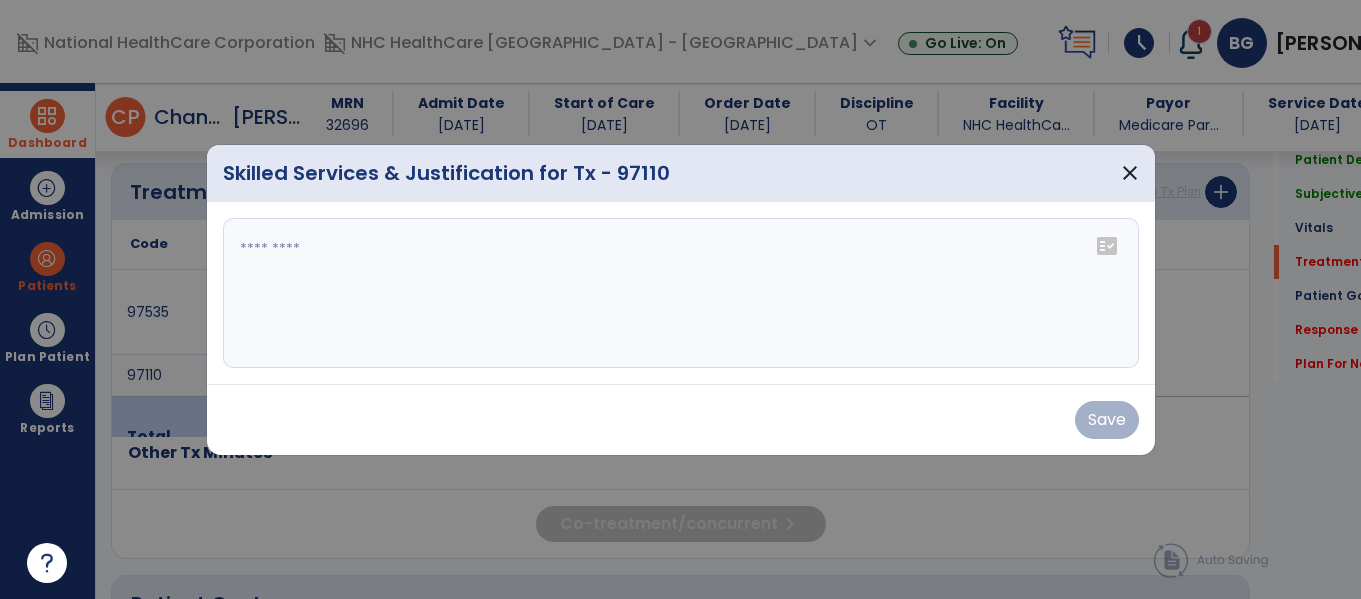 paste on "**********" 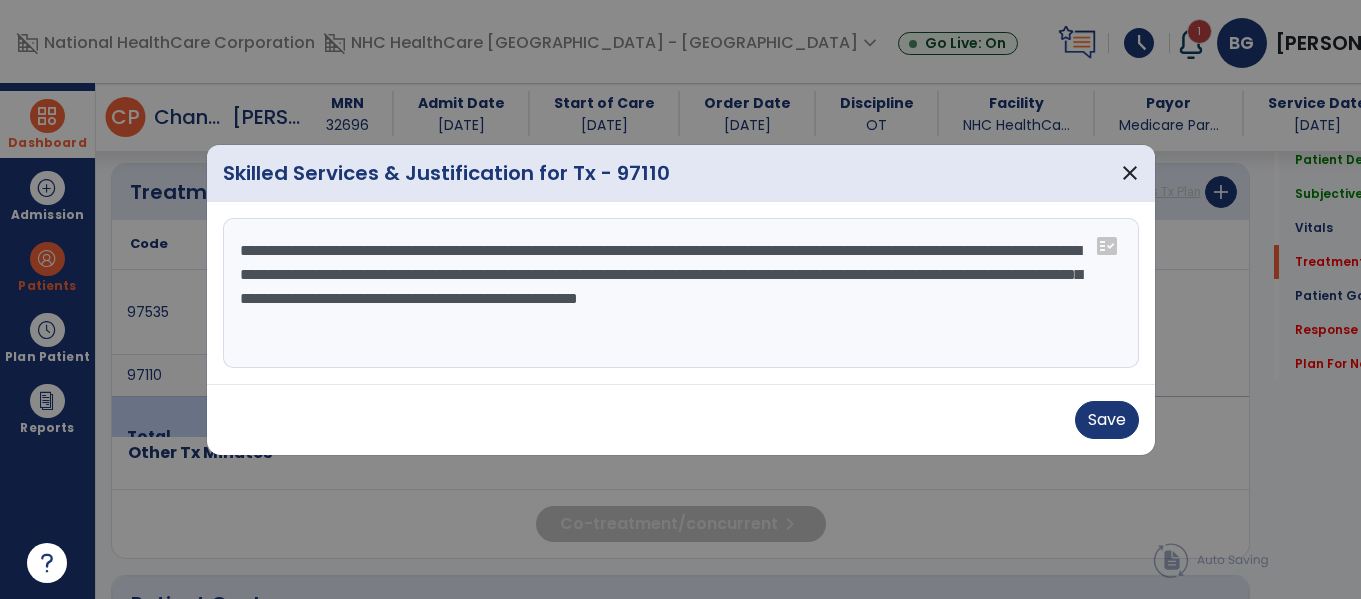 click on "**********" at bounding box center [681, 293] 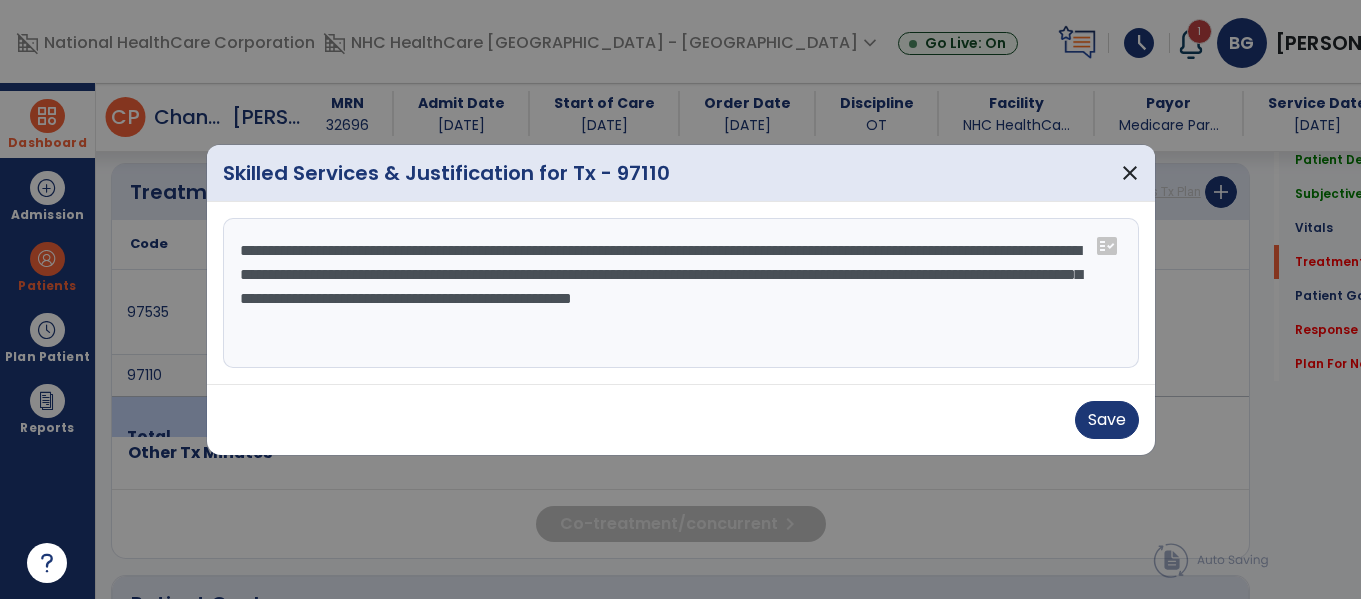 click on "**********" at bounding box center [681, 293] 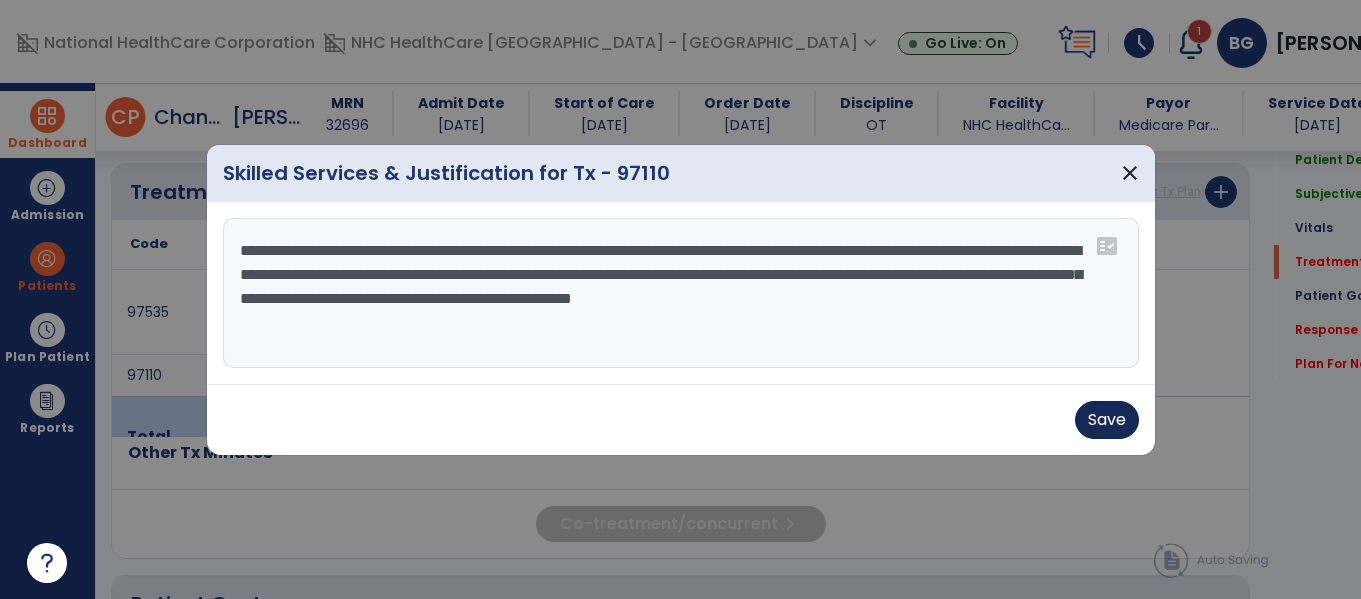 type on "**********" 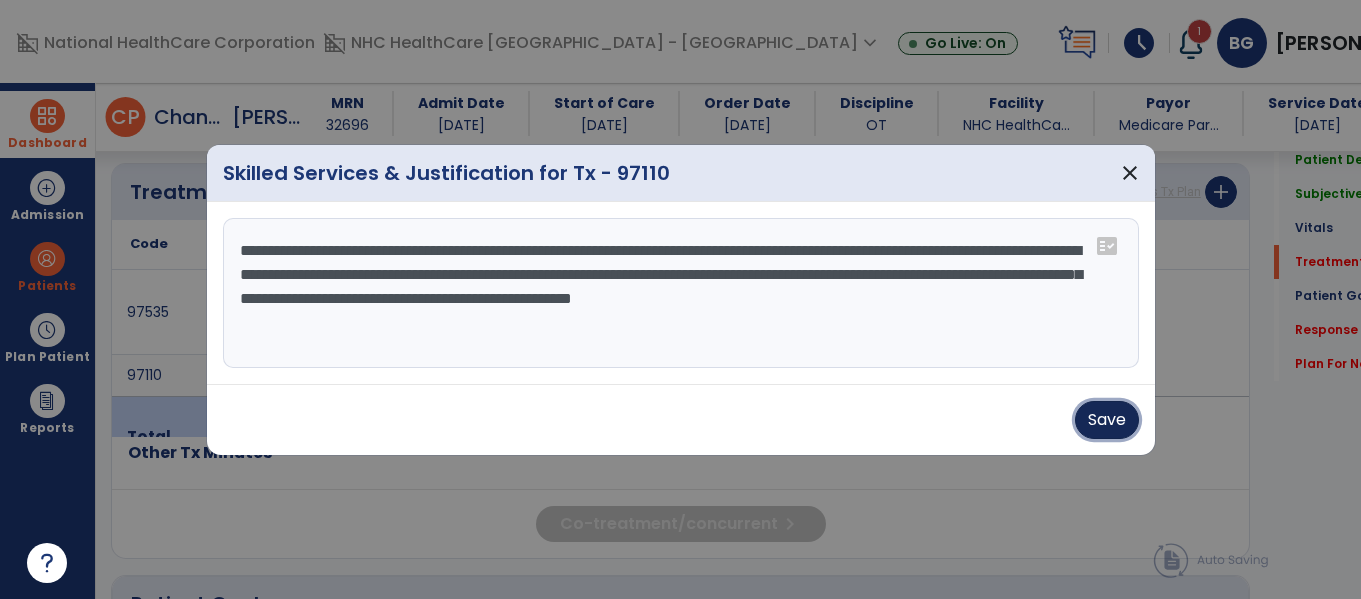 click on "Save" at bounding box center [1107, 420] 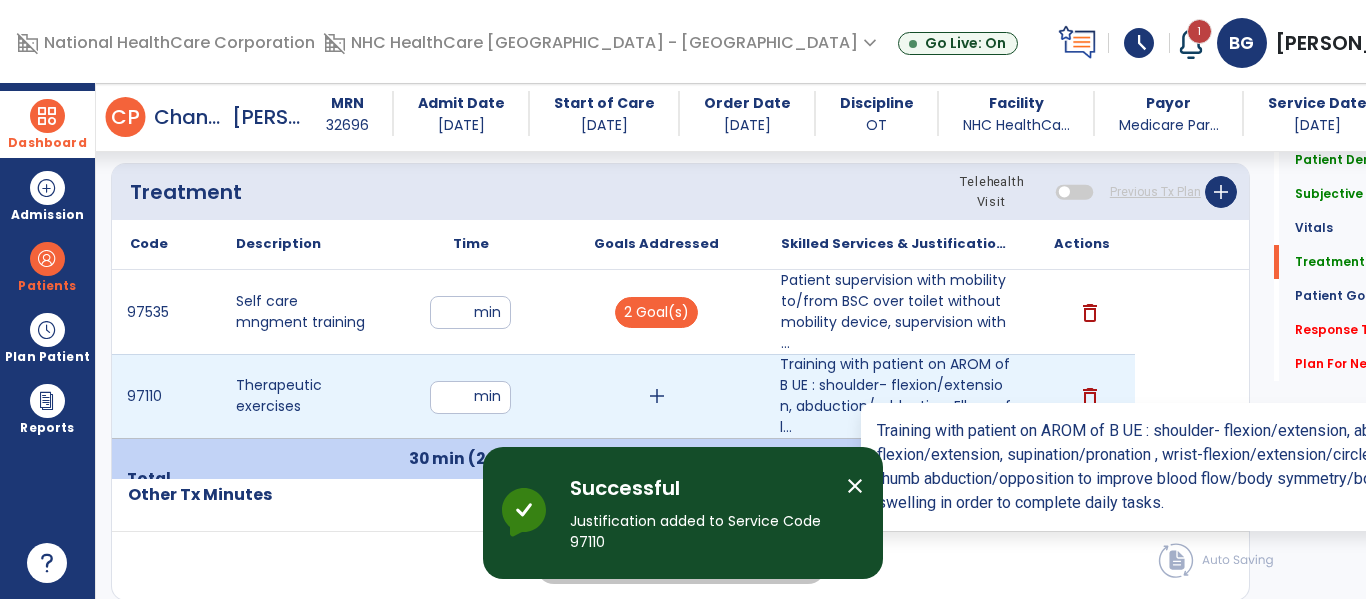 click on "Training with patient on AROM of B UE : shoulder- flexion/extension, abduction/adduction,  Elbow- fl..." at bounding box center (896, 396) 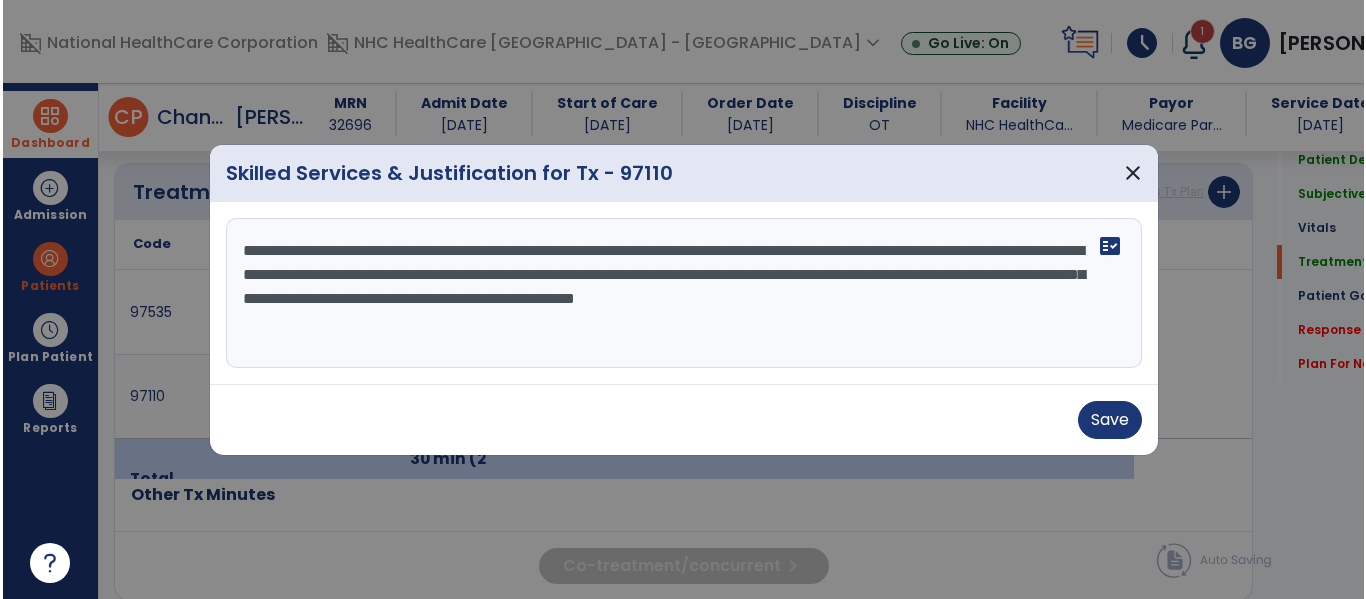 scroll, scrollTop: 1086, scrollLeft: 0, axis: vertical 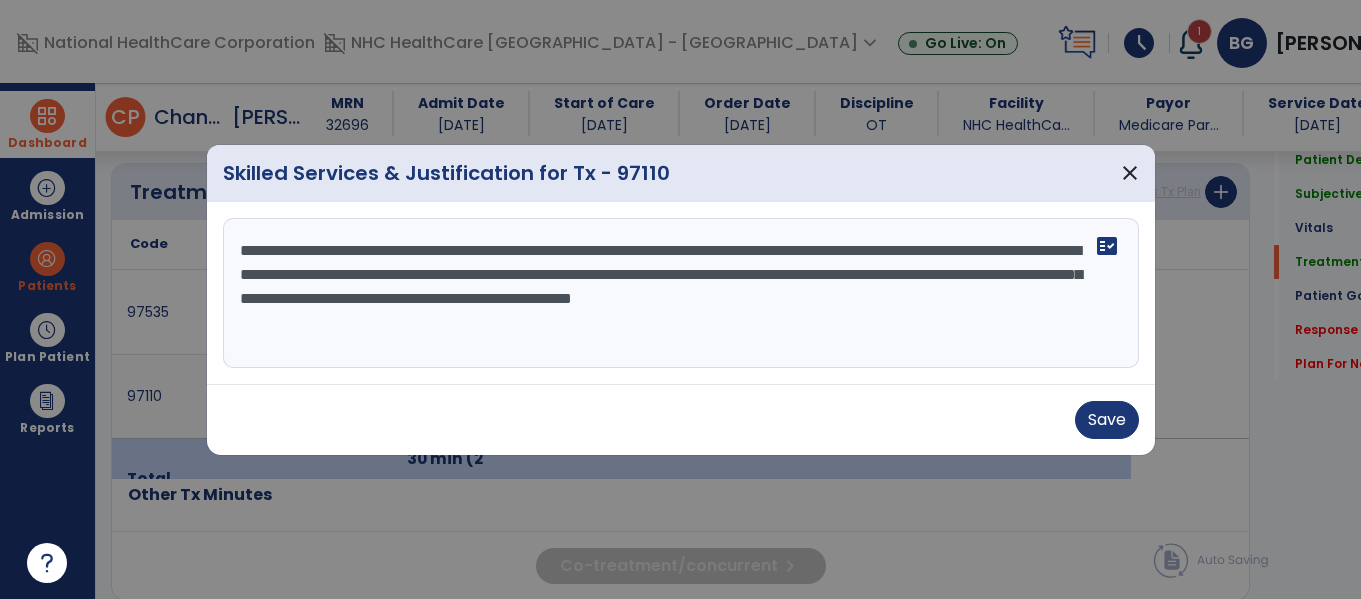 click on "**********" at bounding box center [681, 293] 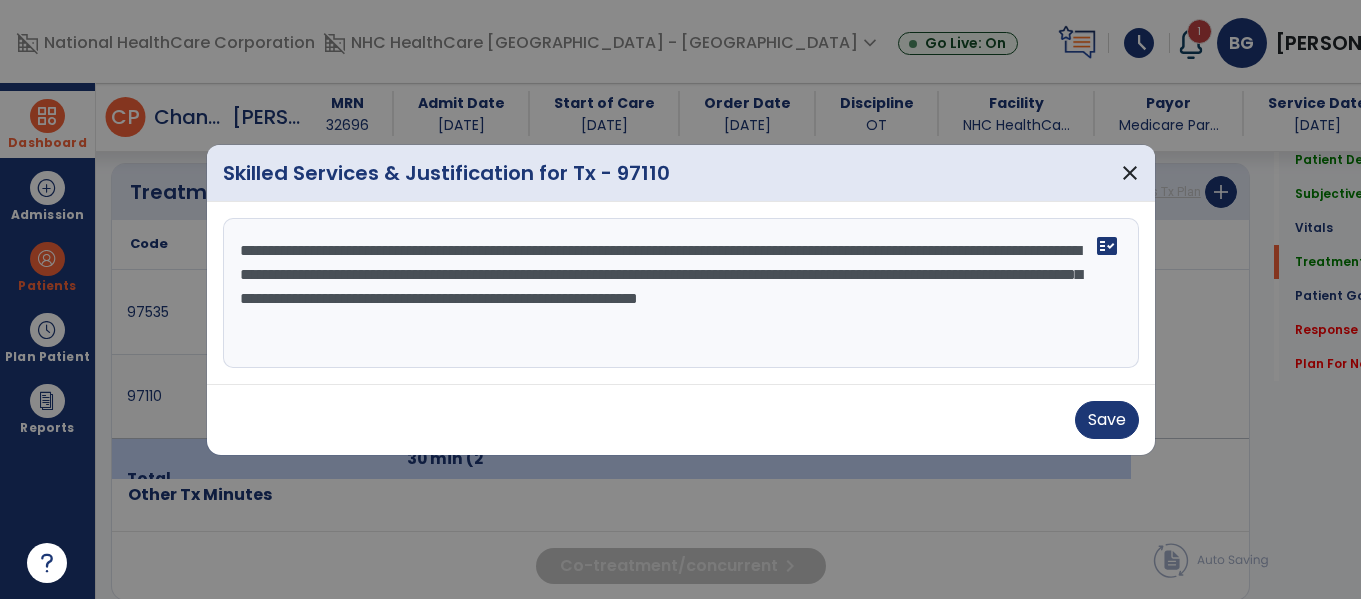 click on "**********" at bounding box center (681, 293) 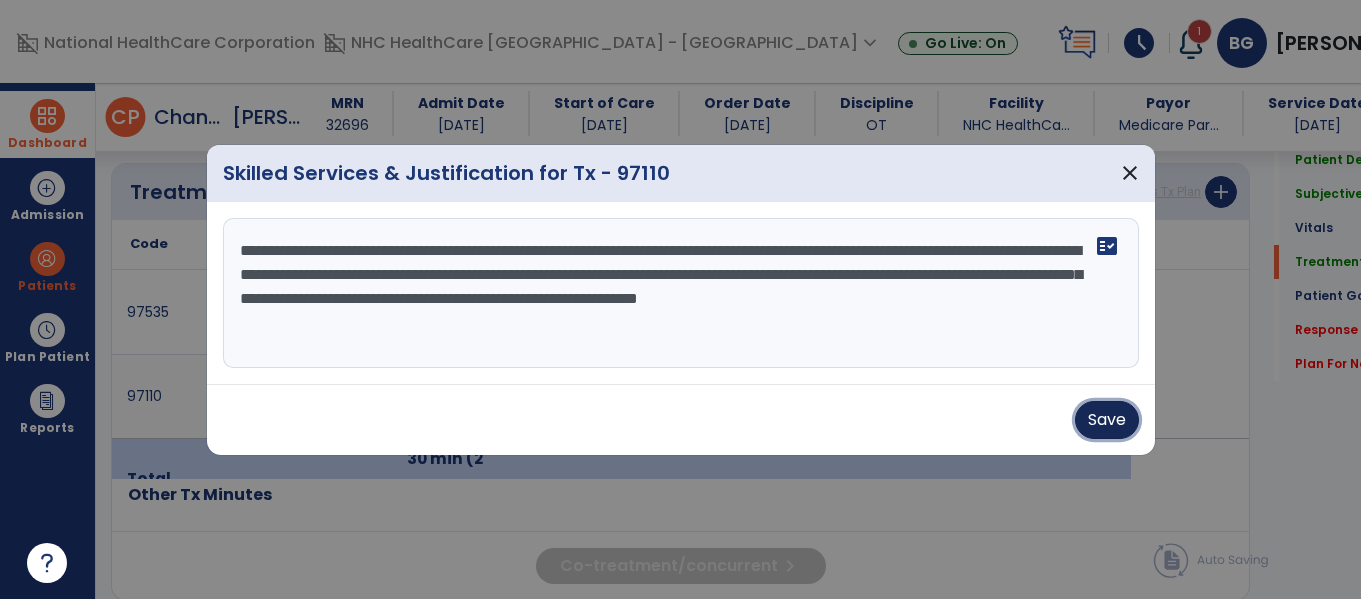 click on "Save" at bounding box center (1107, 420) 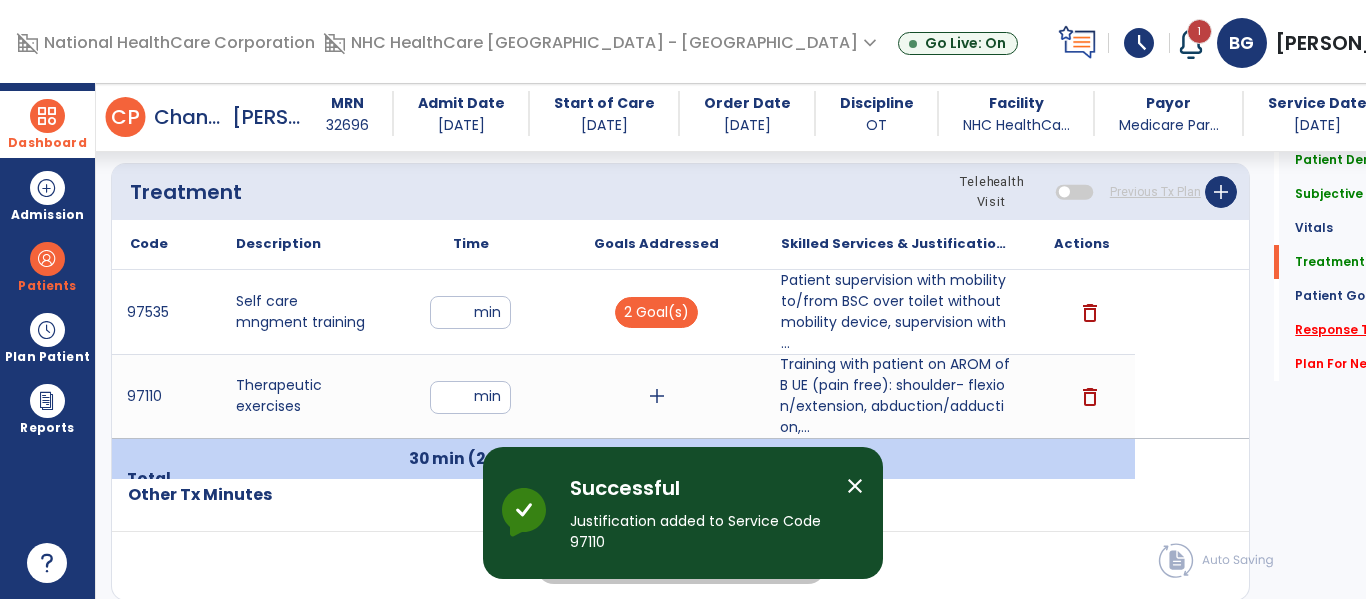 click on "Response To Treatment   *" 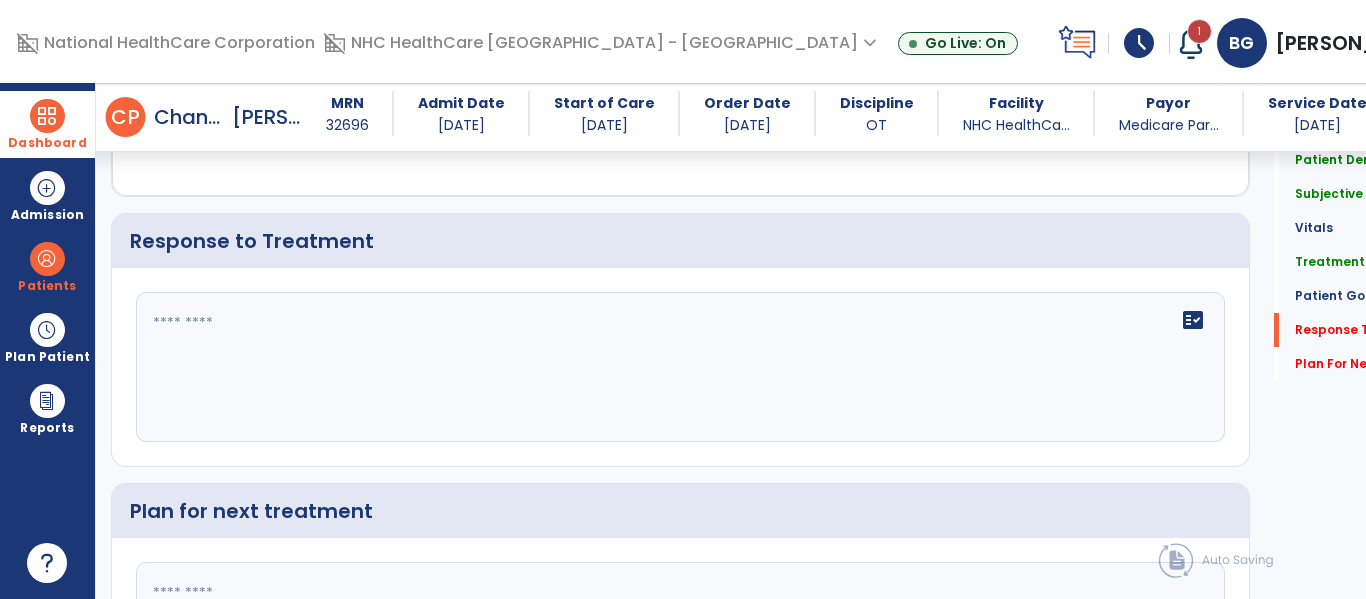 scroll, scrollTop: 2495, scrollLeft: 0, axis: vertical 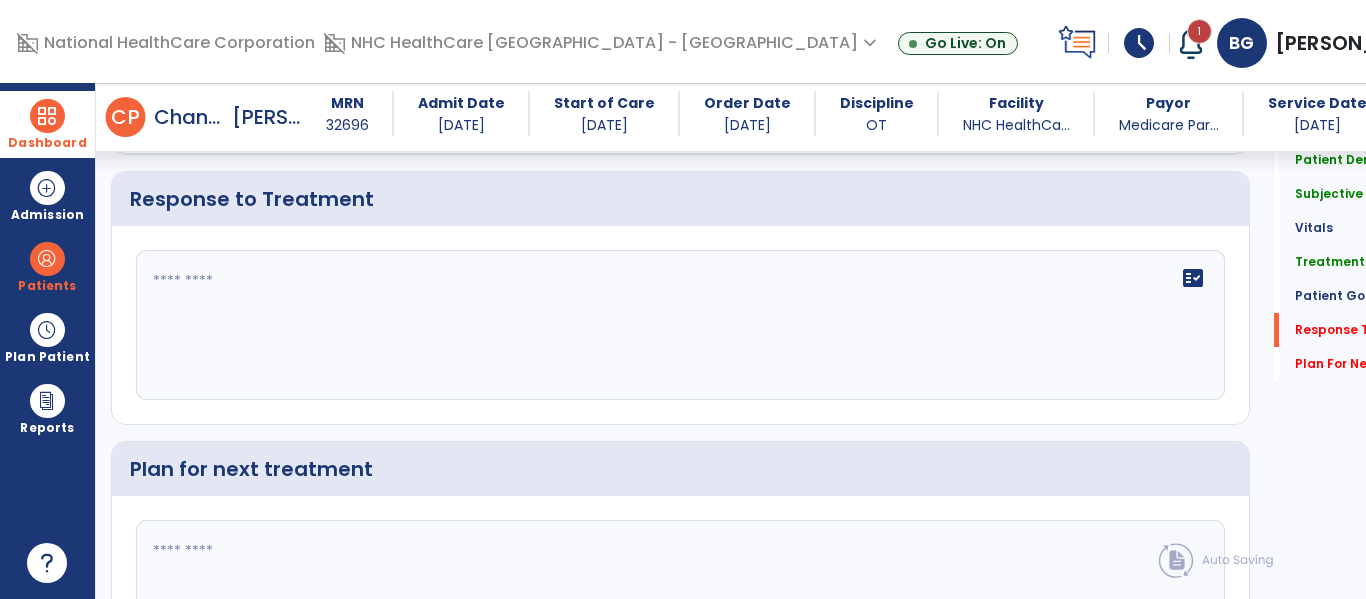 click on "fact_check" 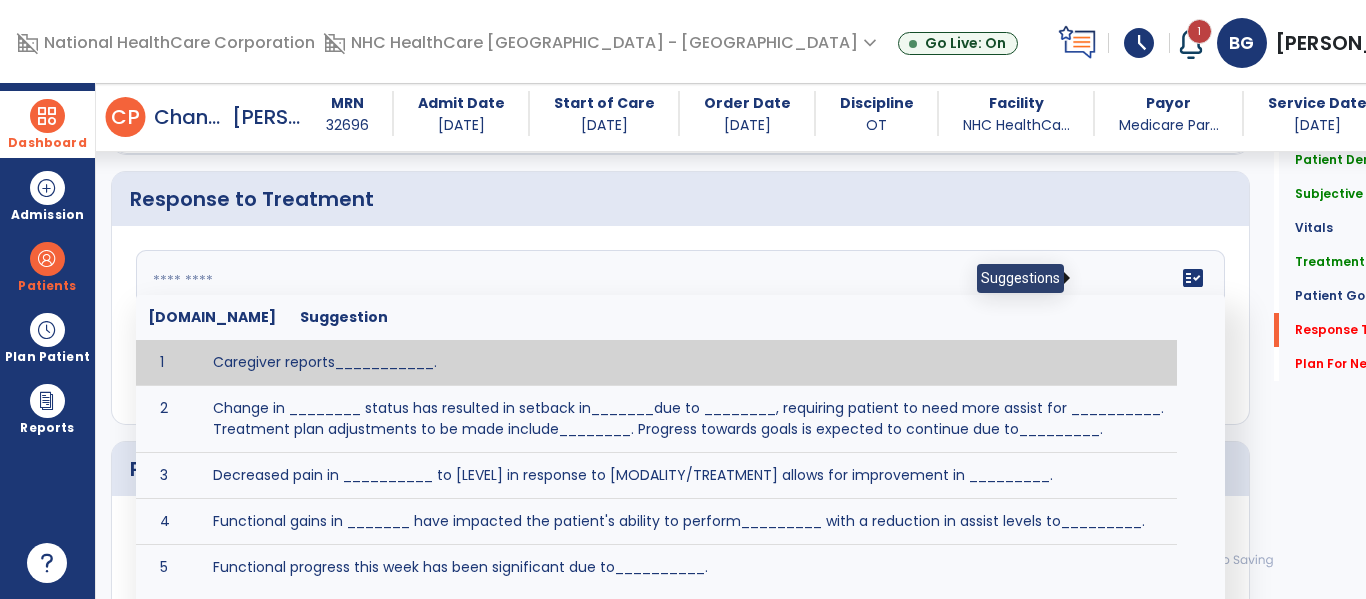 click on "fact_check" 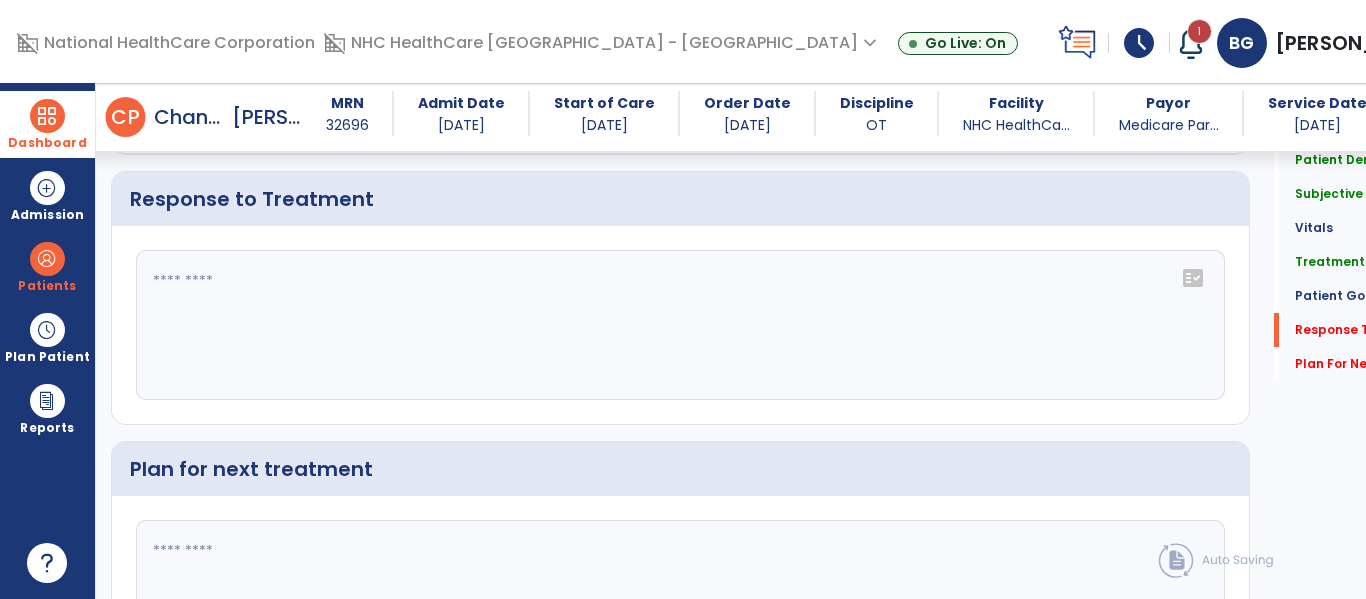 click 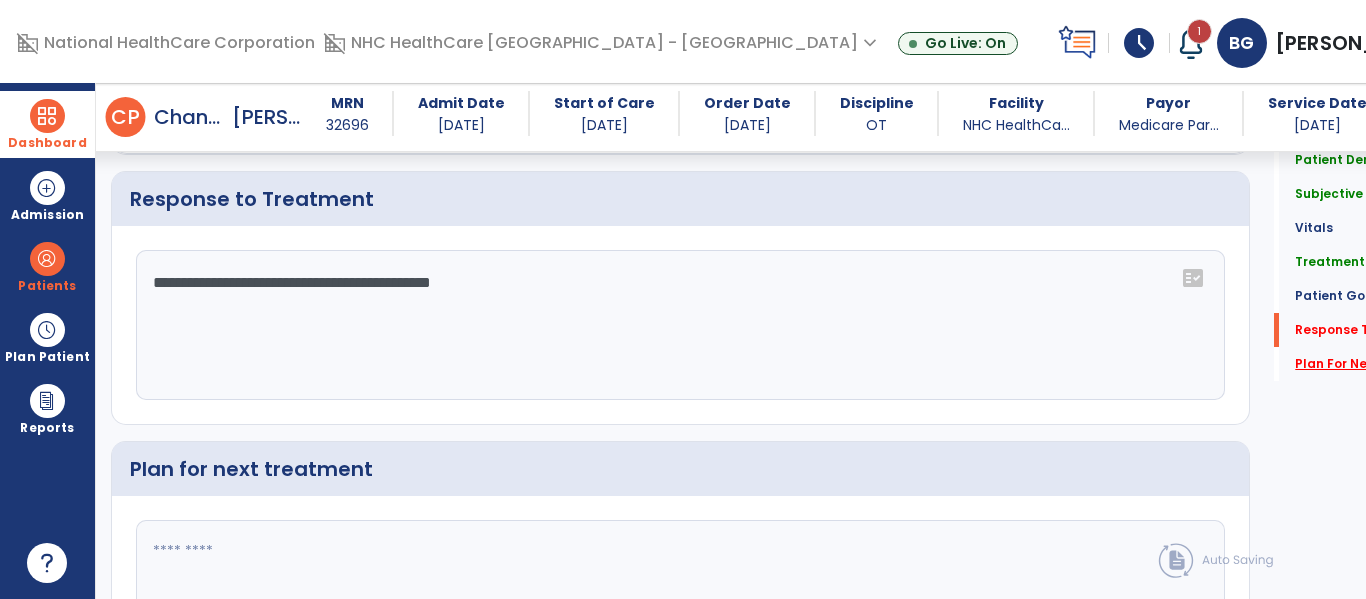 type on "**********" 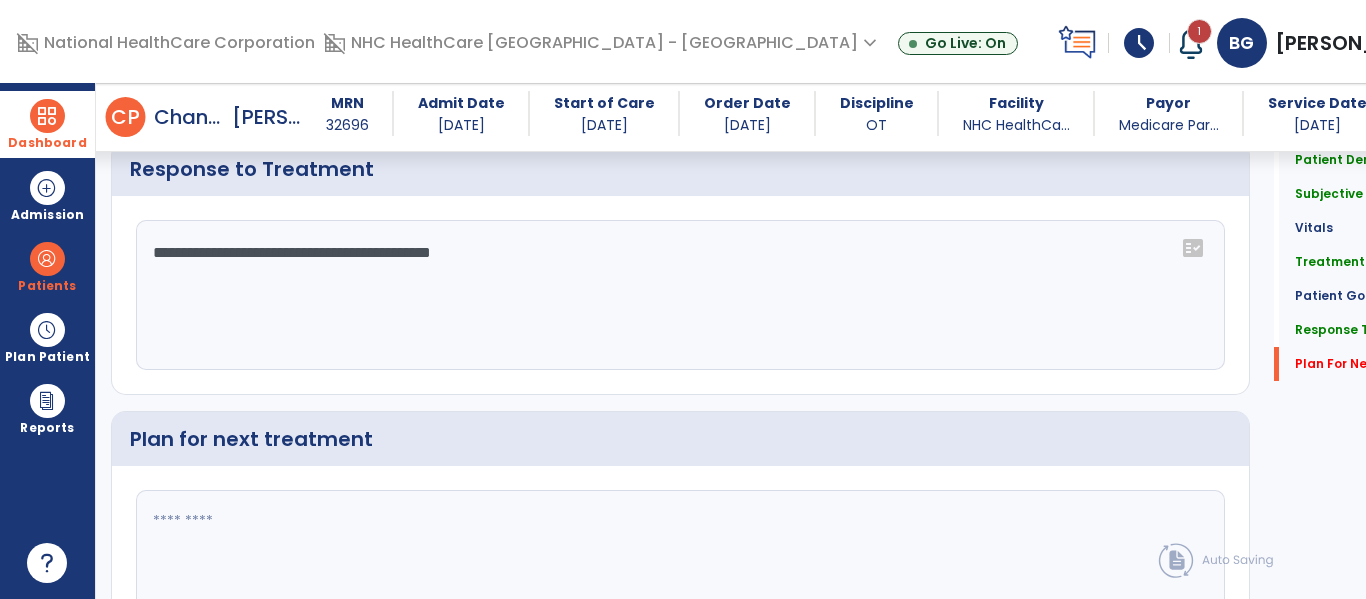 scroll, scrollTop: 2612, scrollLeft: 0, axis: vertical 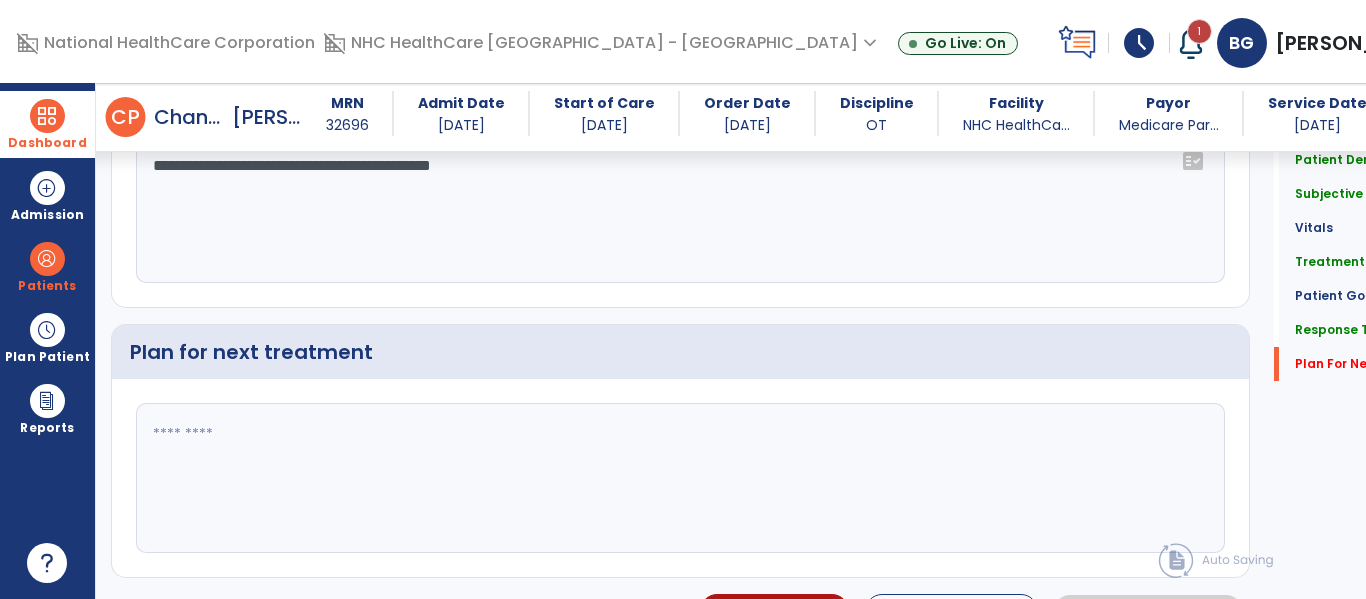 click 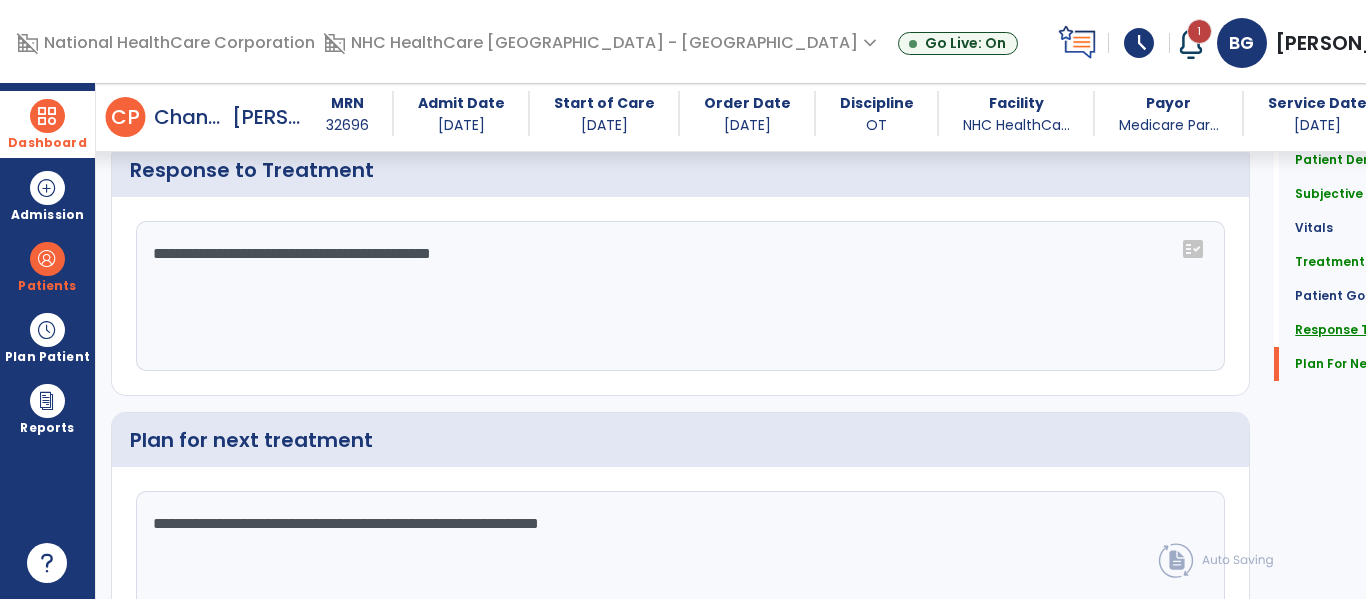 scroll, scrollTop: 2612, scrollLeft: 0, axis: vertical 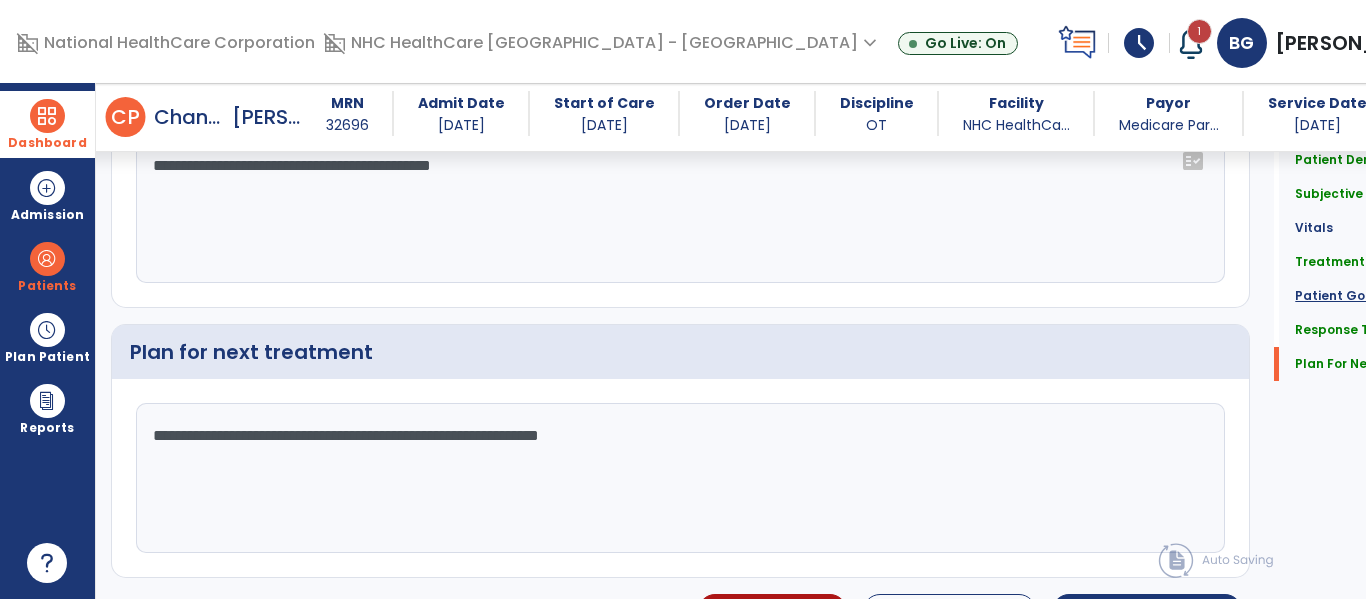 type on "**********" 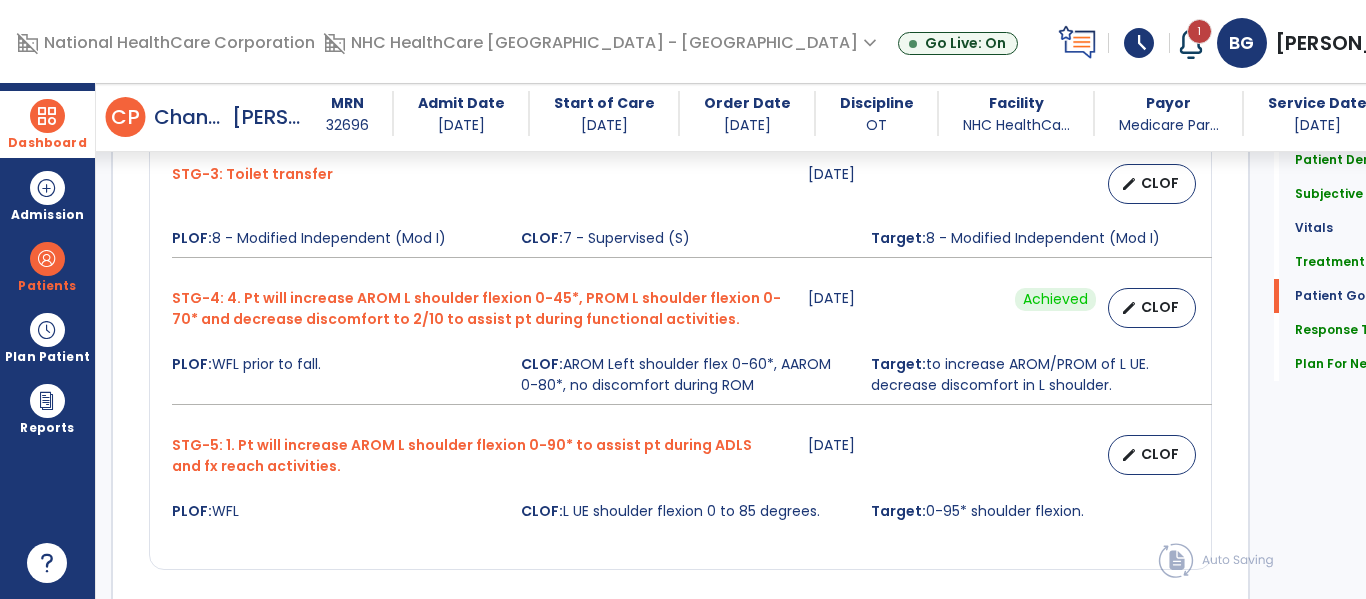 scroll, scrollTop: 2057, scrollLeft: 0, axis: vertical 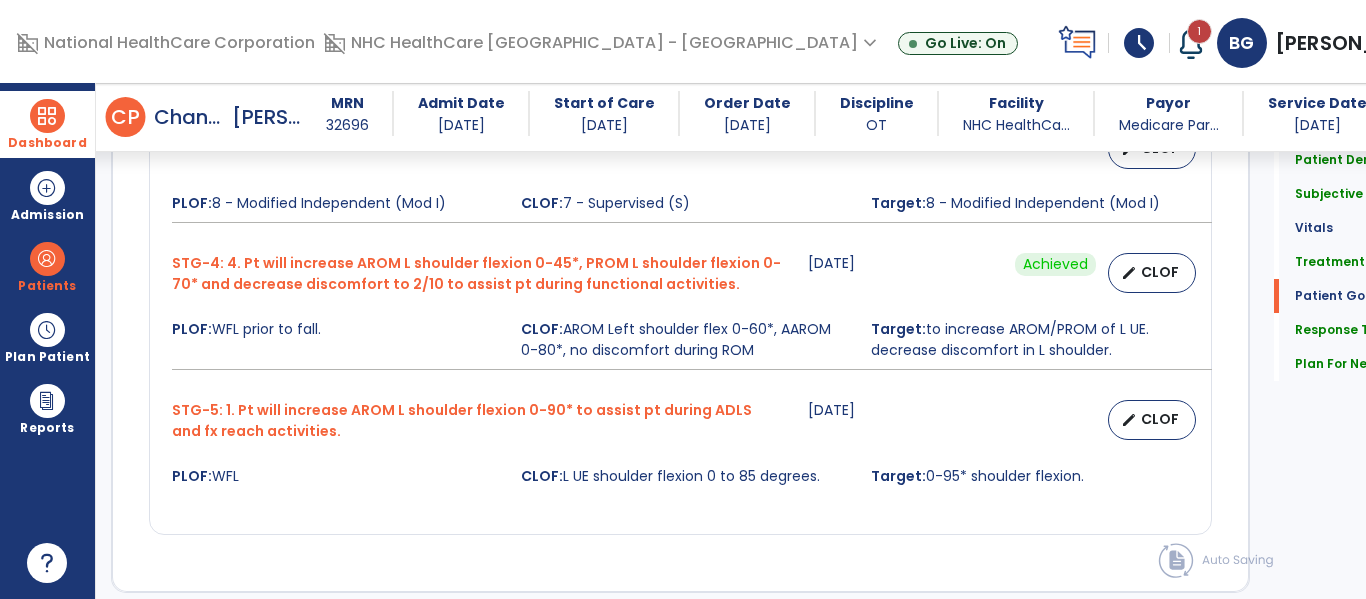 drag, startPoint x: 524, startPoint y: 493, endPoint x: 566, endPoint y: 516, distance: 47.88528 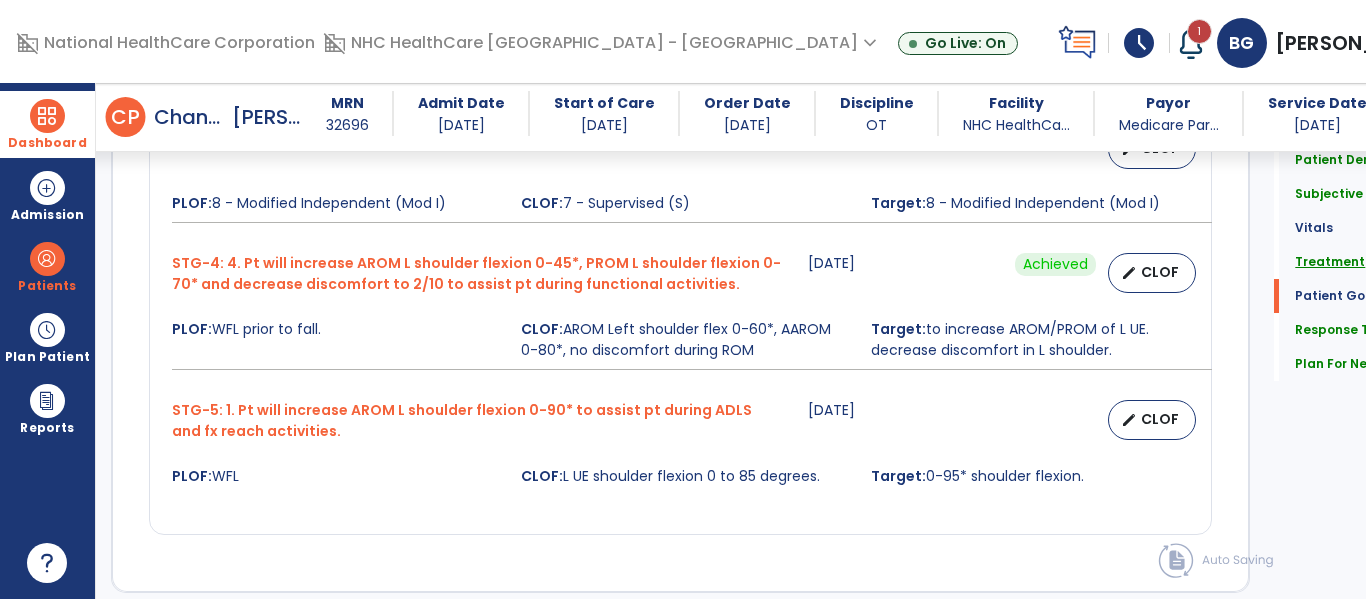 click on "Treatment" 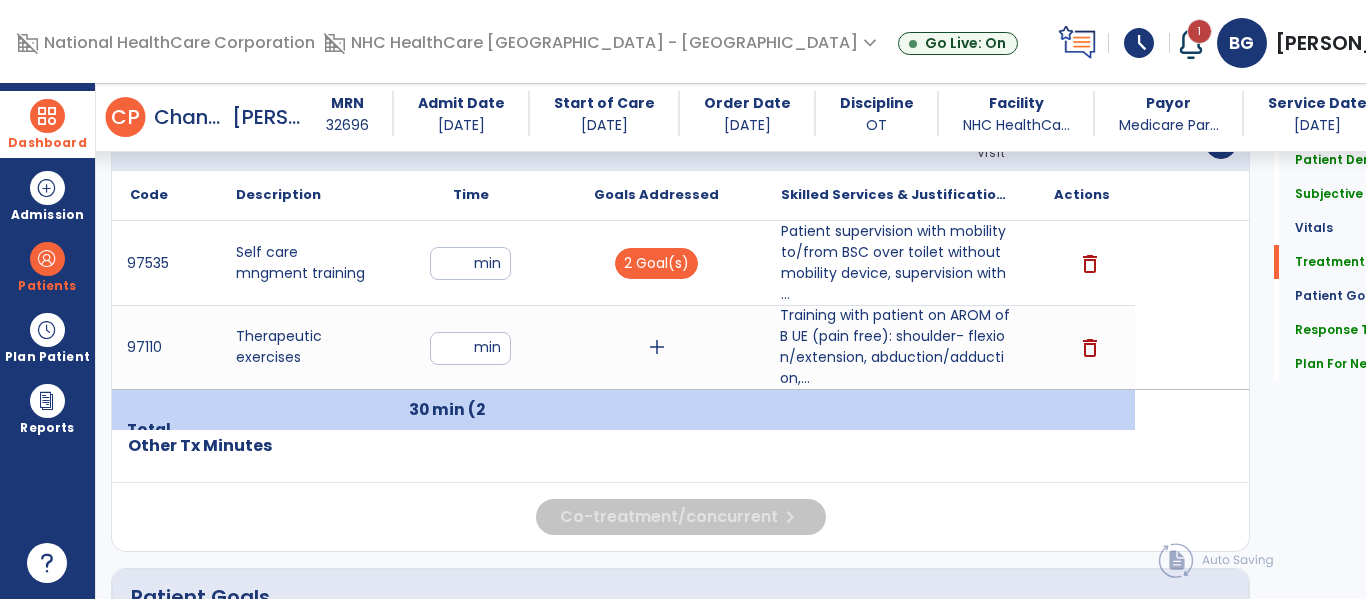 scroll, scrollTop: 1128, scrollLeft: 0, axis: vertical 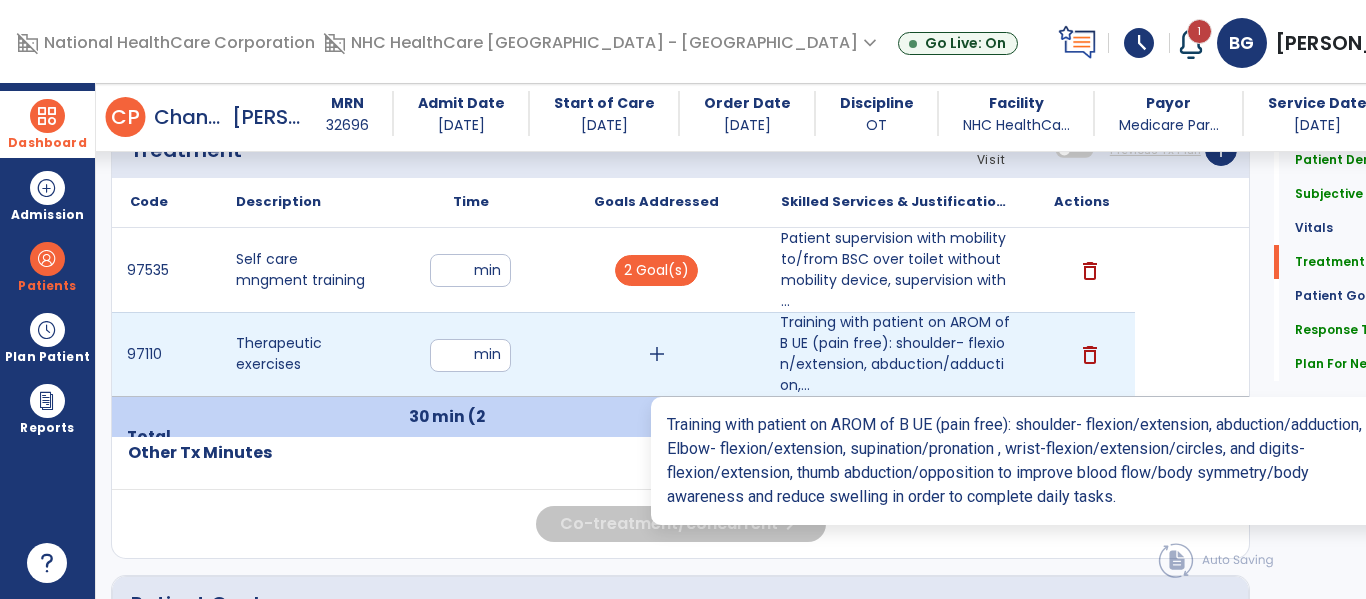 click on "Training with patient on AROM of B UE (pain free): shoulder- flexion/extension, abduction/adduction,..." at bounding box center [896, 354] 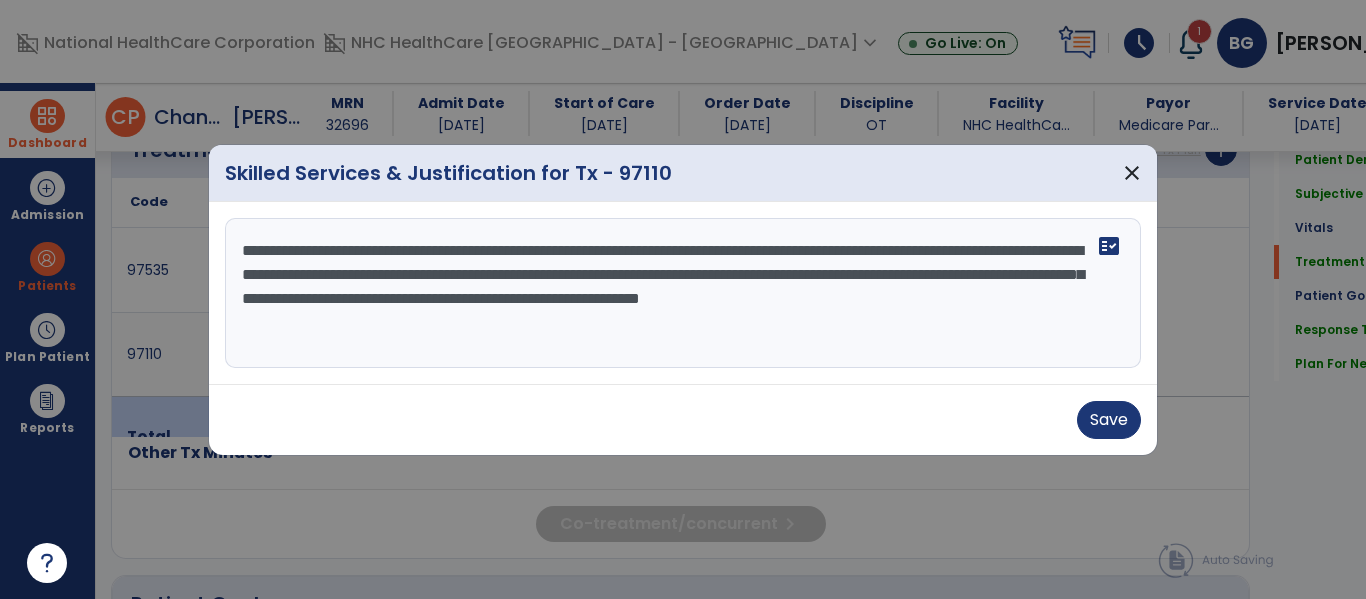 scroll, scrollTop: 1128, scrollLeft: 0, axis: vertical 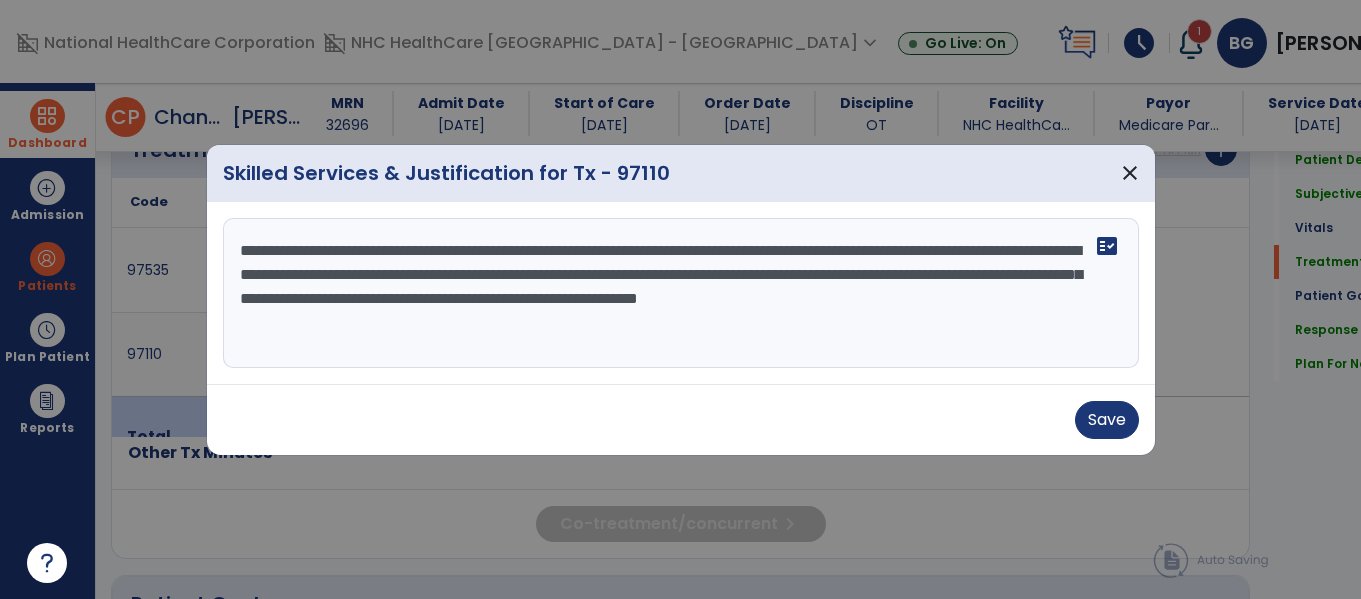 click on "**********" at bounding box center [681, 293] 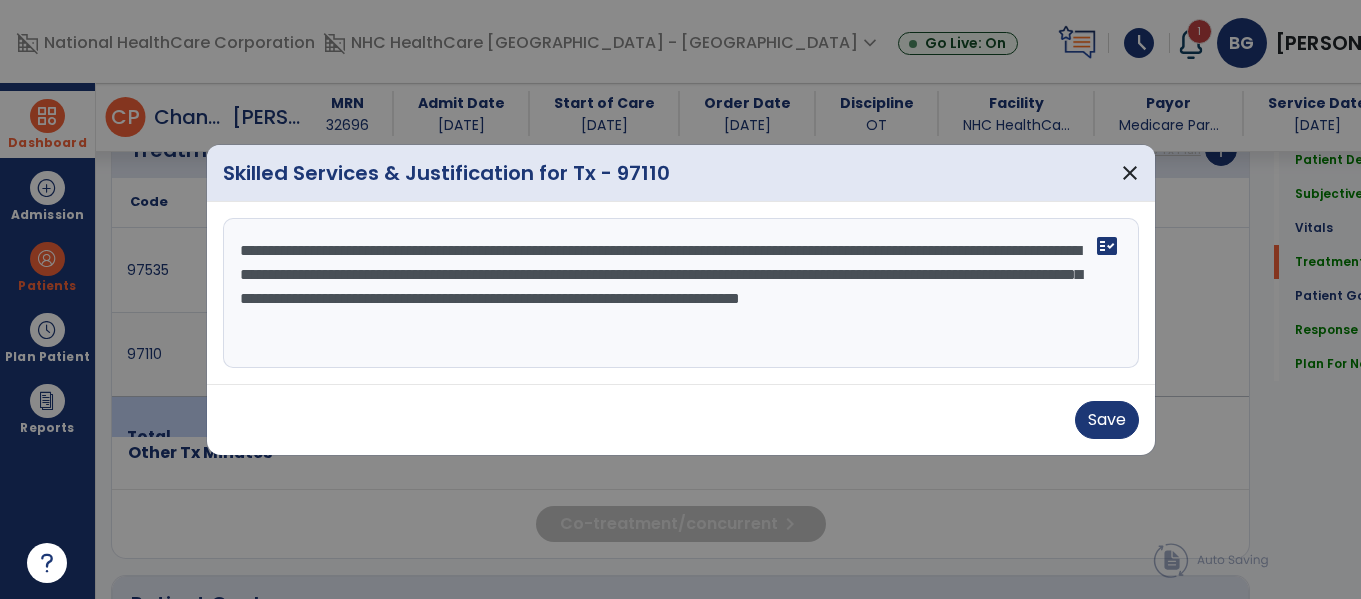 paste on "**********" 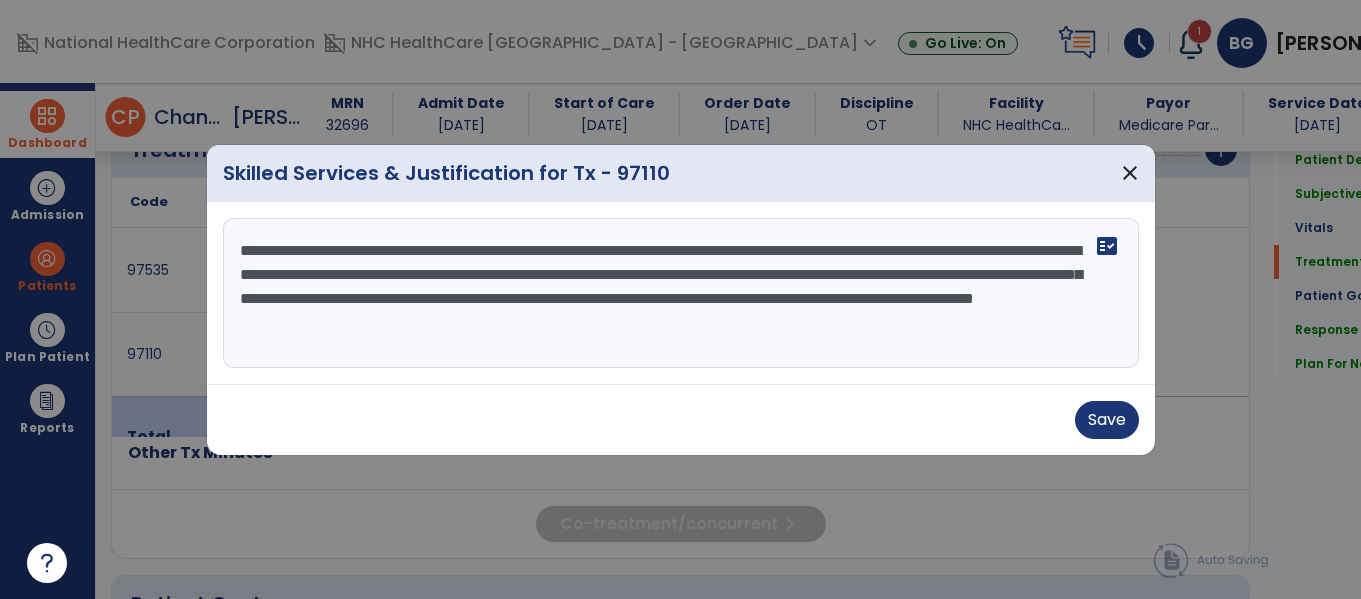click on "**********" at bounding box center [681, 293] 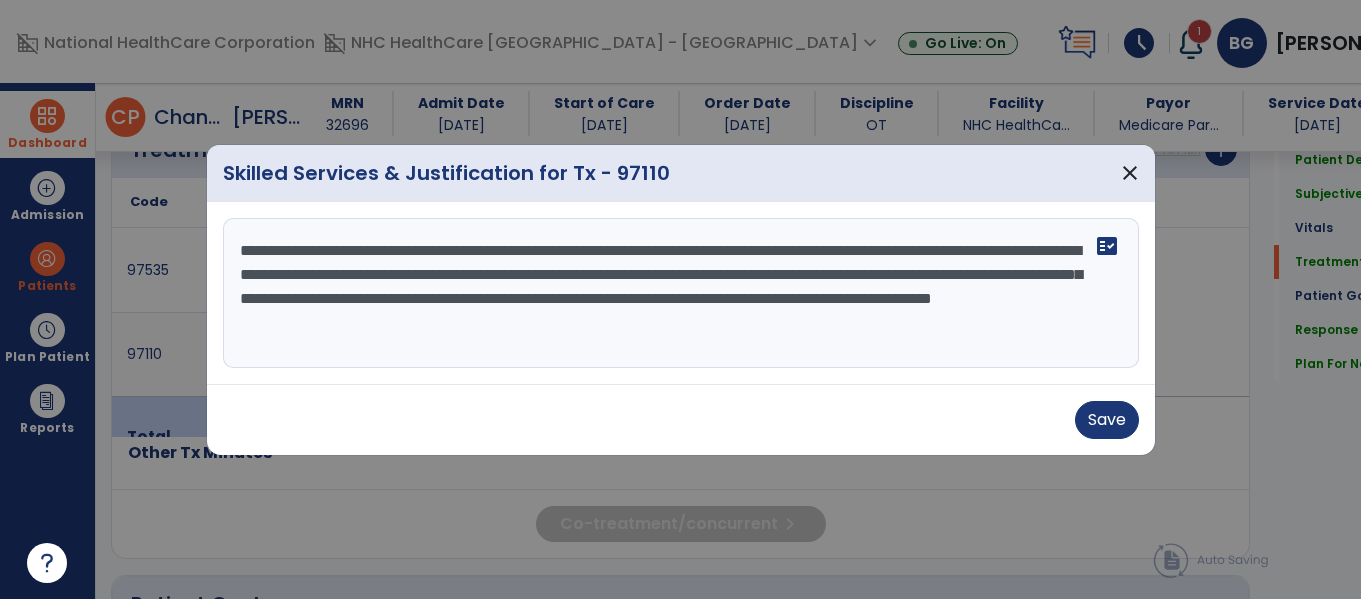 drag, startPoint x: 732, startPoint y: 322, endPoint x: 664, endPoint y: 314, distance: 68.46897 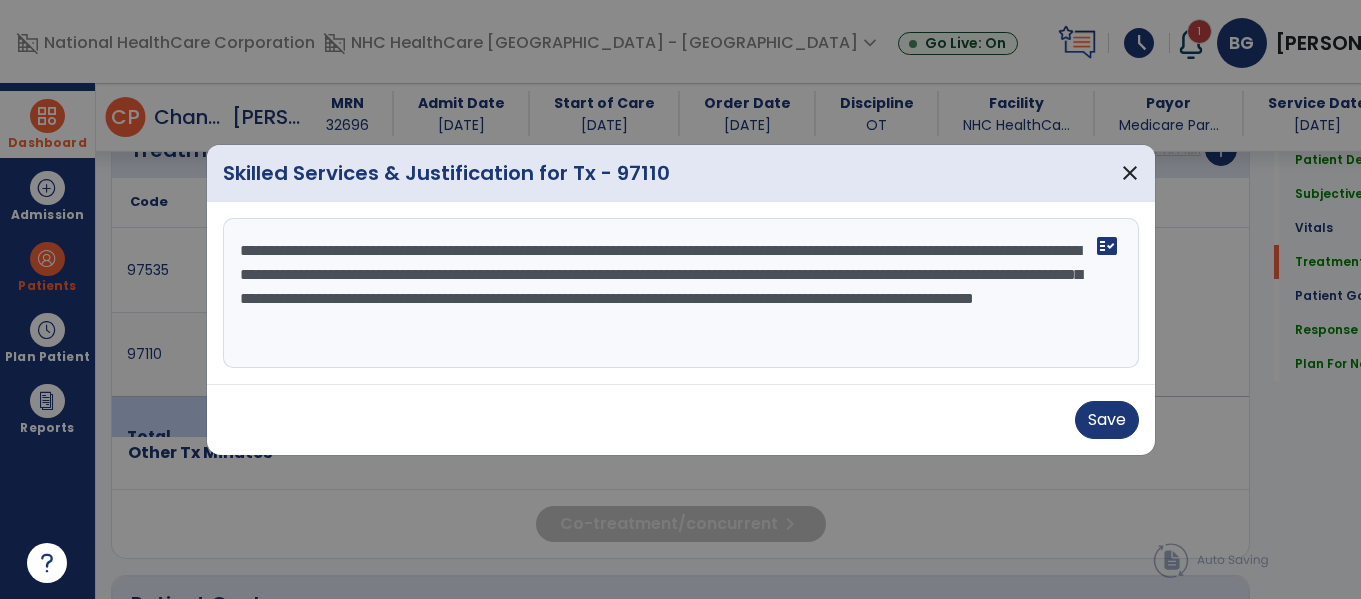 click on "**********" at bounding box center [681, 293] 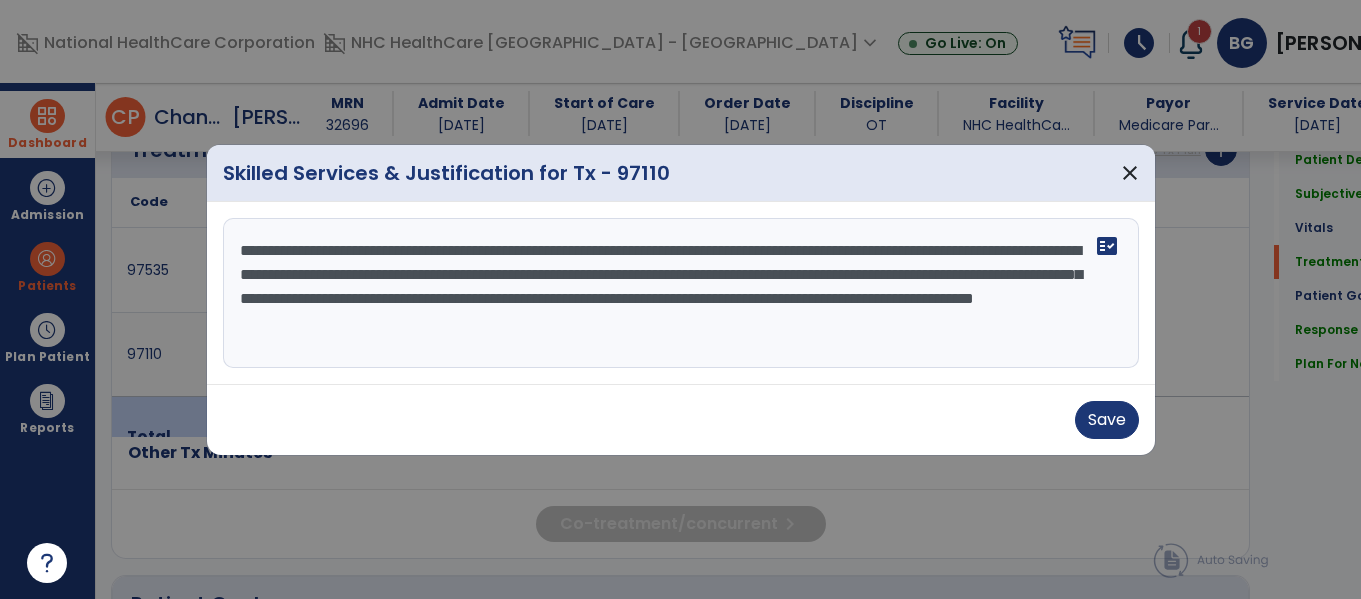click on "**********" at bounding box center [681, 293] 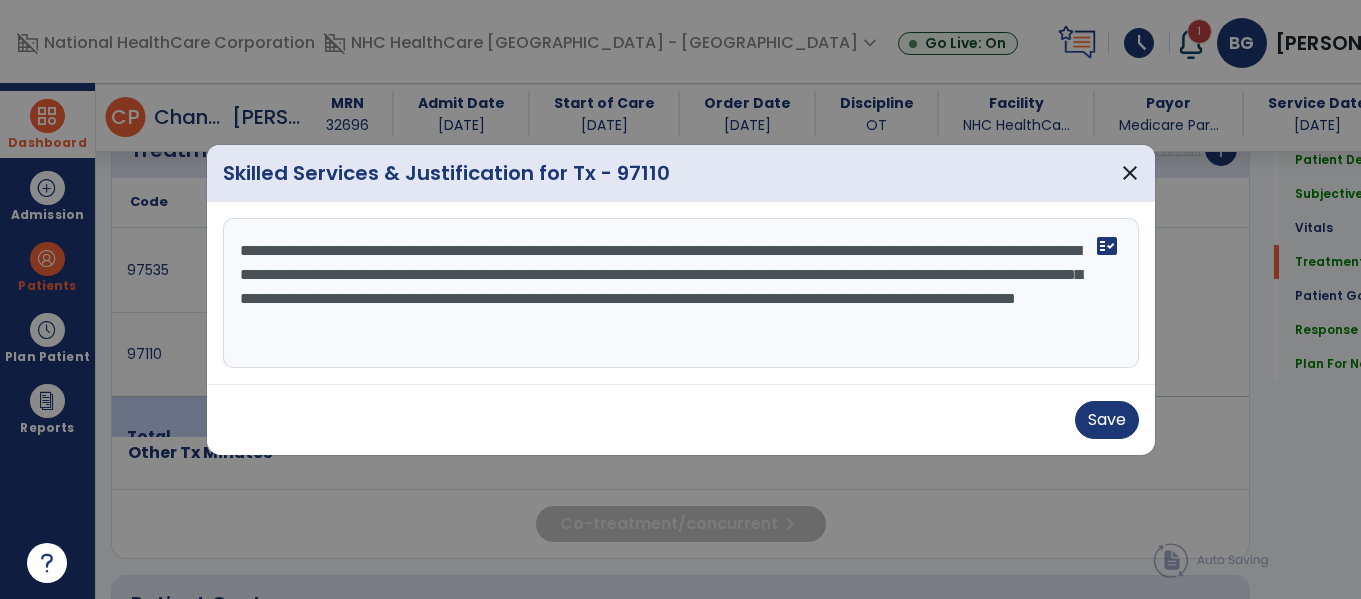 click on "**********" at bounding box center (681, 293) 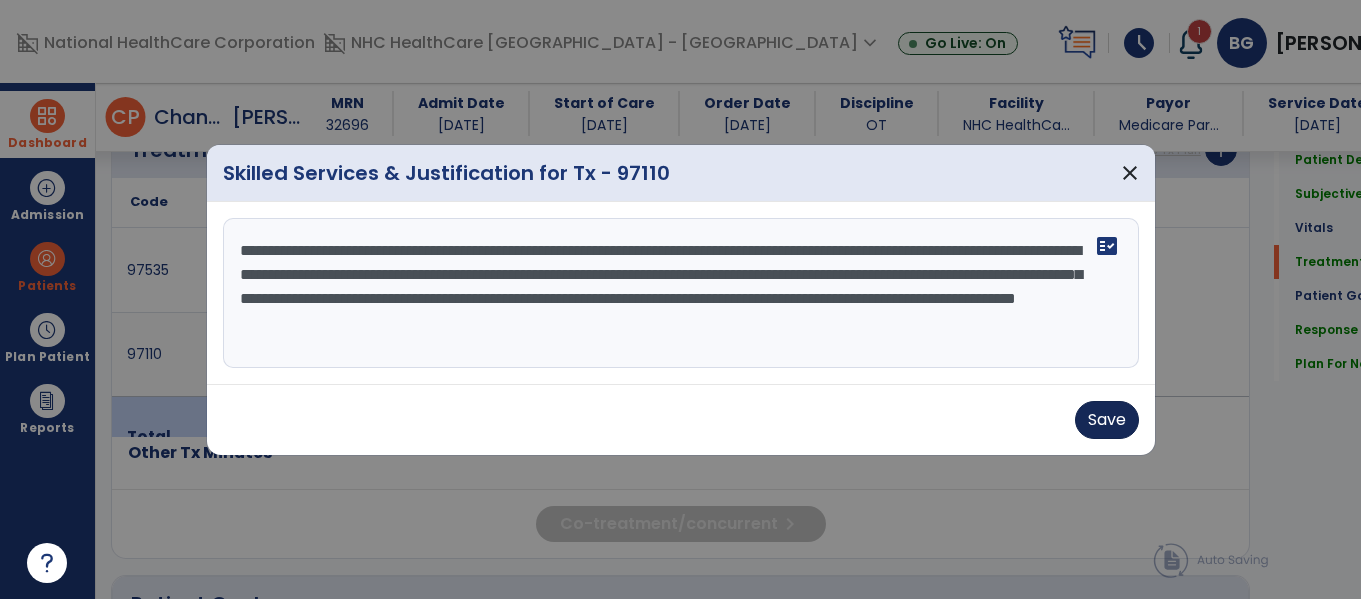 type on "**********" 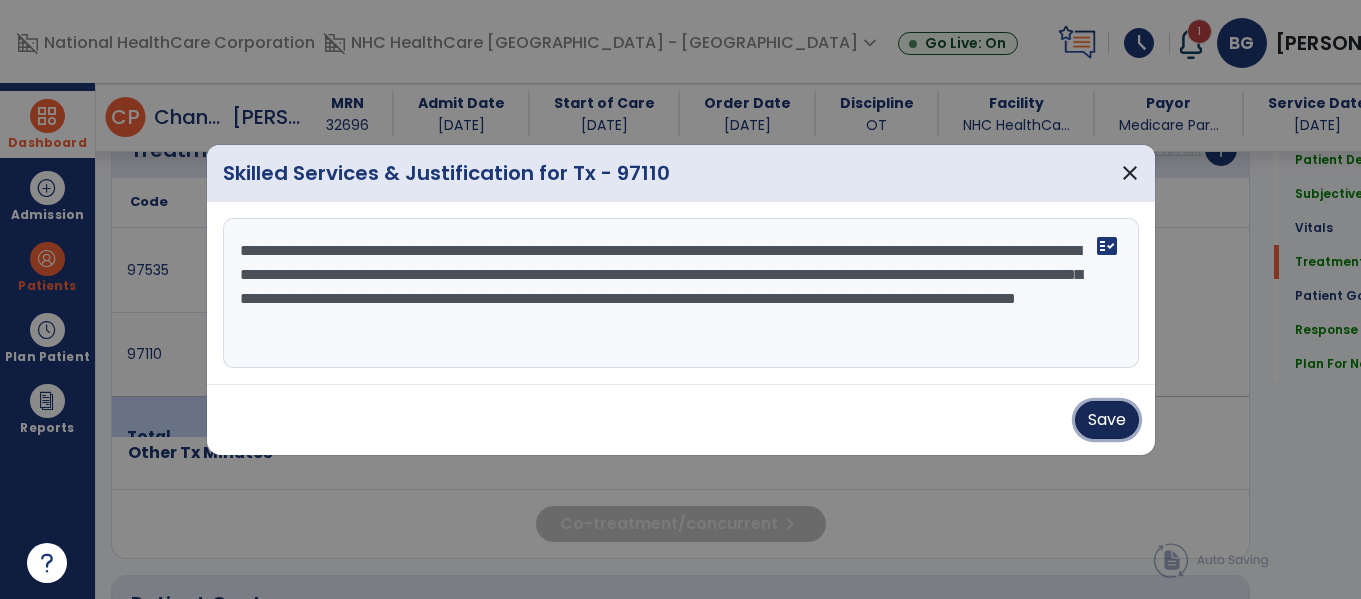 click on "Save" at bounding box center (1107, 420) 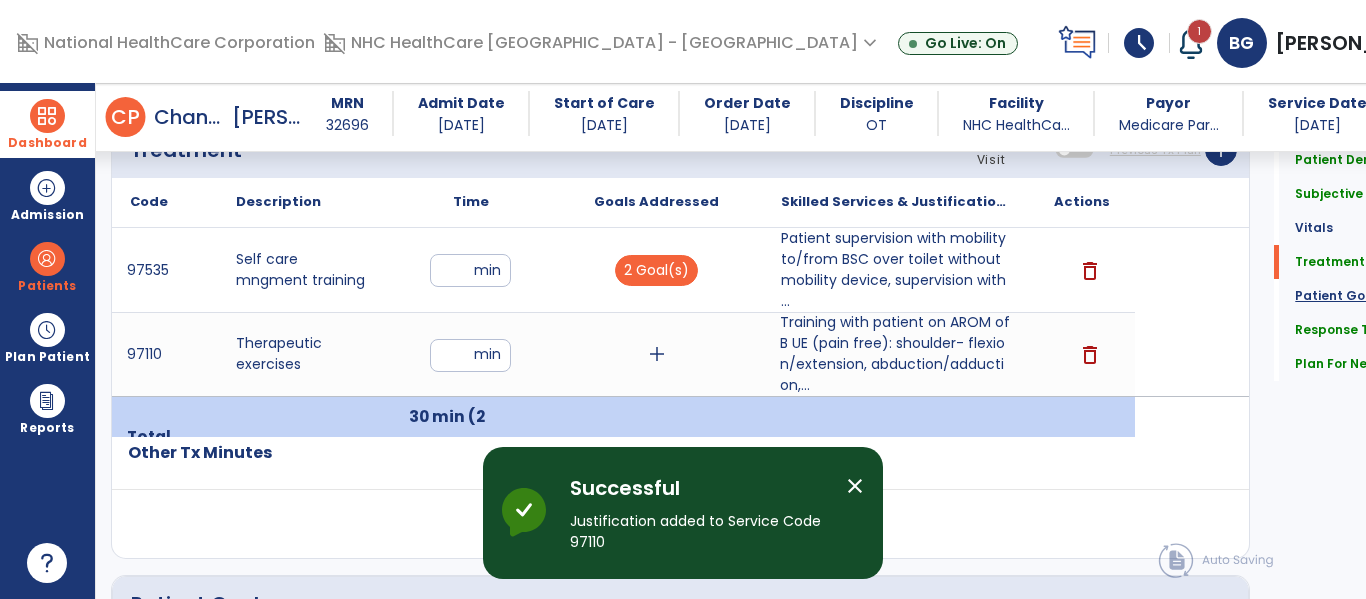 click on "Patient Goals" 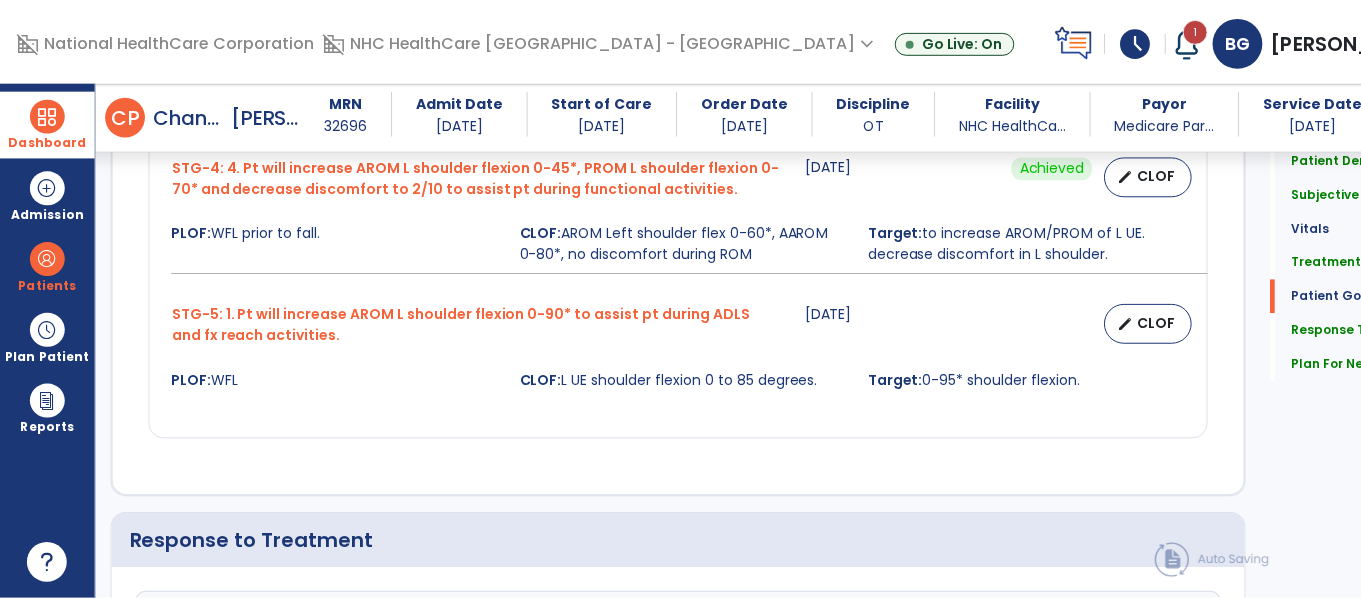 scroll, scrollTop: 2157, scrollLeft: 0, axis: vertical 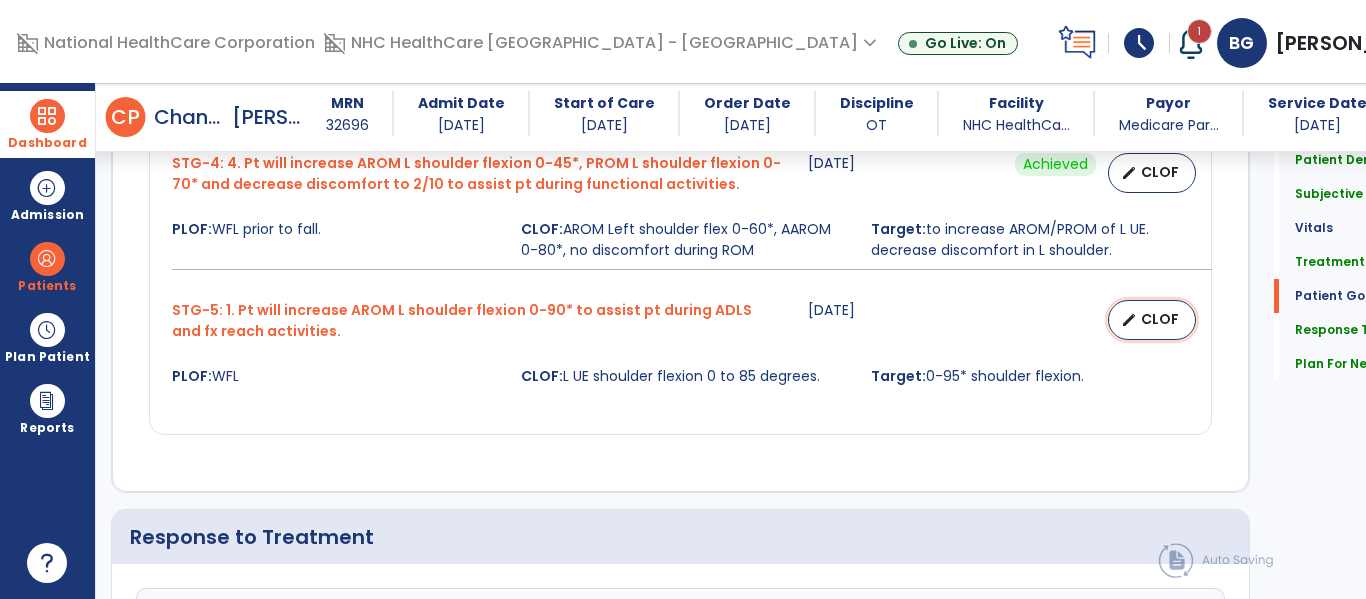 click on "CLOF" at bounding box center (1160, 319) 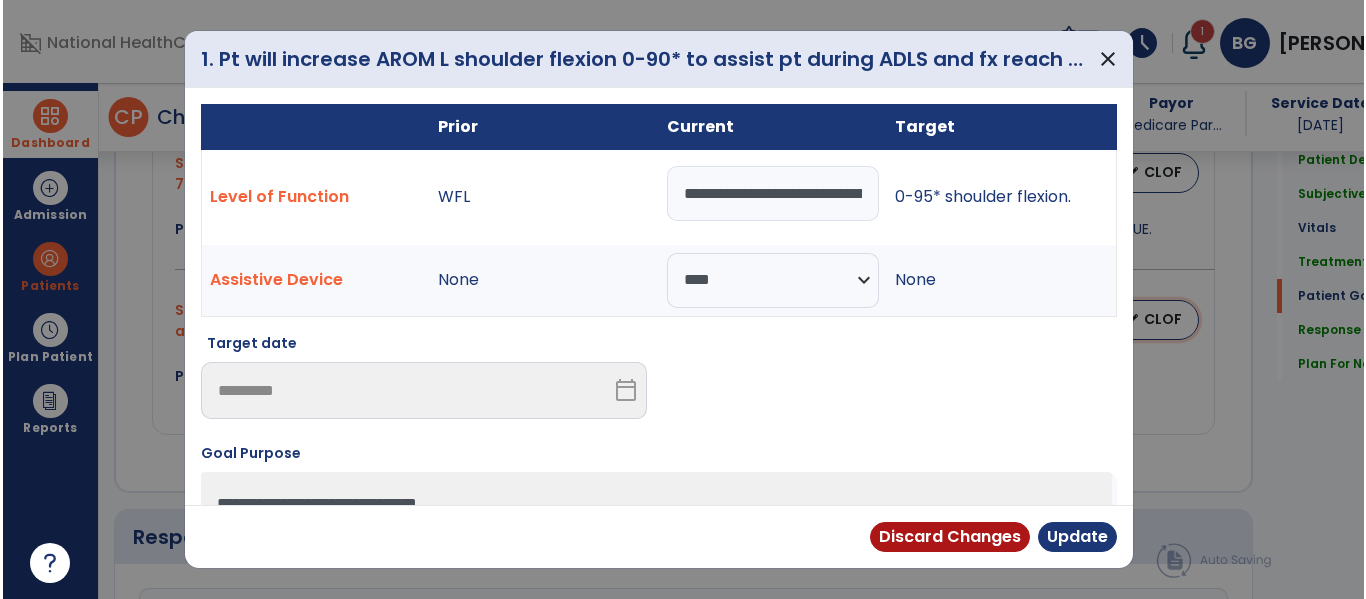scroll, scrollTop: 2157, scrollLeft: 0, axis: vertical 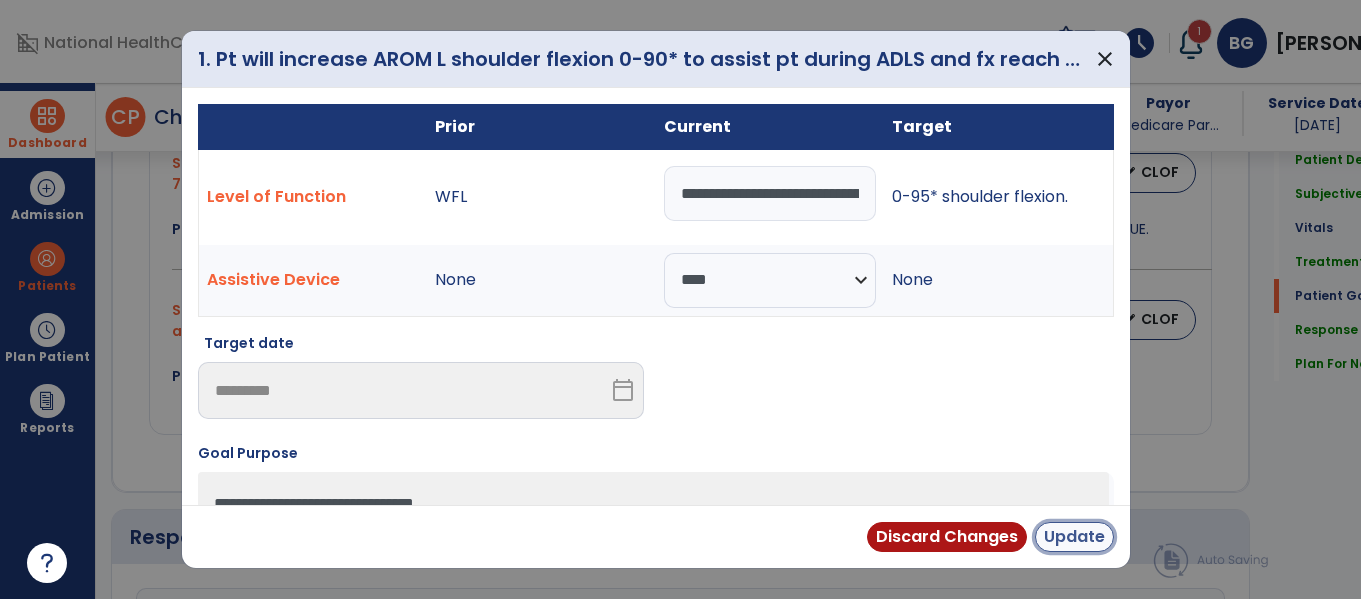 click on "Update" at bounding box center [1074, 537] 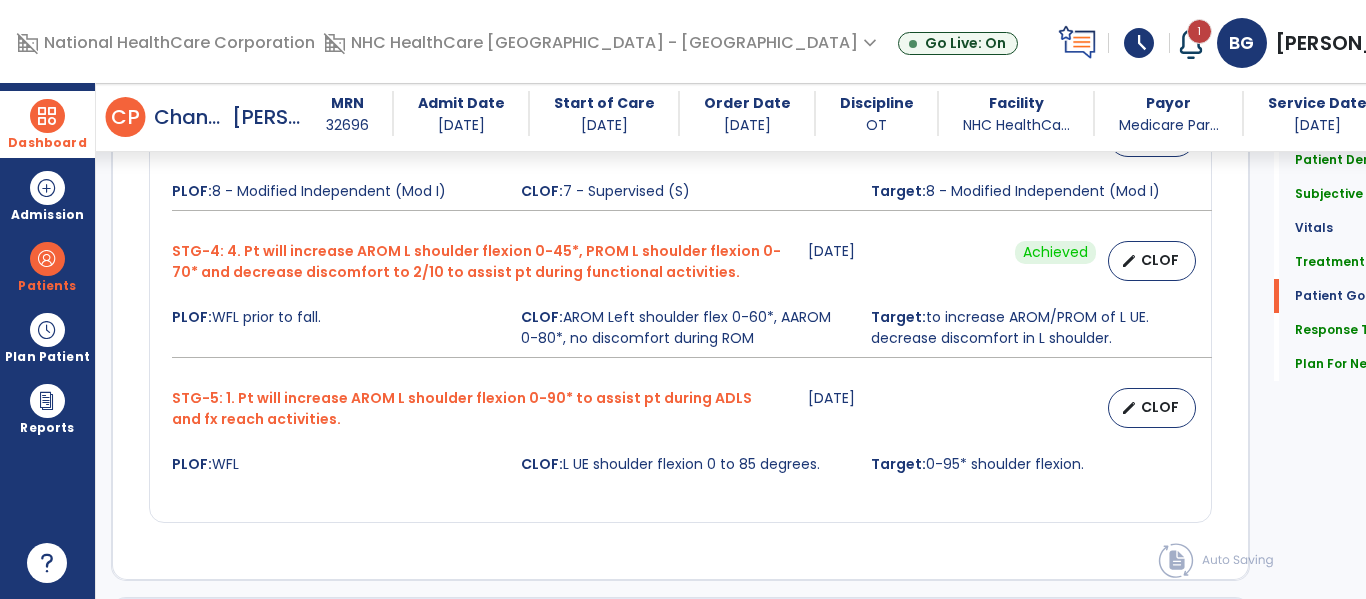 scroll, scrollTop: 2157, scrollLeft: 0, axis: vertical 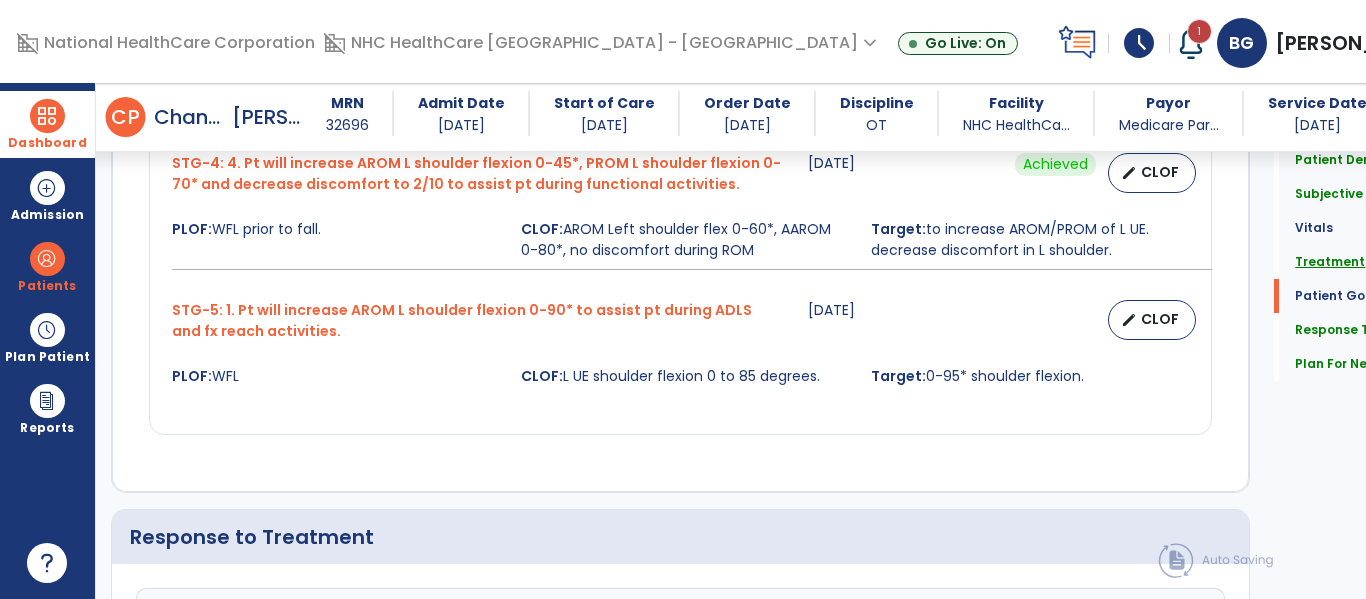 click on "Treatment" 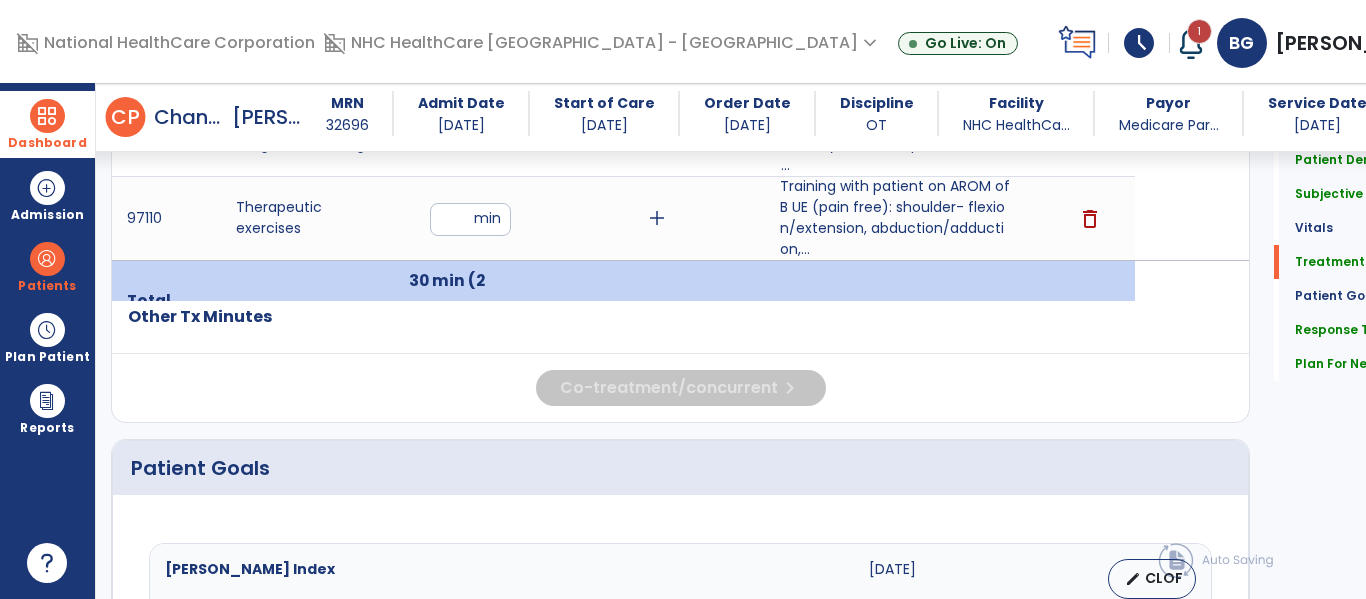 scroll, scrollTop: 1128, scrollLeft: 0, axis: vertical 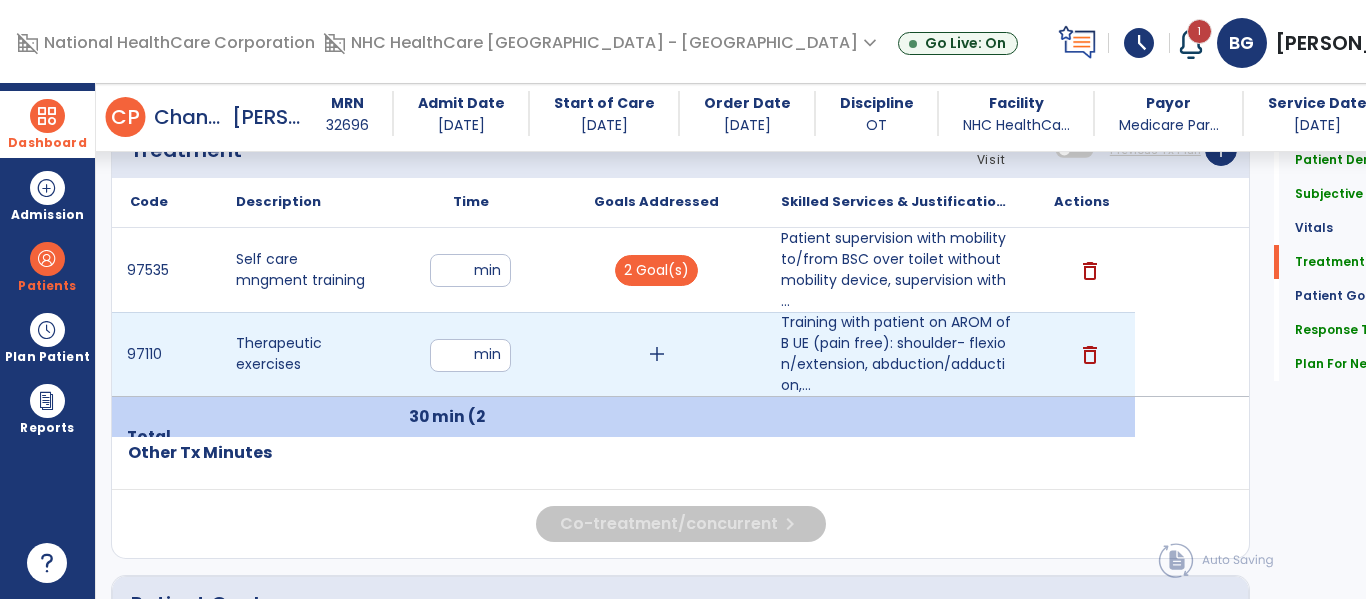 drag, startPoint x: 471, startPoint y: 348, endPoint x: 442, endPoint y: 350, distance: 29.068884 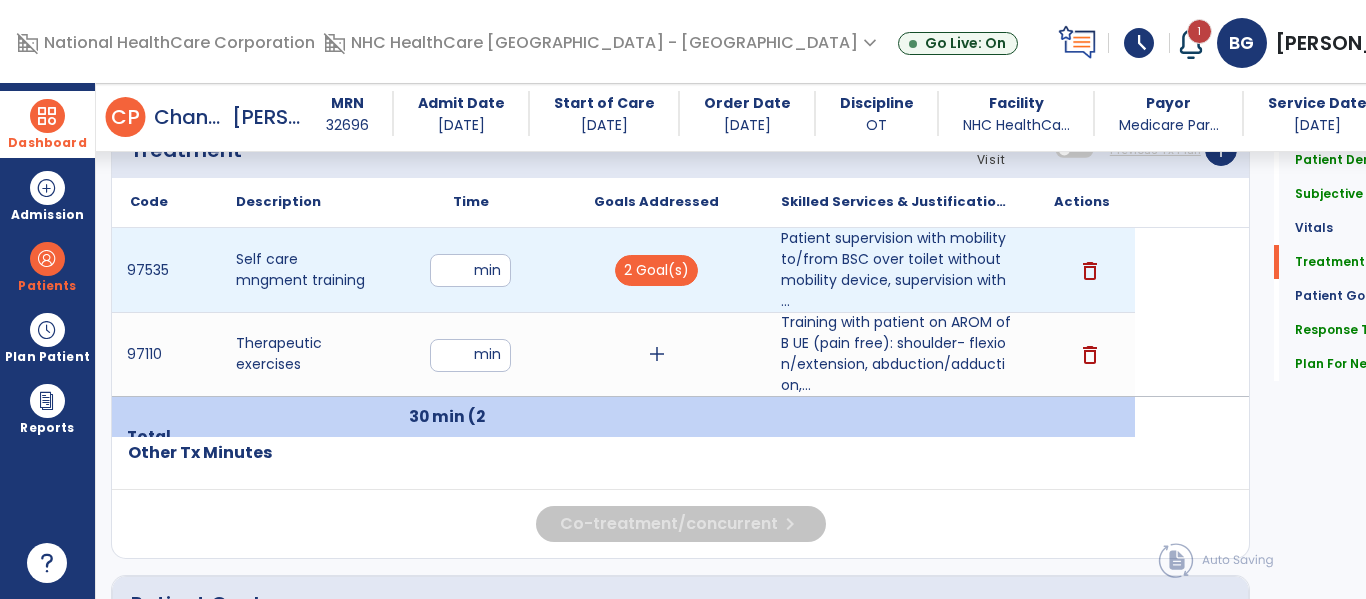 type on "**" 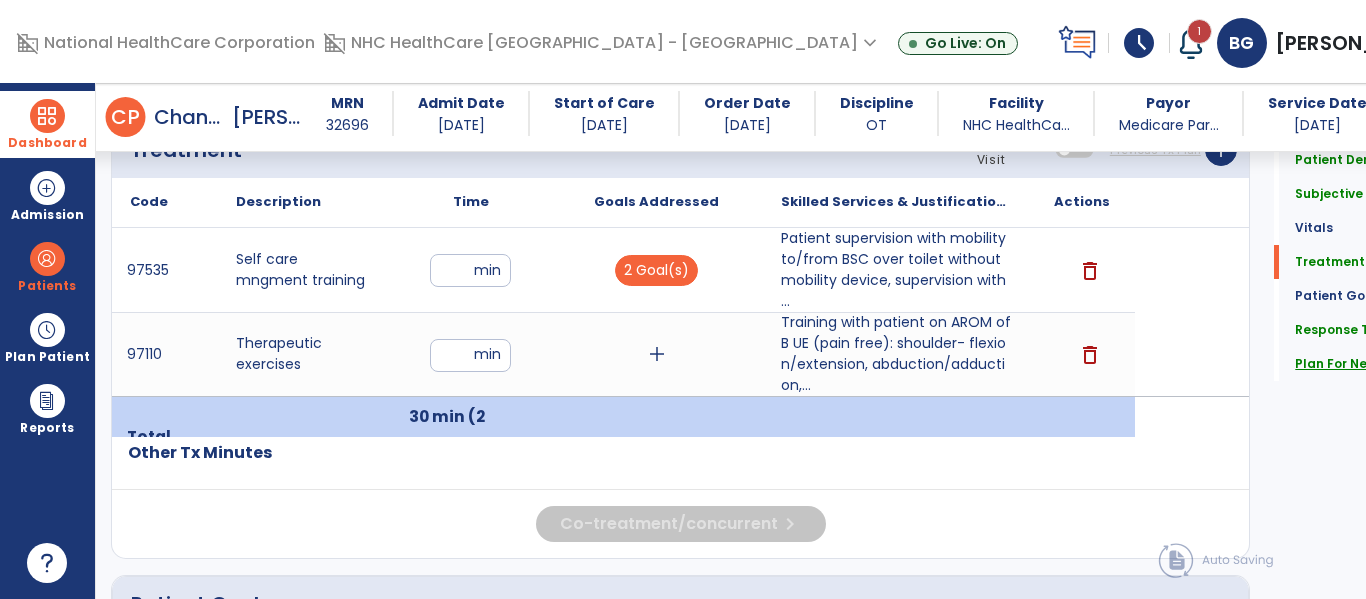 click on "Plan For Next Treatment" 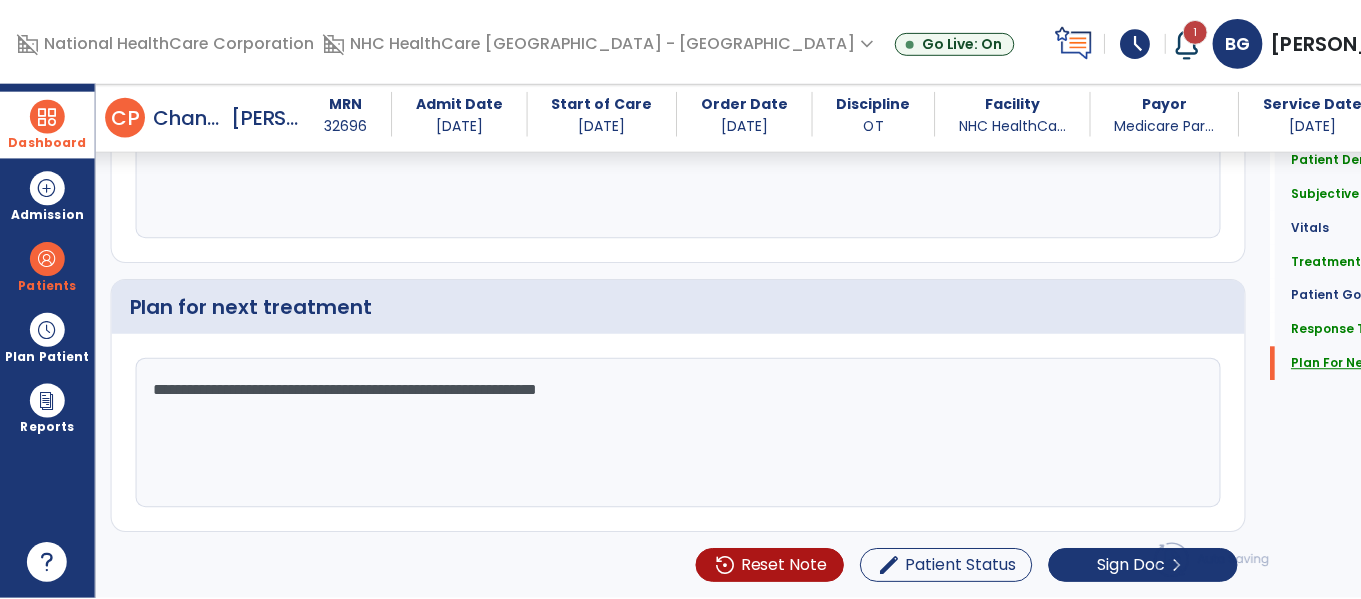 scroll, scrollTop: 2700, scrollLeft: 0, axis: vertical 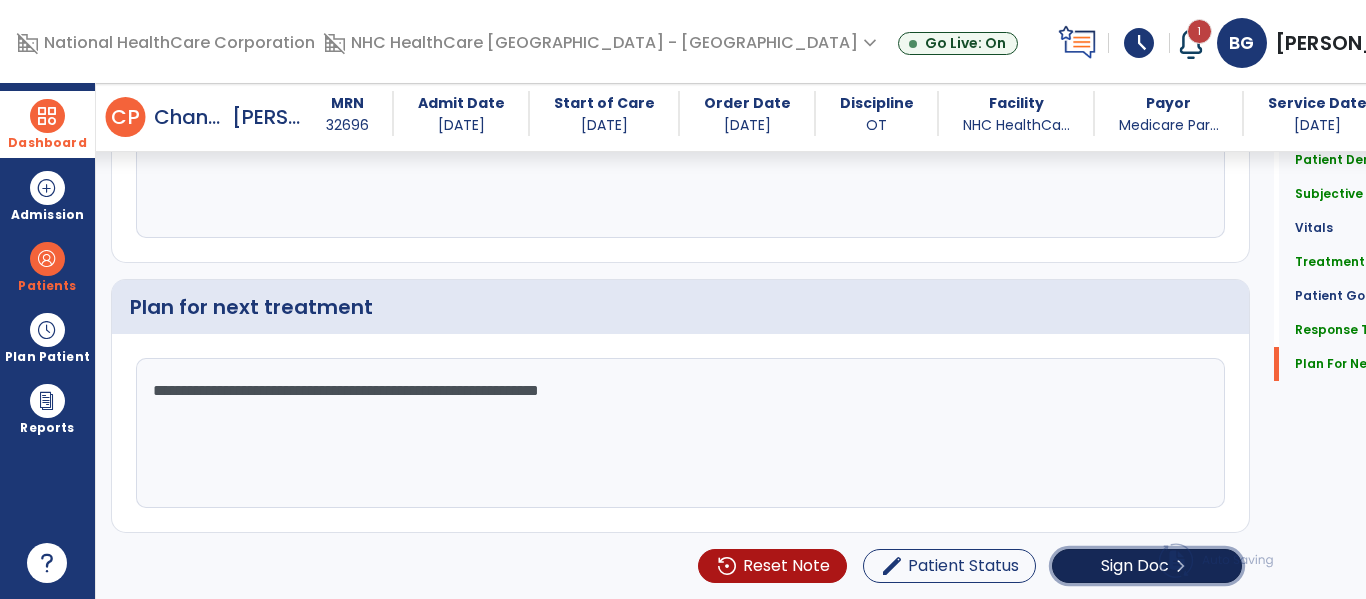 click on "chevron_right" 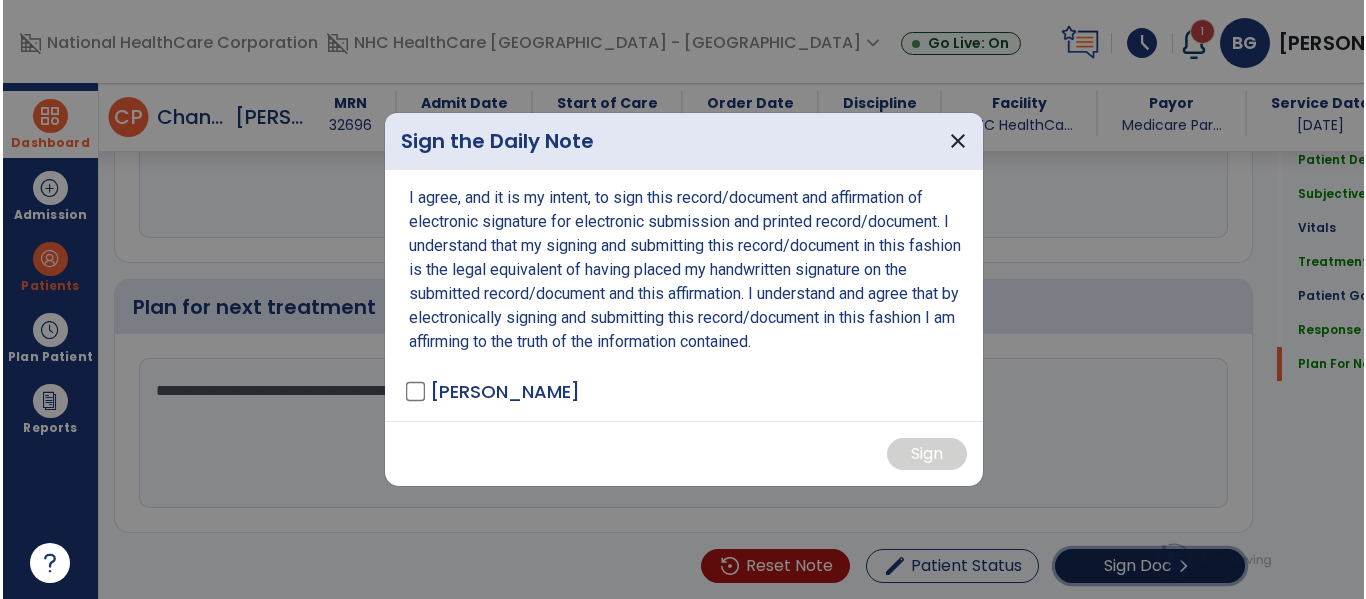 scroll, scrollTop: 2721, scrollLeft: 0, axis: vertical 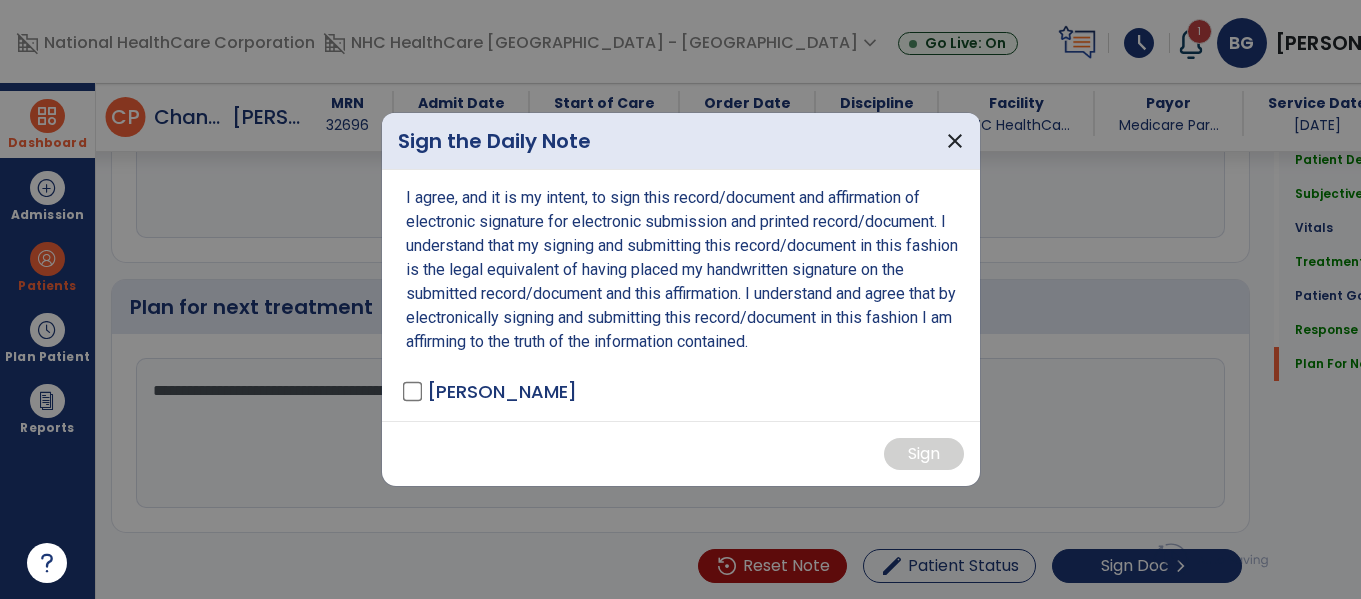 click on "I agree, and it is my intent, to sign this record/document and affirmation of electronic signature for electronic submission and printed record/document. I understand that my signing and submitting this record/document in this fashion is the legal equivalent of having placed my handwritten signature on the submitted record/document and this affirmation. I understand and agree that by electronically signing and submitting this record/document in this fashion I am affirming to the truth of the information contained.  [PERSON_NAME]" at bounding box center (681, 295) 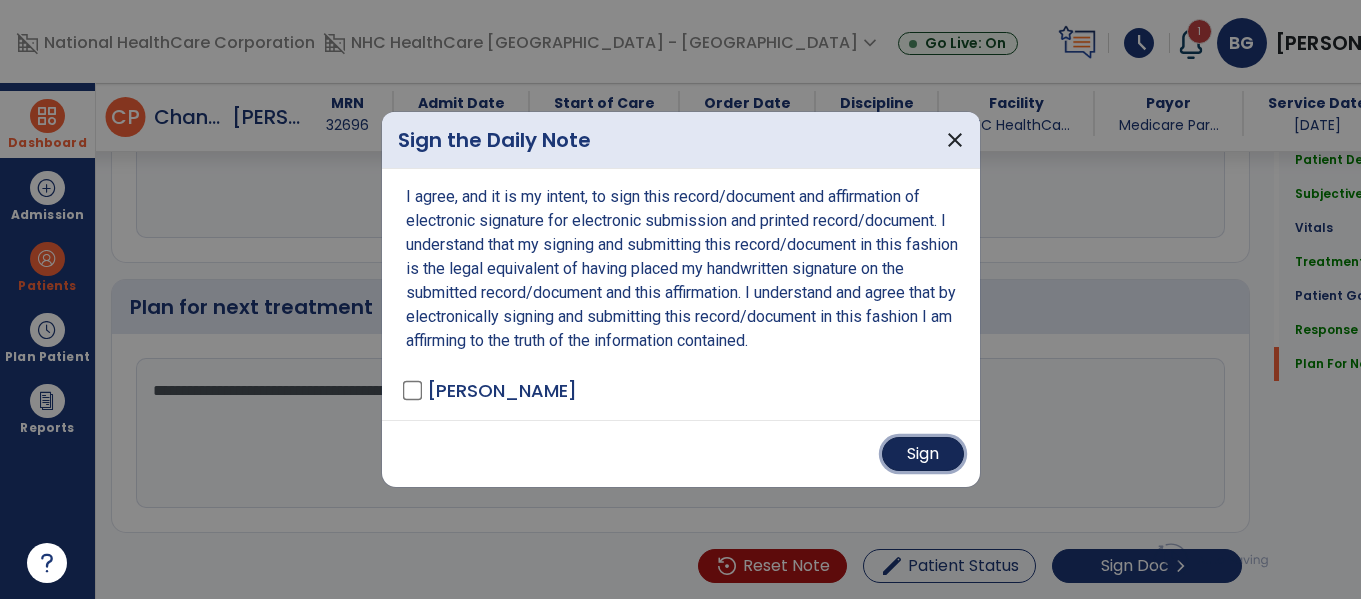 click on "Sign" at bounding box center [923, 454] 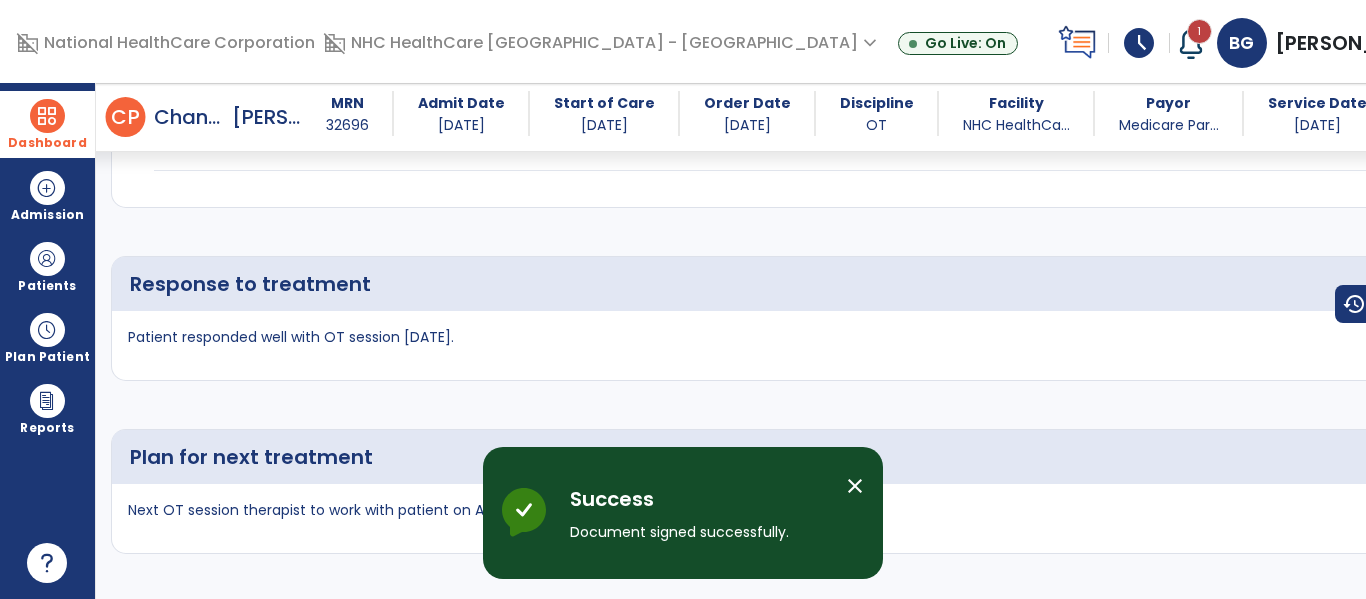 scroll, scrollTop: 3943, scrollLeft: 0, axis: vertical 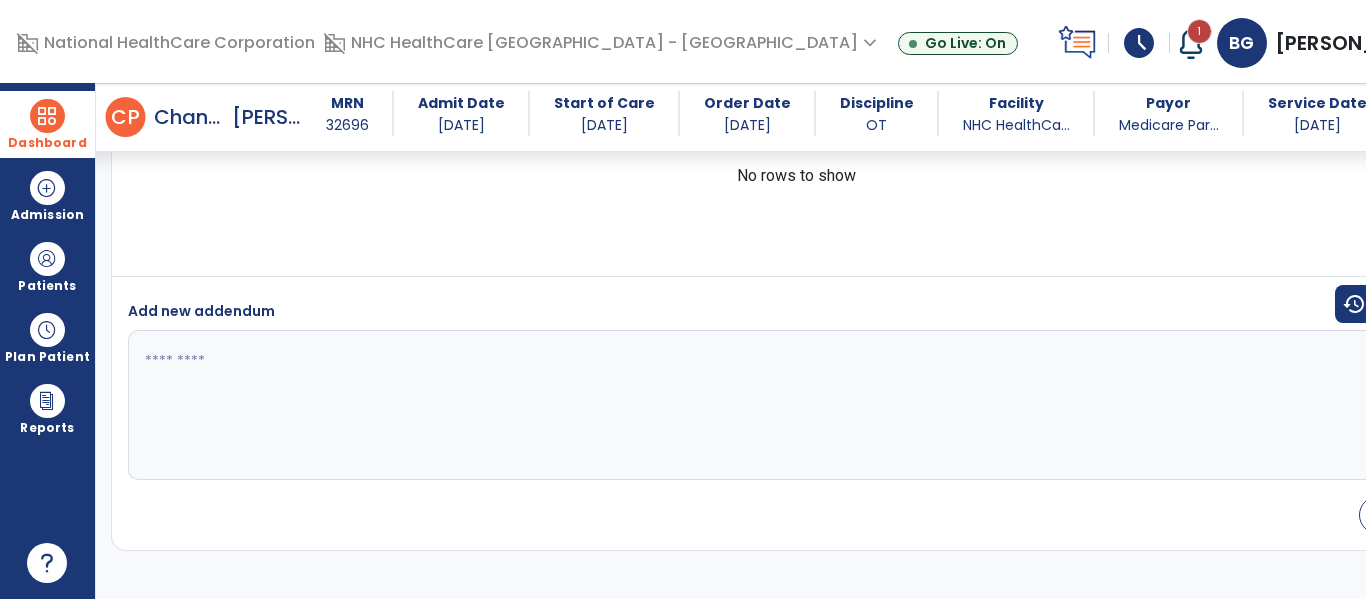 drag, startPoint x: 28, startPoint y: 108, endPoint x: 83, endPoint y: 130, distance: 59.236813 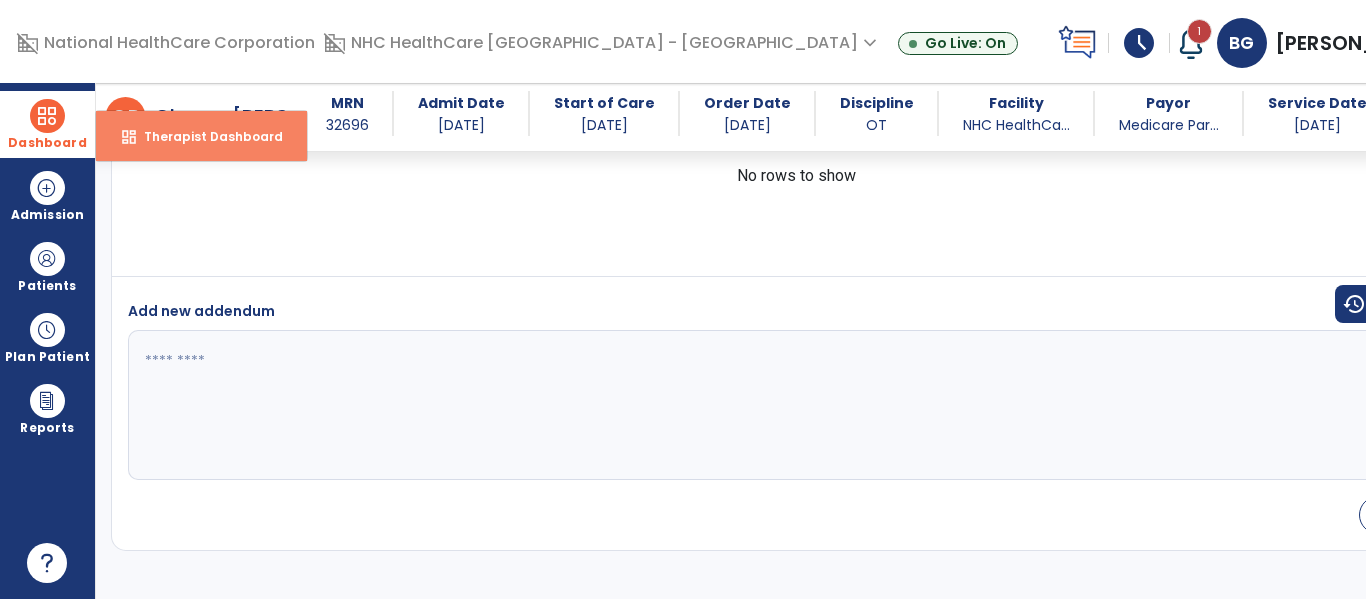 click on "dashboard  Therapist Dashboard" at bounding box center [201, 136] 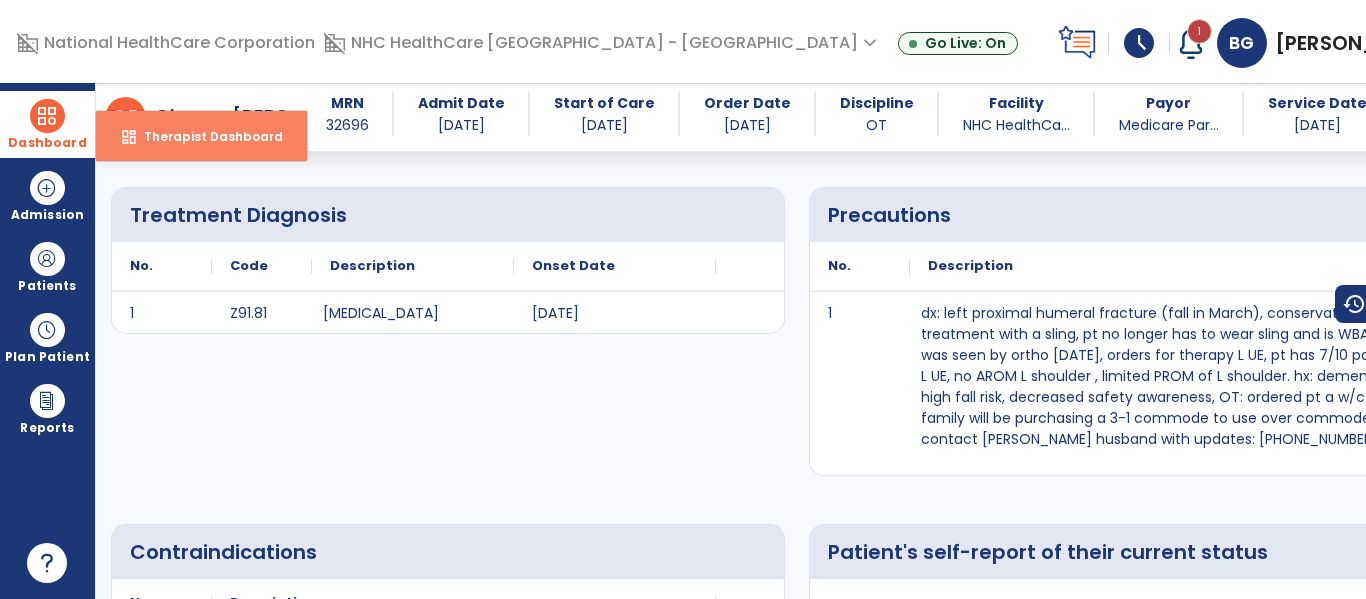 select on "****" 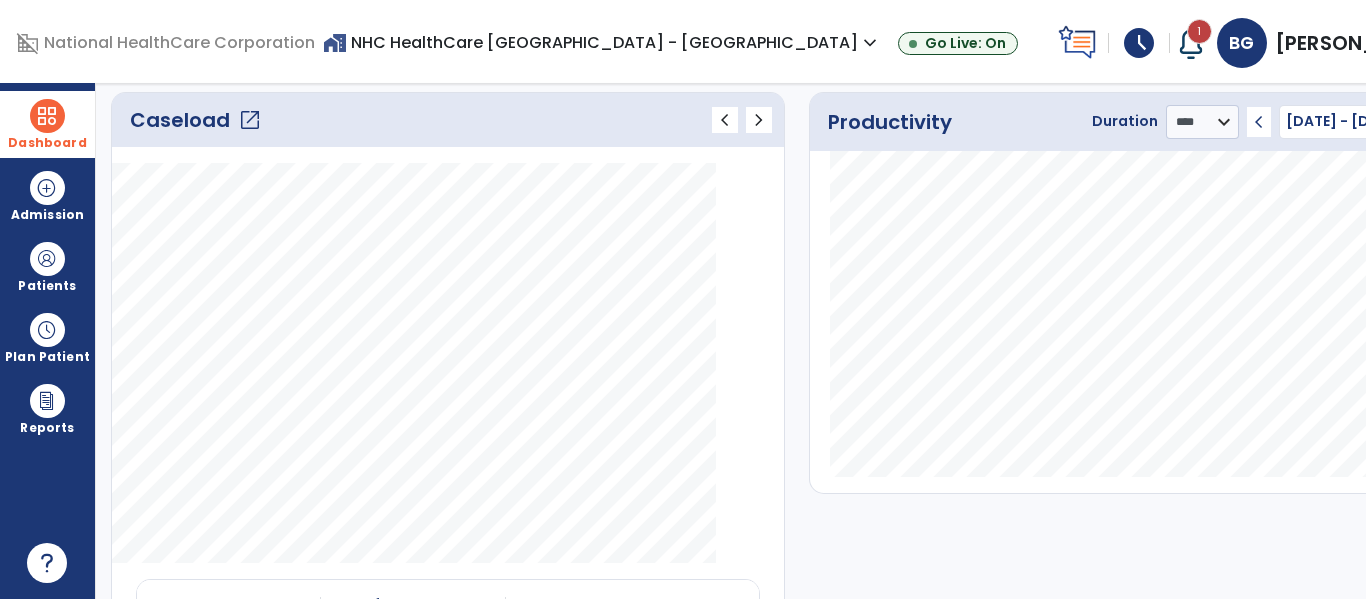 click on "open_in_new" 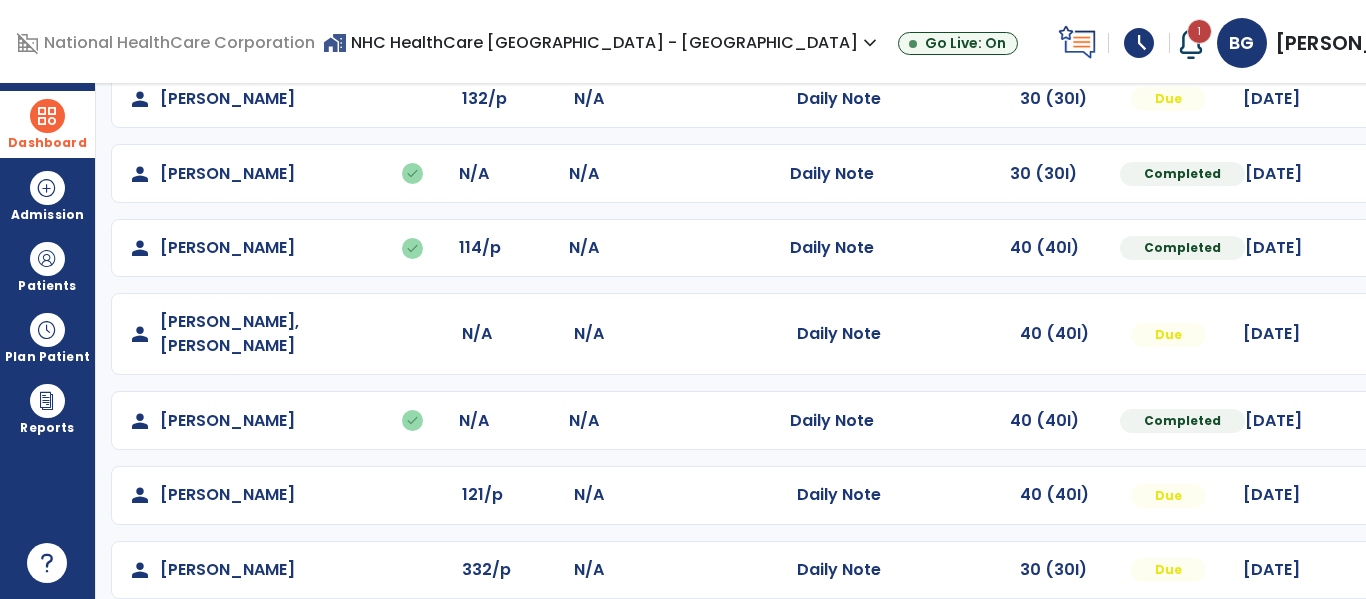 scroll, scrollTop: 468, scrollLeft: 0, axis: vertical 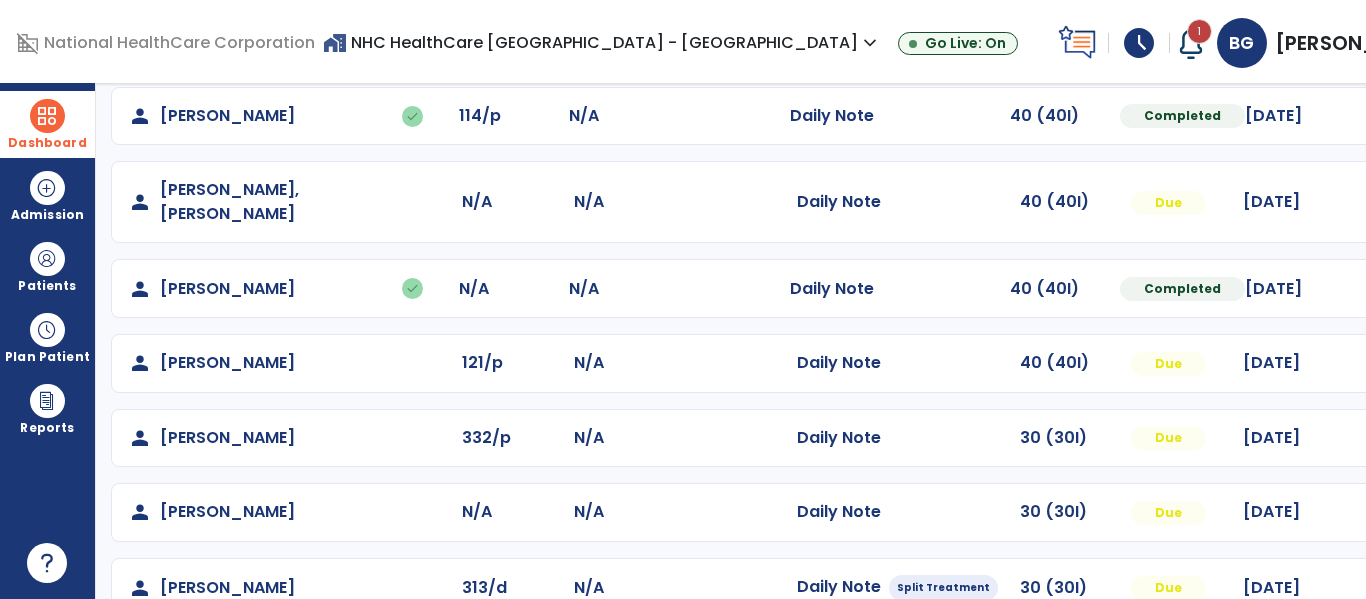 click at bounding box center (1418, -108) 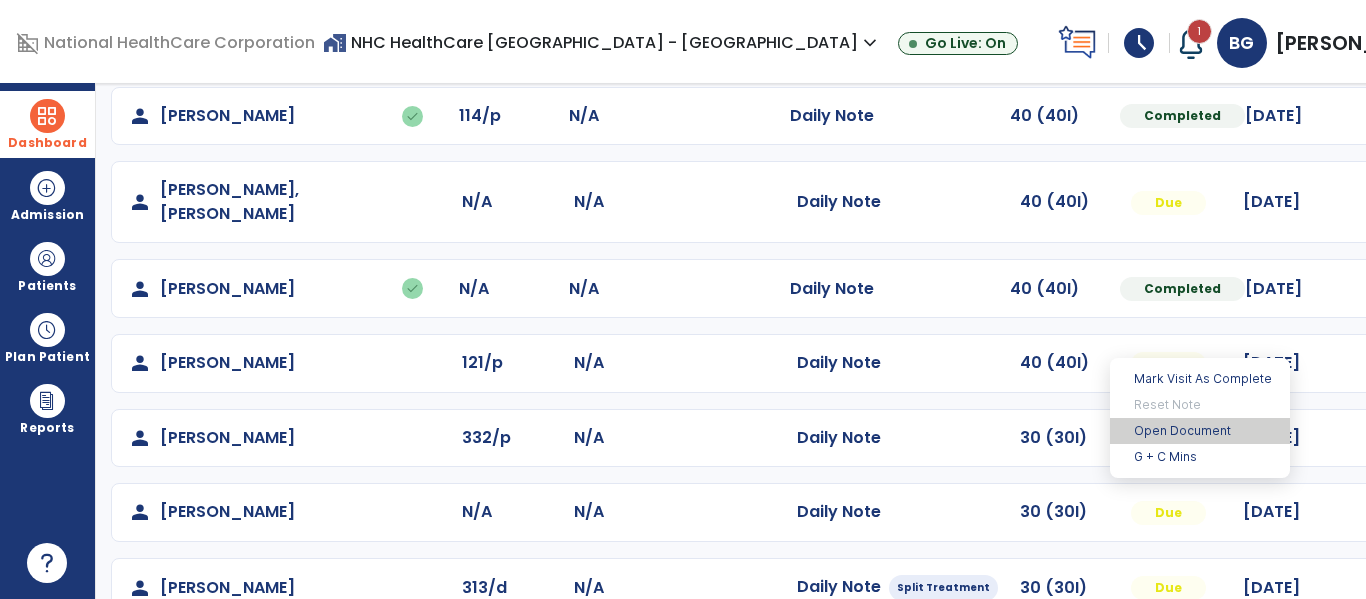 click on "Open Document" at bounding box center (1200, 431) 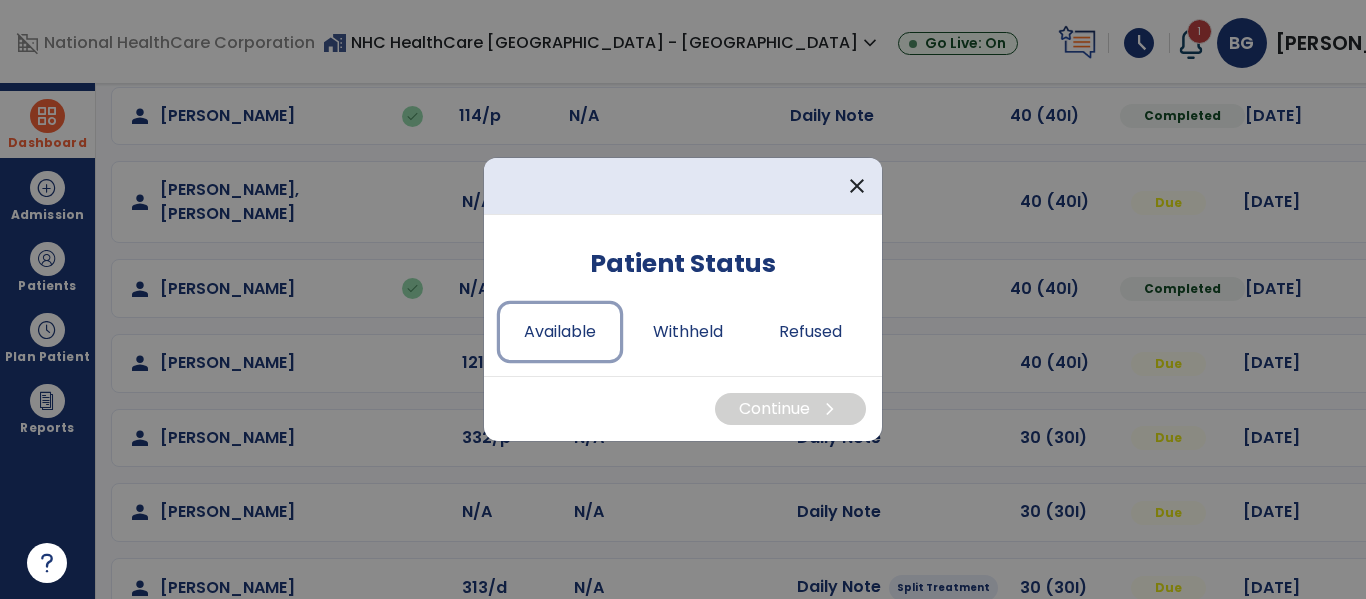 drag, startPoint x: 565, startPoint y: 335, endPoint x: 814, endPoint y: 409, distance: 259.76337 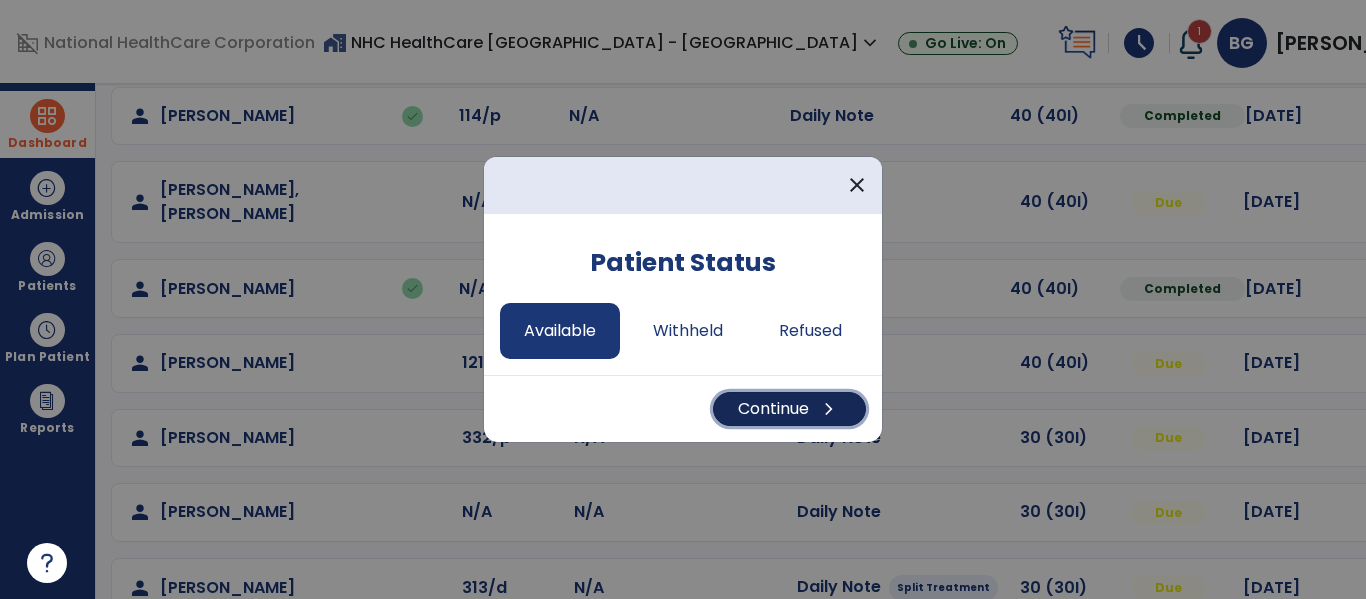 click on "chevron_right" at bounding box center (829, 409) 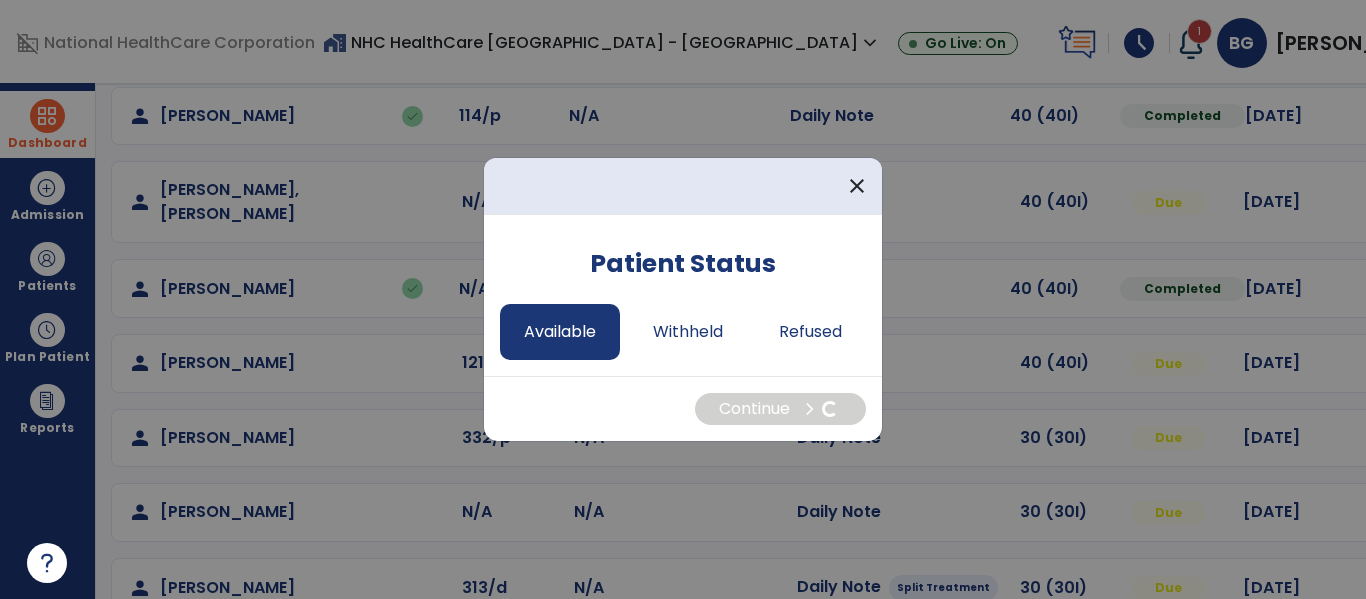 select on "*" 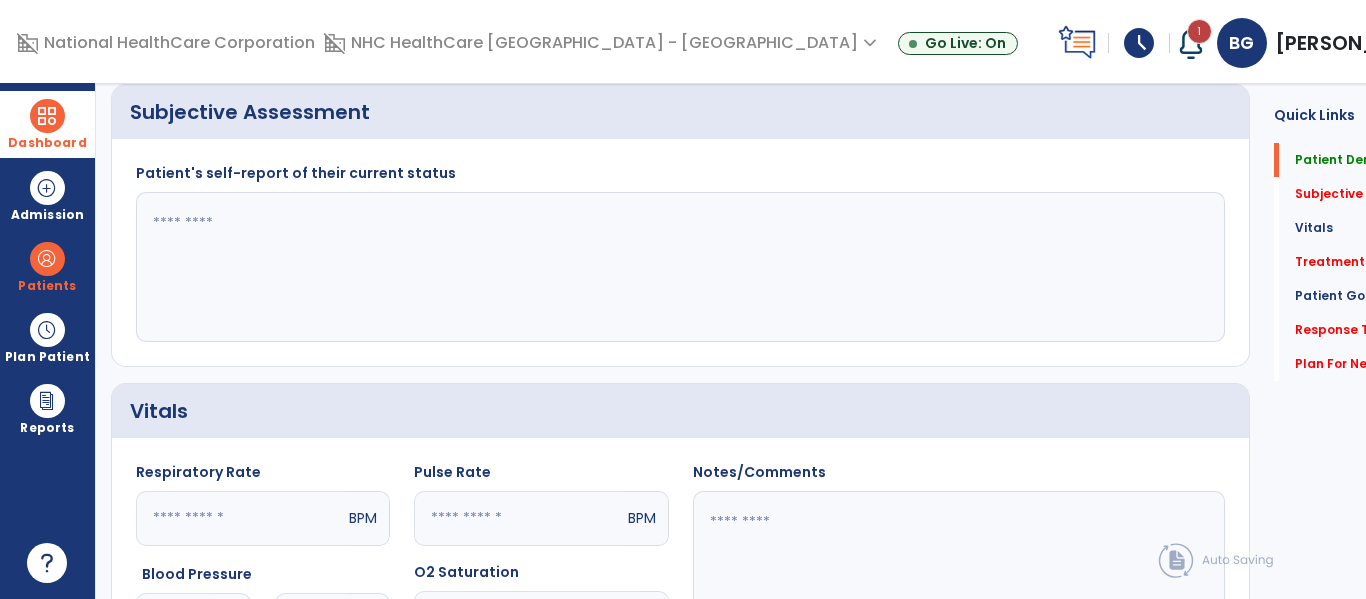 scroll, scrollTop: 463, scrollLeft: 0, axis: vertical 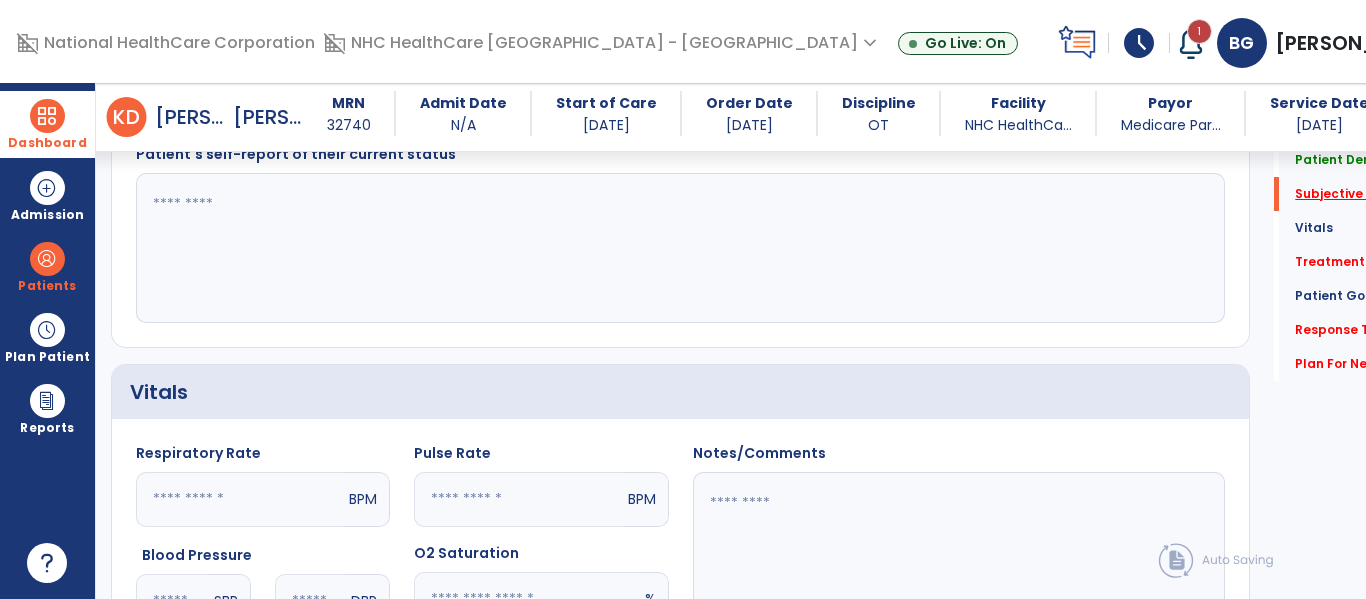 click on "Subjective Assessment   *" 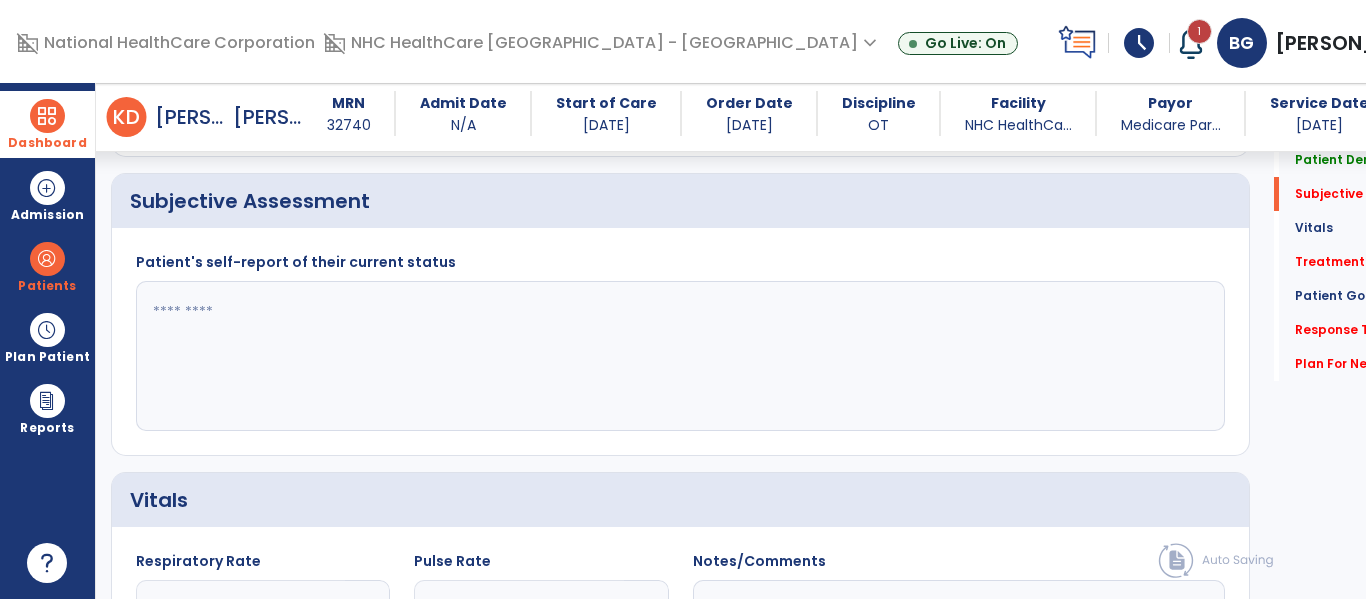 scroll, scrollTop: 328, scrollLeft: 0, axis: vertical 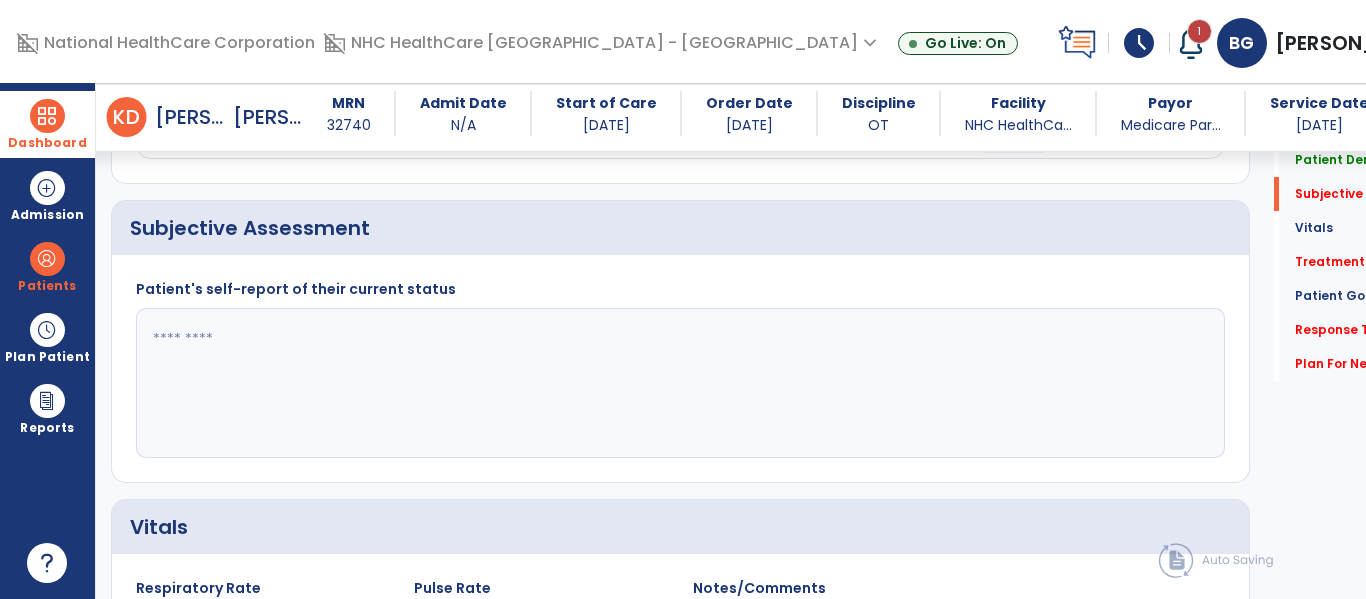 drag, startPoint x: 732, startPoint y: 409, endPoint x: 1213, endPoint y: 516, distance: 492.75754 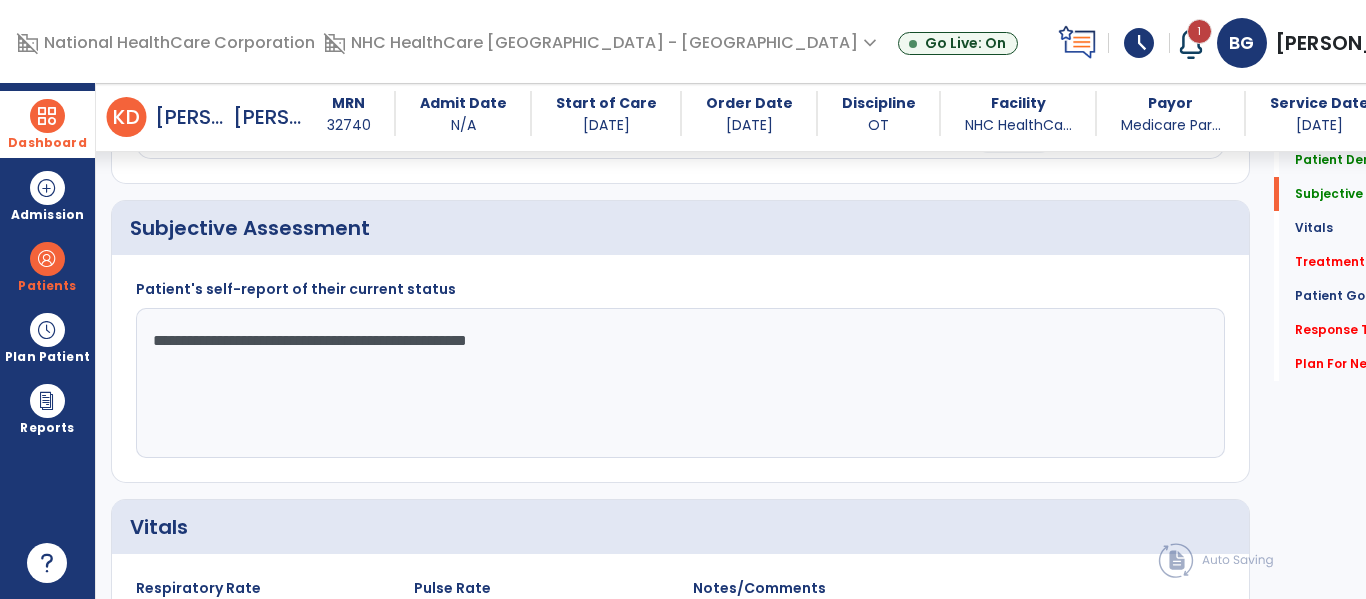 click on "**********" 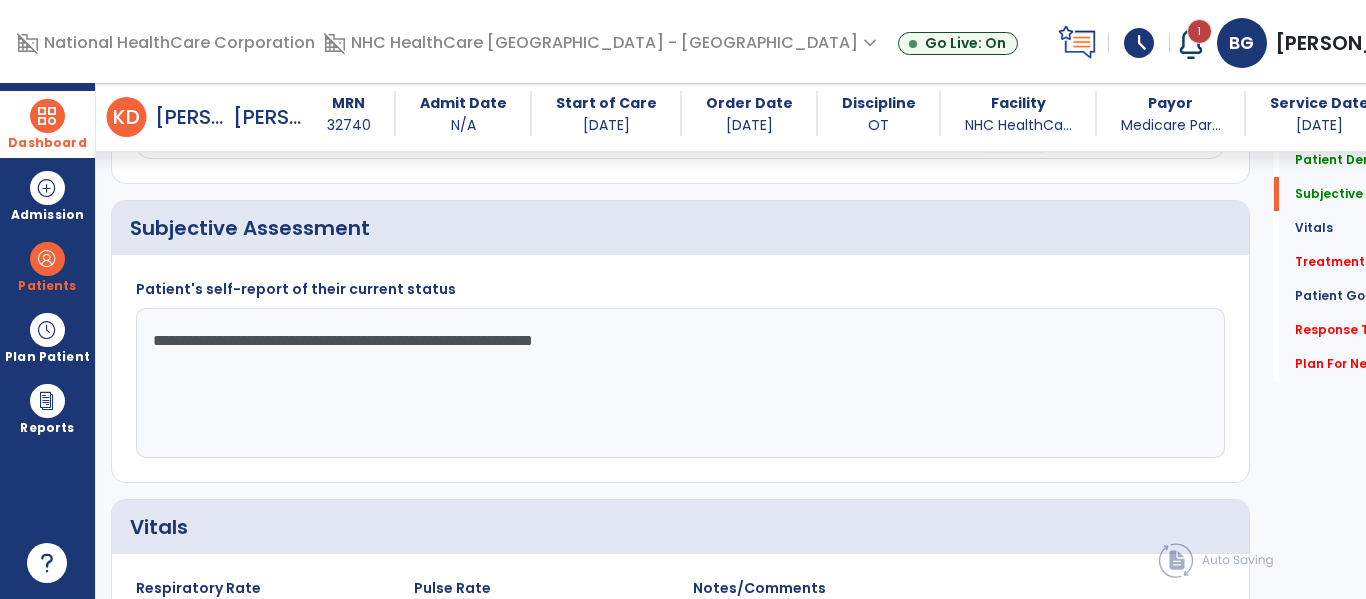 click on "**********" 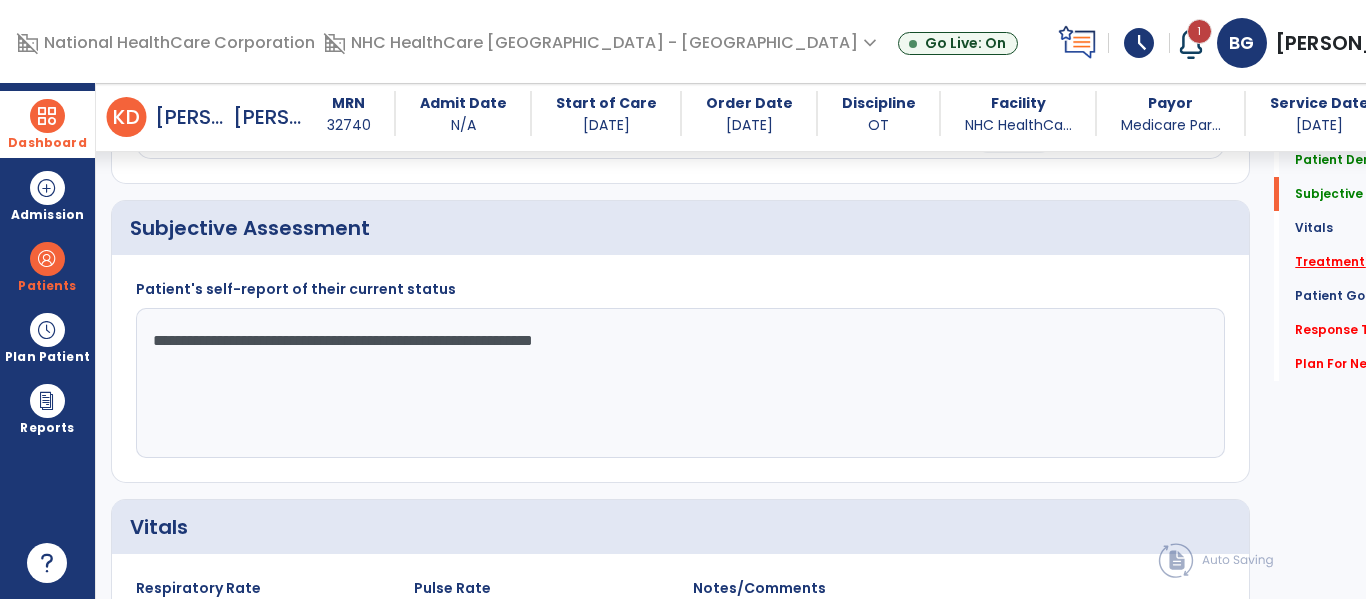 type on "**********" 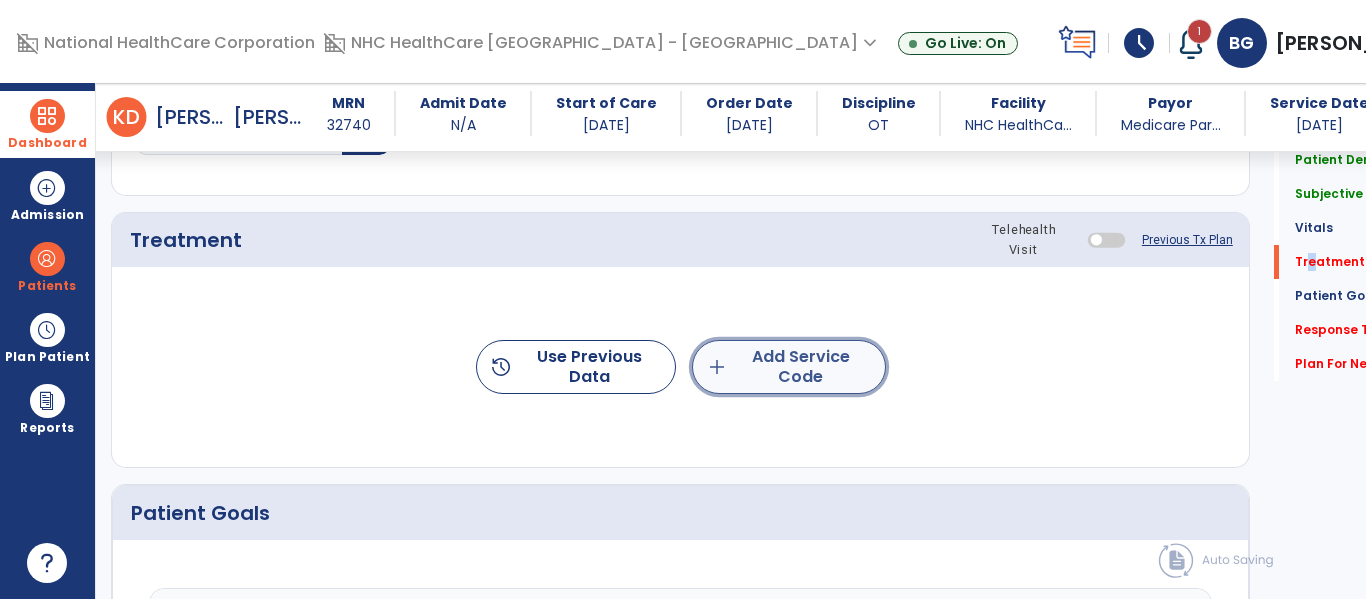 click on "add  Add Service Code" 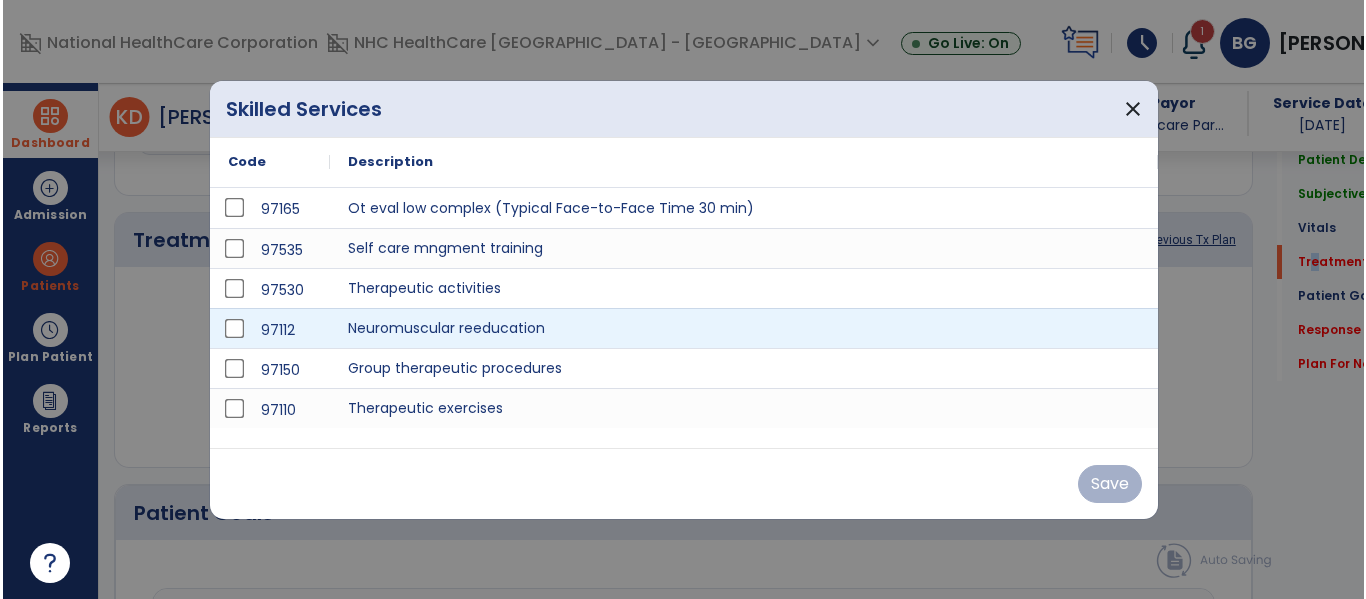 scroll, scrollTop: 1037, scrollLeft: 0, axis: vertical 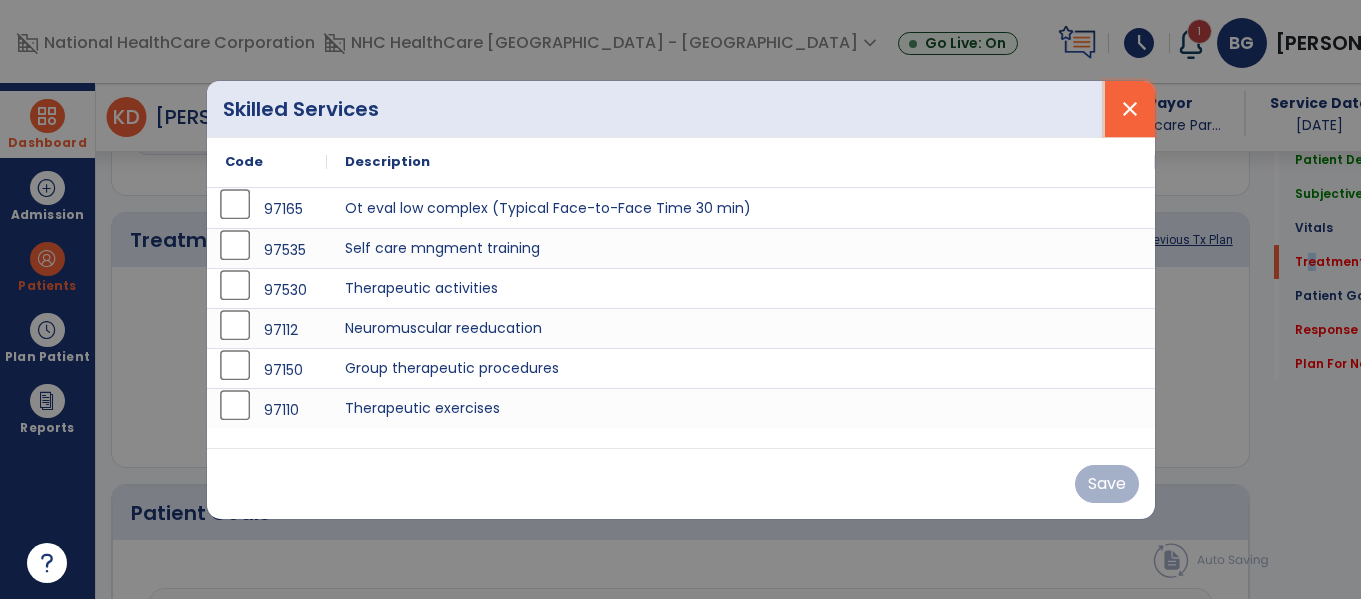 click on "close" at bounding box center [1130, 109] 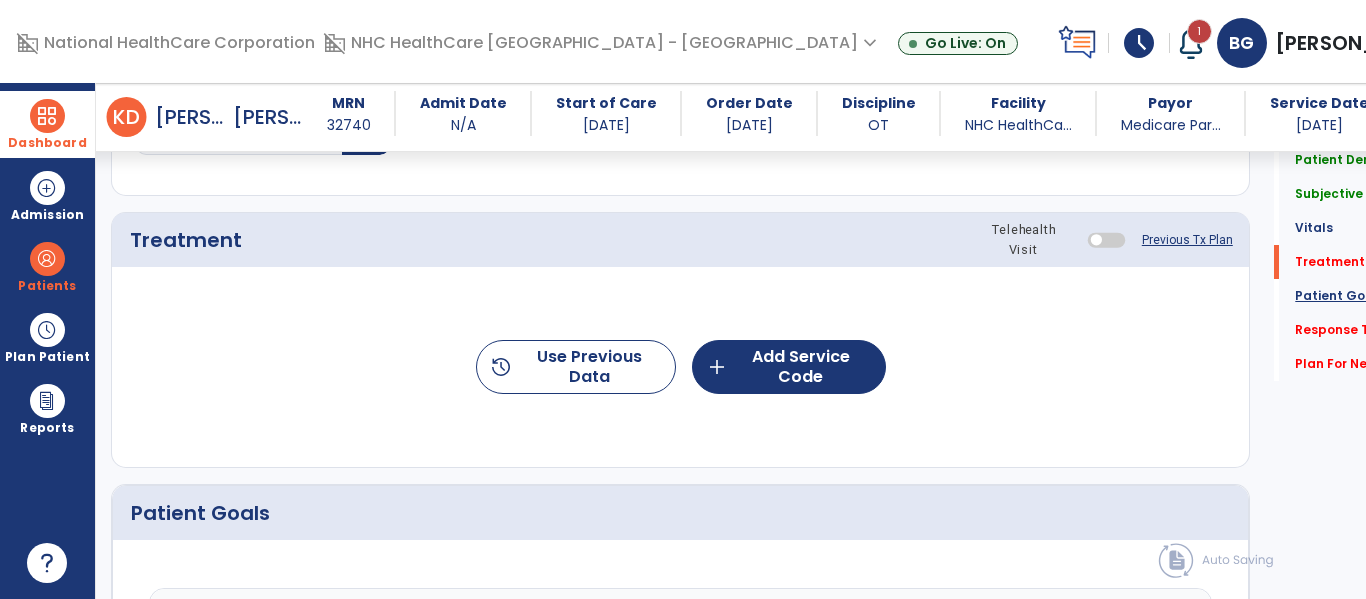 click on "Patient Goals" 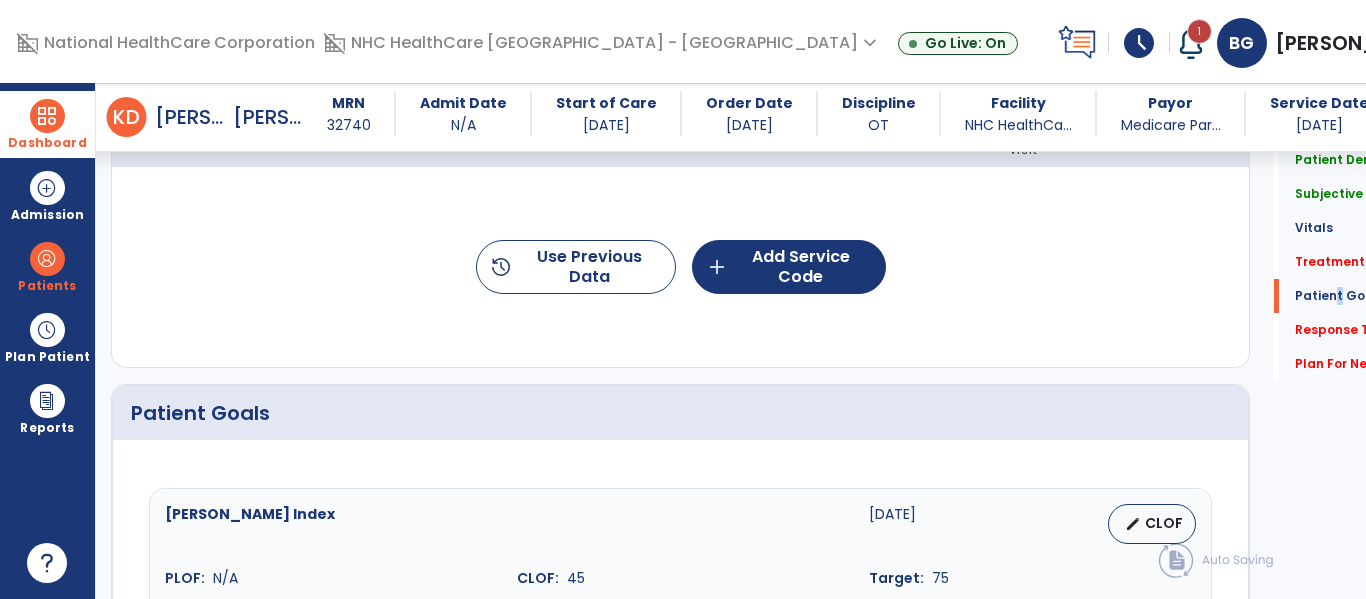 scroll, scrollTop: 1118, scrollLeft: 0, axis: vertical 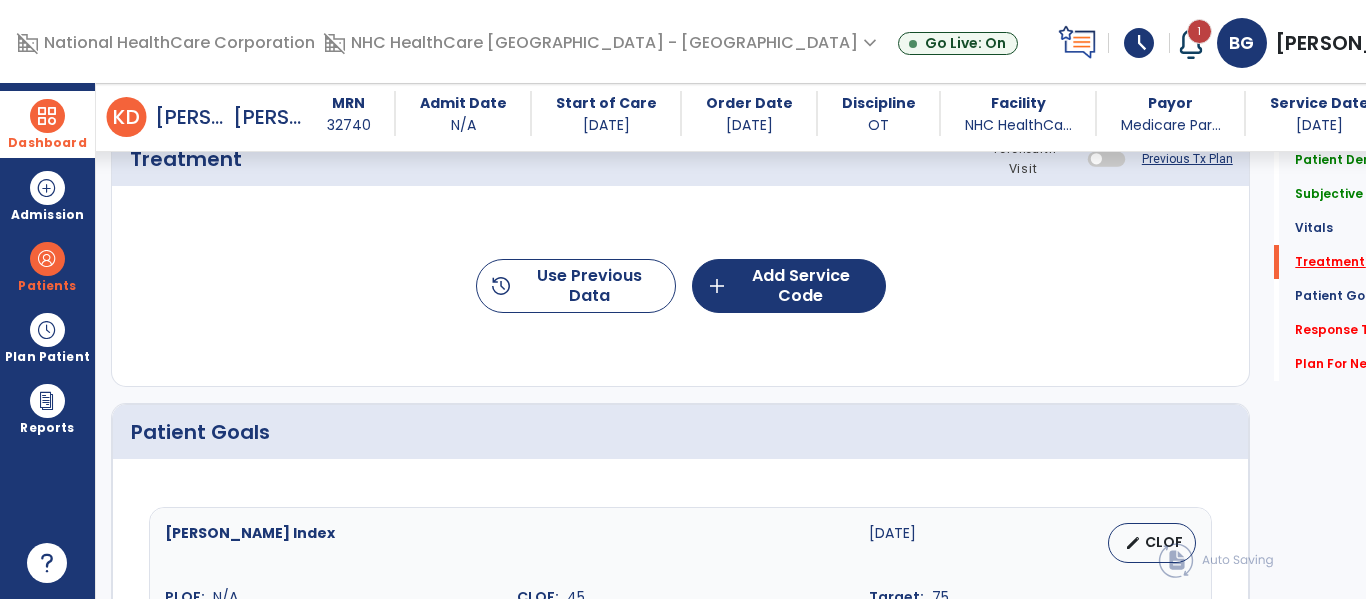 click on "Treatment   *" 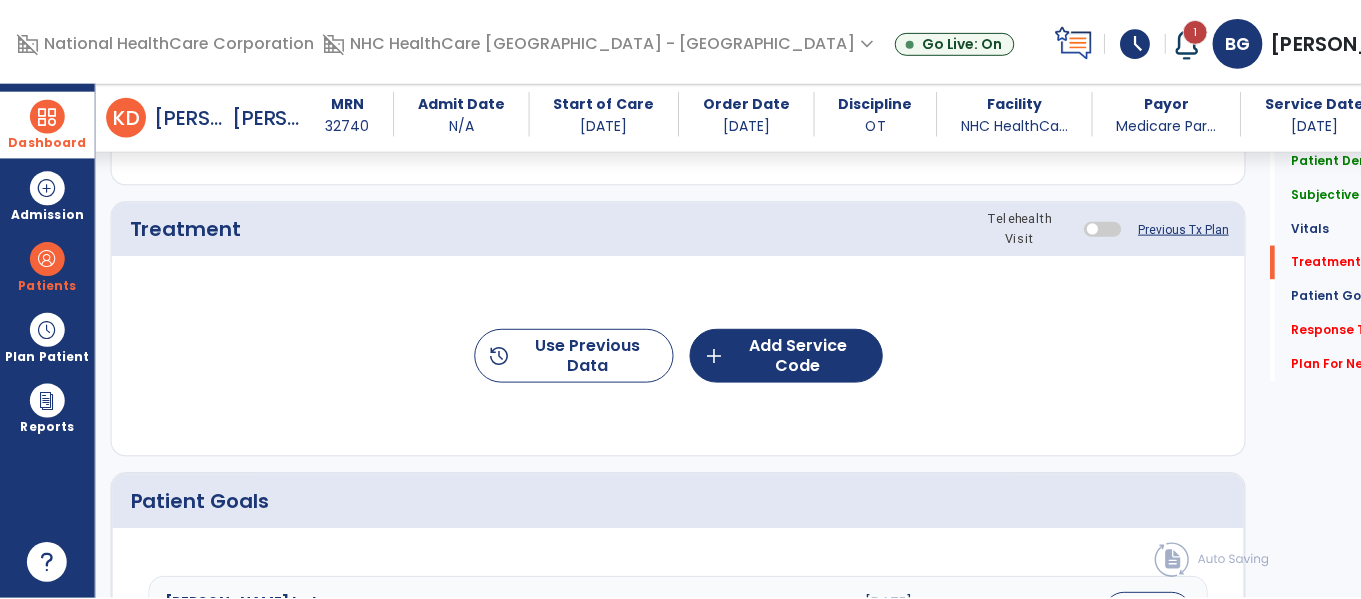 scroll, scrollTop: 1037, scrollLeft: 0, axis: vertical 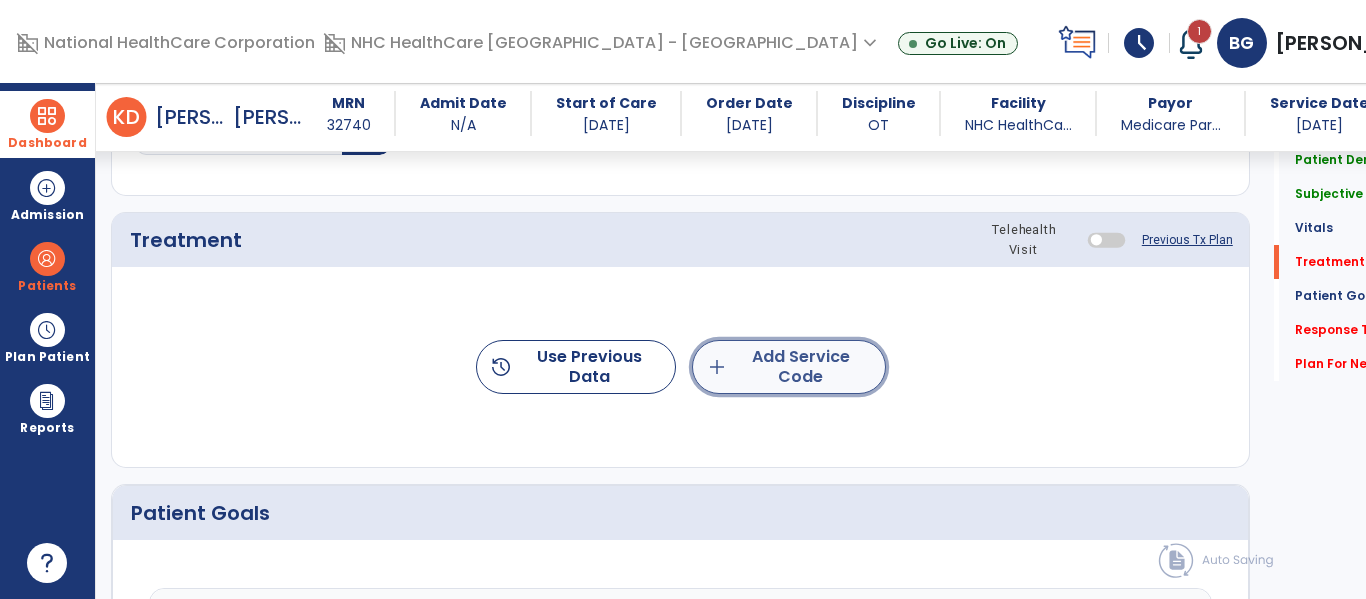 click on "add  Add Service Code" 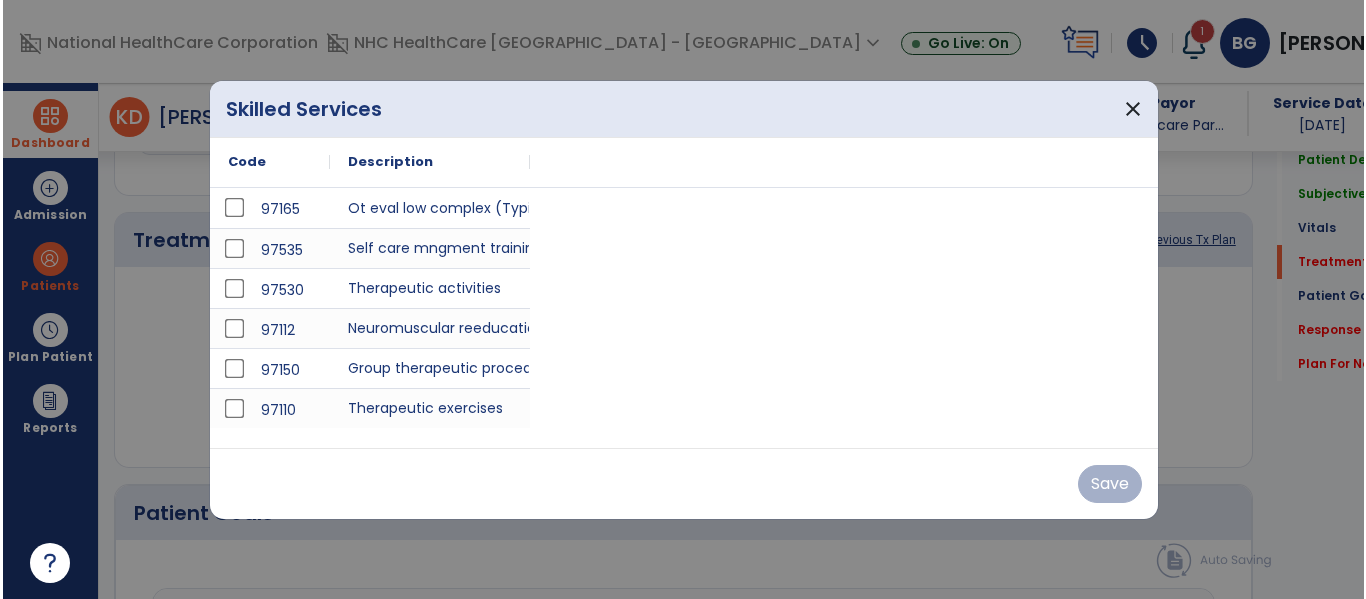 scroll, scrollTop: 1037, scrollLeft: 0, axis: vertical 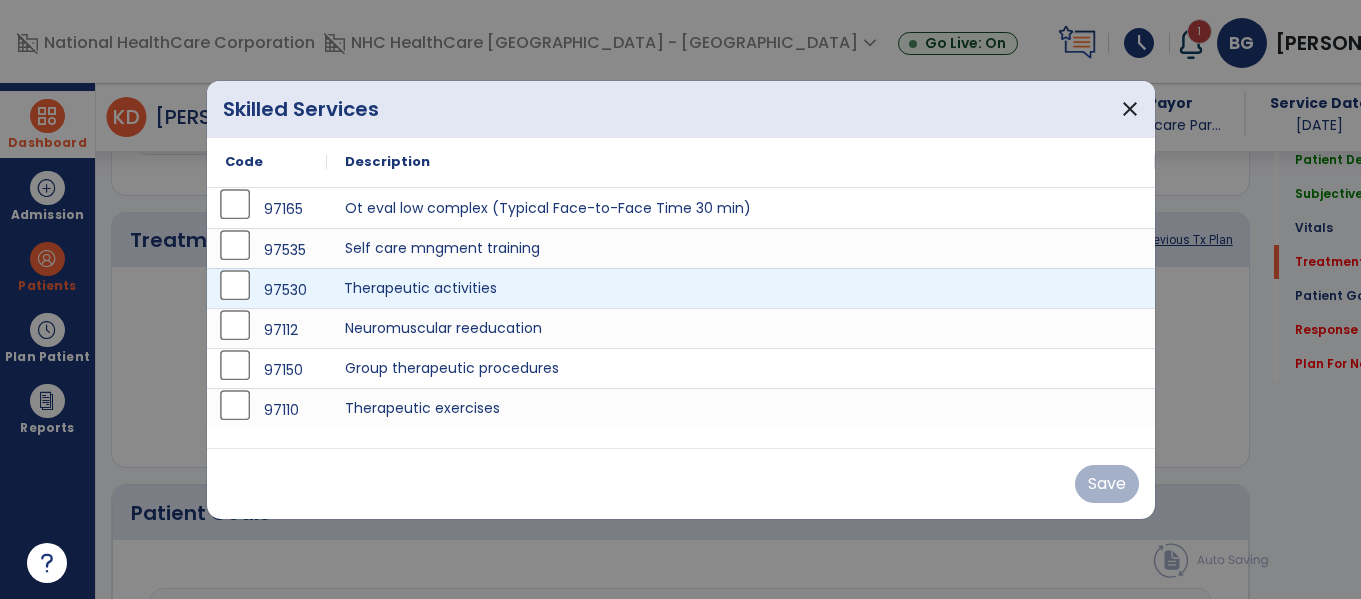 click on "Therapeutic activities" at bounding box center [741, 288] 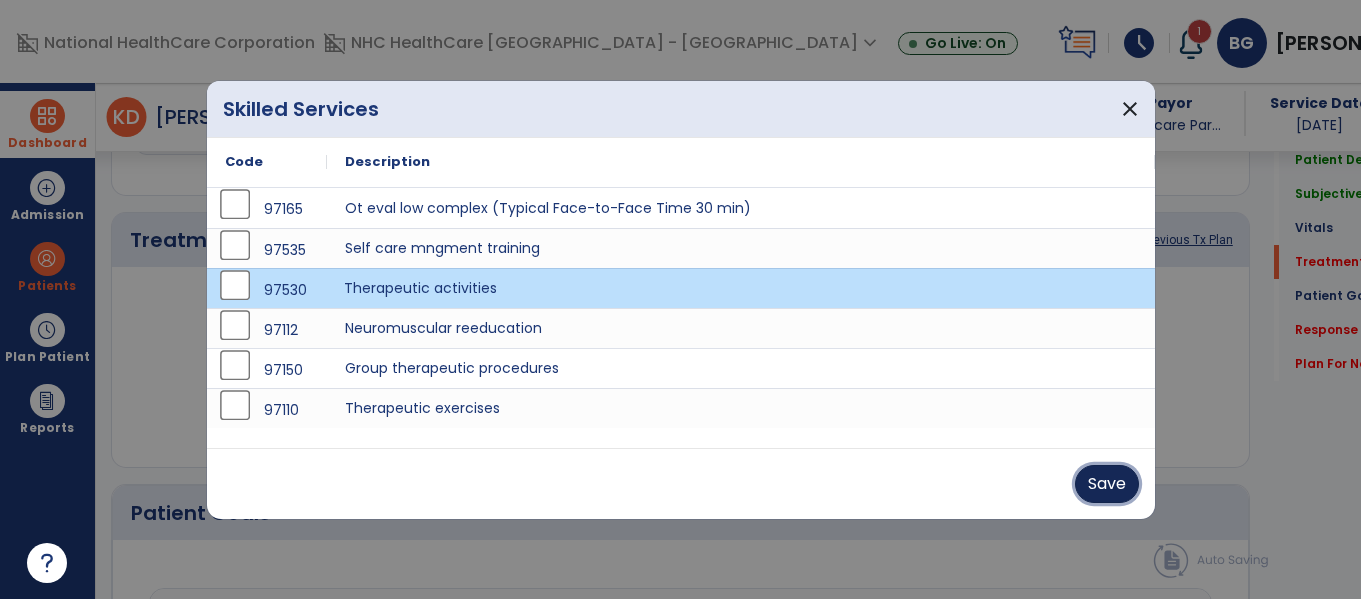click on "Save" at bounding box center [1107, 484] 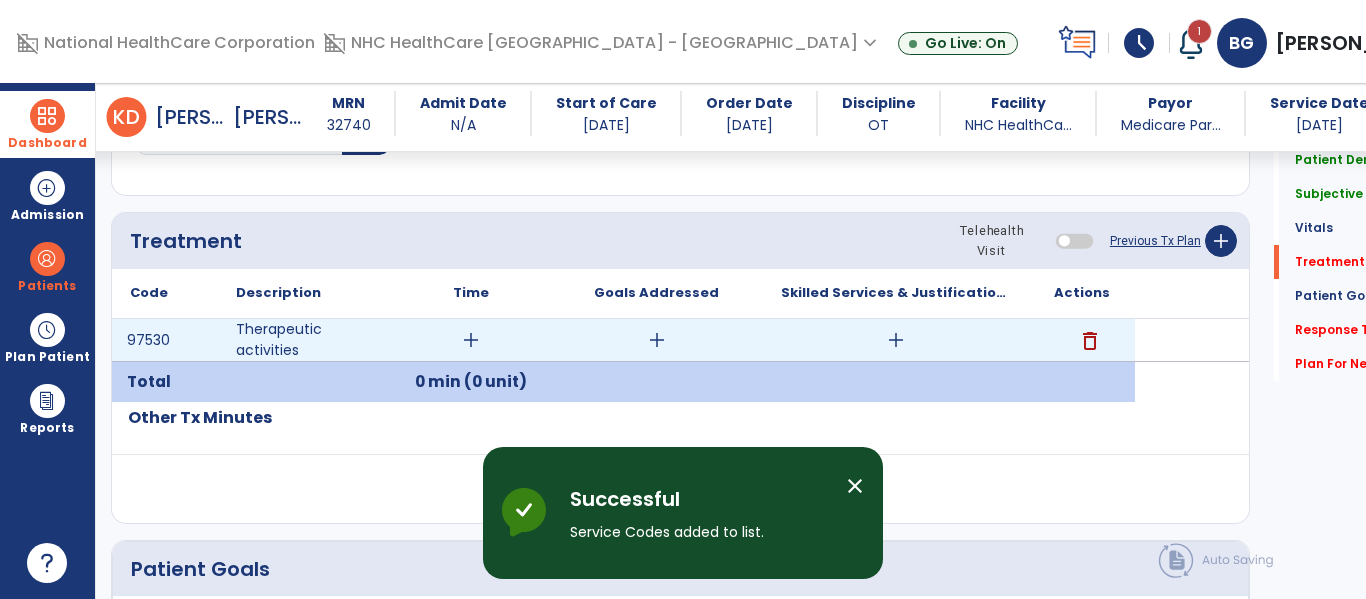 click on "add" at bounding box center (471, 340) 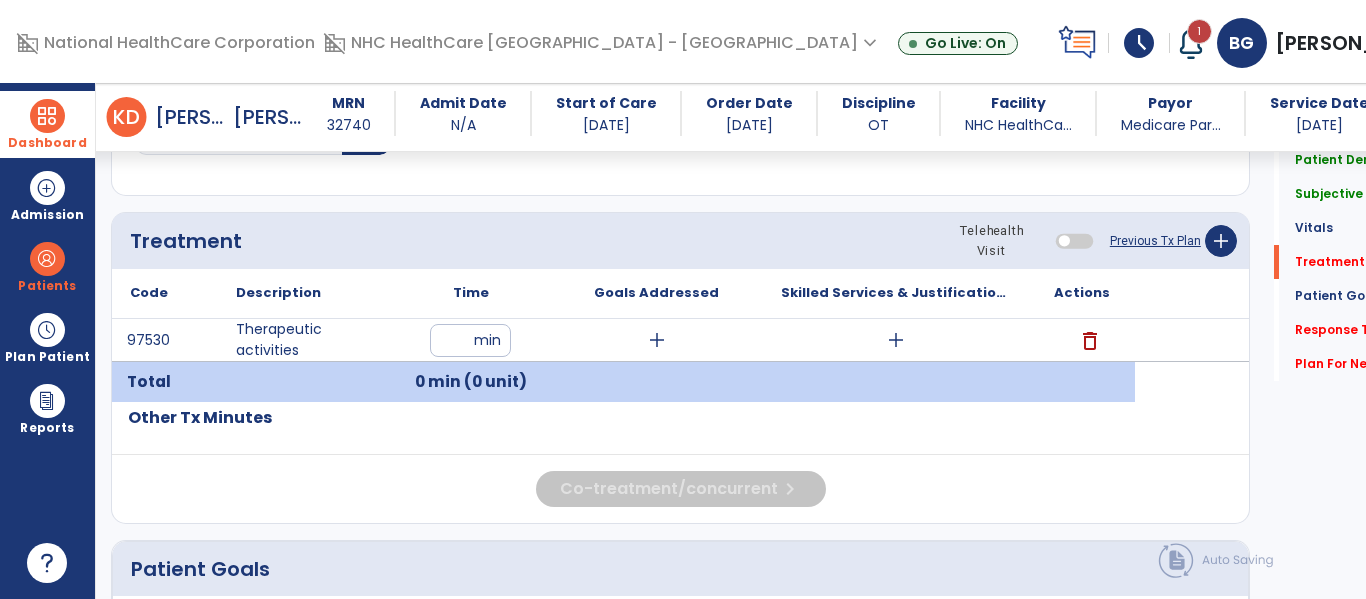 type on "**" 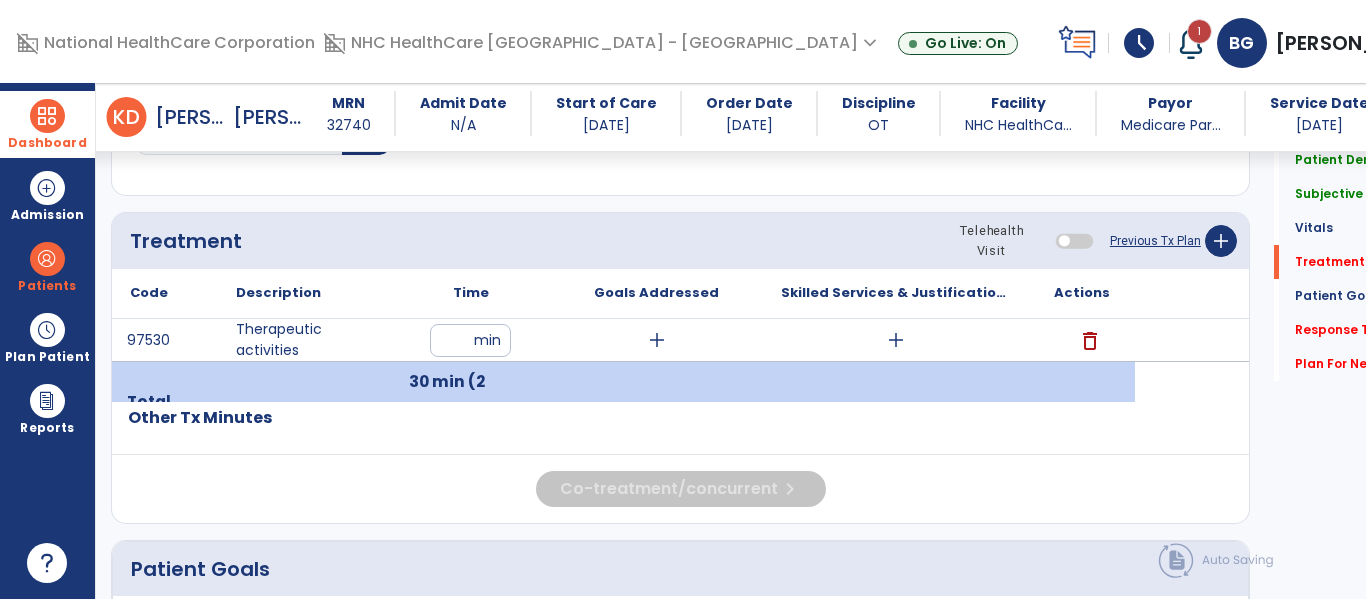 click on "Dashboard" at bounding box center [47, 124] 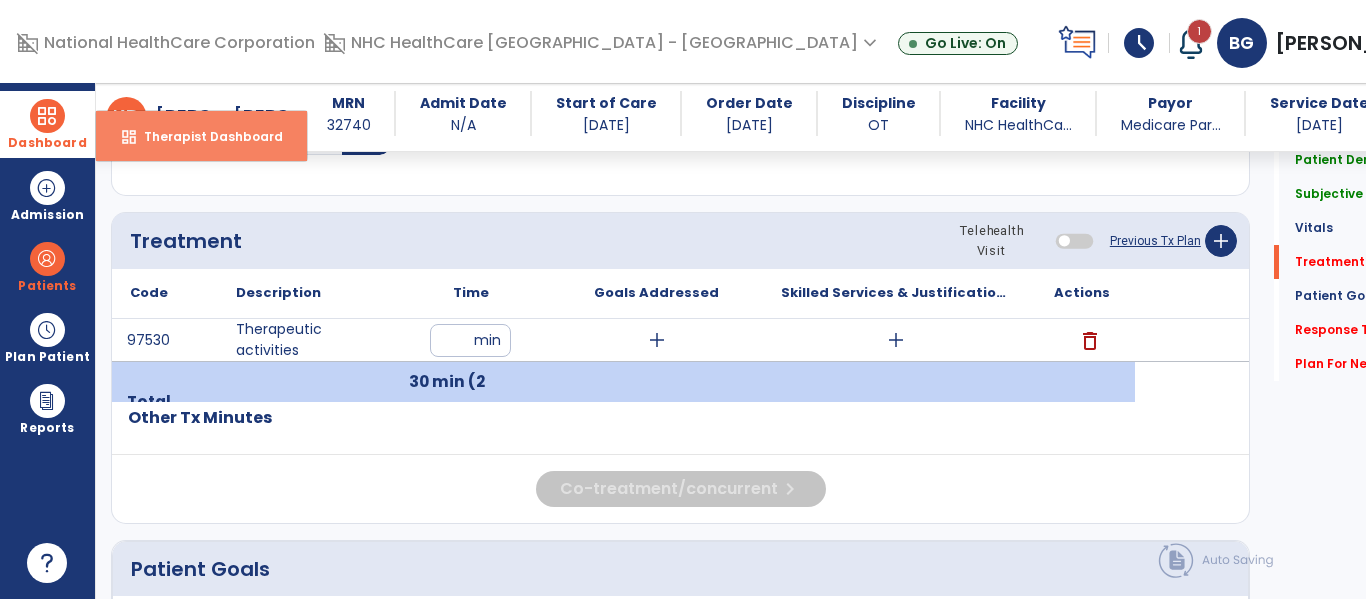 click on "dashboard  Therapist Dashboard" at bounding box center [201, 136] 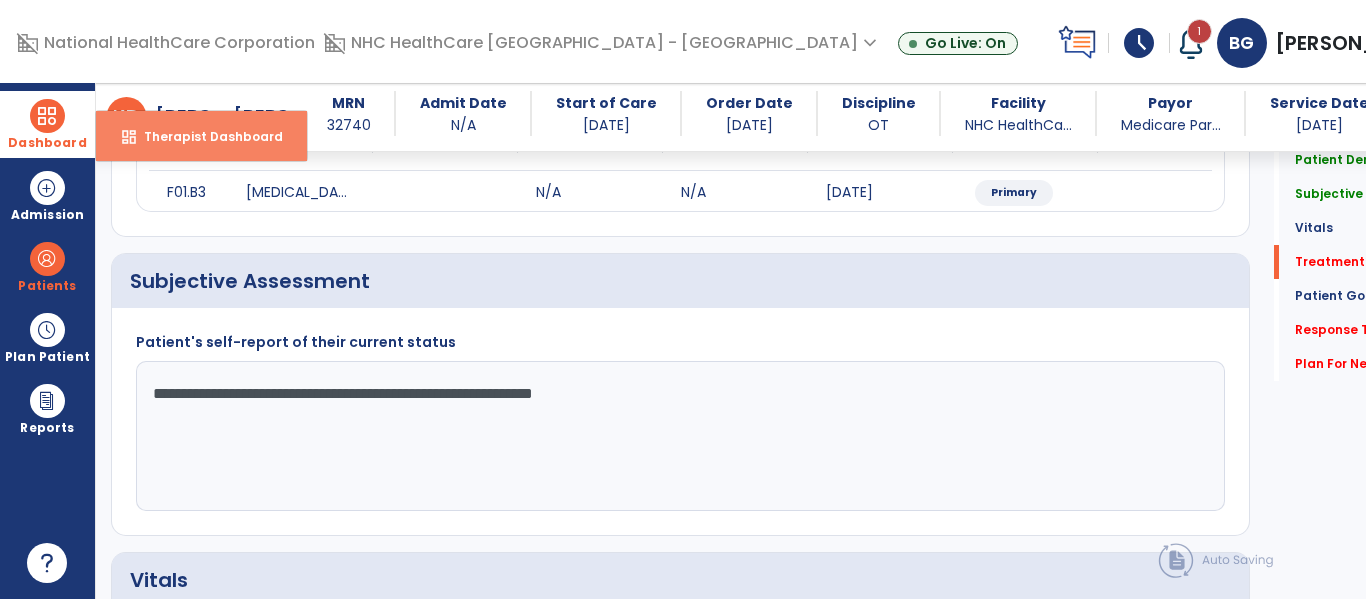 select on "****" 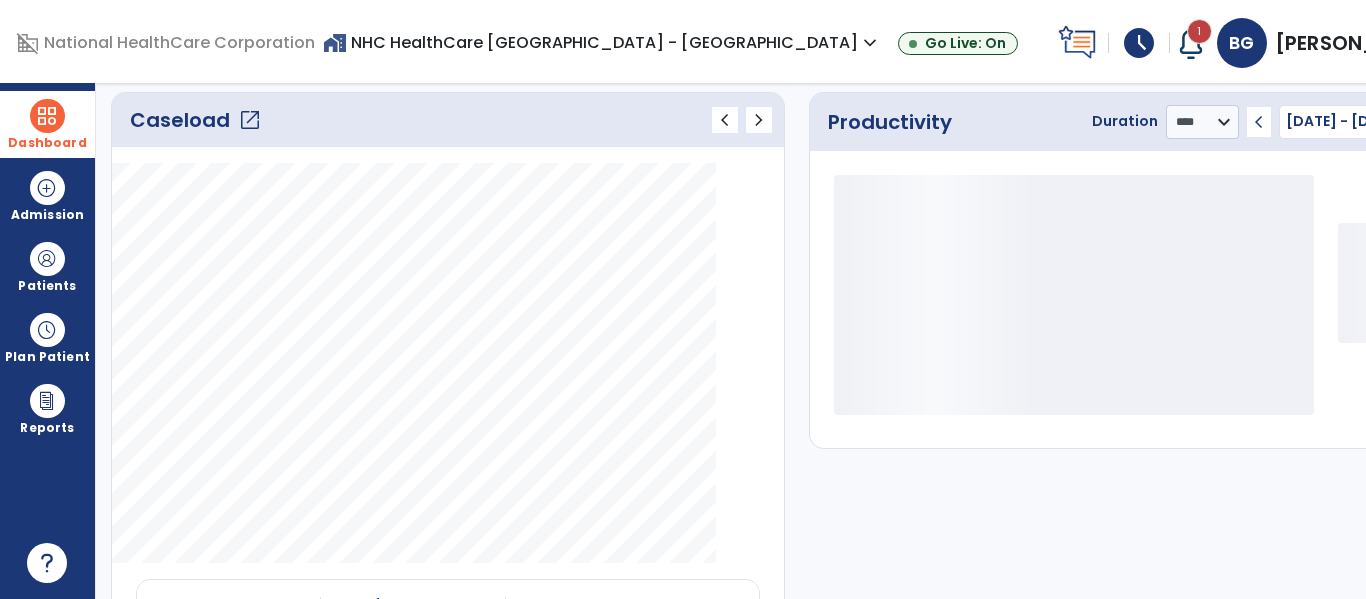 click on "open_in_new" 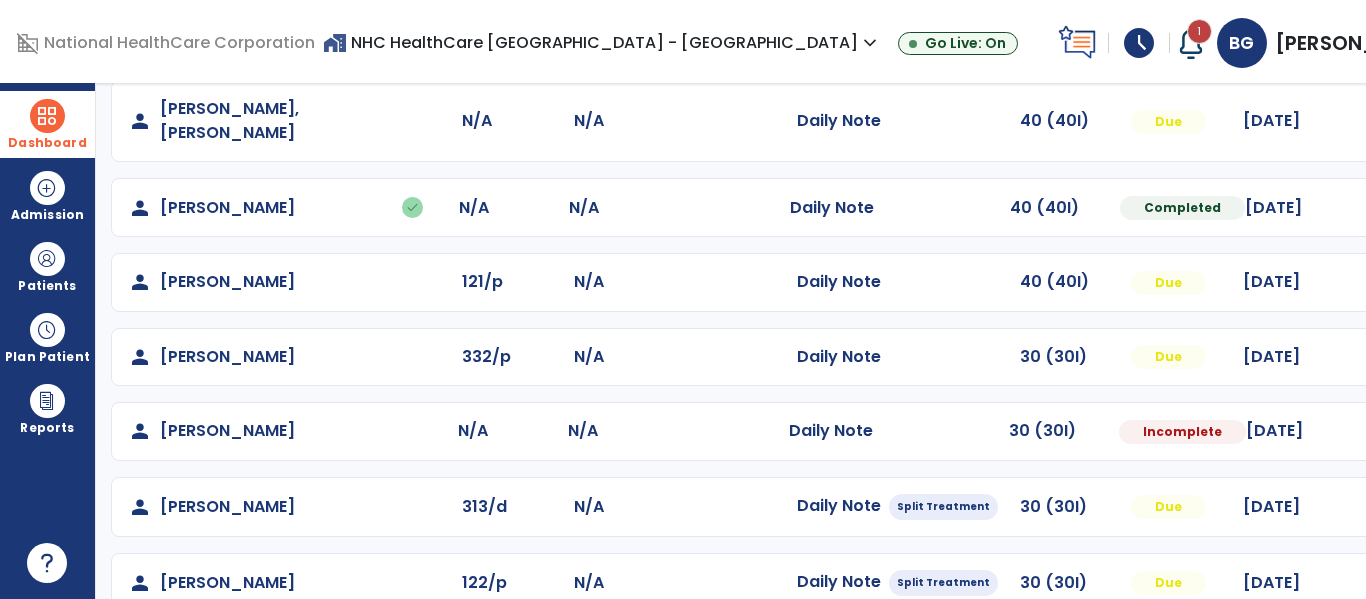 scroll, scrollTop: 568, scrollLeft: 0, axis: vertical 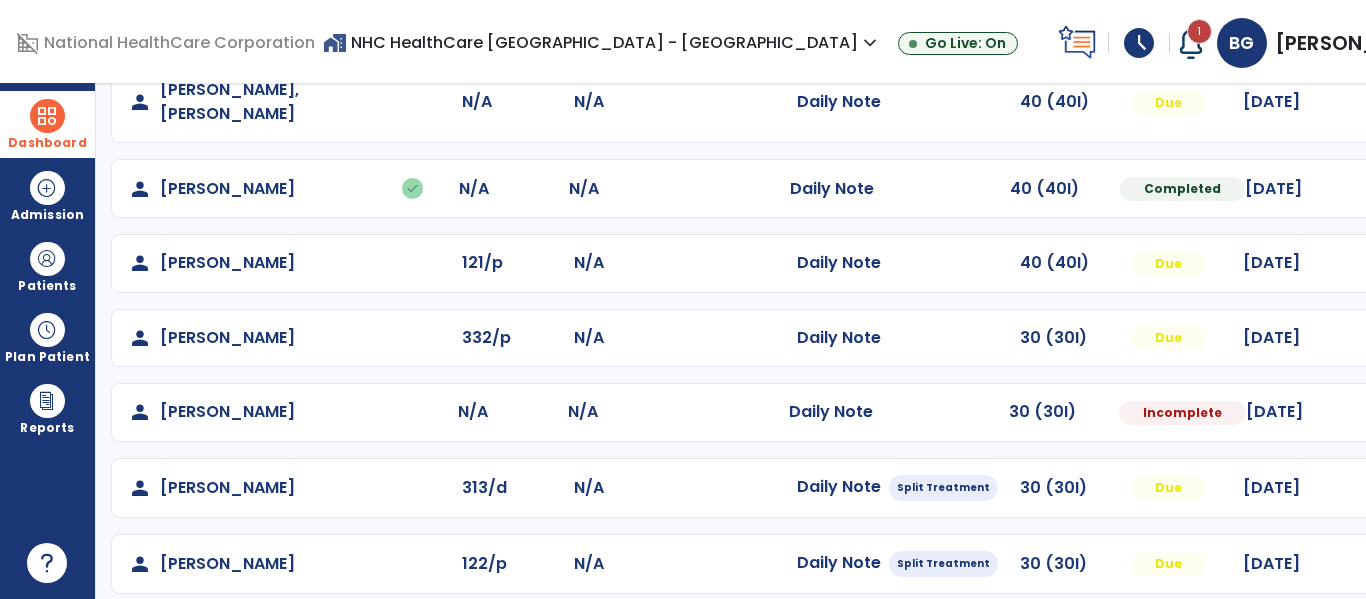 click at bounding box center (1418, -208) 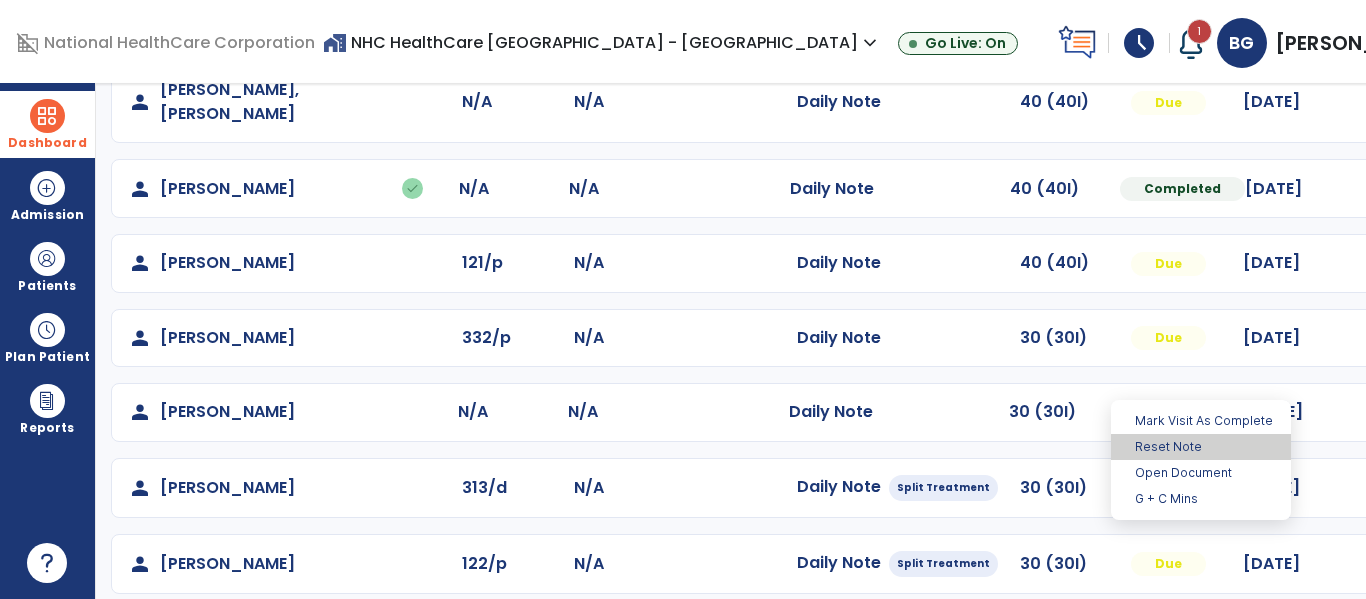 click on "Reset Note" at bounding box center (1201, 447) 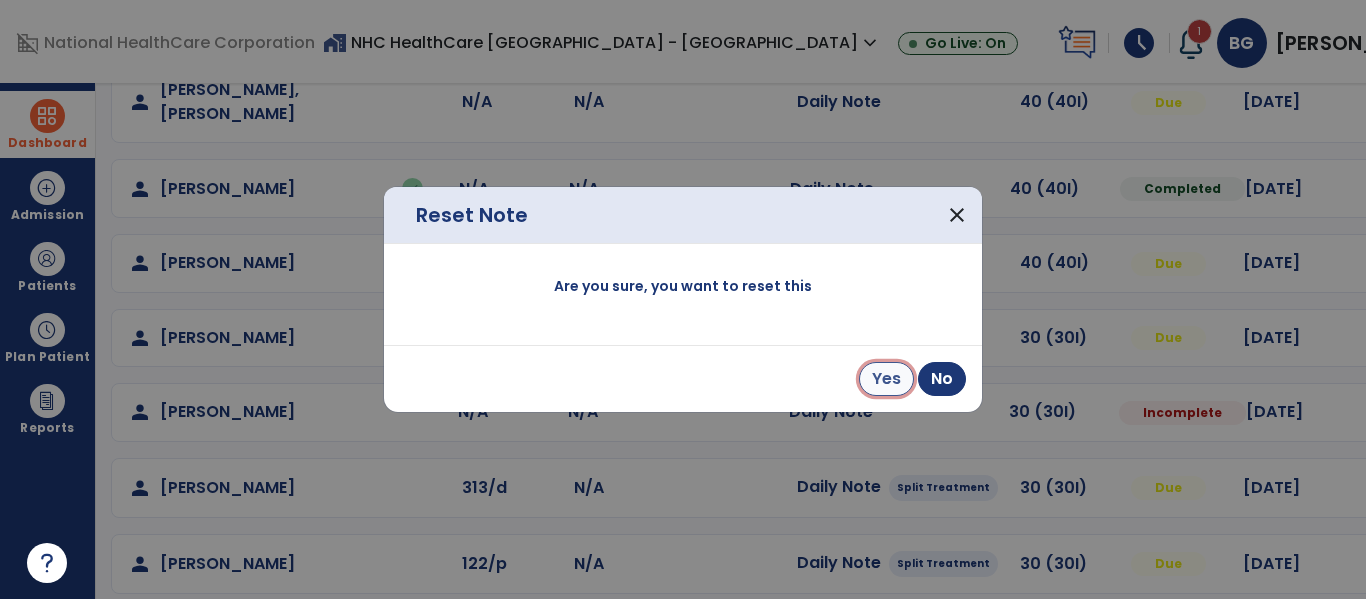 click on "Yes" at bounding box center [886, 379] 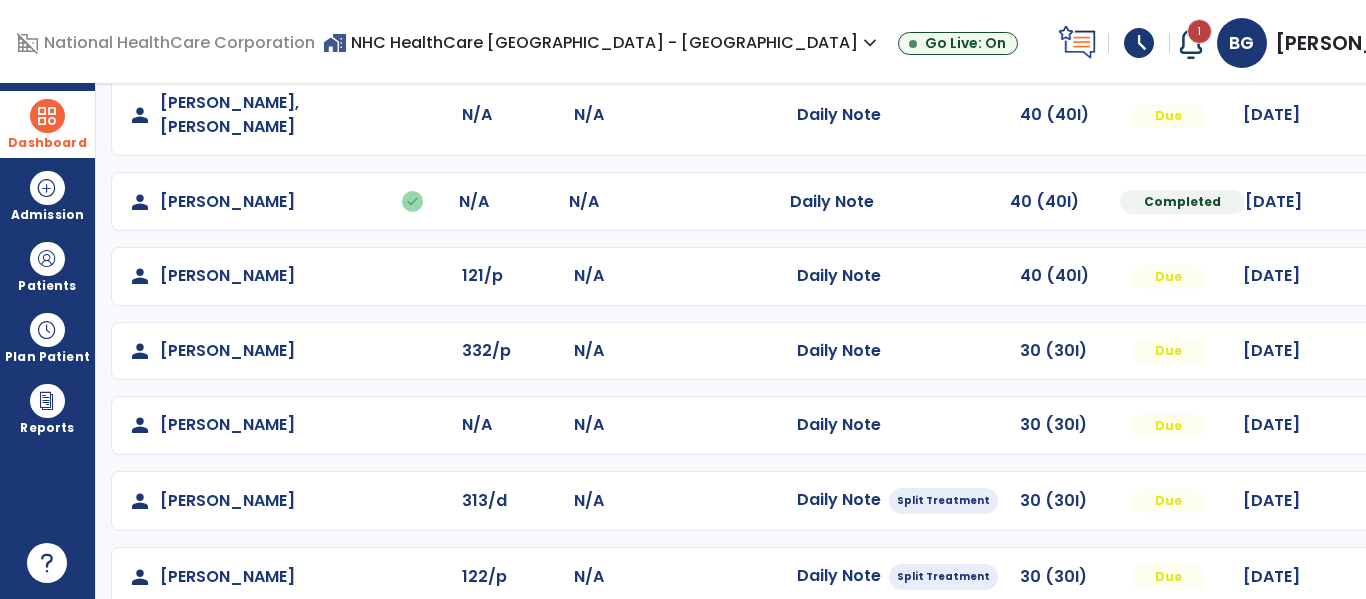 scroll, scrollTop: 568, scrollLeft: 0, axis: vertical 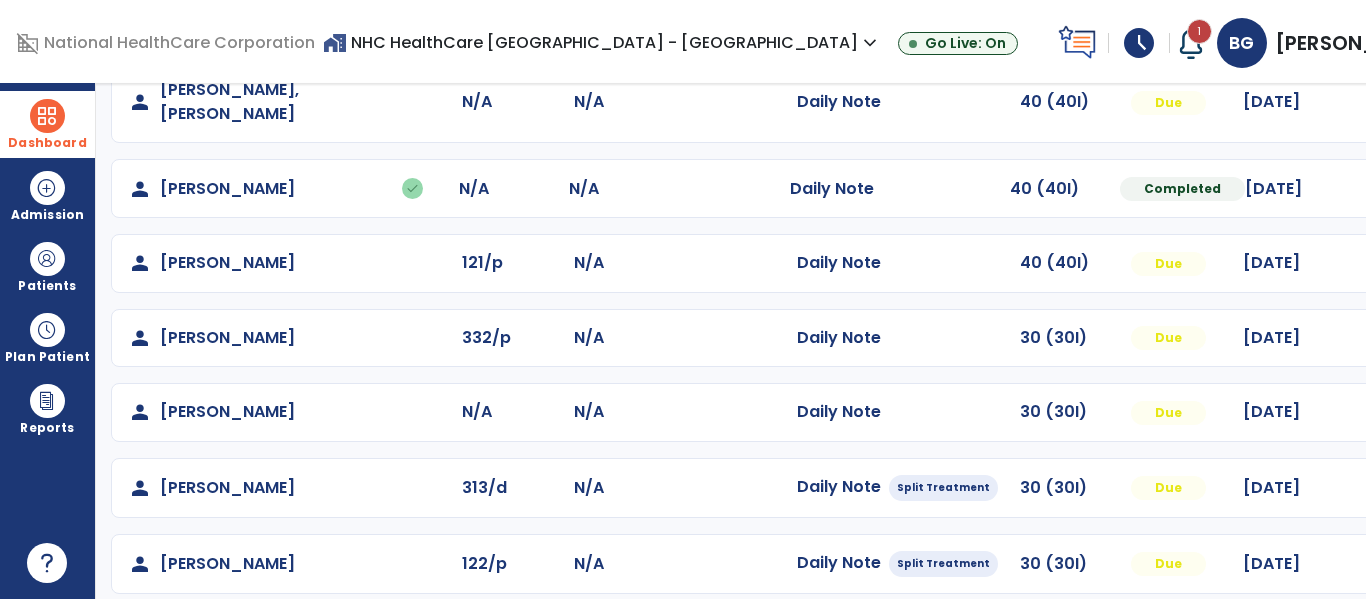 click at bounding box center [1418, -208] 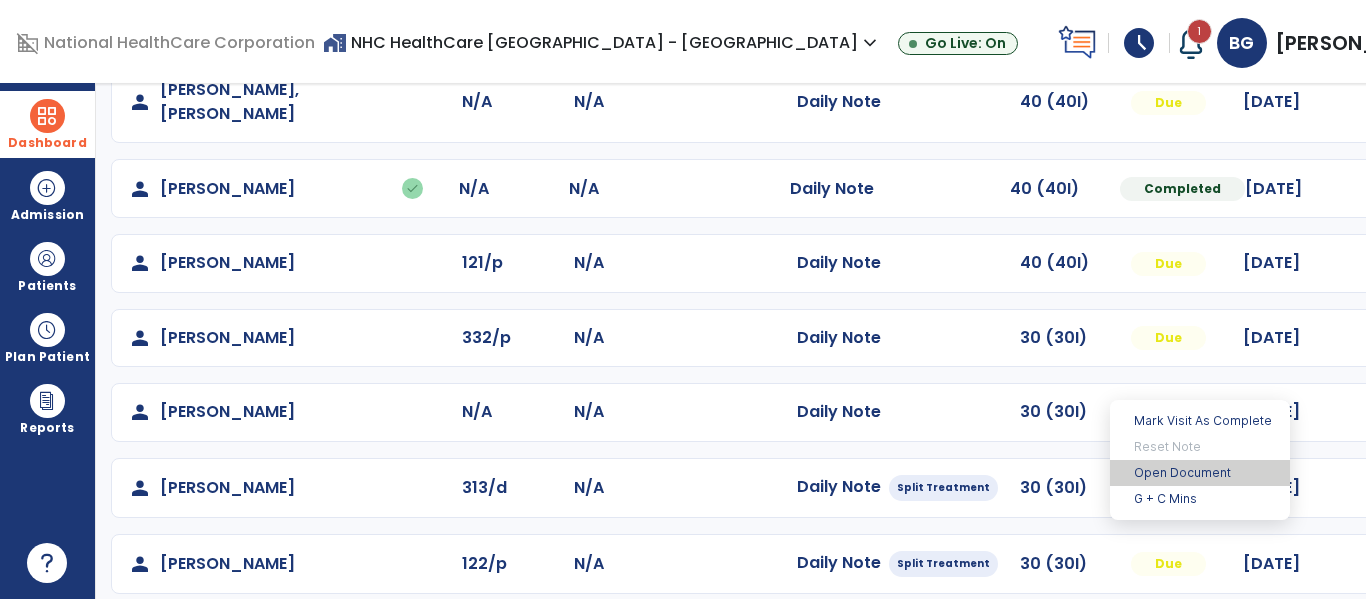 click on "Open Document" at bounding box center [1200, 473] 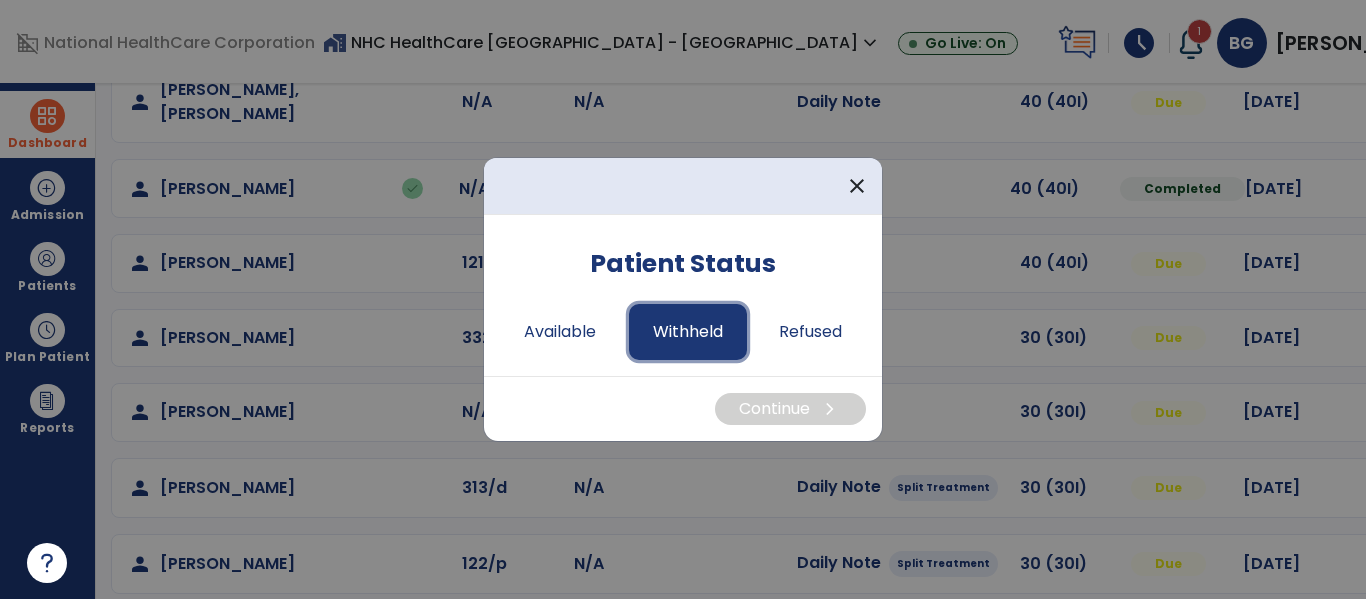click on "Withheld" at bounding box center (688, 332) 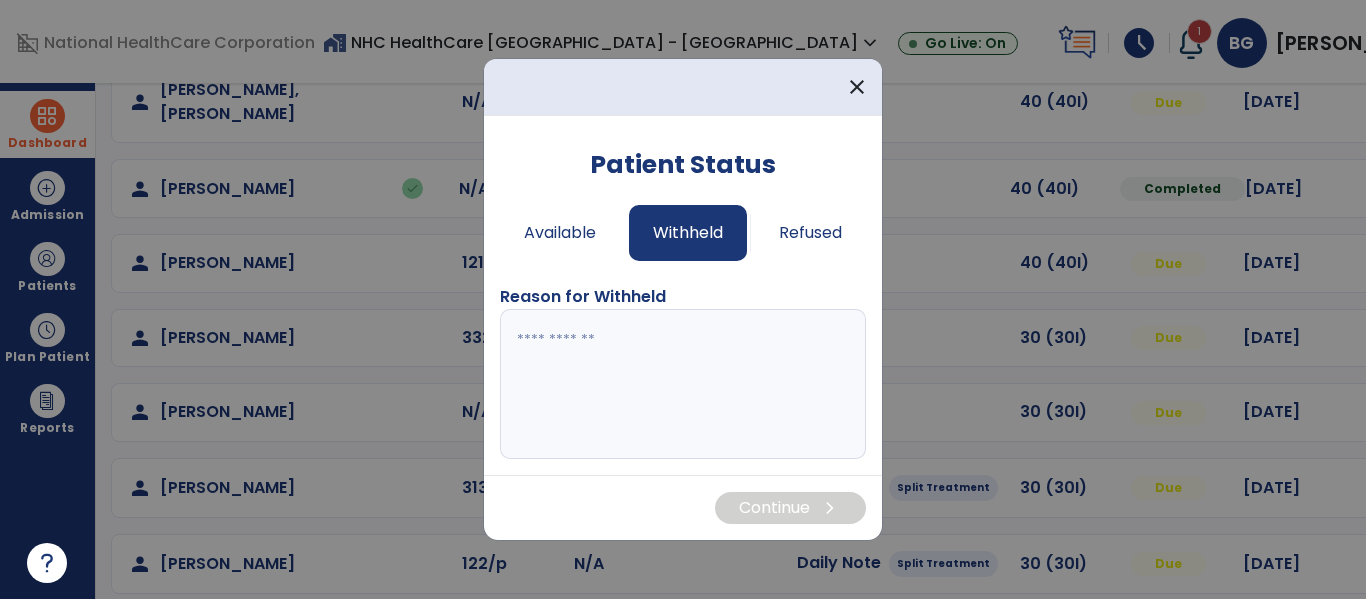 click at bounding box center (683, 384) 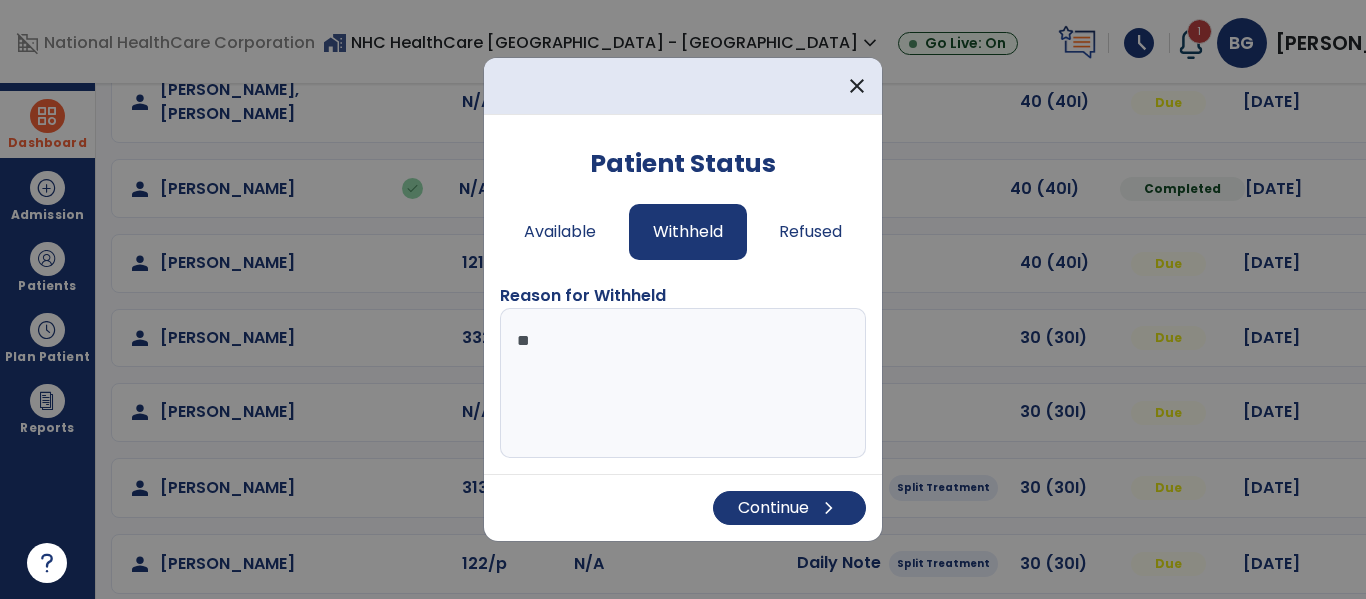 type on "*" 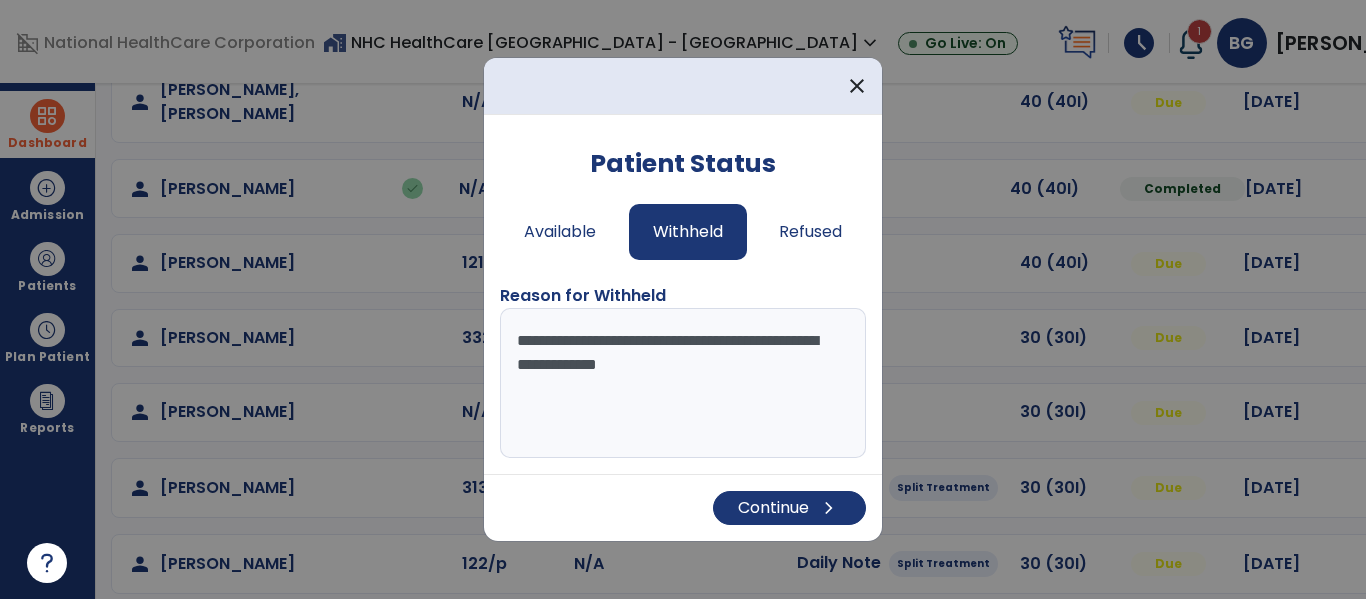 click on "**********" at bounding box center (683, 383) 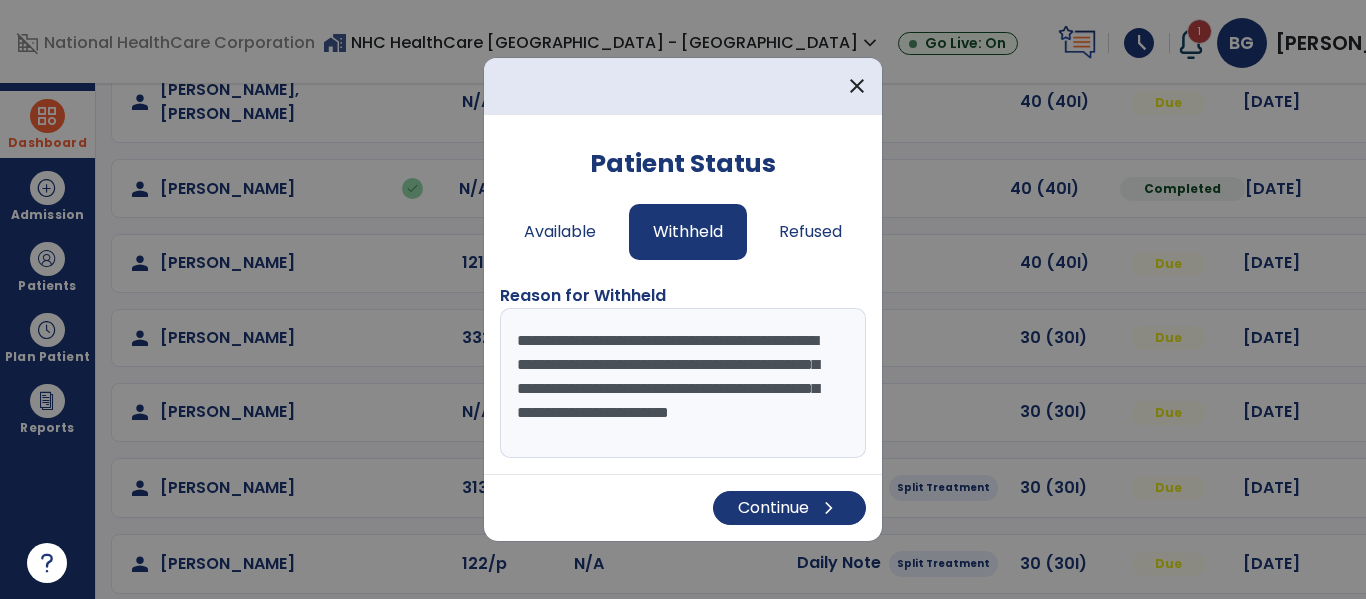 scroll, scrollTop: 15, scrollLeft: 0, axis: vertical 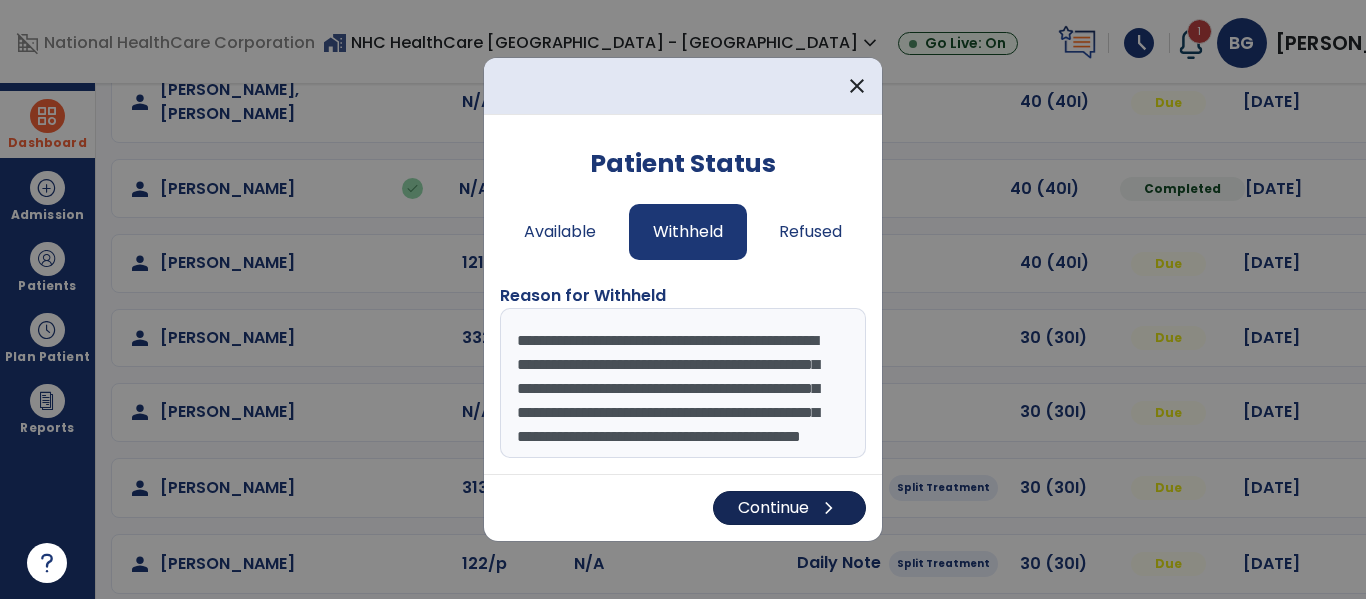 type on "**********" 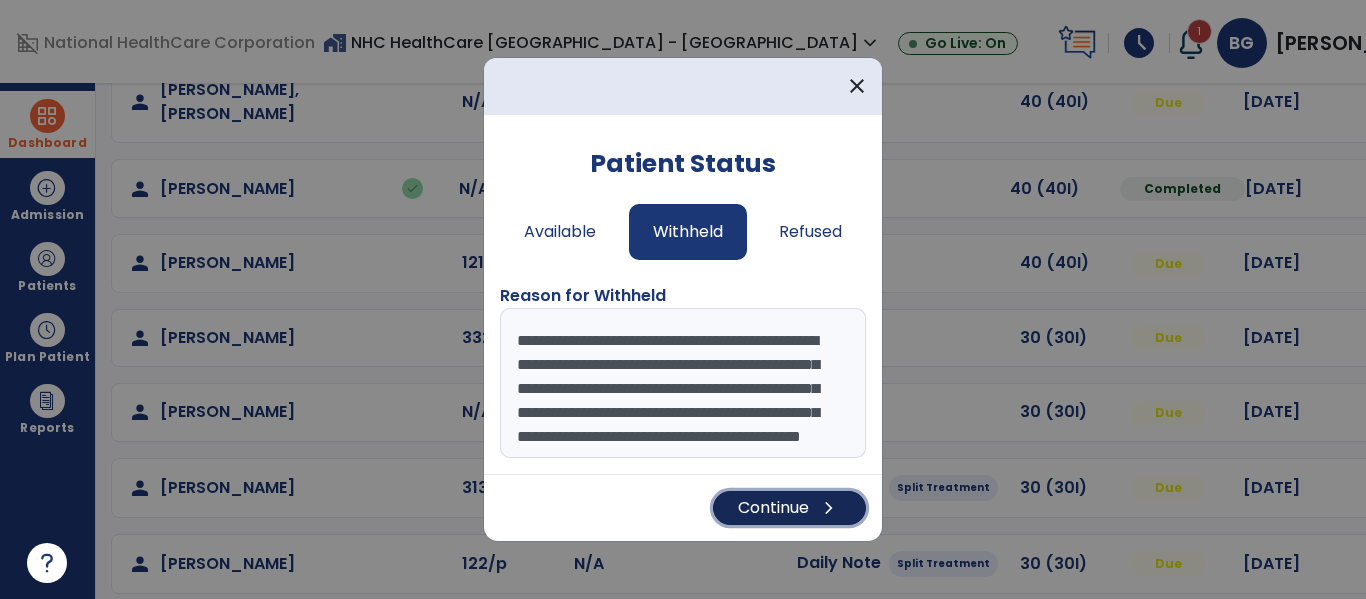 click on "Continue   chevron_right" at bounding box center (789, 508) 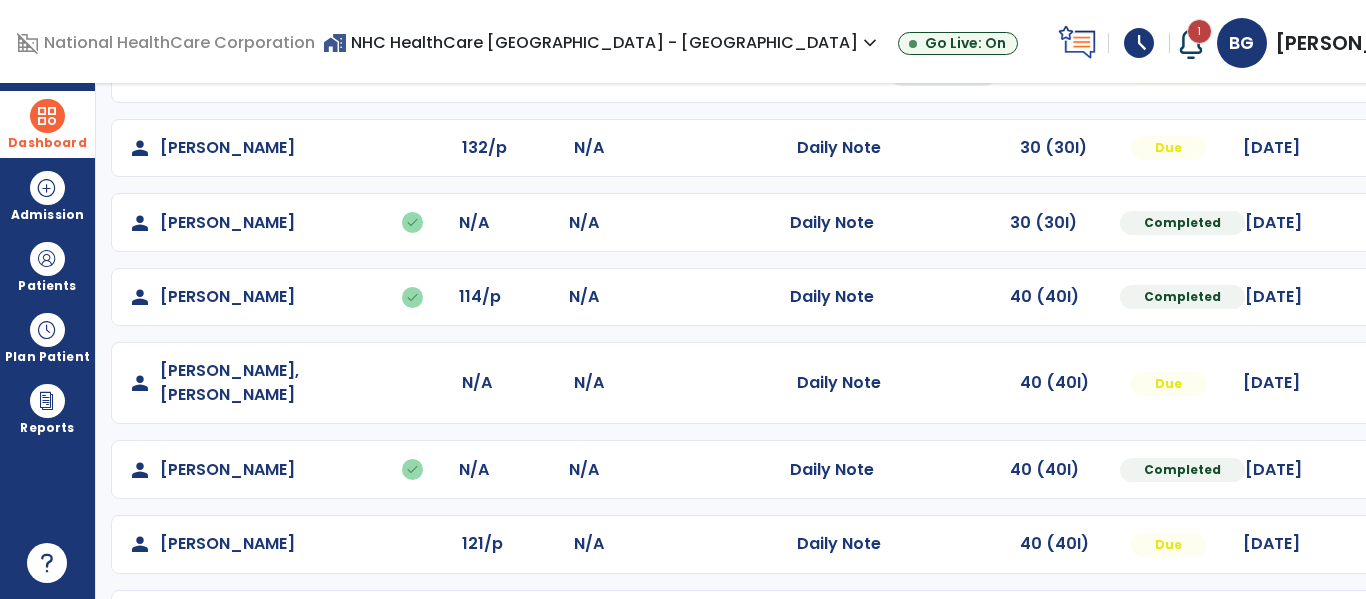 scroll, scrollTop: 238, scrollLeft: 0, axis: vertical 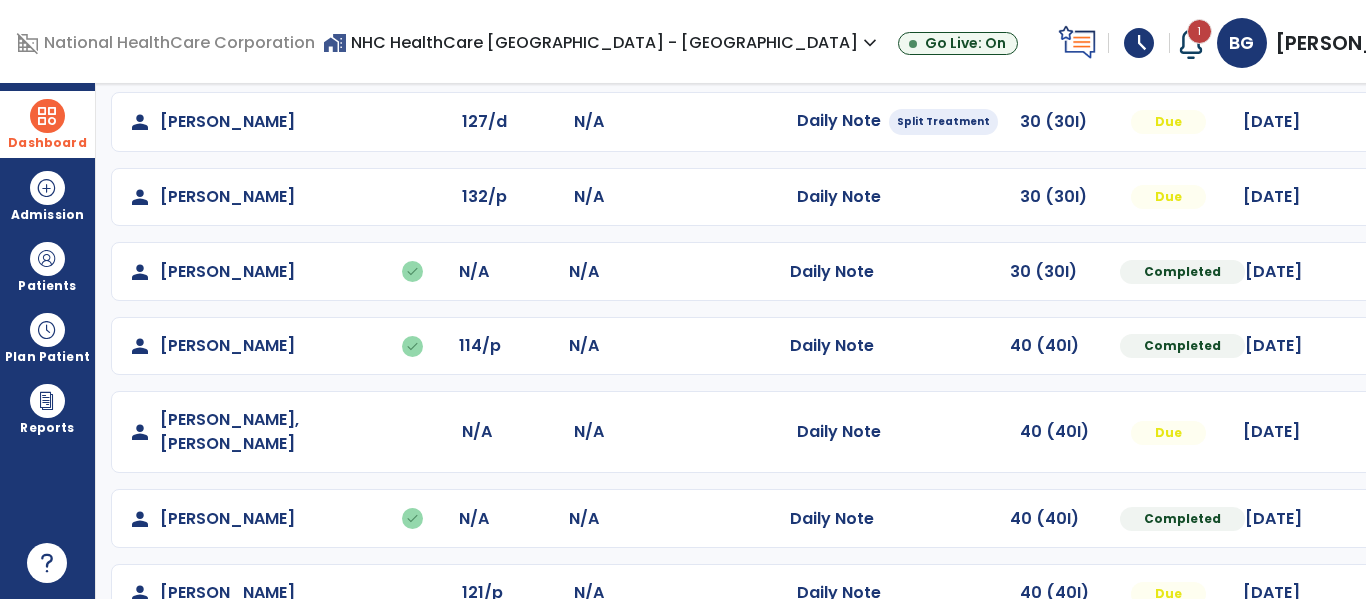 click on "schedule" at bounding box center [1139, 43] 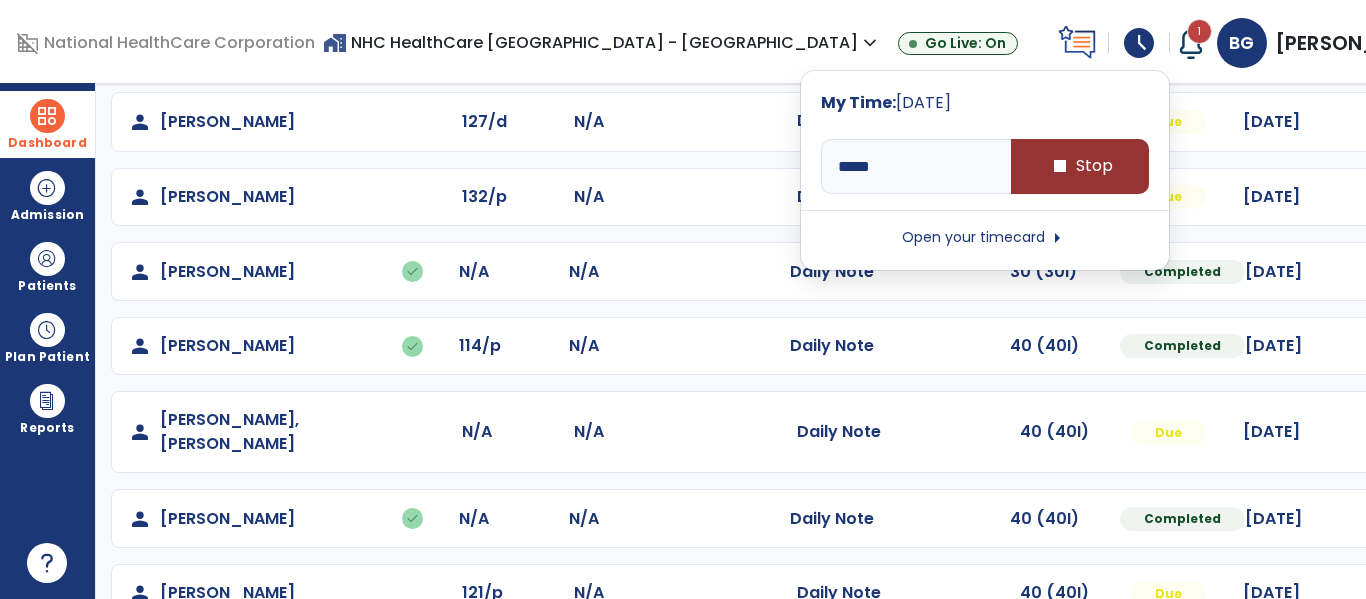 click on "stop  Stop" at bounding box center (1080, 166) 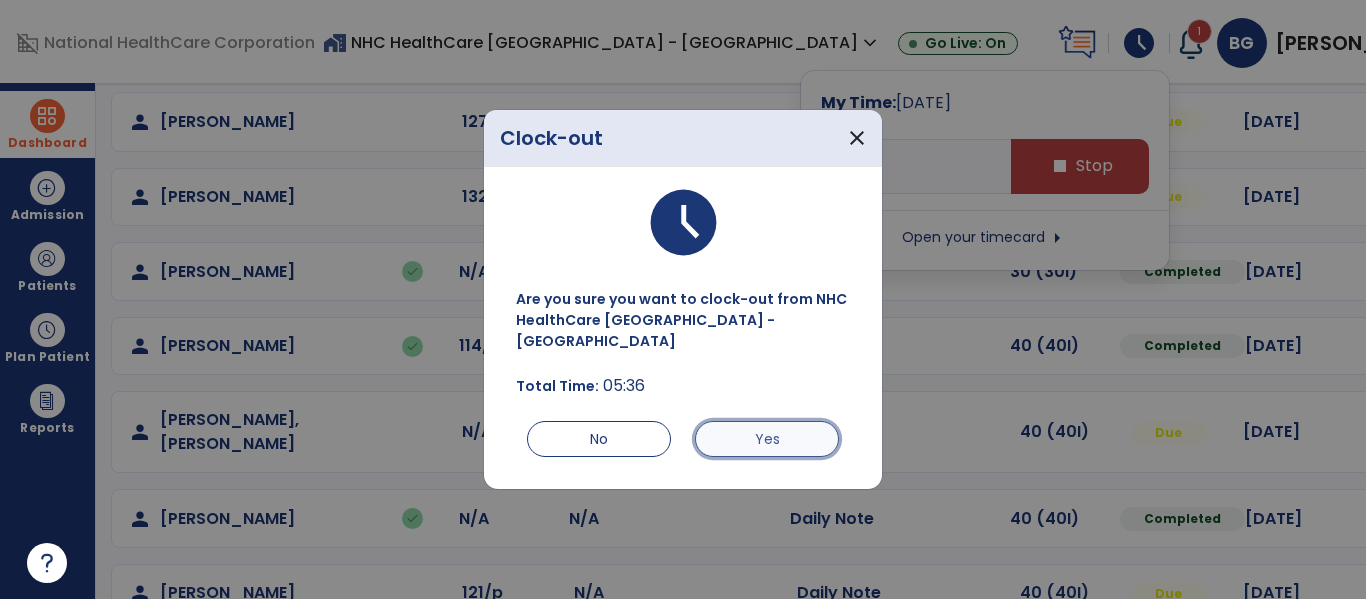 click on "Yes" at bounding box center (767, 439) 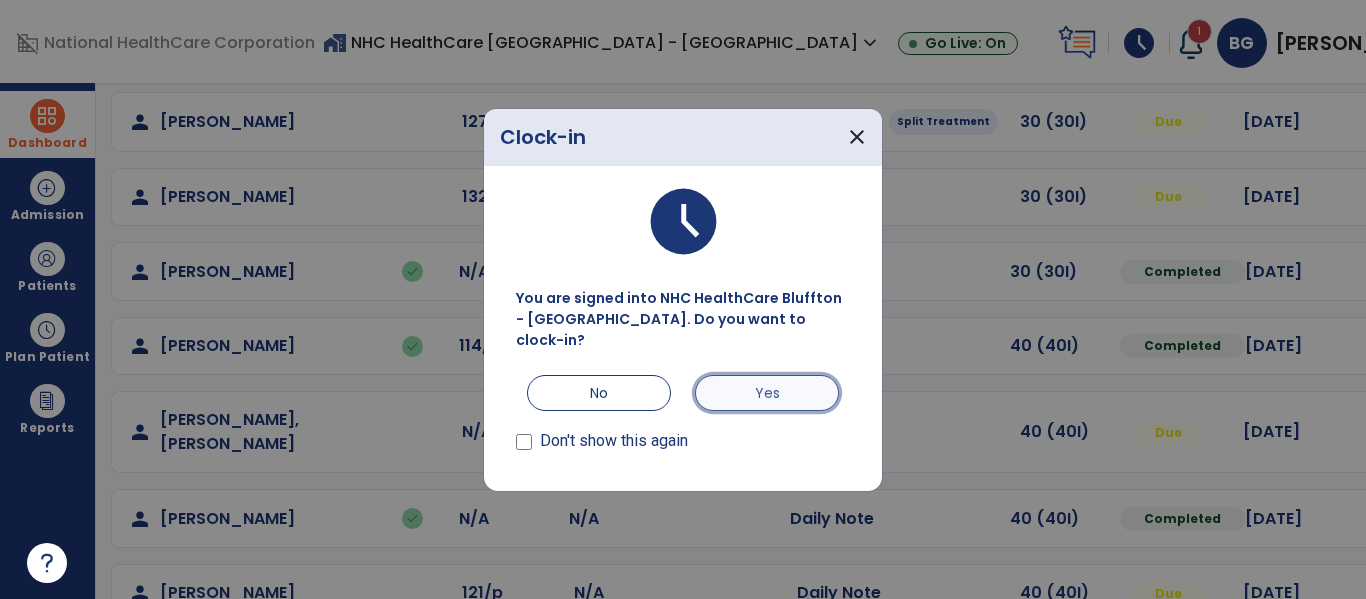 click on "Yes" at bounding box center [767, 393] 